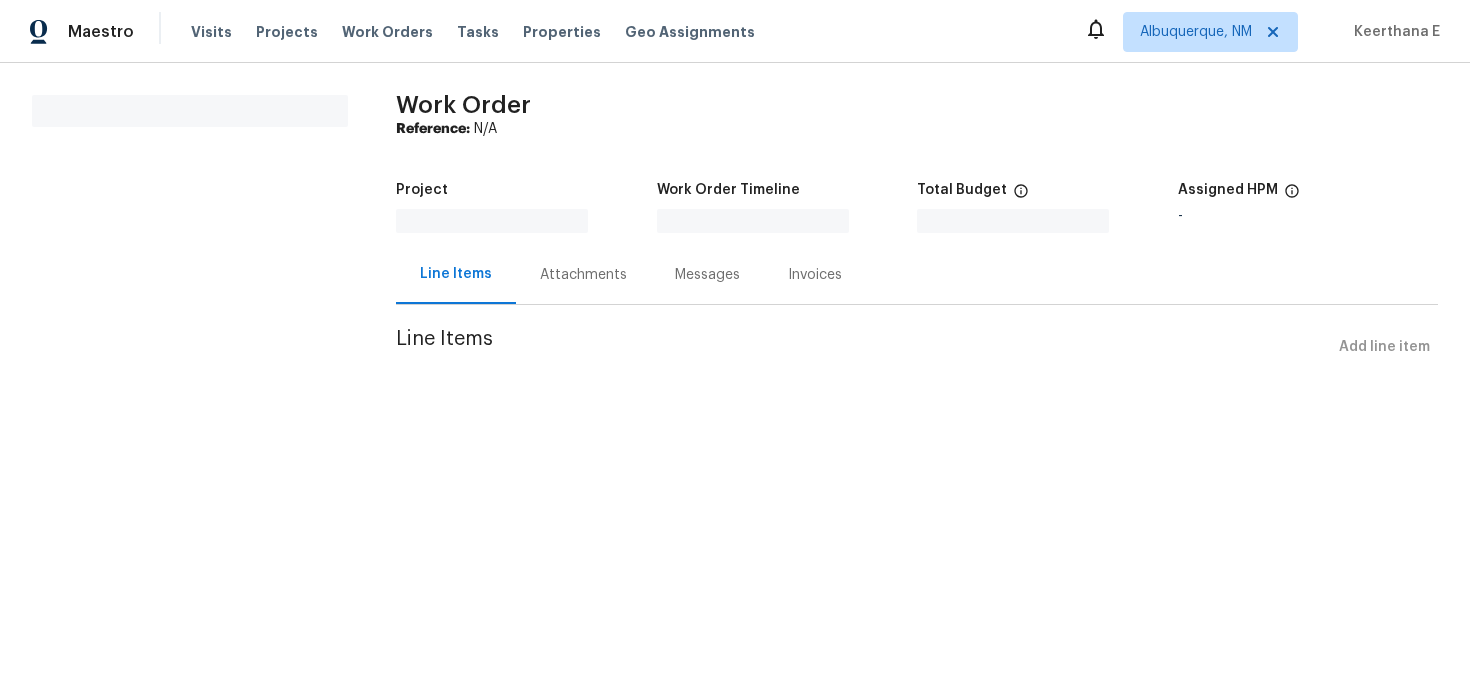 scroll, scrollTop: 0, scrollLeft: 0, axis: both 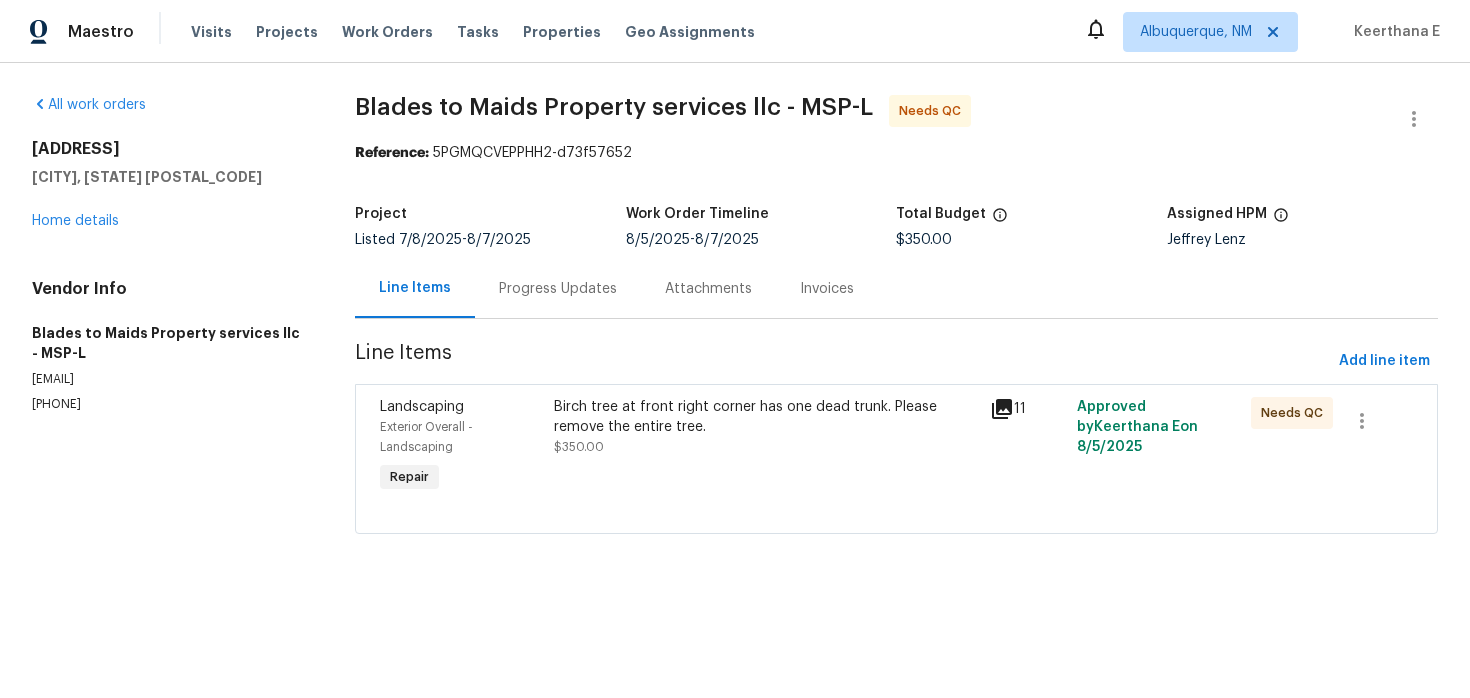 click on "Progress Updates" at bounding box center (558, 288) 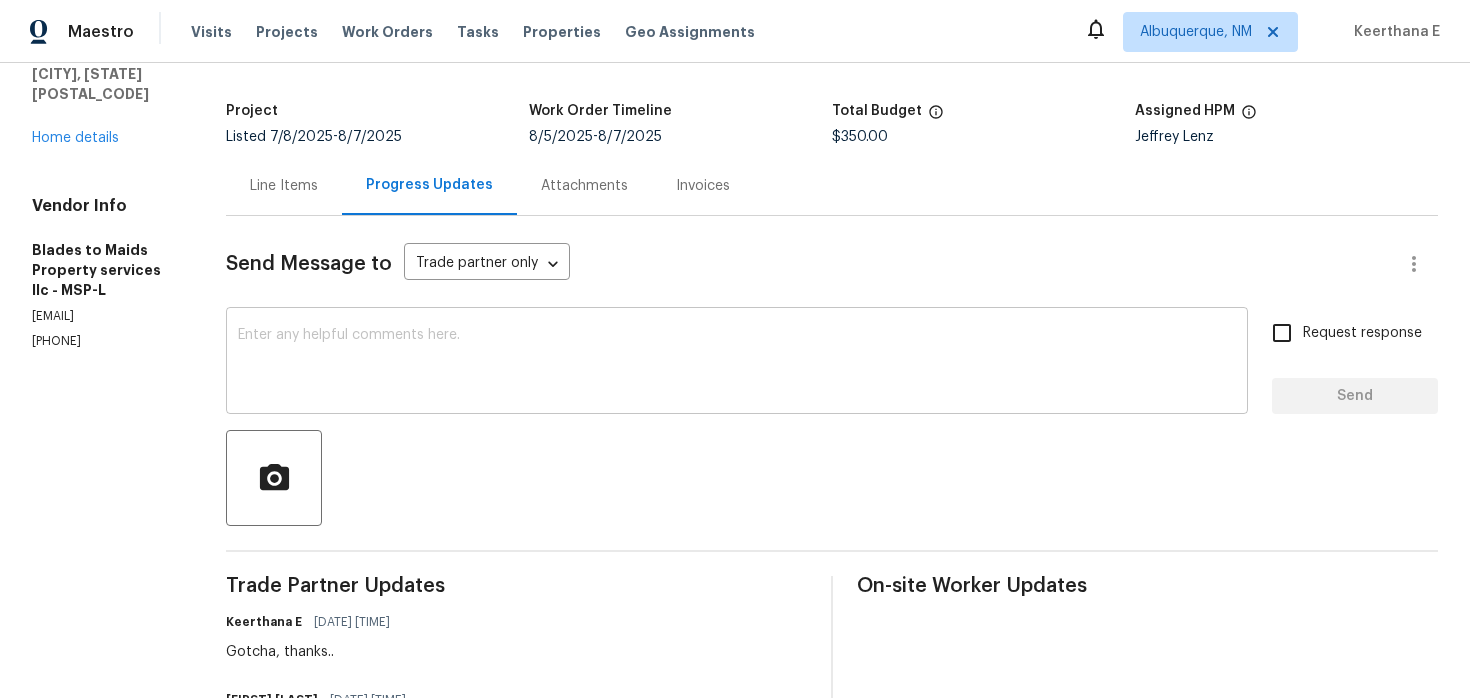 scroll, scrollTop: 110, scrollLeft: 0, axis: vertical 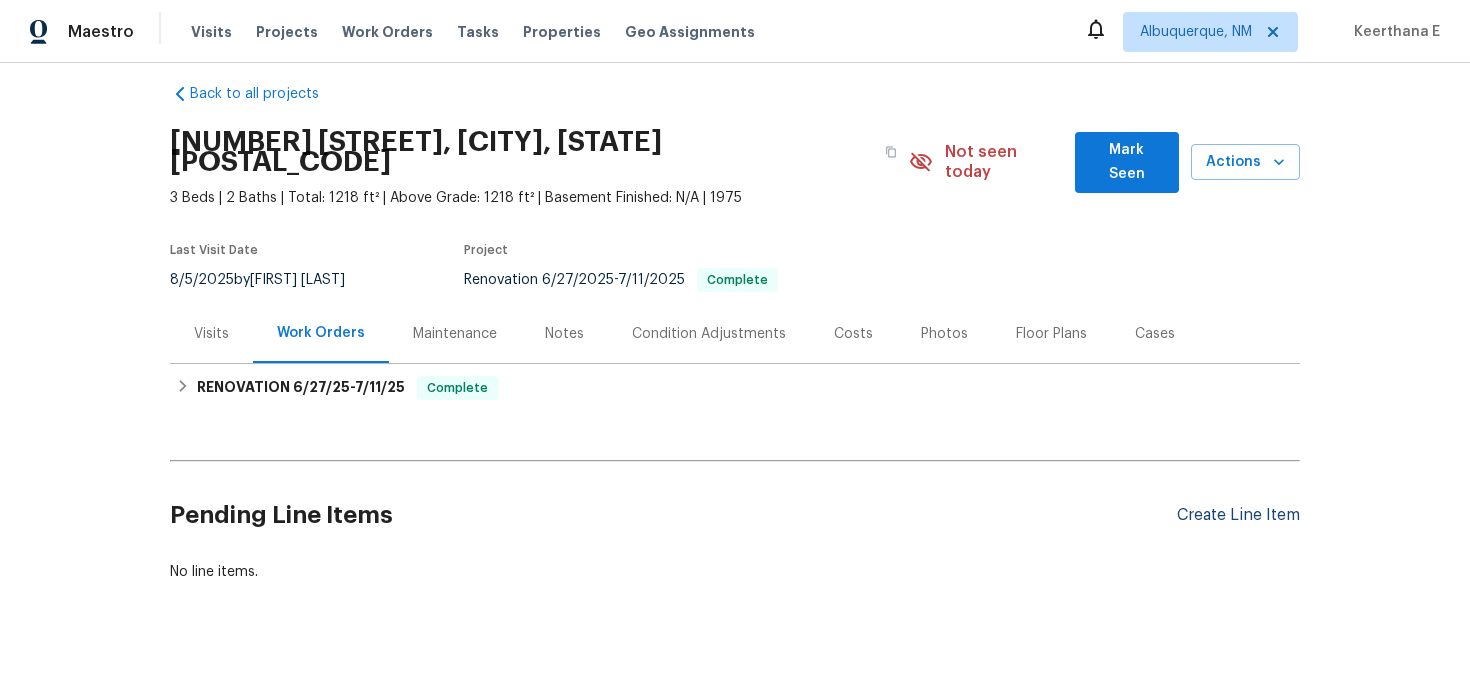 click on "Create Line Item" at bounding box center (1238, 515) 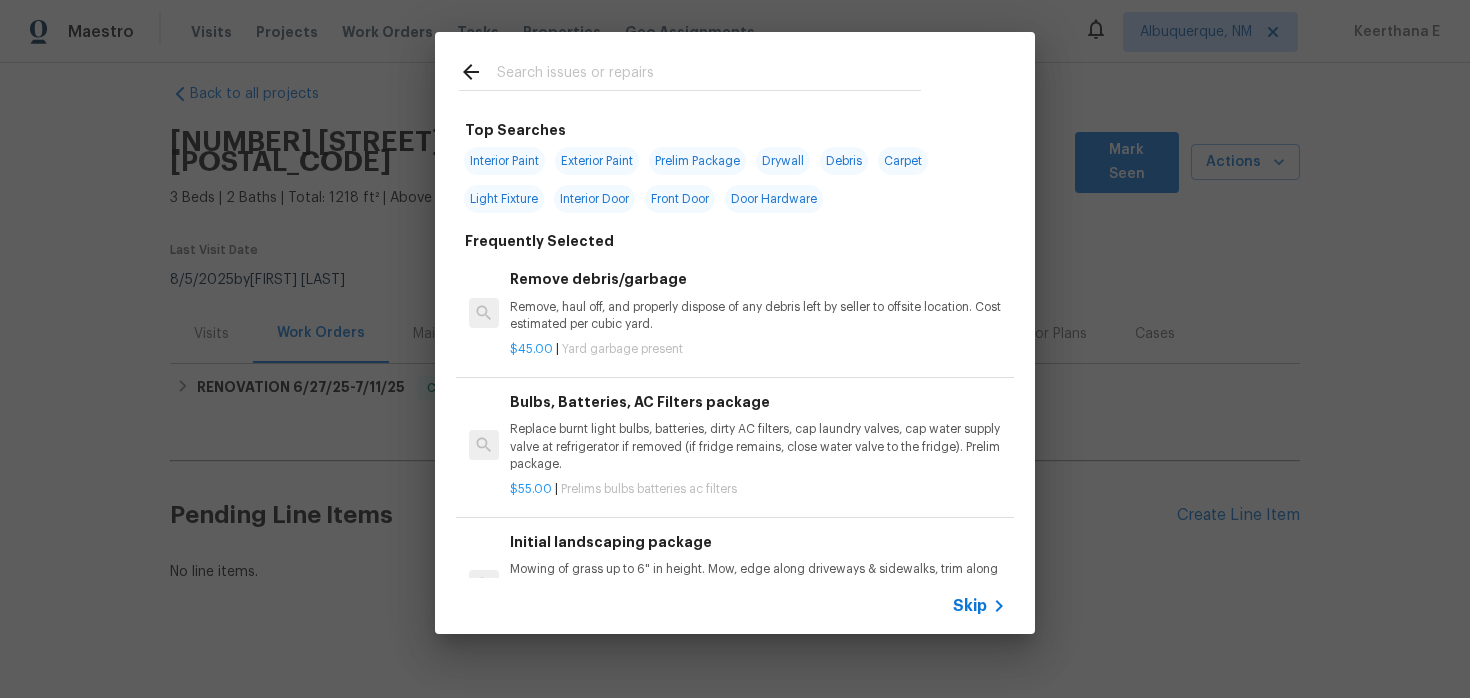 click on "Skip" at bounding box center [970, 606] 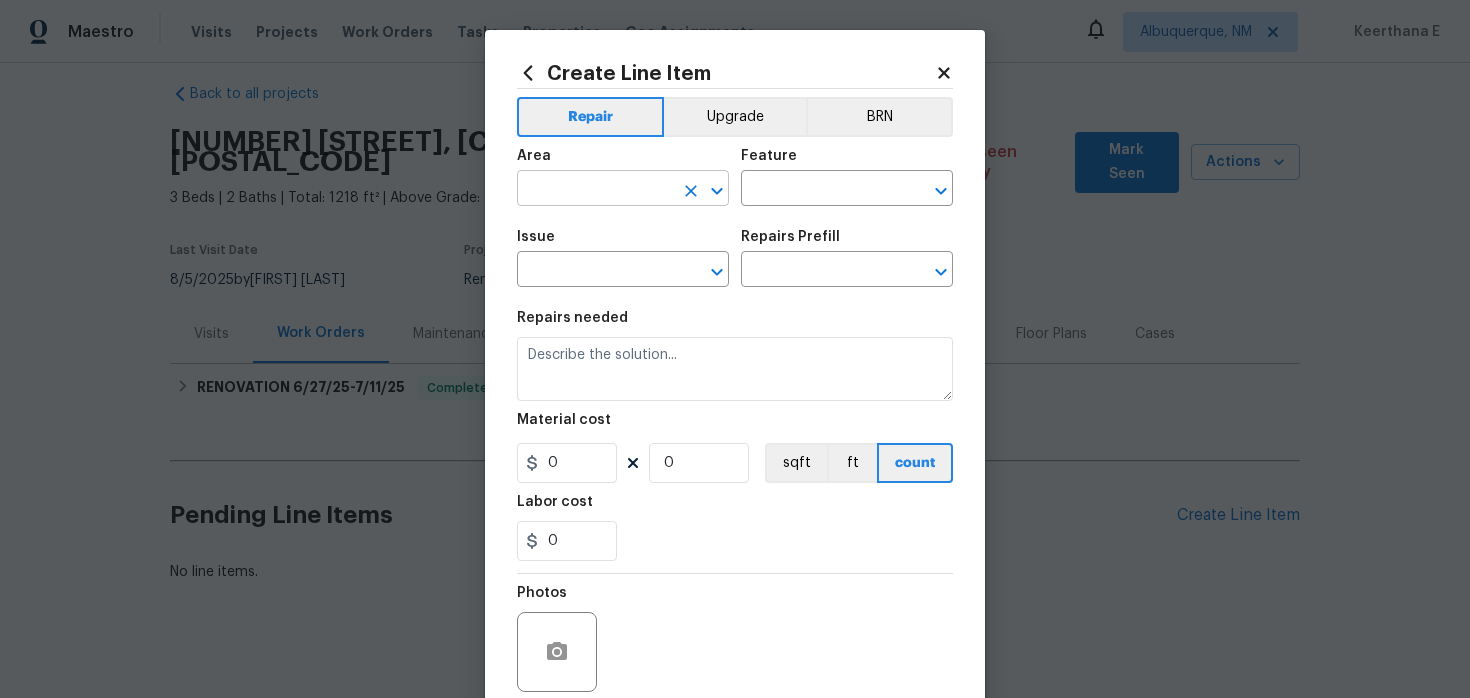 click at bounding box center [595, 190] 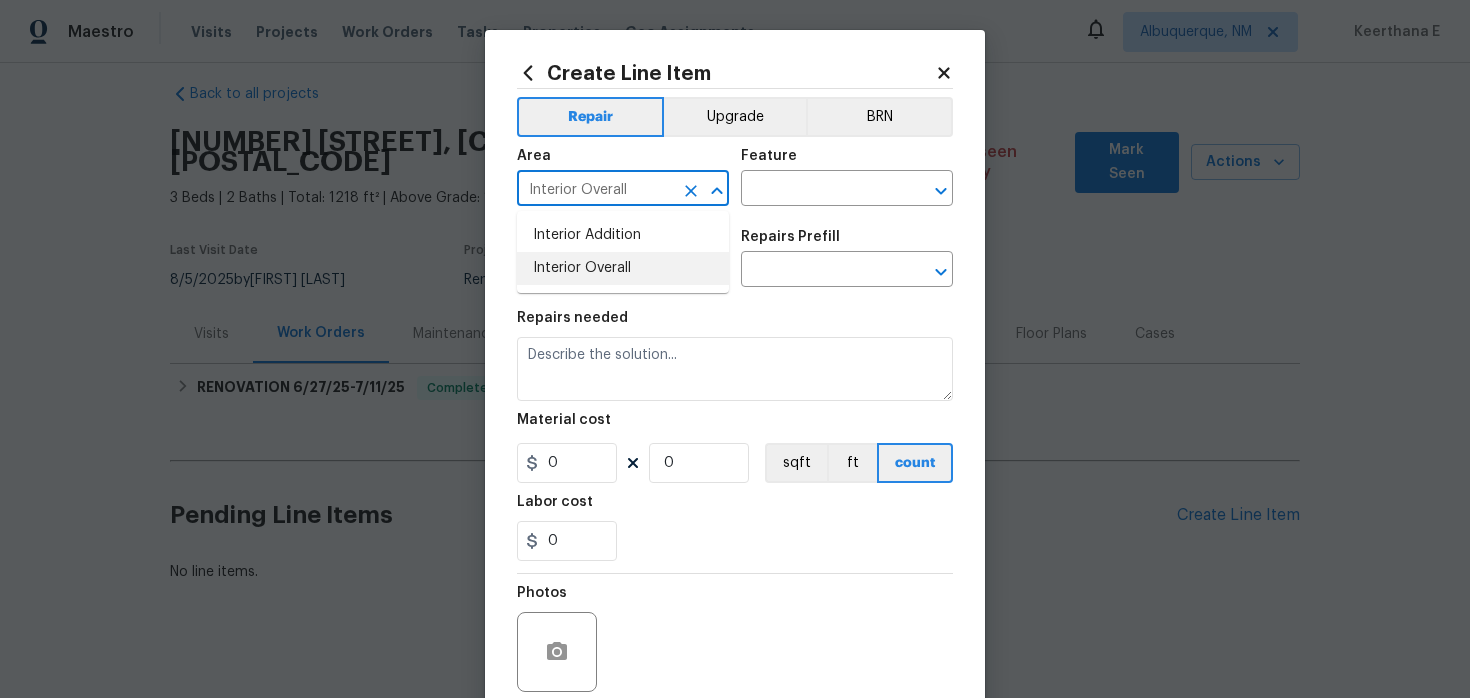 type on "Interior Overall" 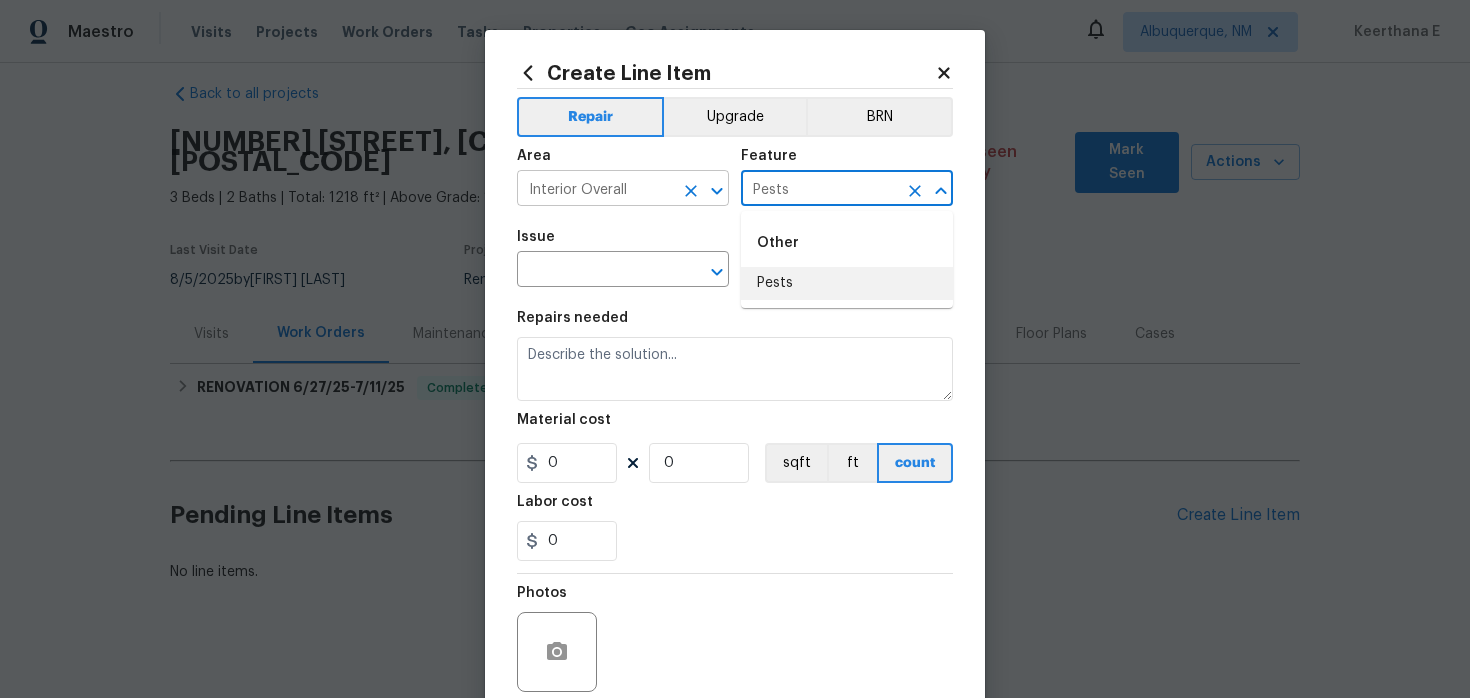 type on "Pests" 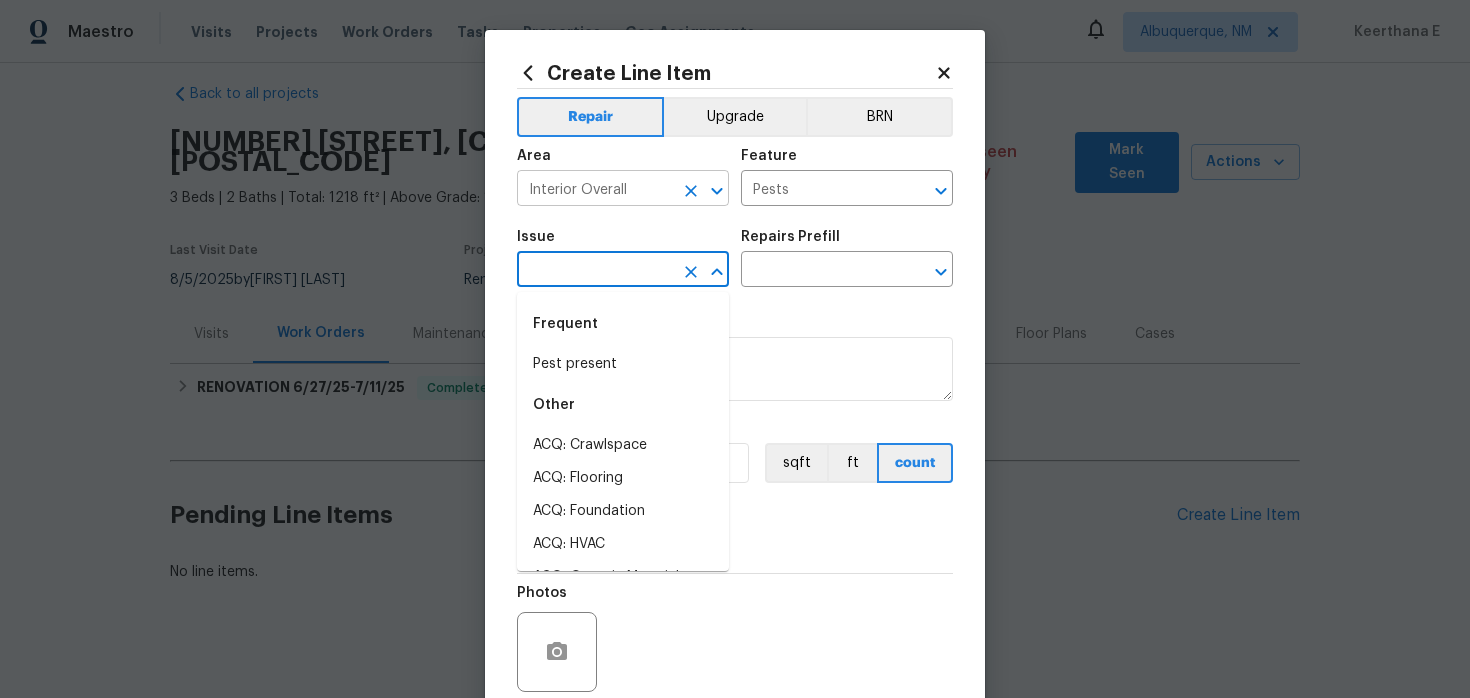 type on "Pest present" 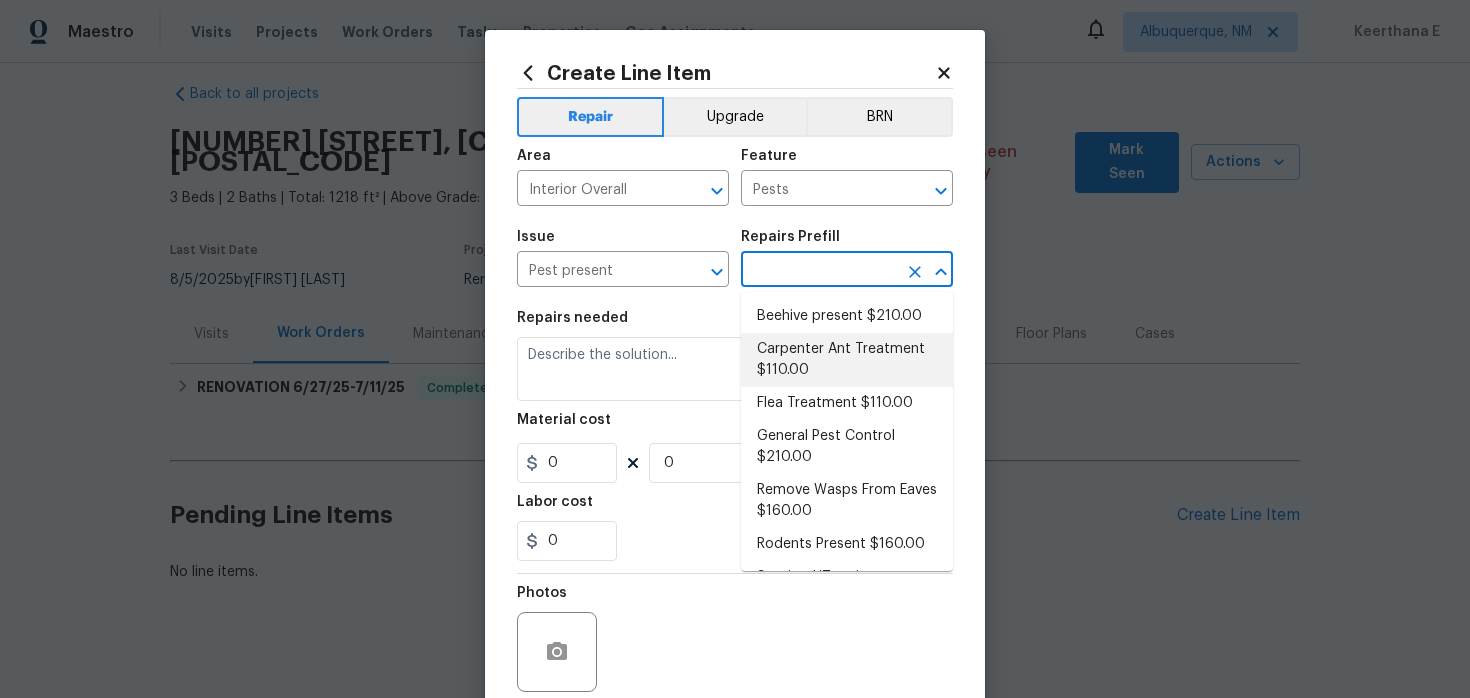 click on "Carpenter Ant Treatment $110.00" at bounding box center [847, 360] 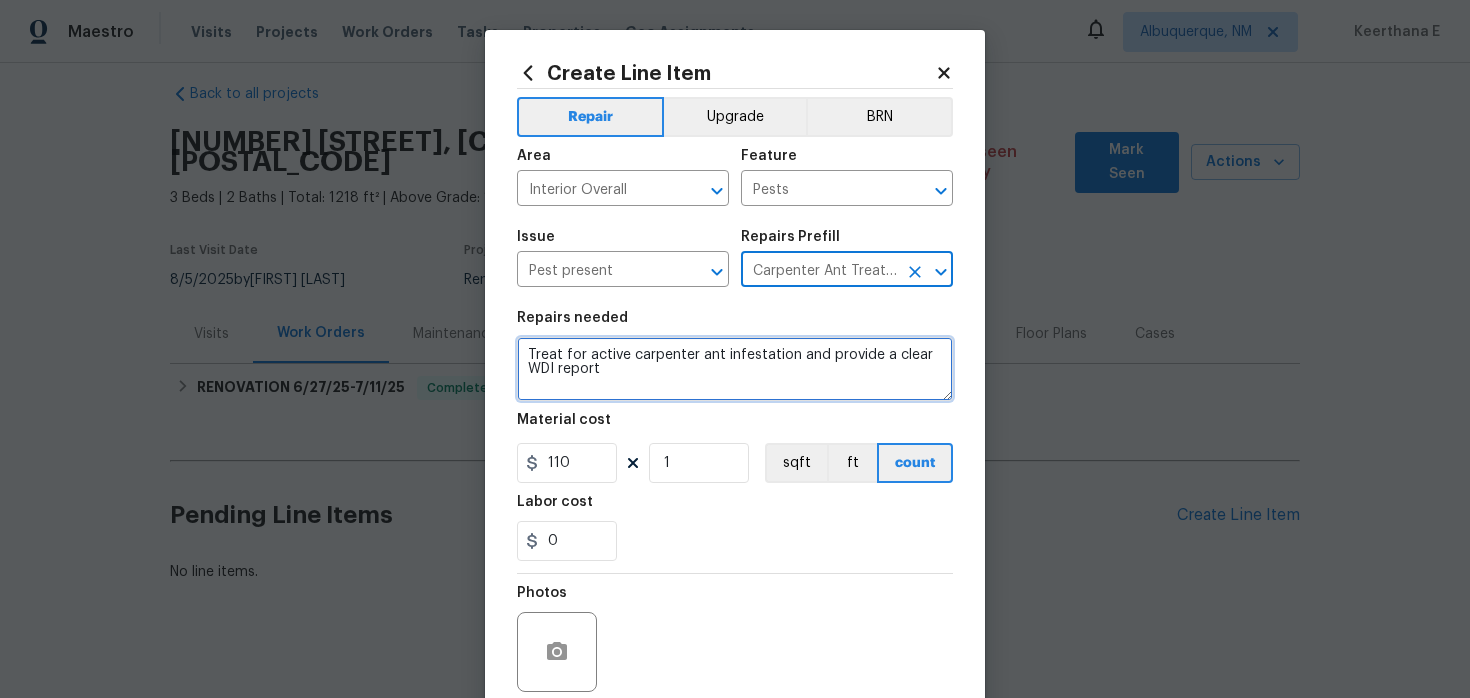 click on "Treat for active carpenter ant infestation and provide a clear WDI report" at bounding box center (735, 369) 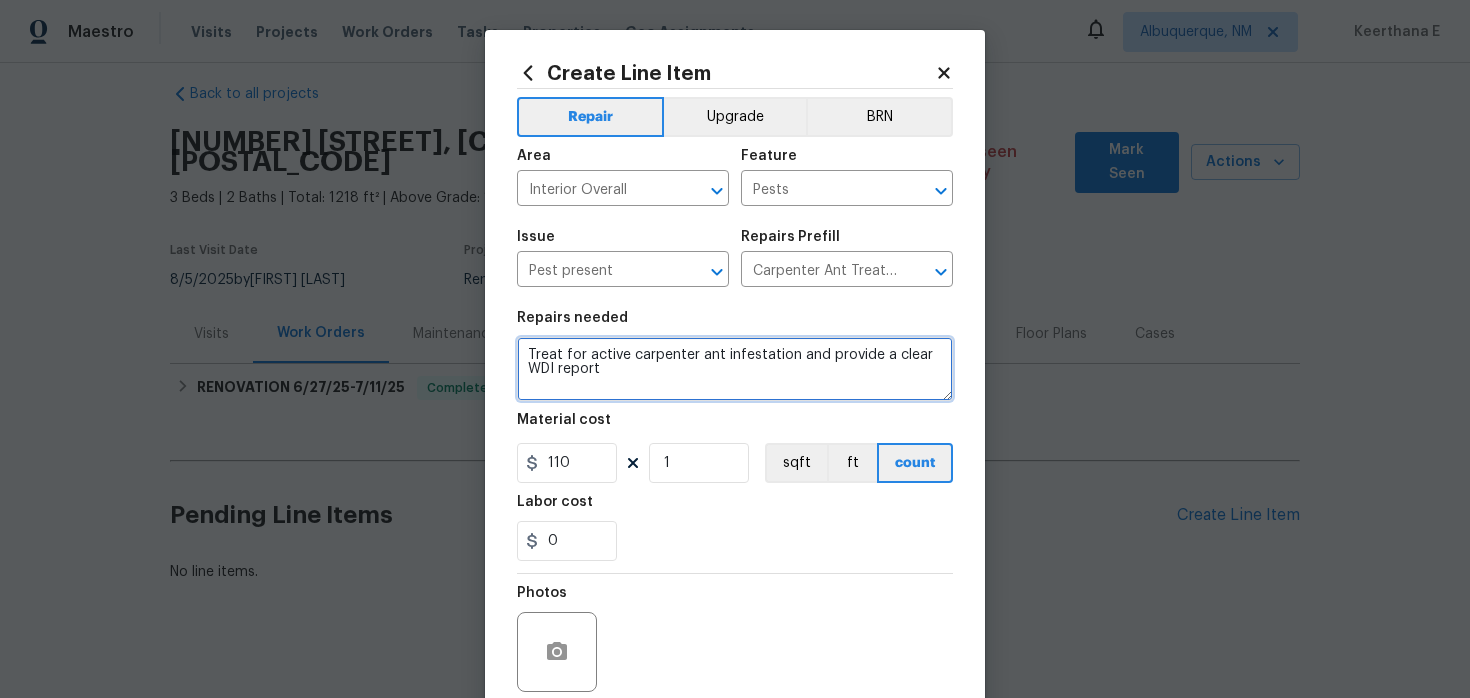 click on "Treat for active carpenter ant infestation and provide a clear WDI report" at bounding box center (735, 369) 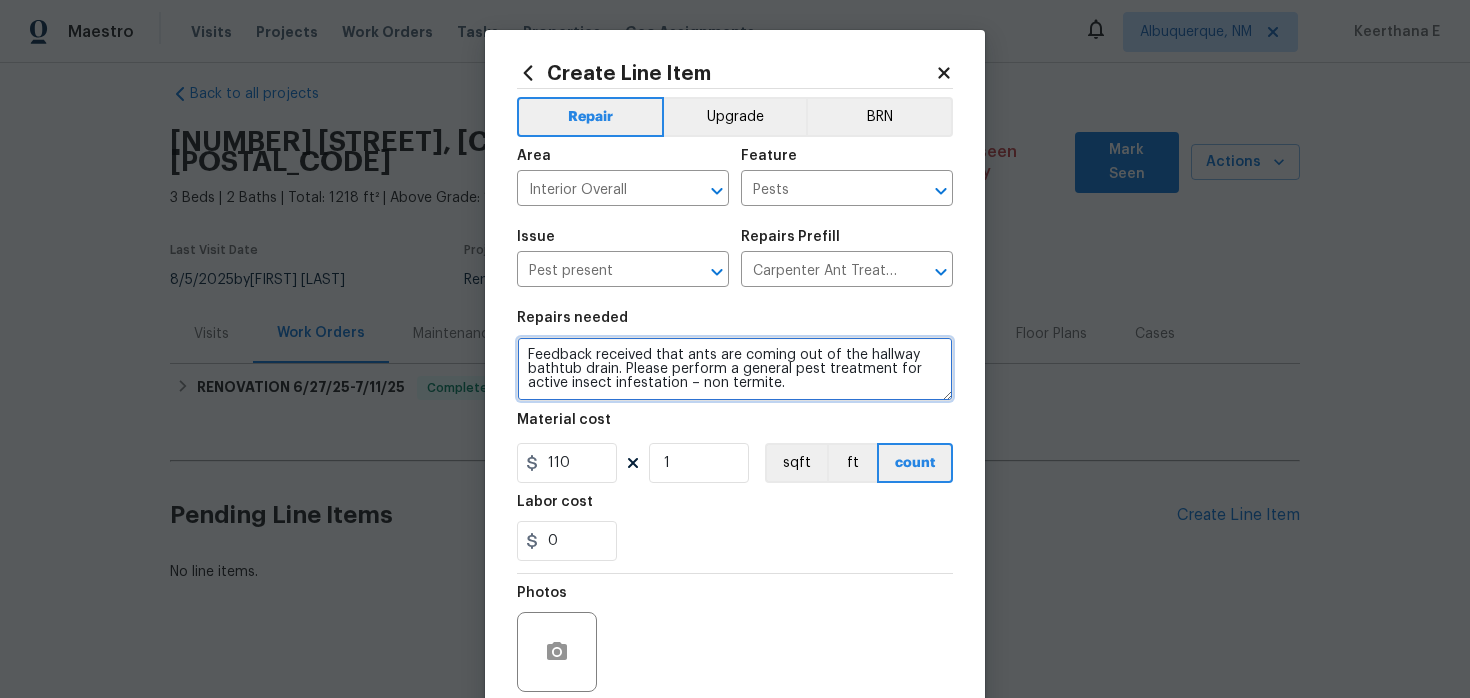 type on "Feedback received that ants are coming out of the hallway bathtub drain. Please perform a general pest treatment for active insect infestation – non termite." 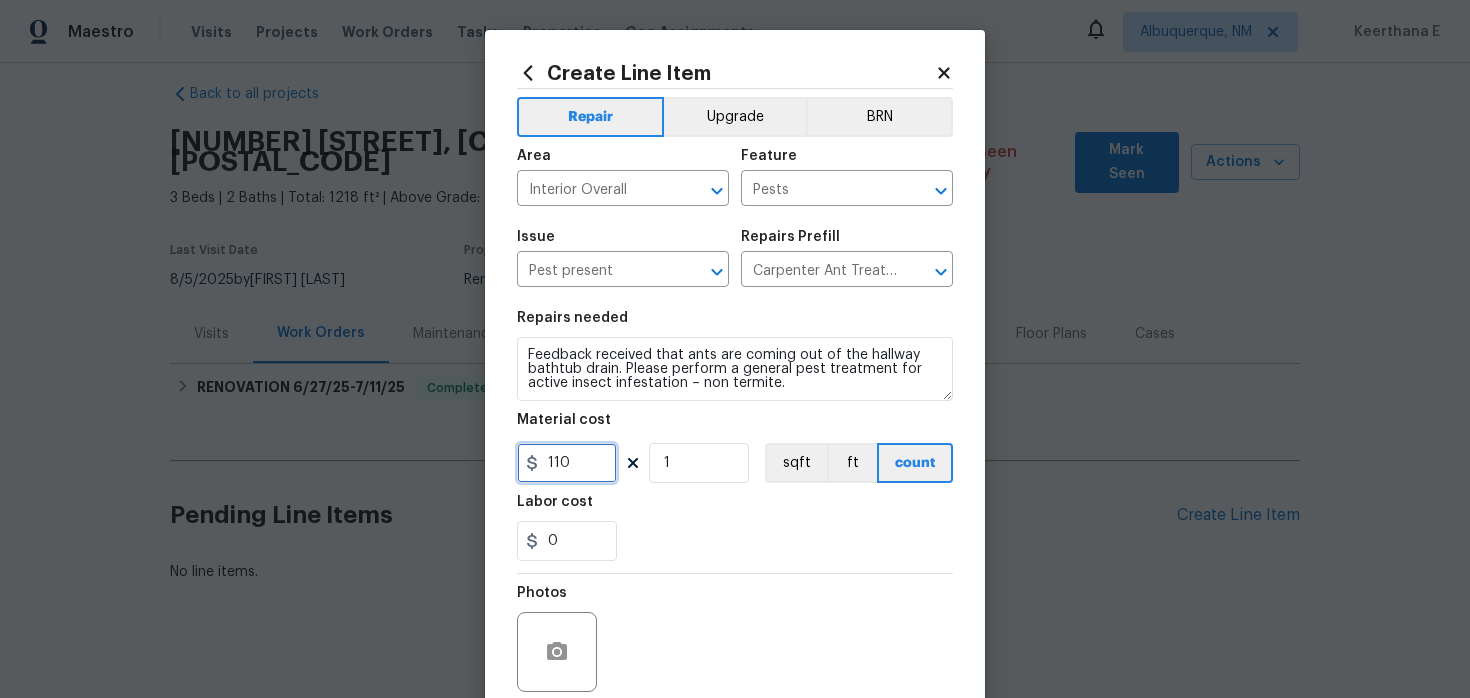 click on "110" at bounding box center (567, 463) 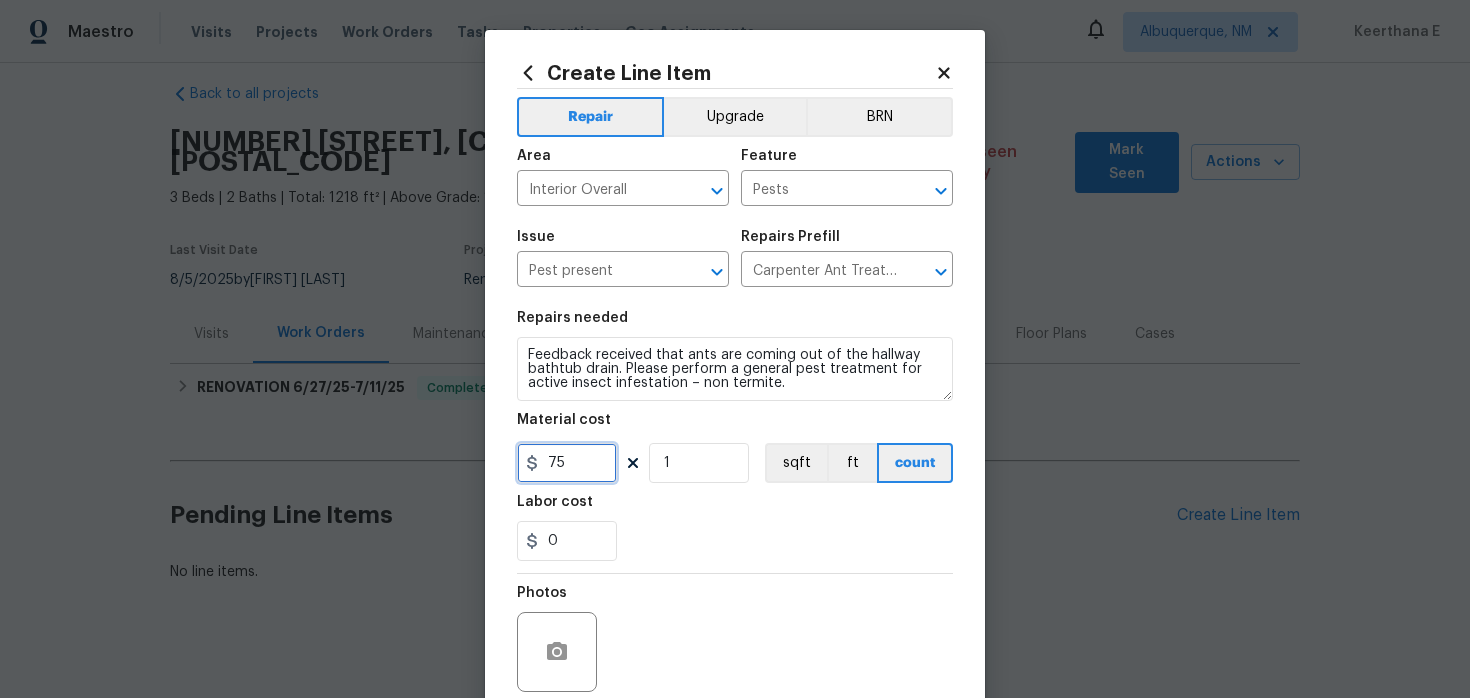 scroll, scrollTop: 164, scrollLeft: 0, axis: vertical 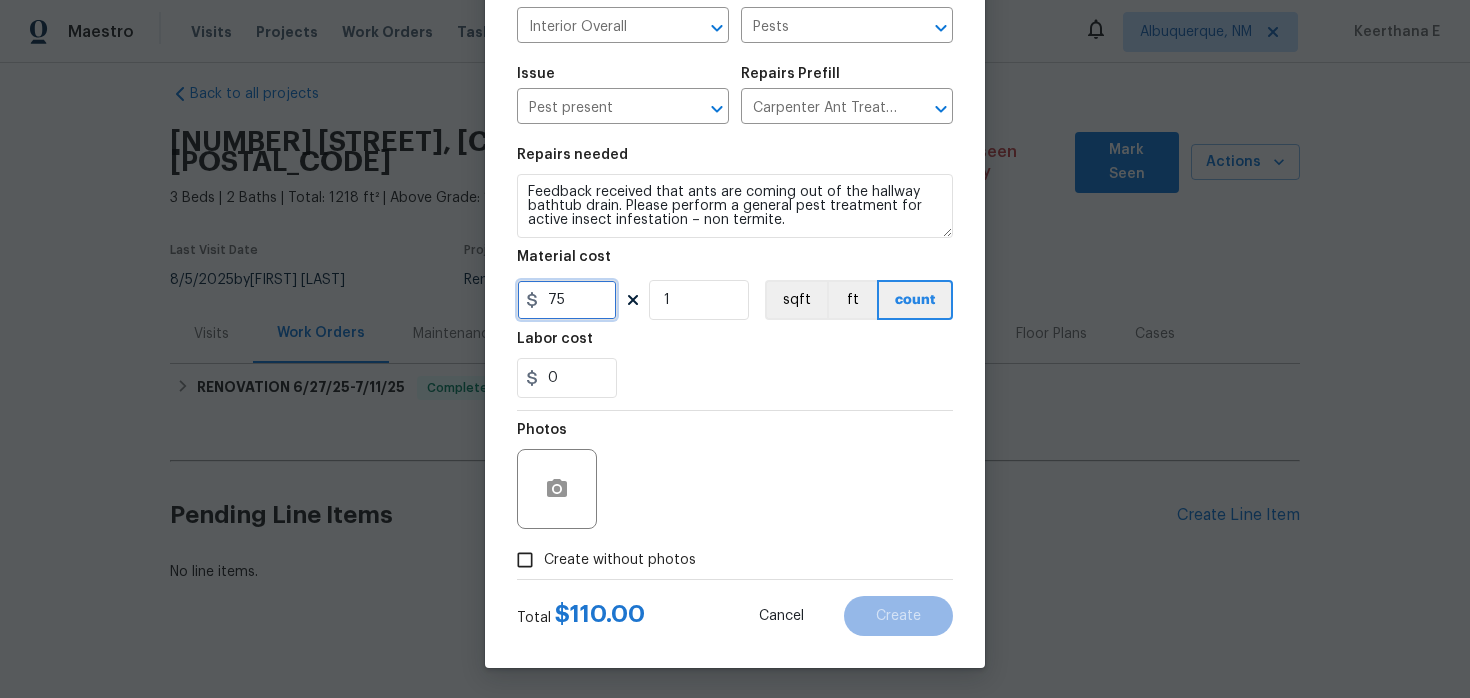 type on "75" 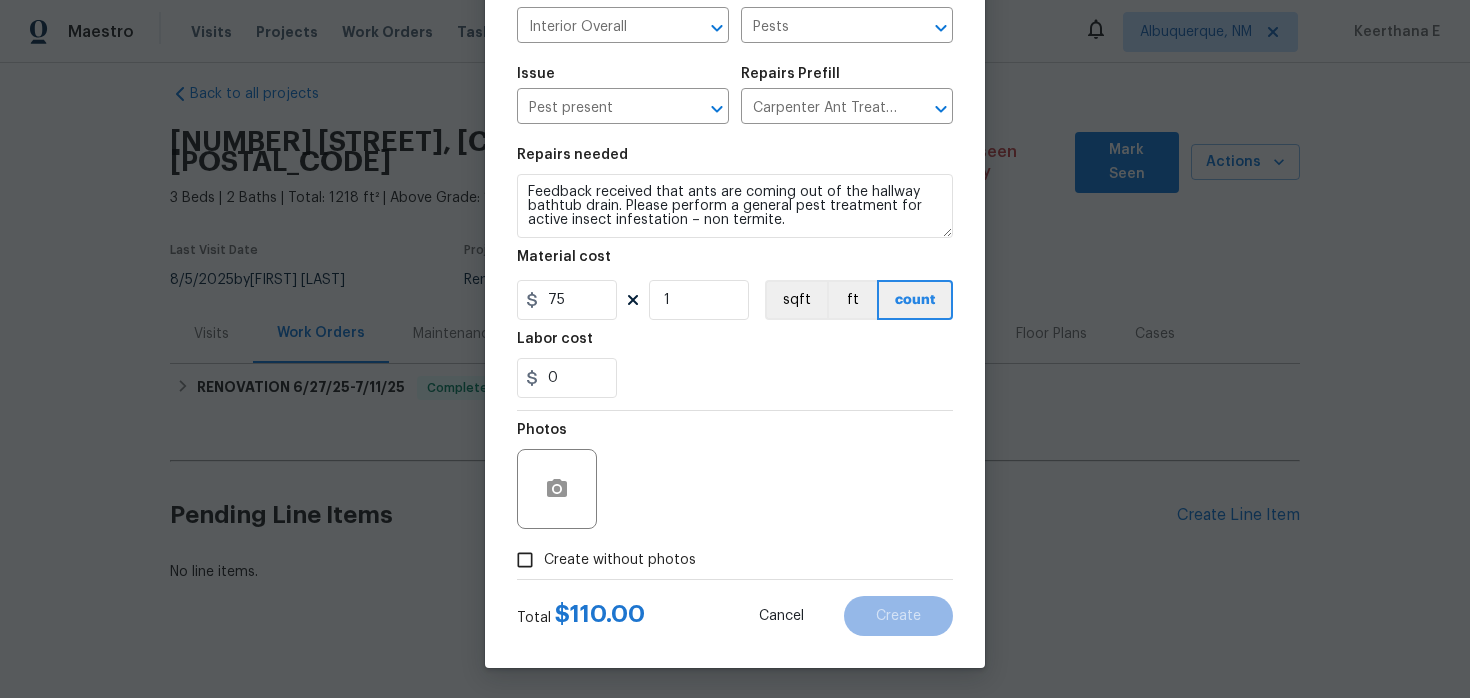 click on "Create without photos" at bounding box center [620, 560] 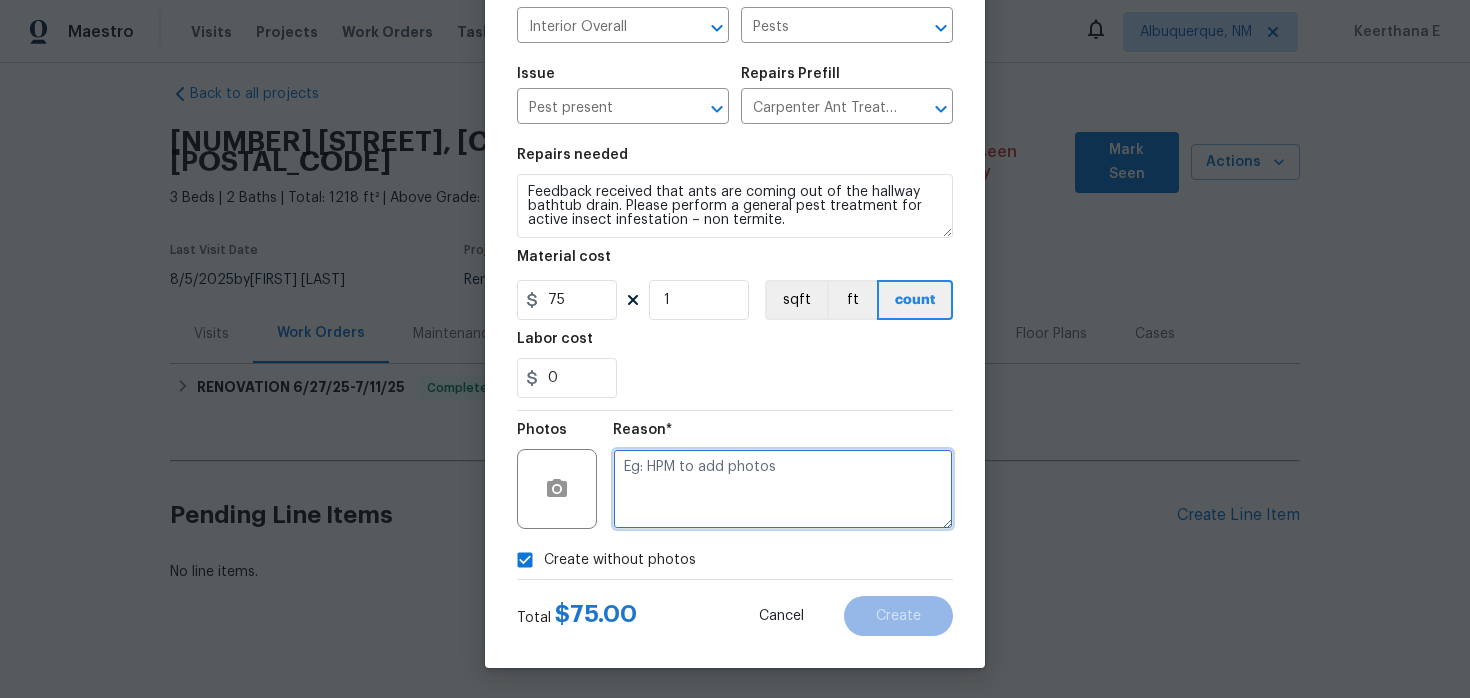 click at bounding box center [783, 489] 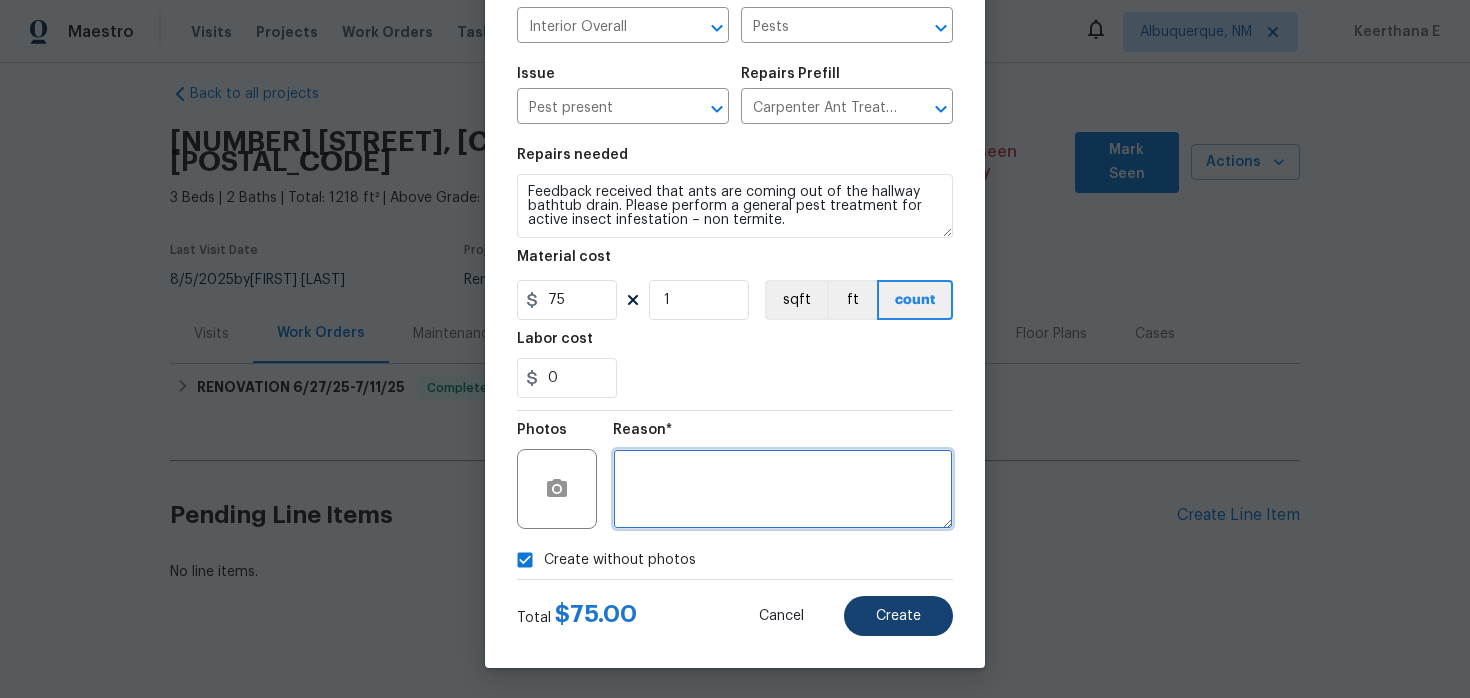 type 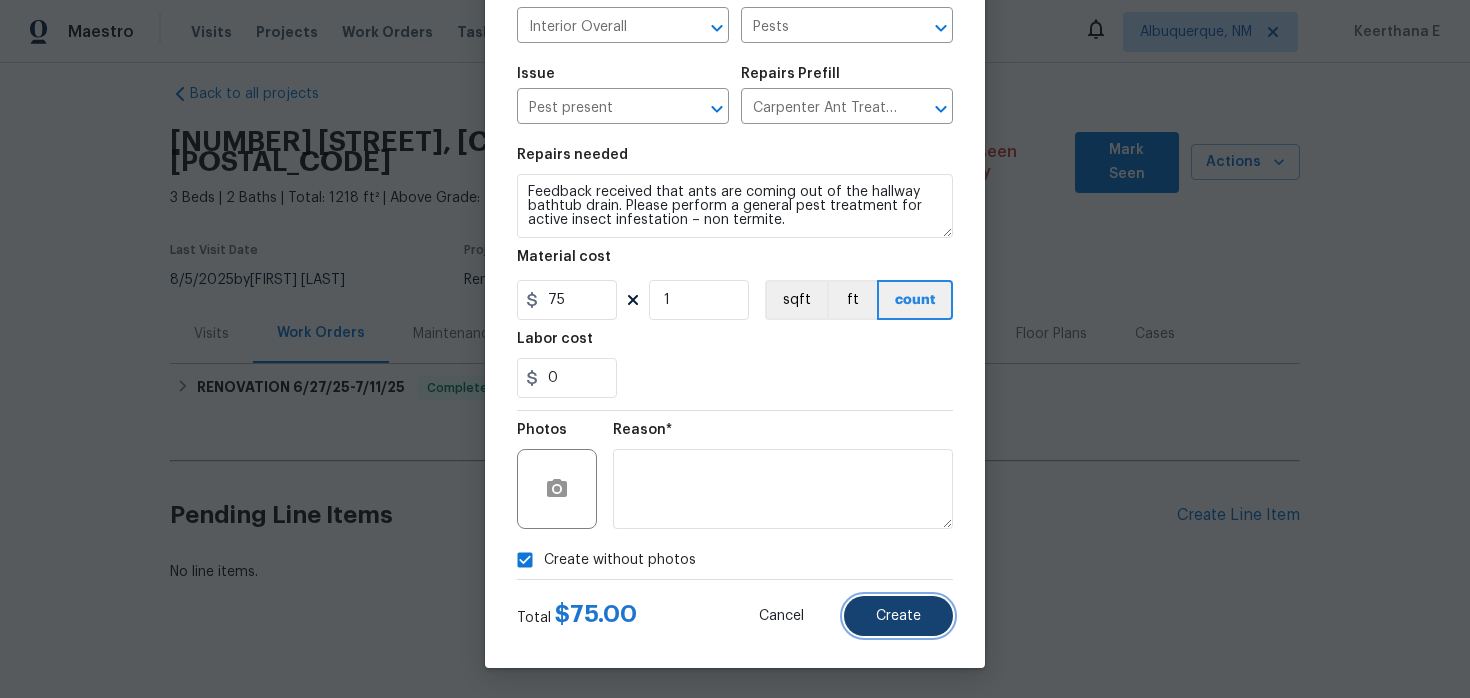 click on "Create" at bounding box center [898, 616] 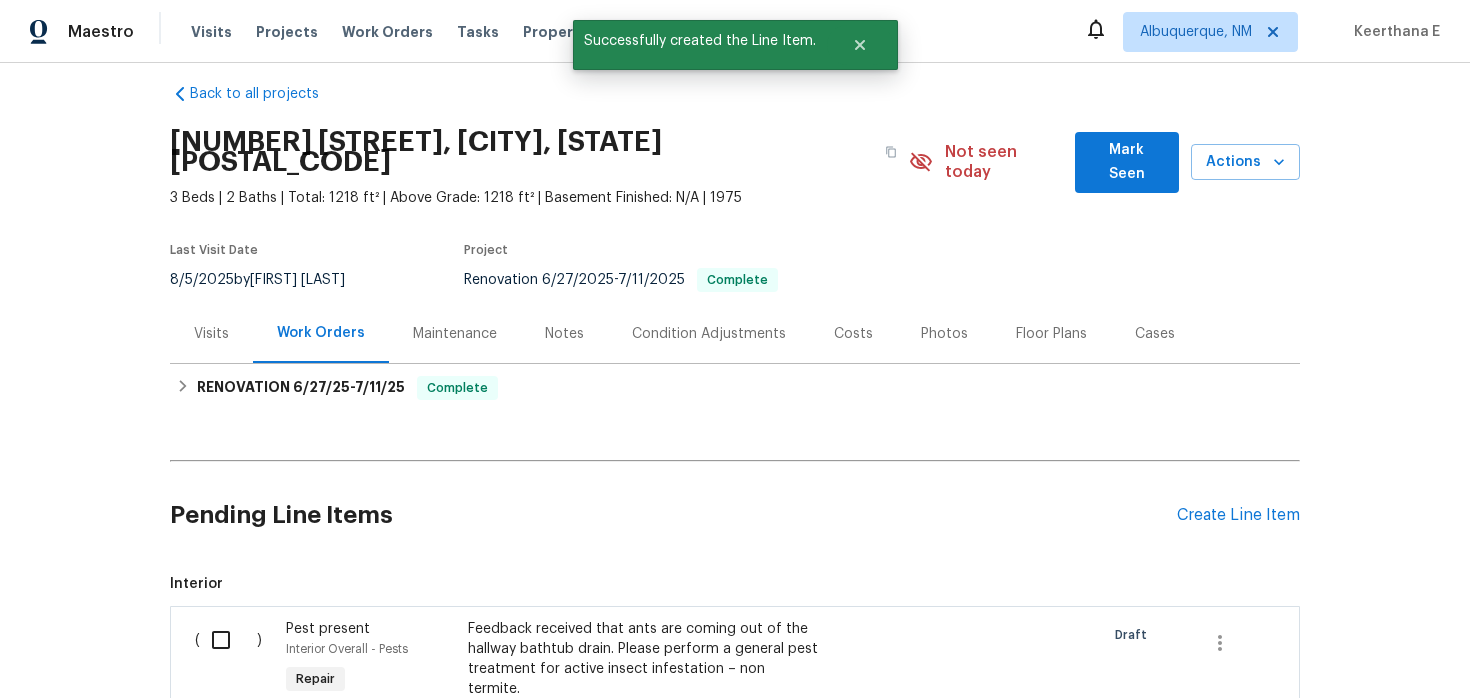 scroll, scrollTop: 267, scrollLeft: 0, axis: vertical 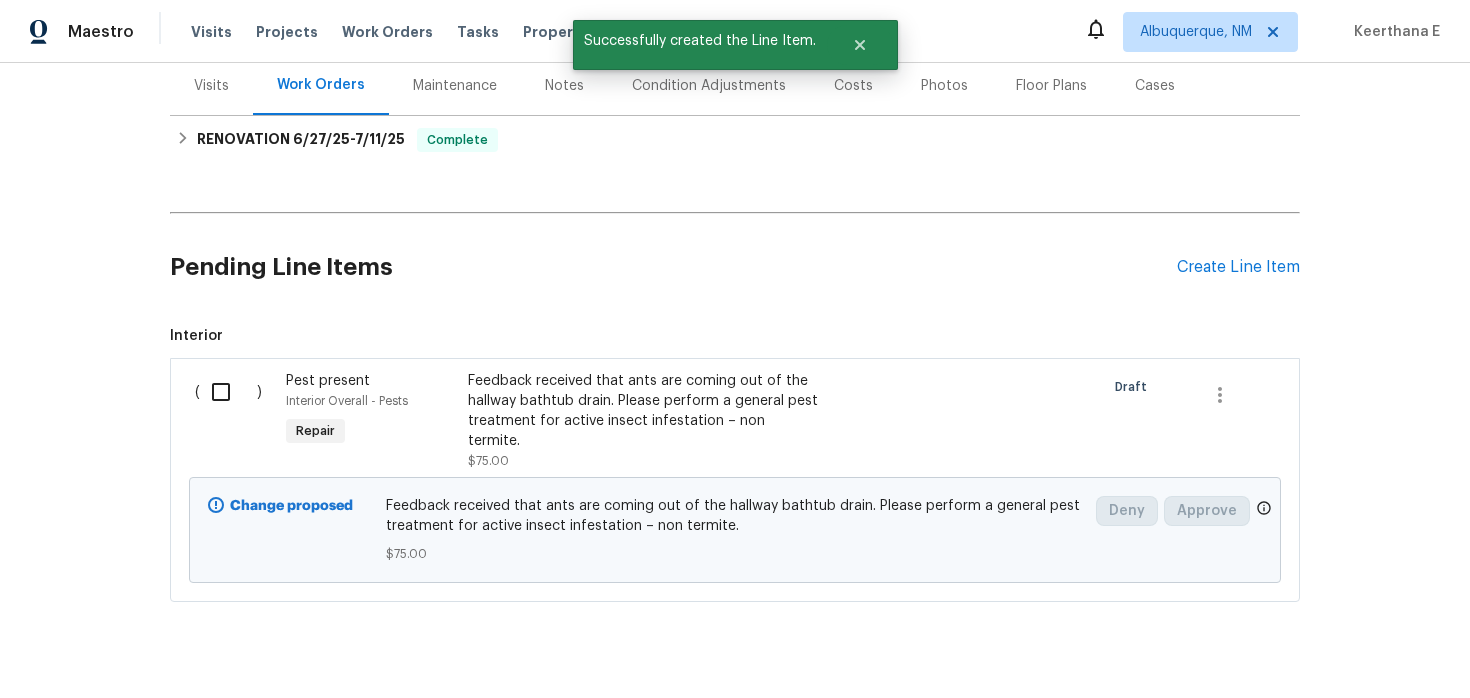 click at bounding box center [228, 392] 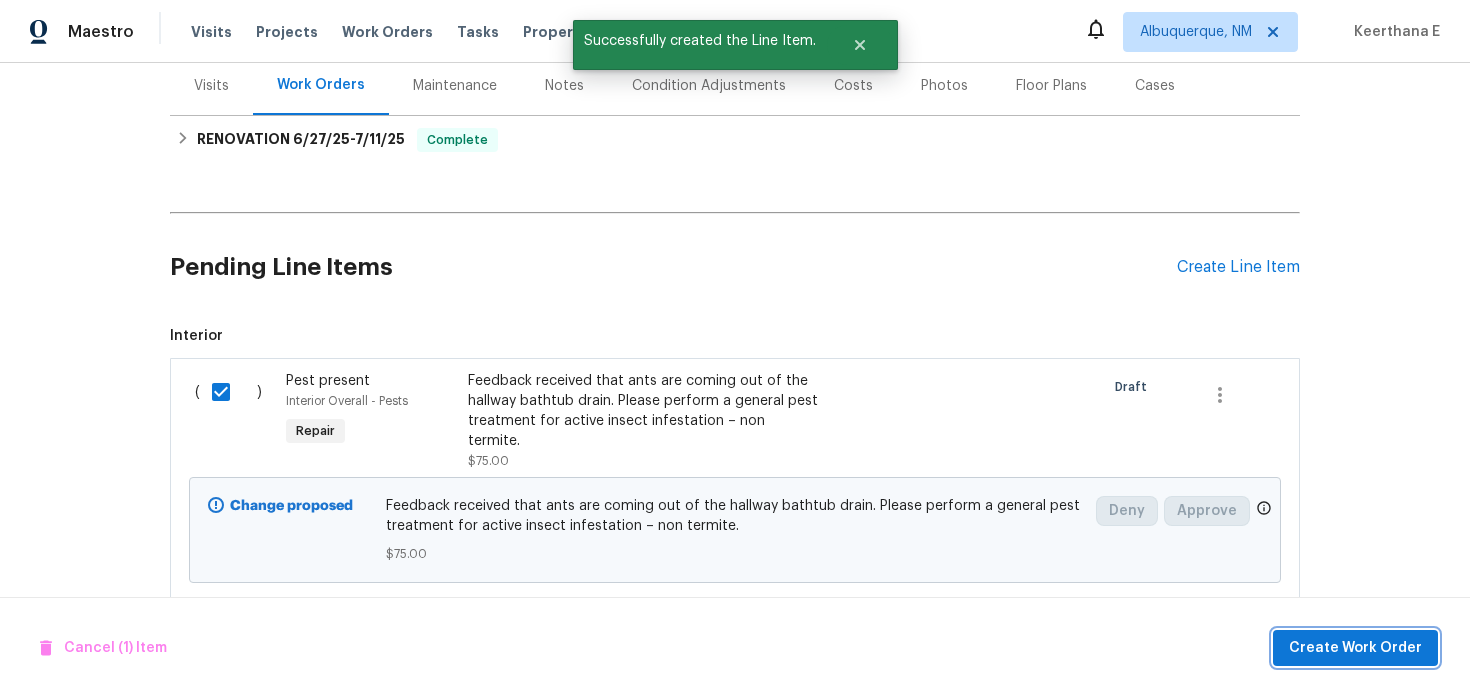 click on "Create Work Order" at bounding box center [1355, 648] 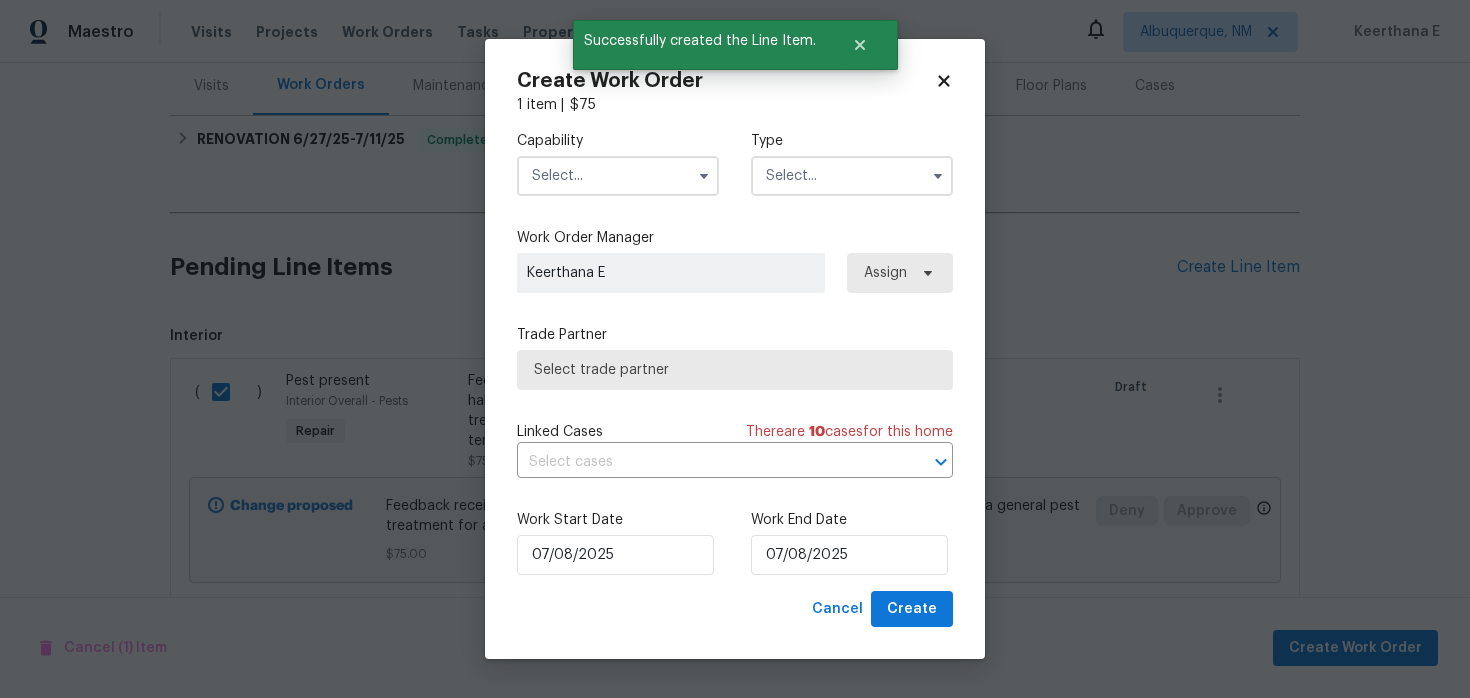 click at bounding box center [618, 176] 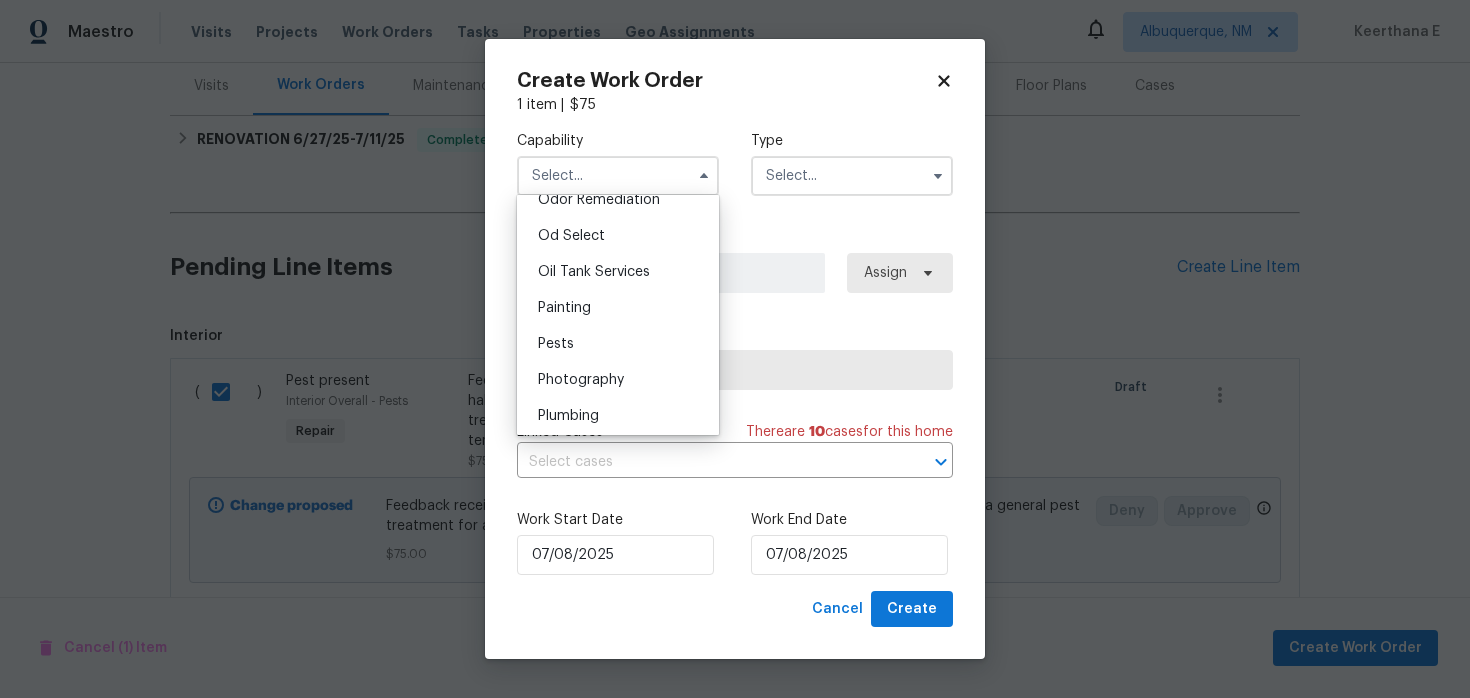 scroll, scrollTop: 1593, scrollLeft: 0, axis: vertical 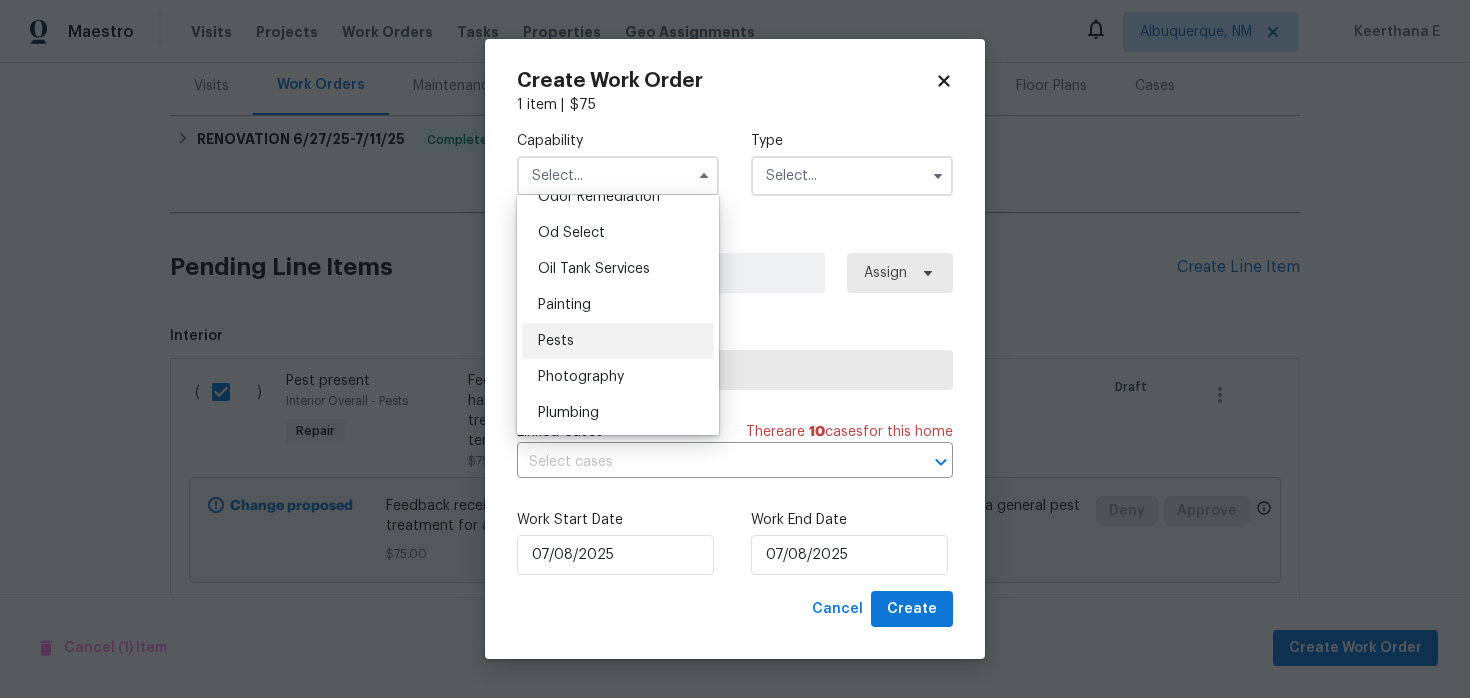 click on "Pests" at bounding box center [618, 341] 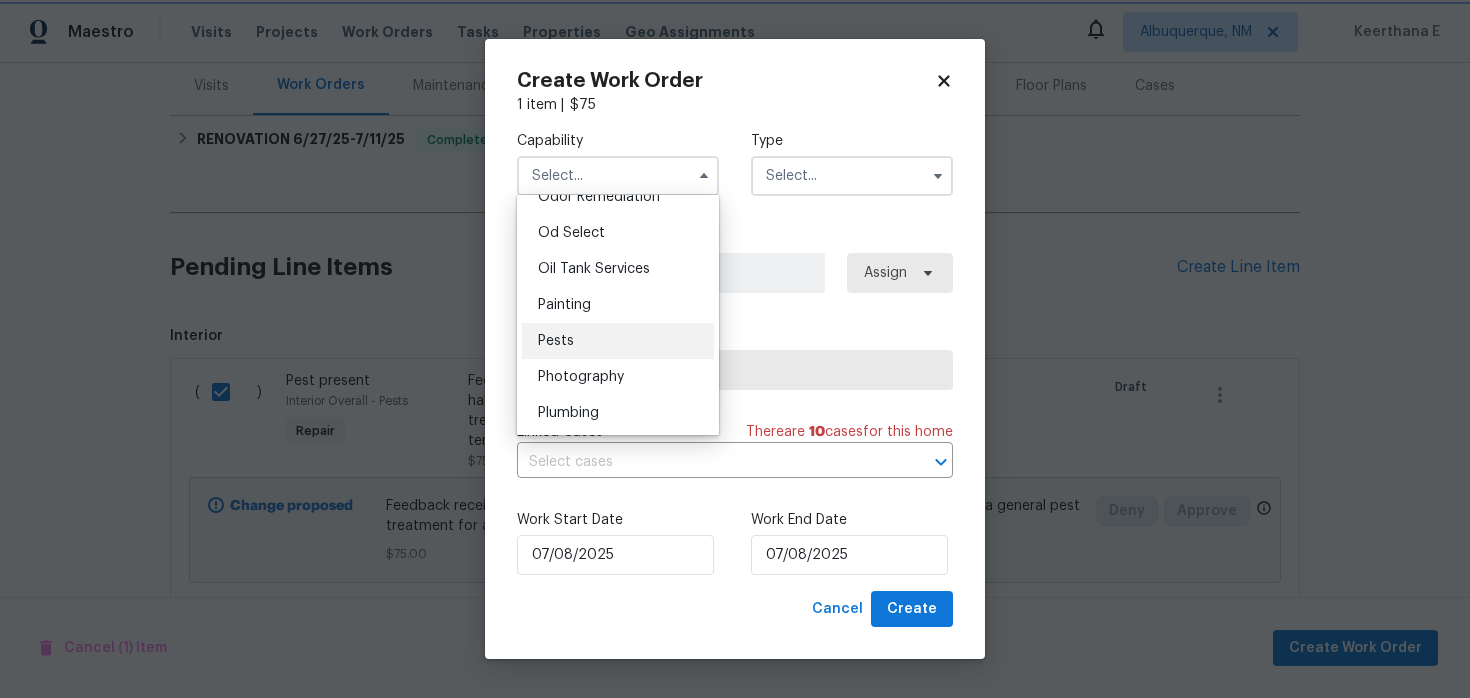 type on "Pests" 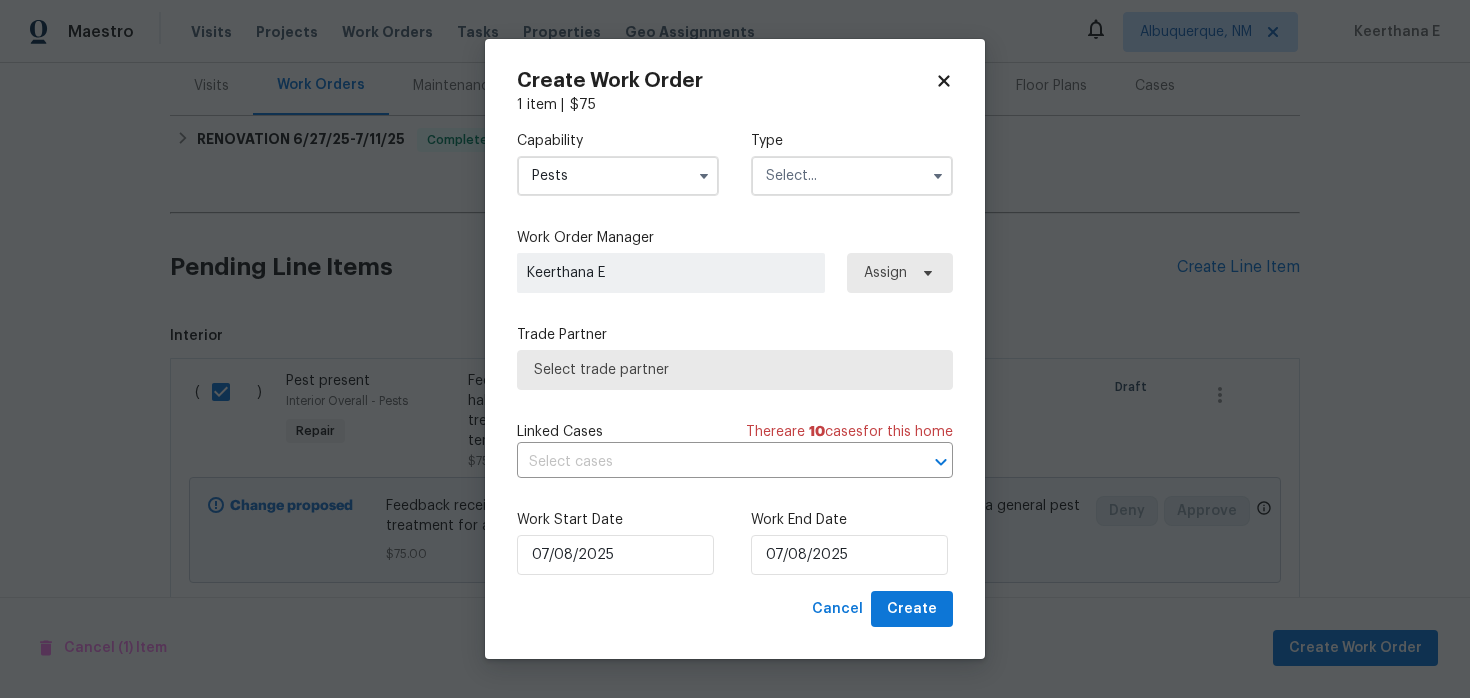 click at bounding box center [852, 176] 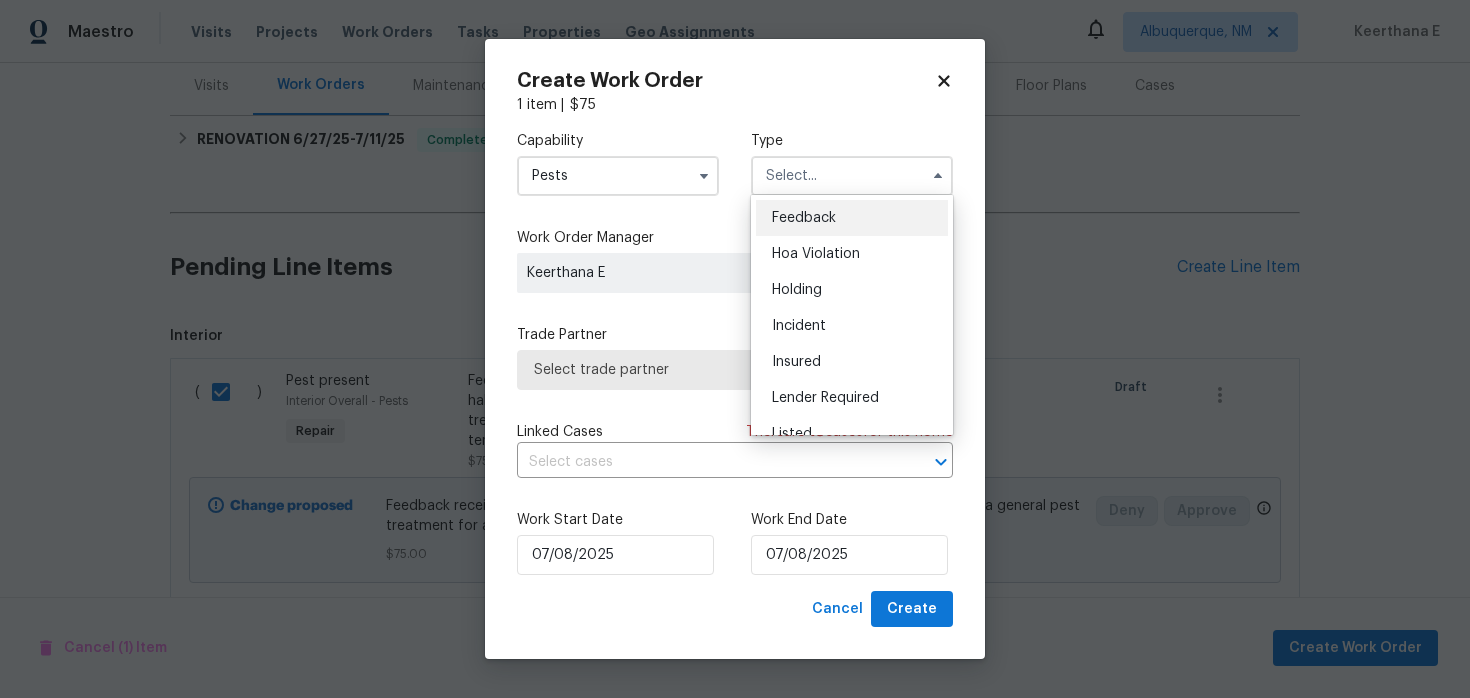 click on "Feedback" at bounding box center [804, 218] 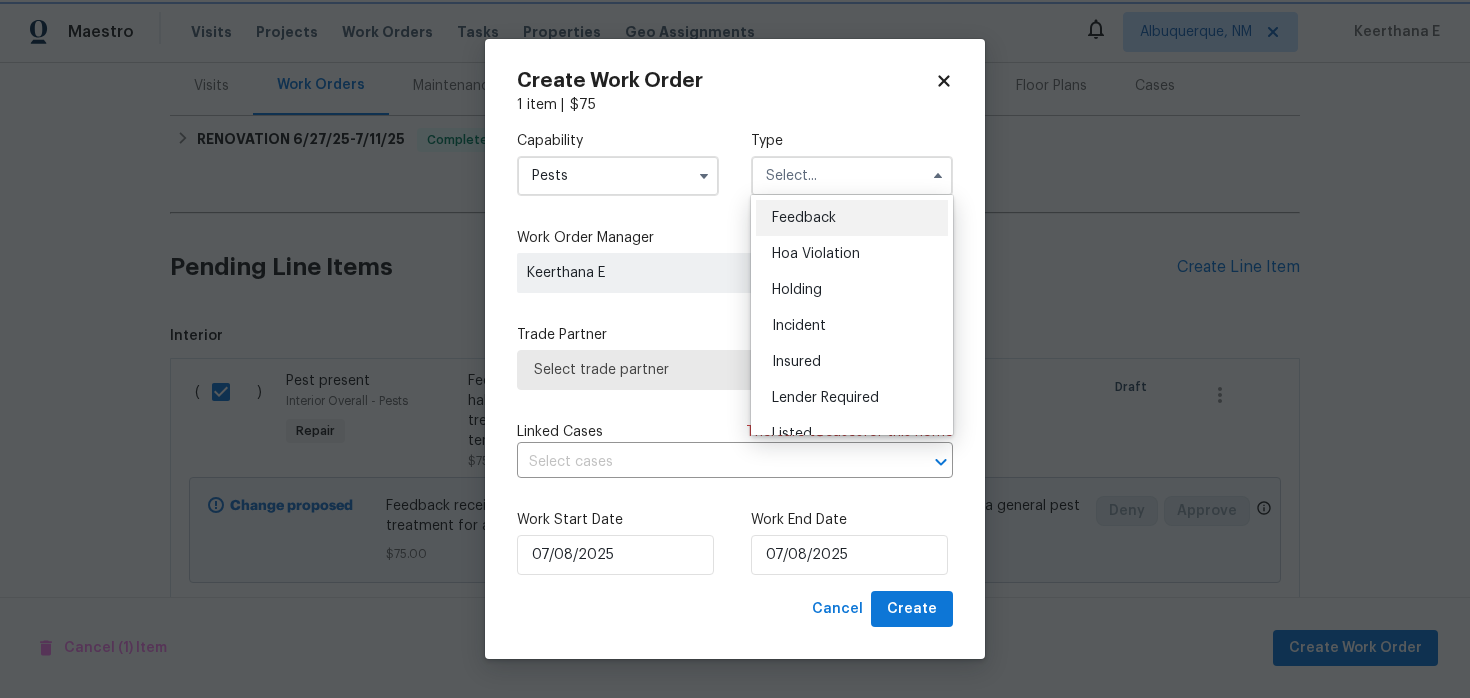 type on "Feedback" 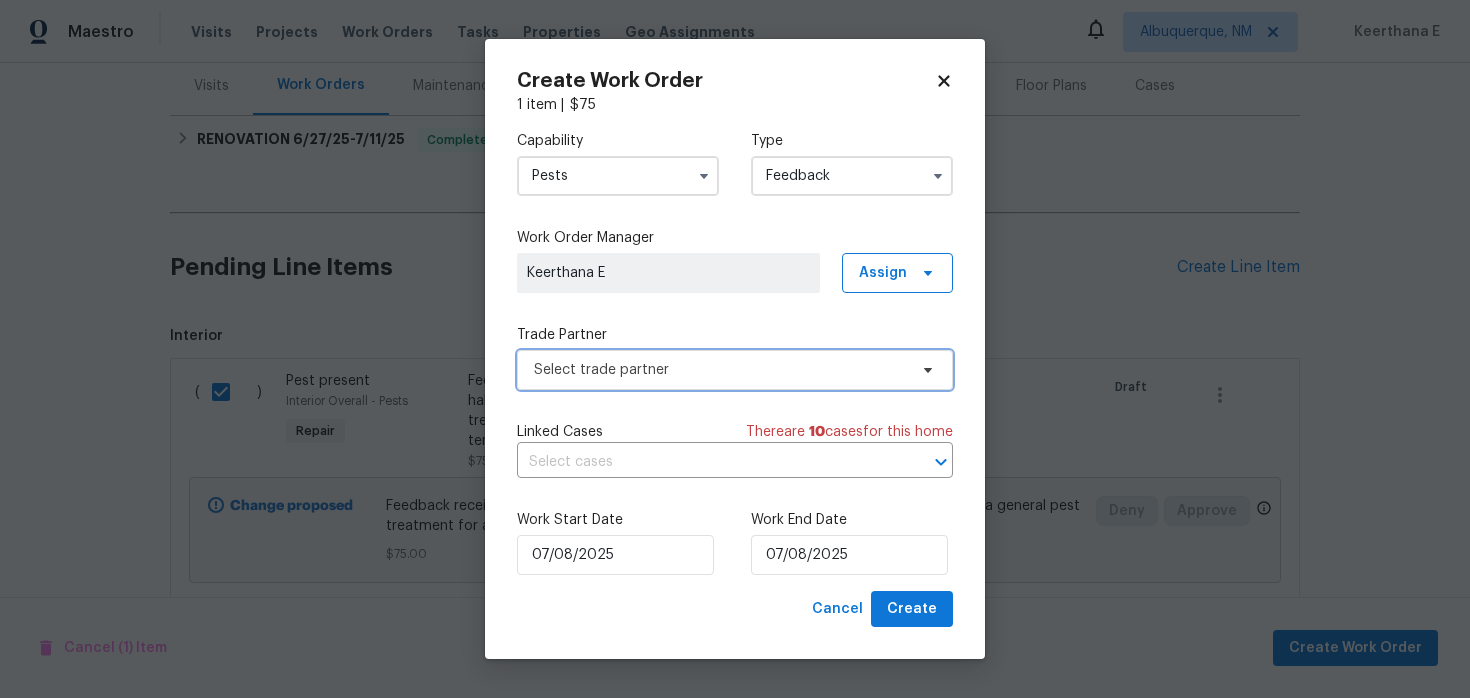 click on "Select trade partner" at bounding box center [720, 370] 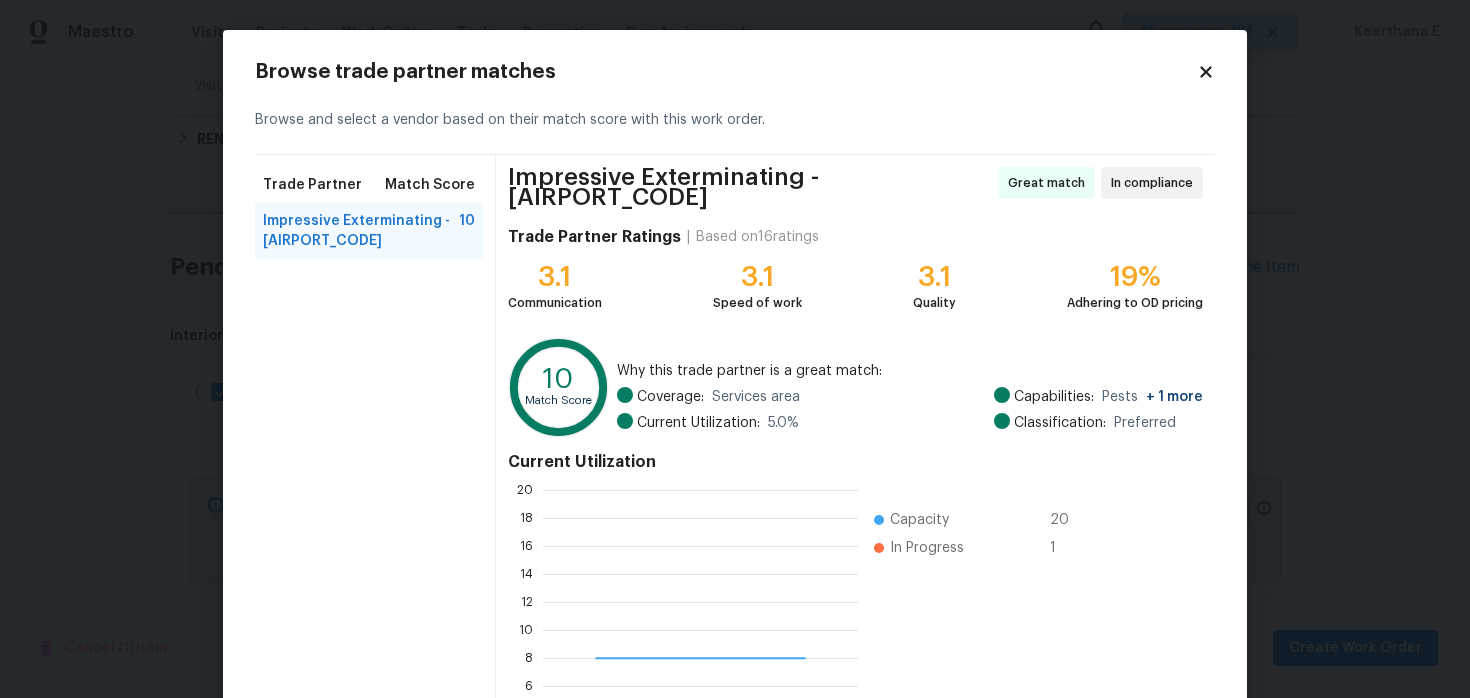 scroll, scrollTop: 2, scrollLeft: 2, axis: both 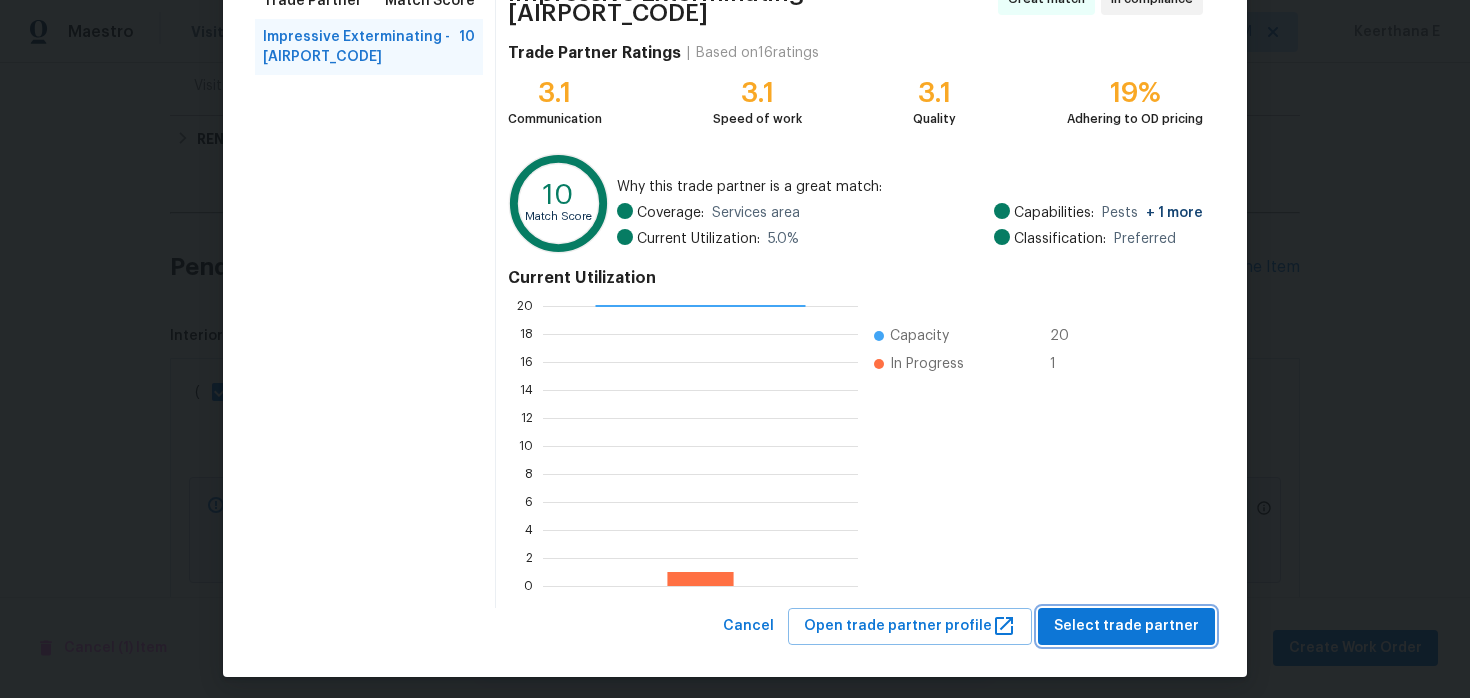 click on "Select trade partner" at bounding box center [1126, 626] 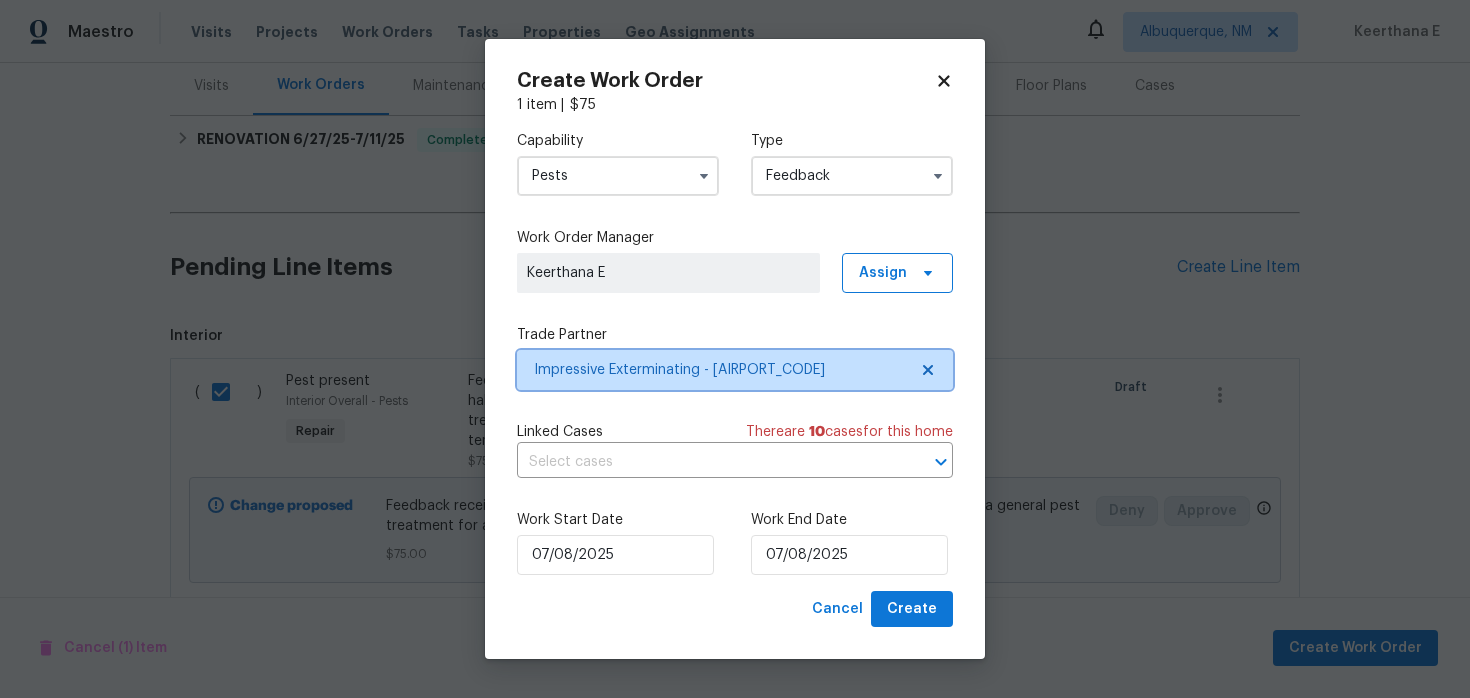 scroll, scrollTop: 0, scrollLeft: 0, axis: both 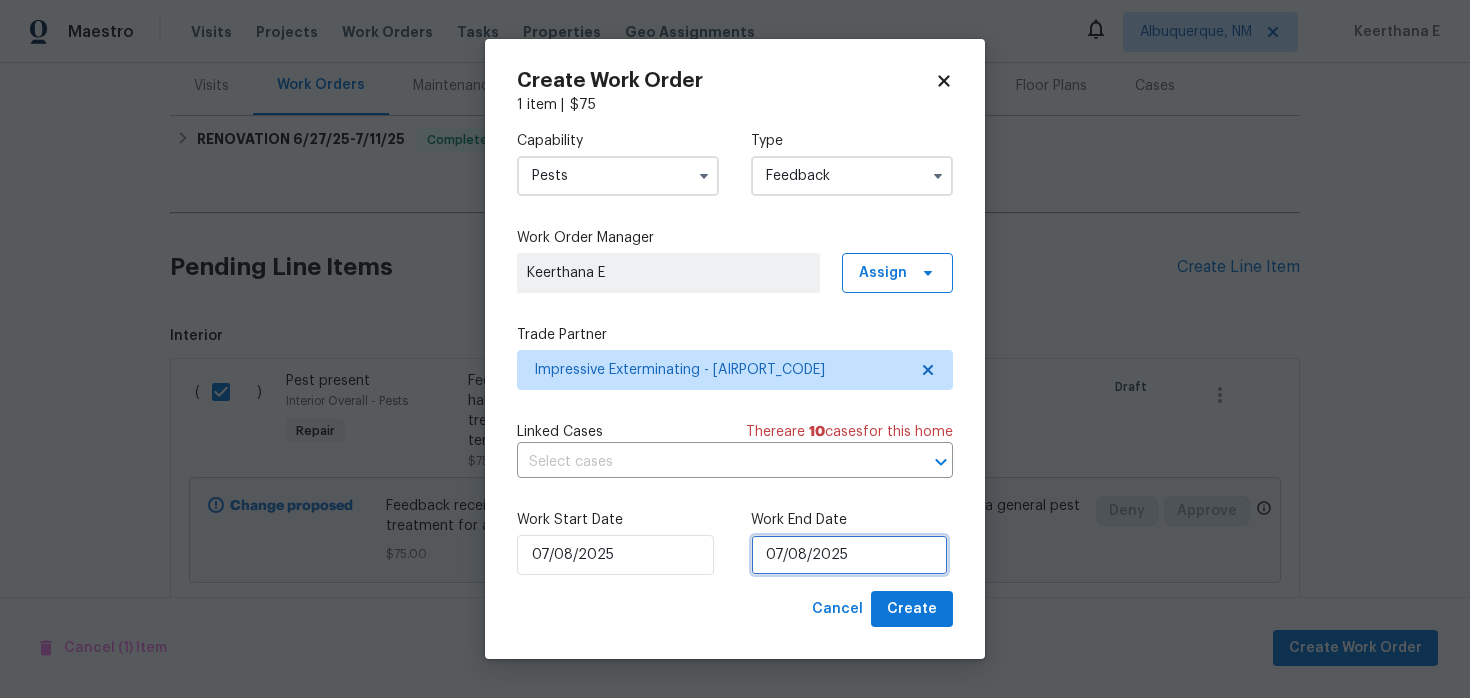 click on "07/08/2025" at bounding box center (849, 555) 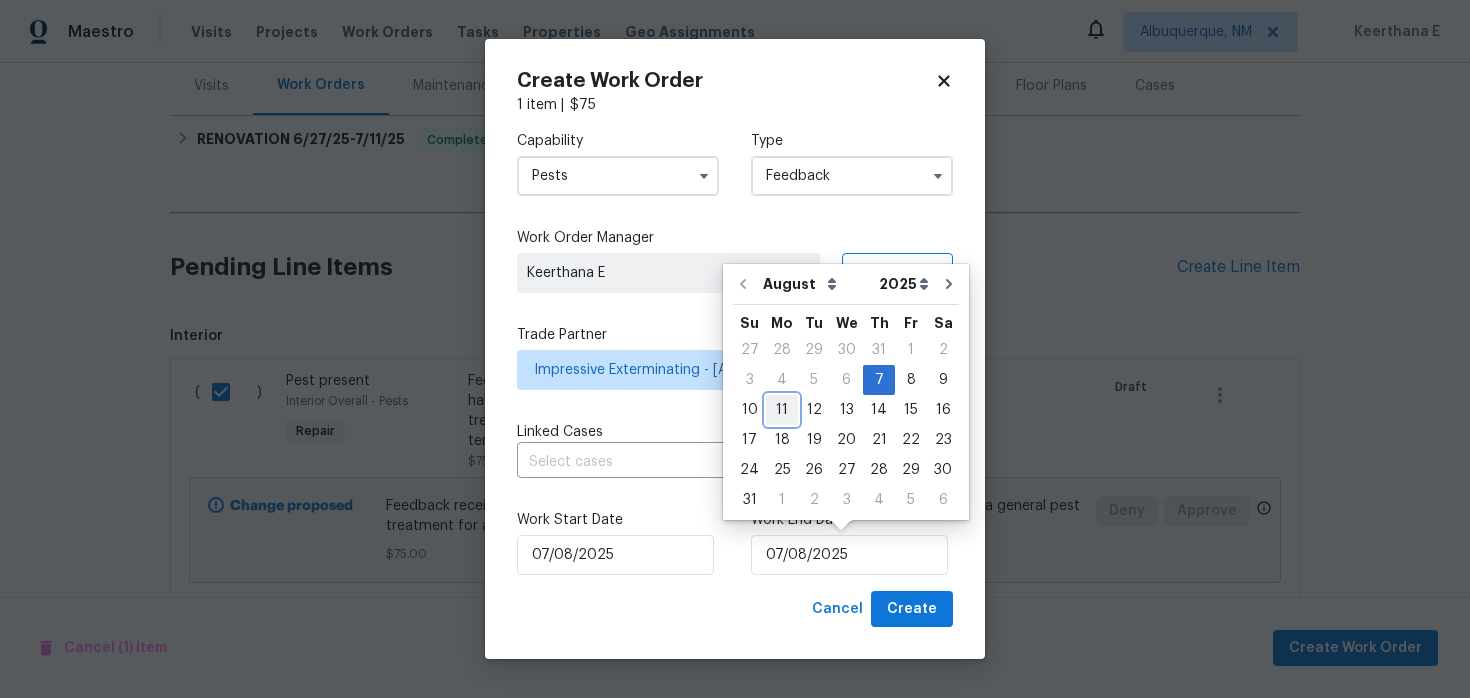 click on "11" at bounding box center [782, 410] 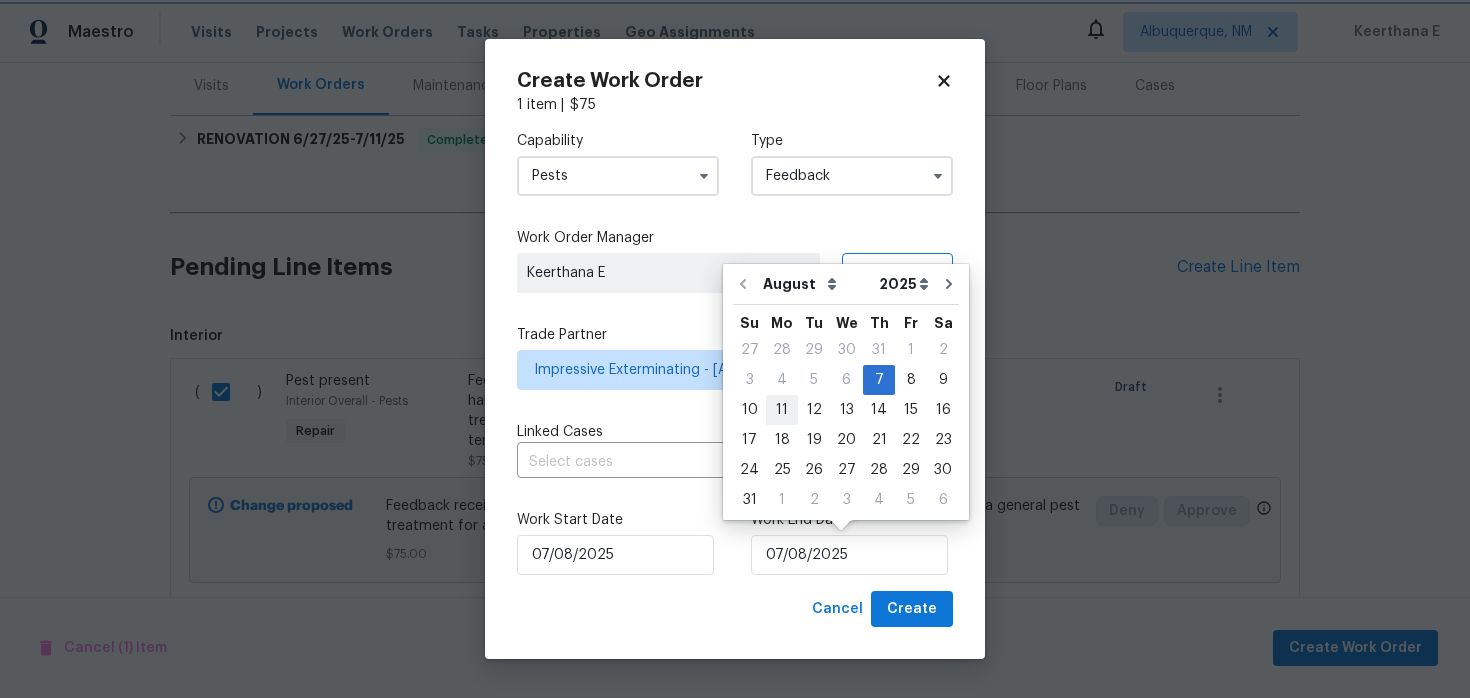 type on "11/08/2025" 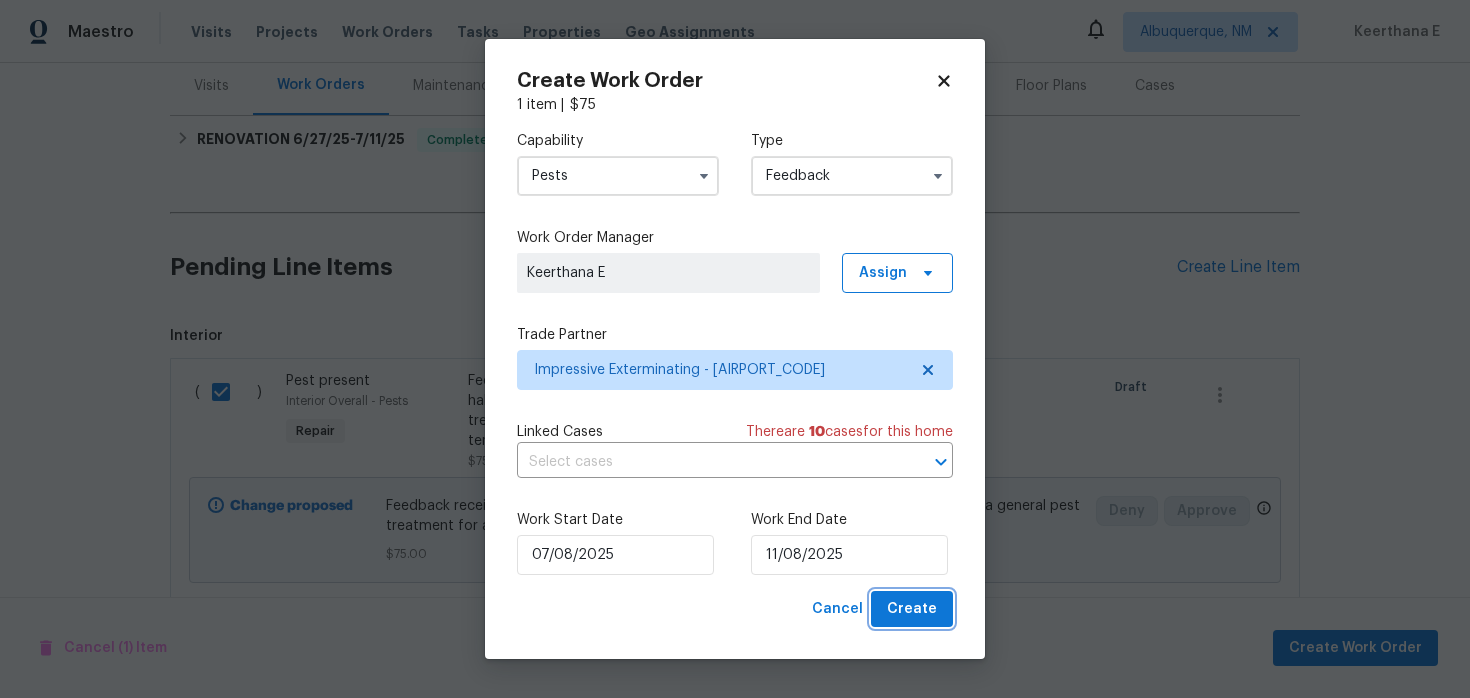 click on "Create" at bounding box center [912, 609] 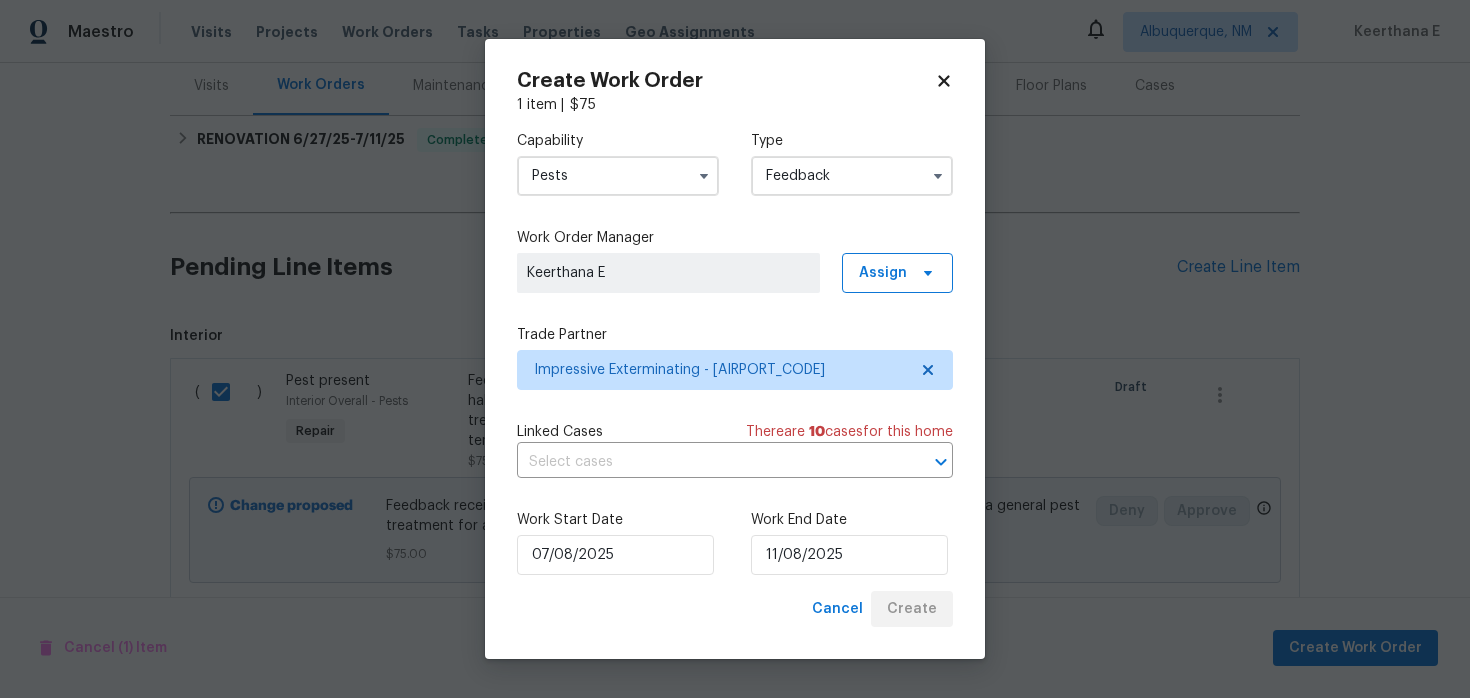 checkbox on "false" 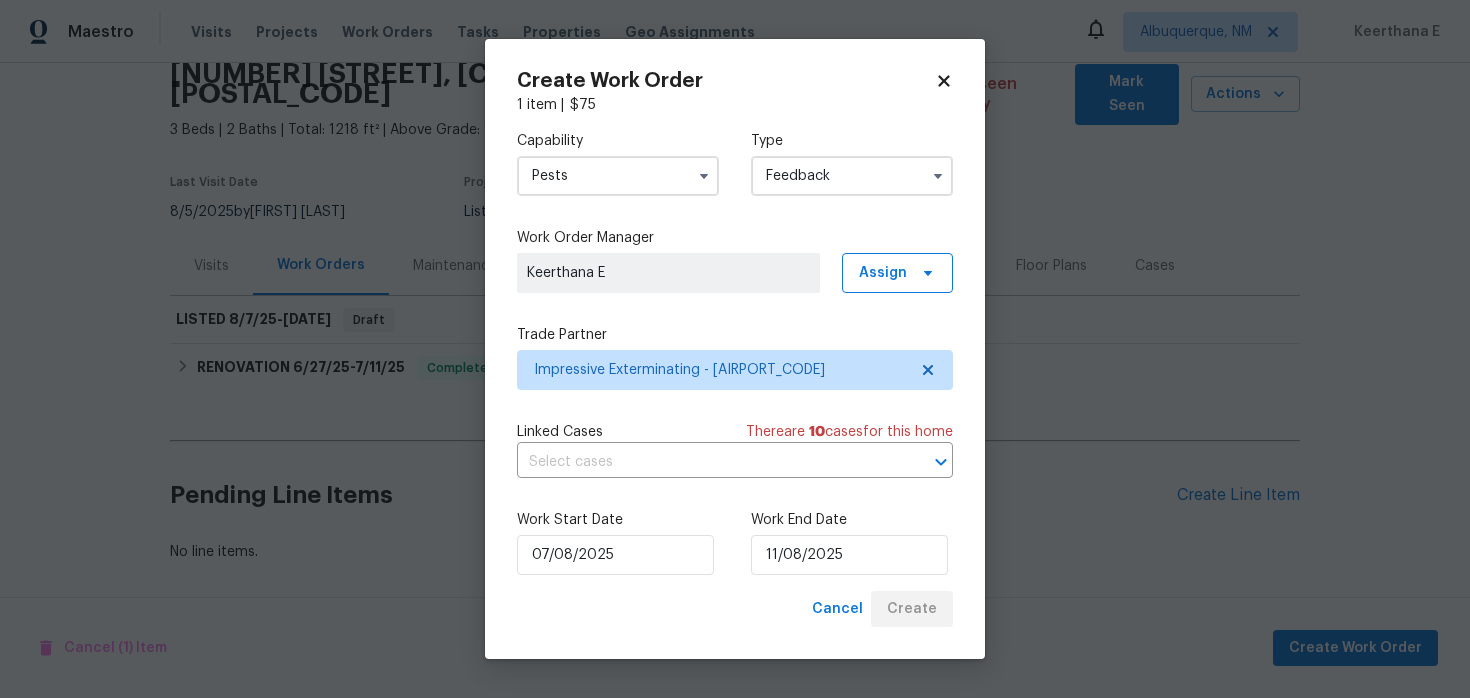 scroll, scrollTop: 67, scrollLeft: 0, axis: vertical 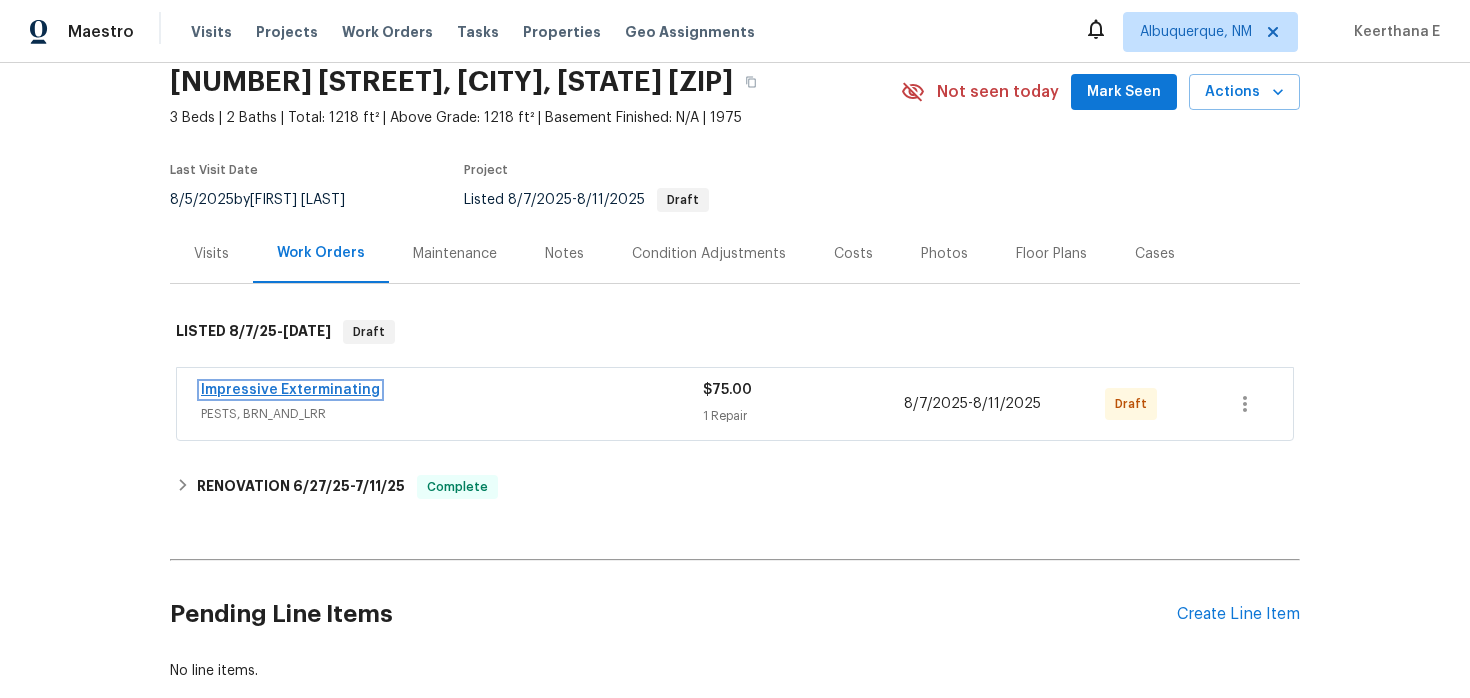 click on "Impressive Exterminating" at bounding box center [290, 390] 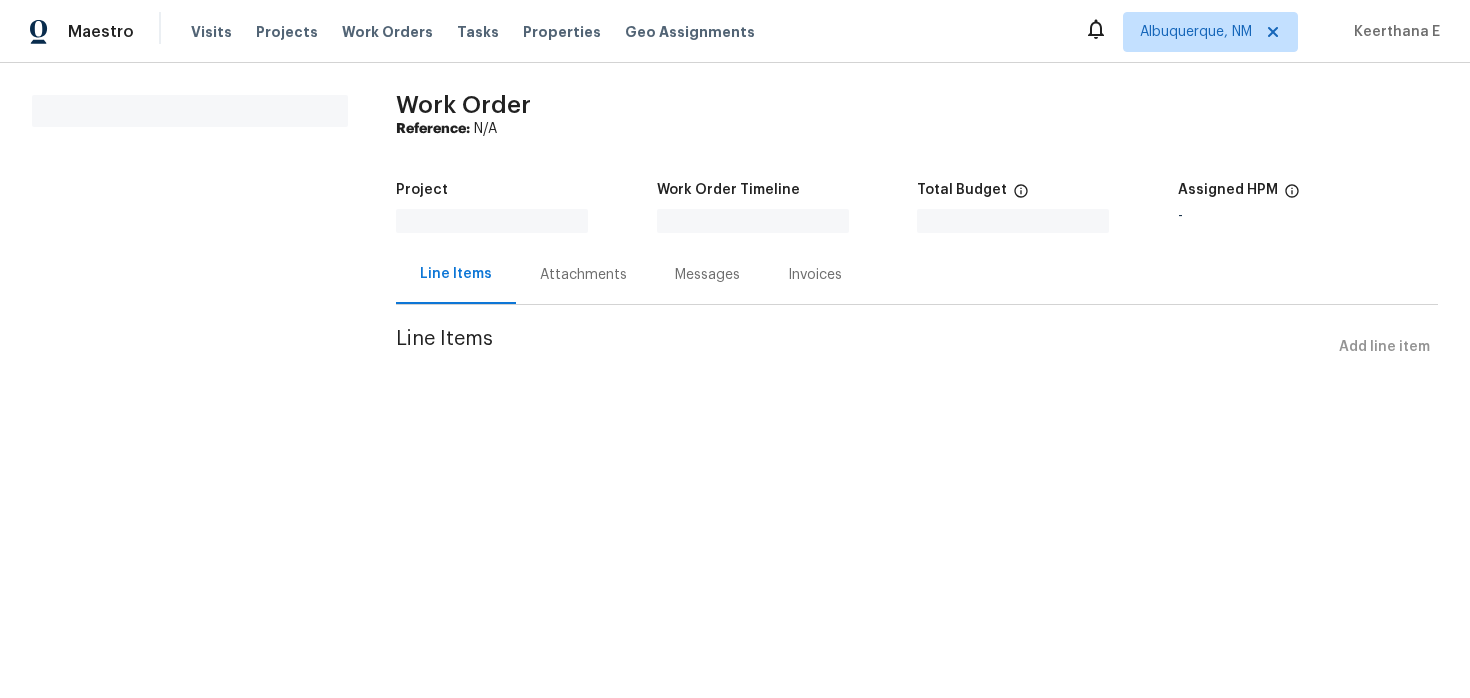 scroll, scrollTop: 0, scrollLeft: 0, axis: both 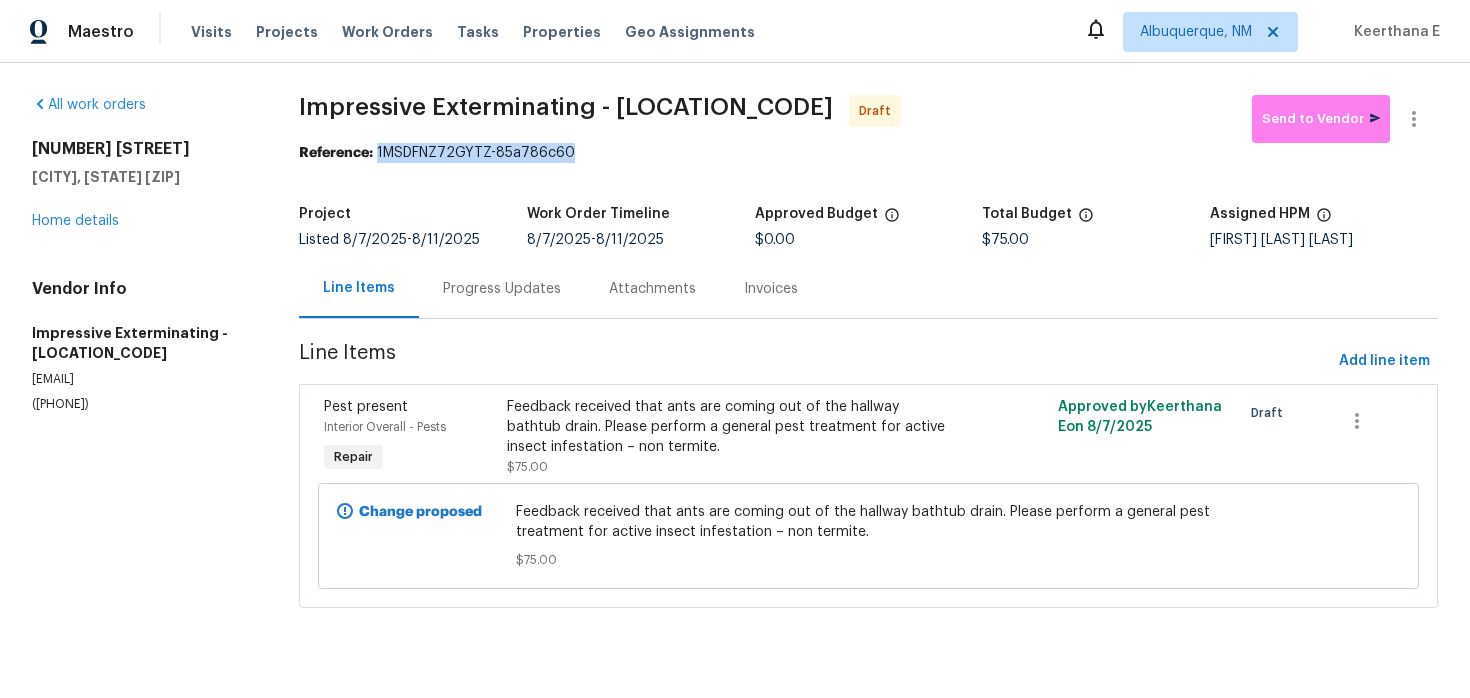 drag, startPoint x: 380, startPoint y: 150, endPoint x: 615, endPoint y: 156, distance: 235.07658 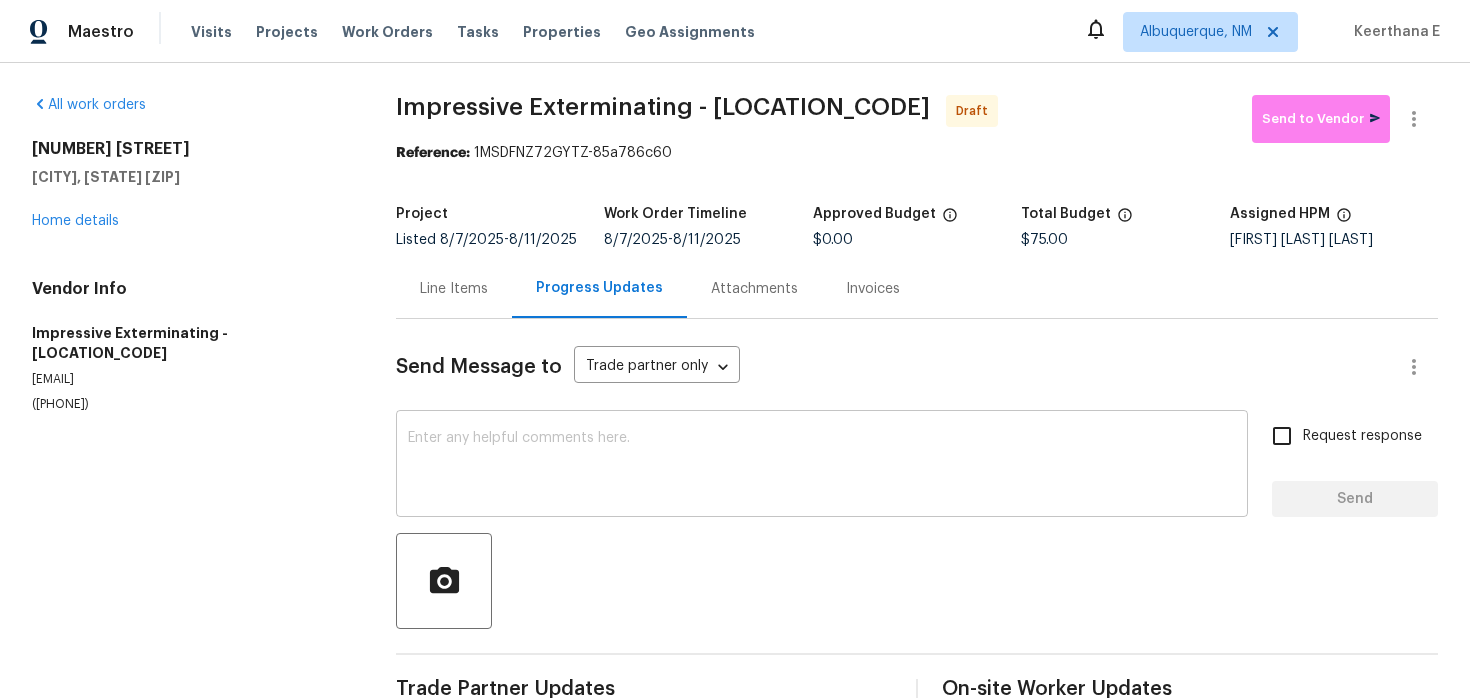 click at bounding box center [822, 466] 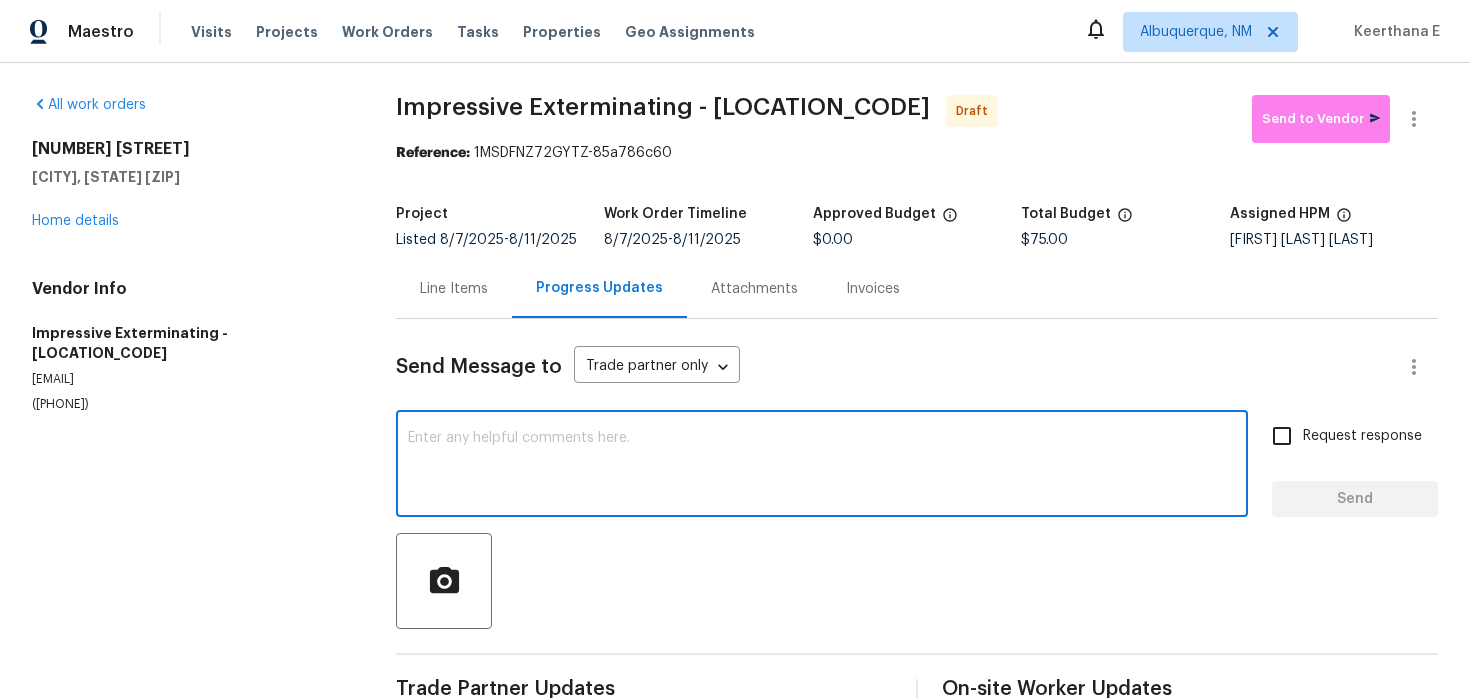 paste on "Hi this is Keerthana with Opendoor. I’m confirming you received the WO for the property at (Address). Please review and accept the WO within 24 hours and provide a schedule date. Please disregard the contact information for the HPM included in the WO. Our Centralised LWO Team is responsible for Listed WOs." 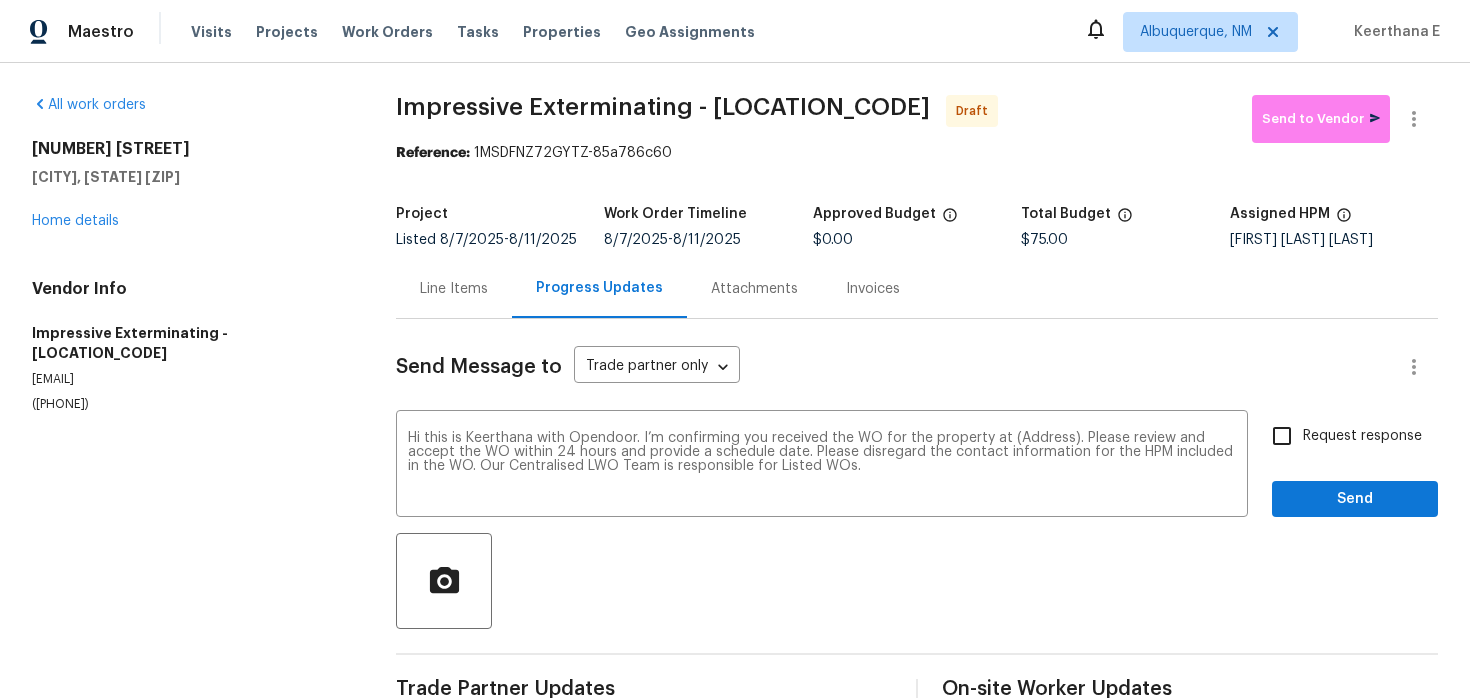 drag, startPoint x: 28, startPoint y: 147, endPoint x: 193, endPoint y: 175, distance: 167.3589 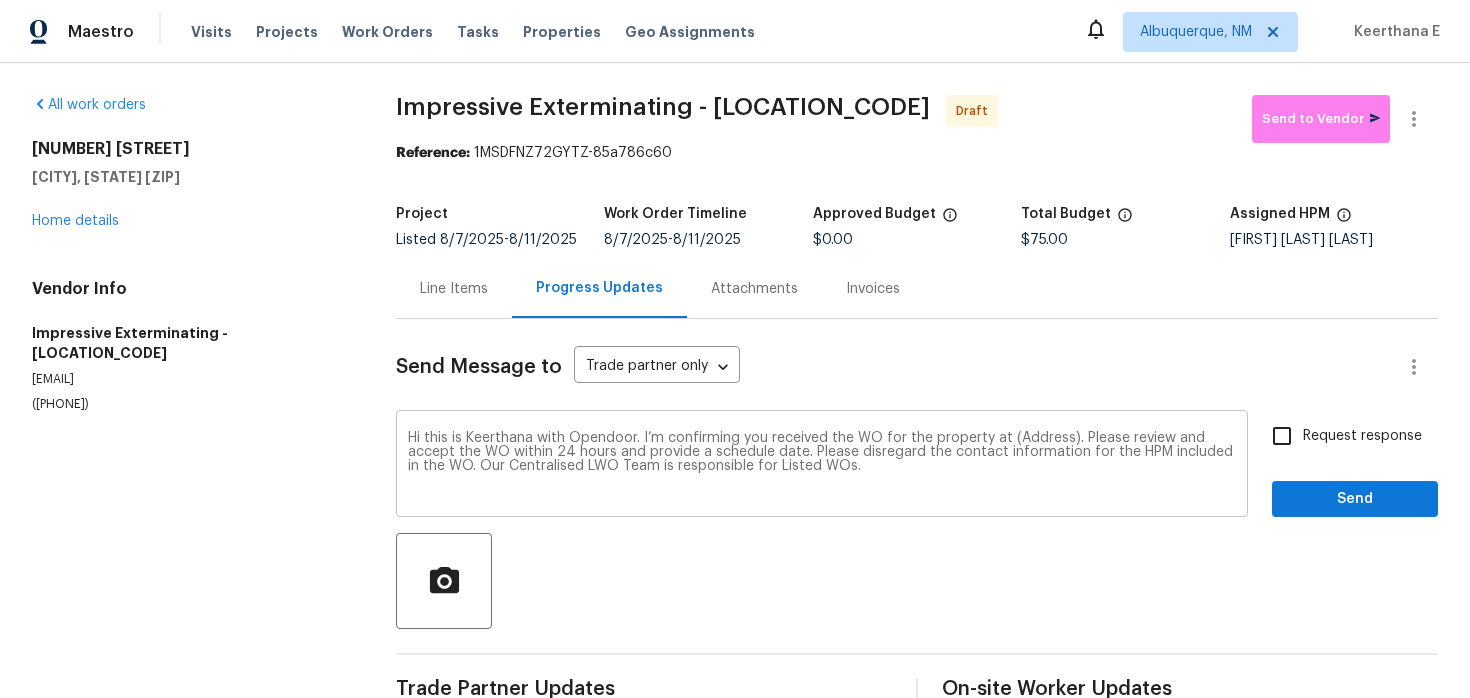 click on "Hi this is Keerthana with Opendoor. I’m confirming you received the WO for the property at (Address). Please review and accept the WO within 24 hours and provide a schedule date. Please disregard the contact information for the HPM included in the WO. Our Centralised LWO Team is responsible for Listed WOs." at bounding box center [822, 466] 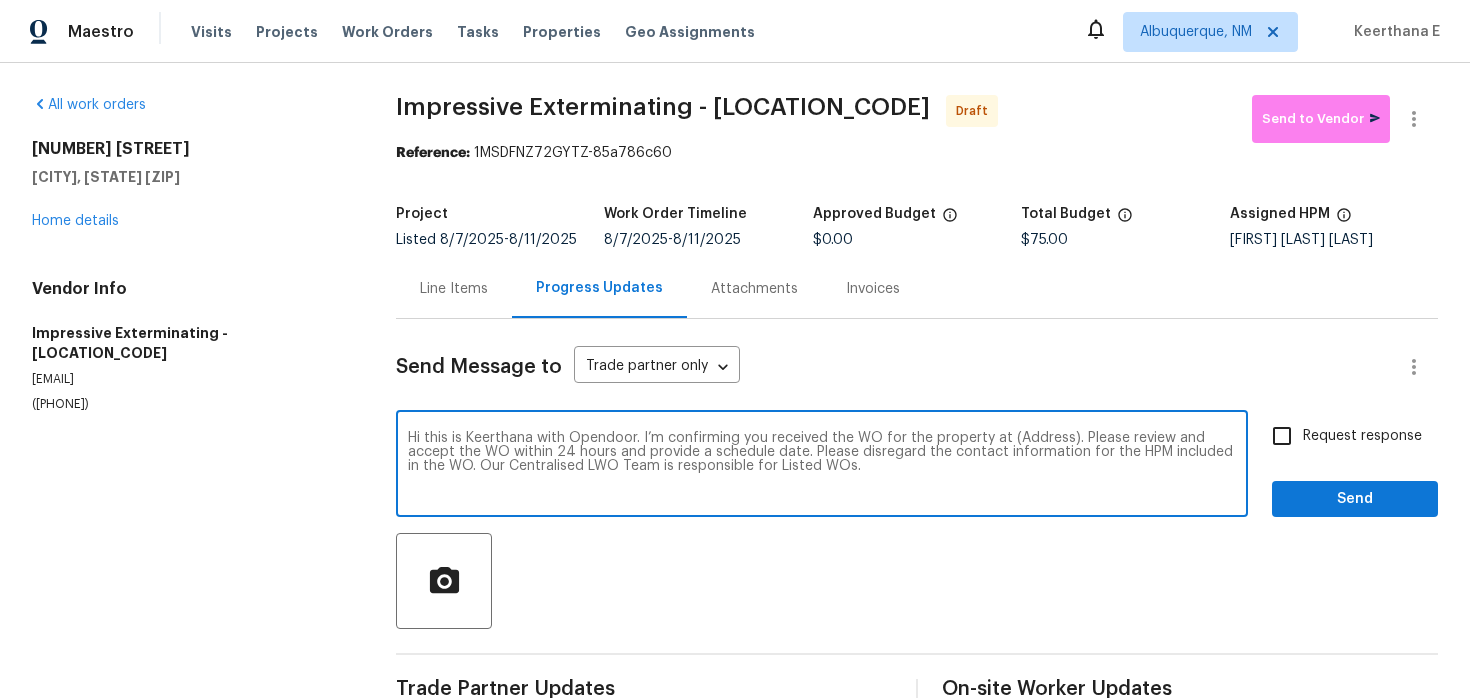 click on "Hi this is Keerthana with Opendoor. I’m confirming you received the WO for the property at (Address). Please review and accept the WO within 24 hours and provide a schedule date. Please disregard the contact information for the HPM included in the WO. Our Centralised LWO Team is responsible for Listed WOs." at bounding box center [822, 466] 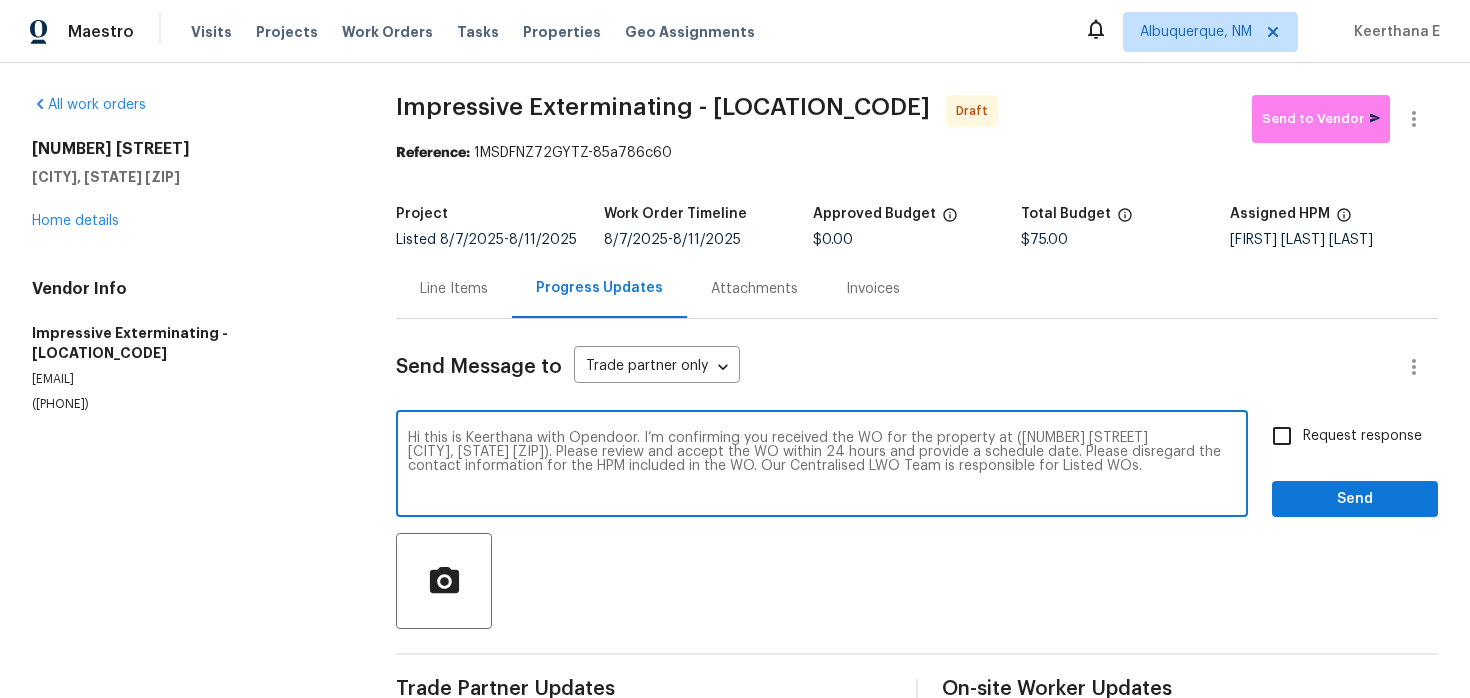 type on "Hi this is Keerthana with Opendoor. I’m confirming you received the WO for the property at (5669 Lake Lindero Dr
Agoura Hills, CA 91301). Please review and accept the WO within 24 hours and provide a schedule date. Please disregard the contact information for the HPM included in the WO. Our Centralised LWO Team is responsible for Listed WOs." 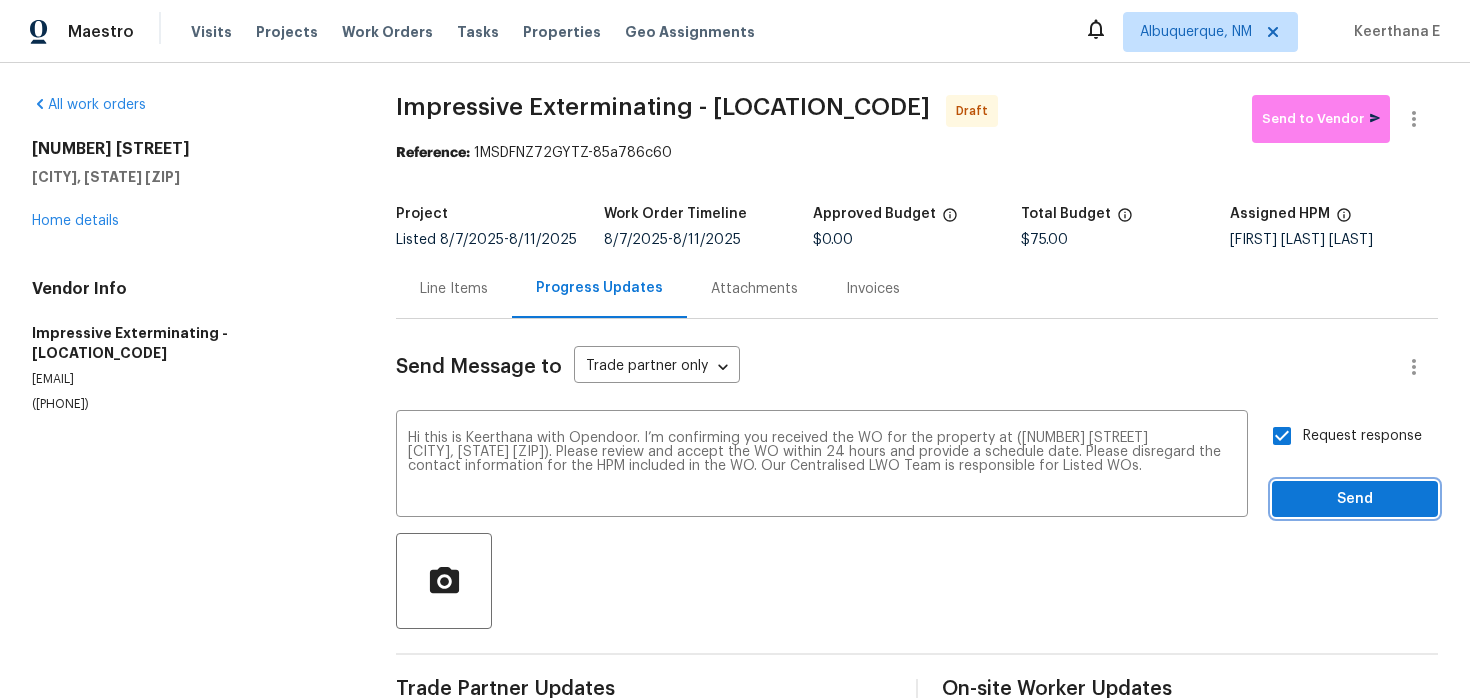 click on "Send" at bounding box center (1355, 499) 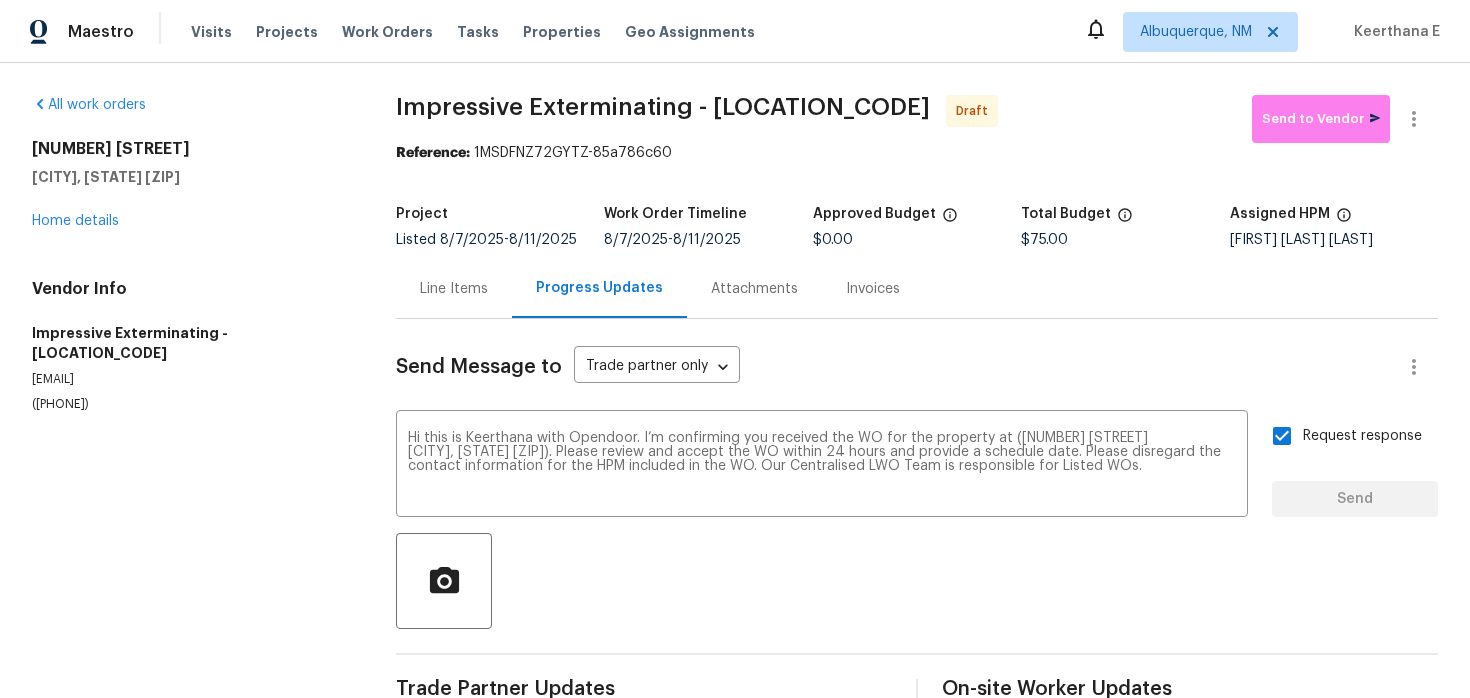 type 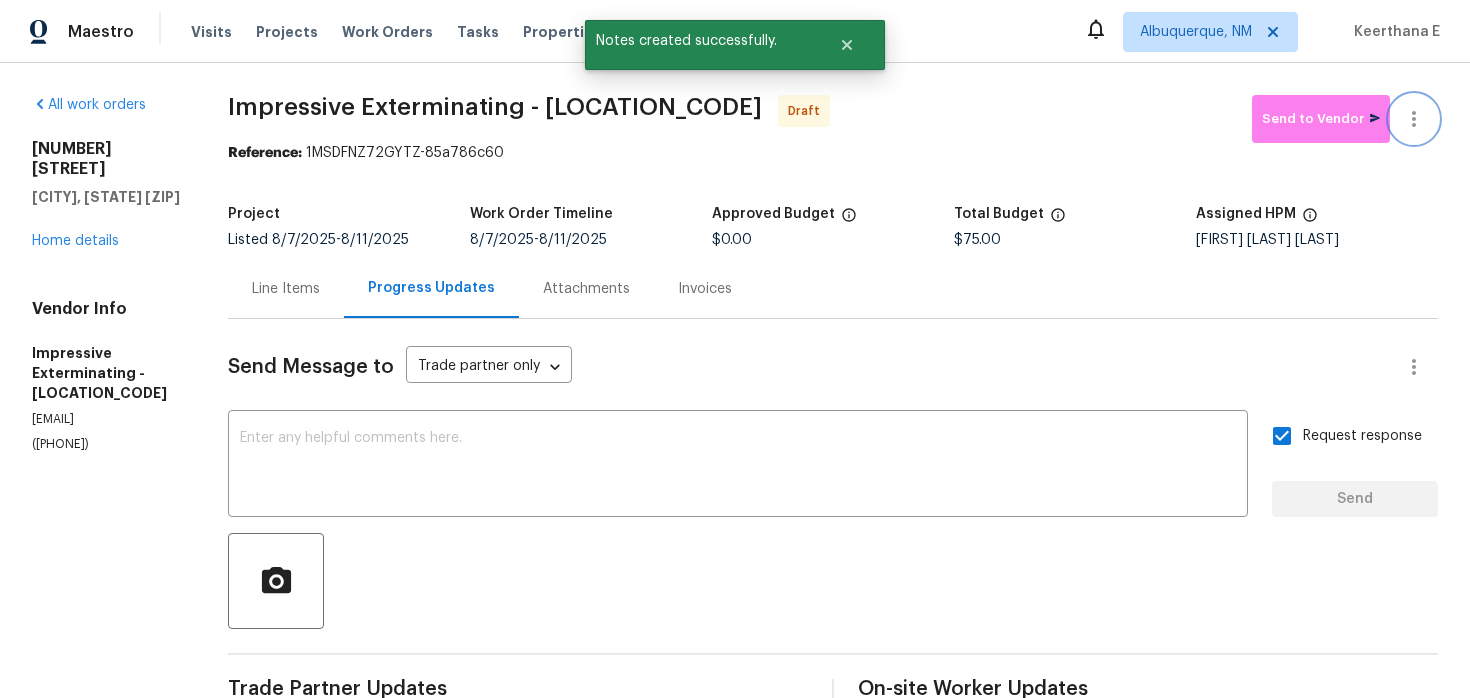 click 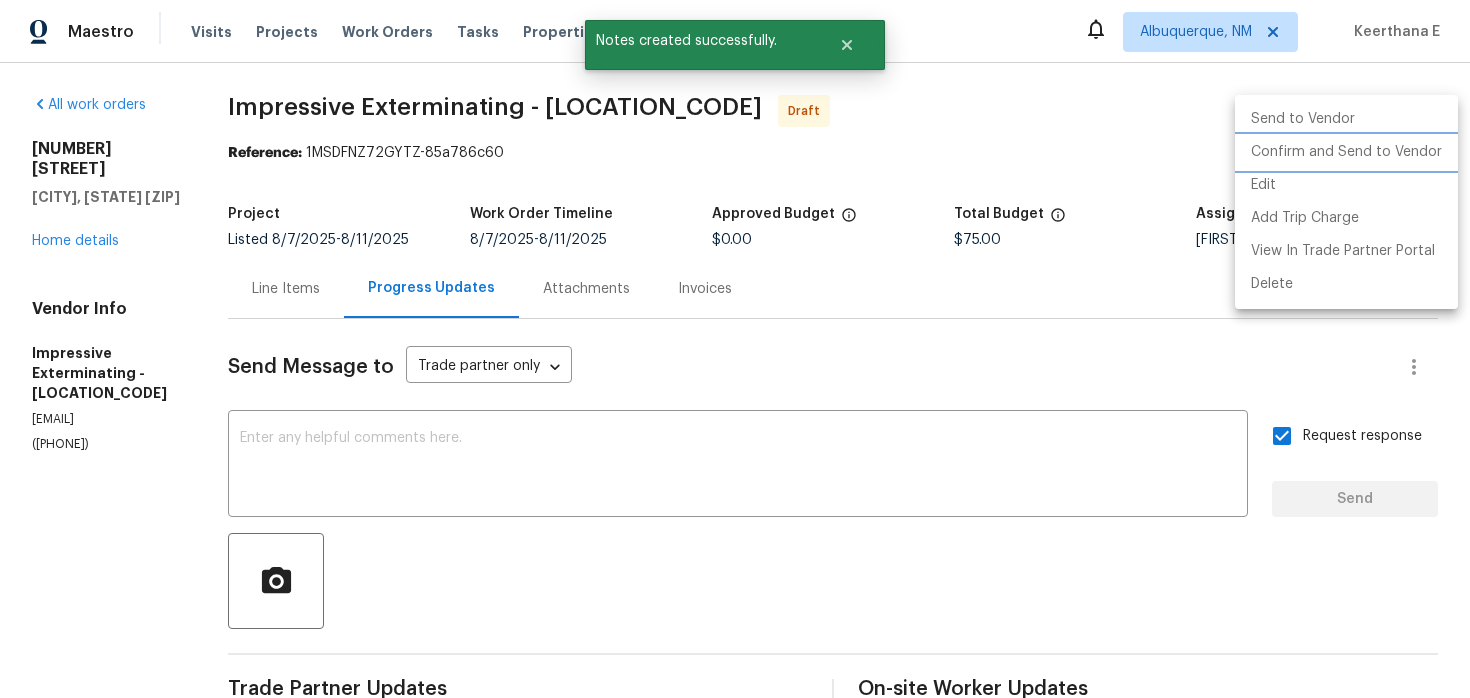 click on "Confirm and Send to Vendor" at bounding box center [1346, 152] 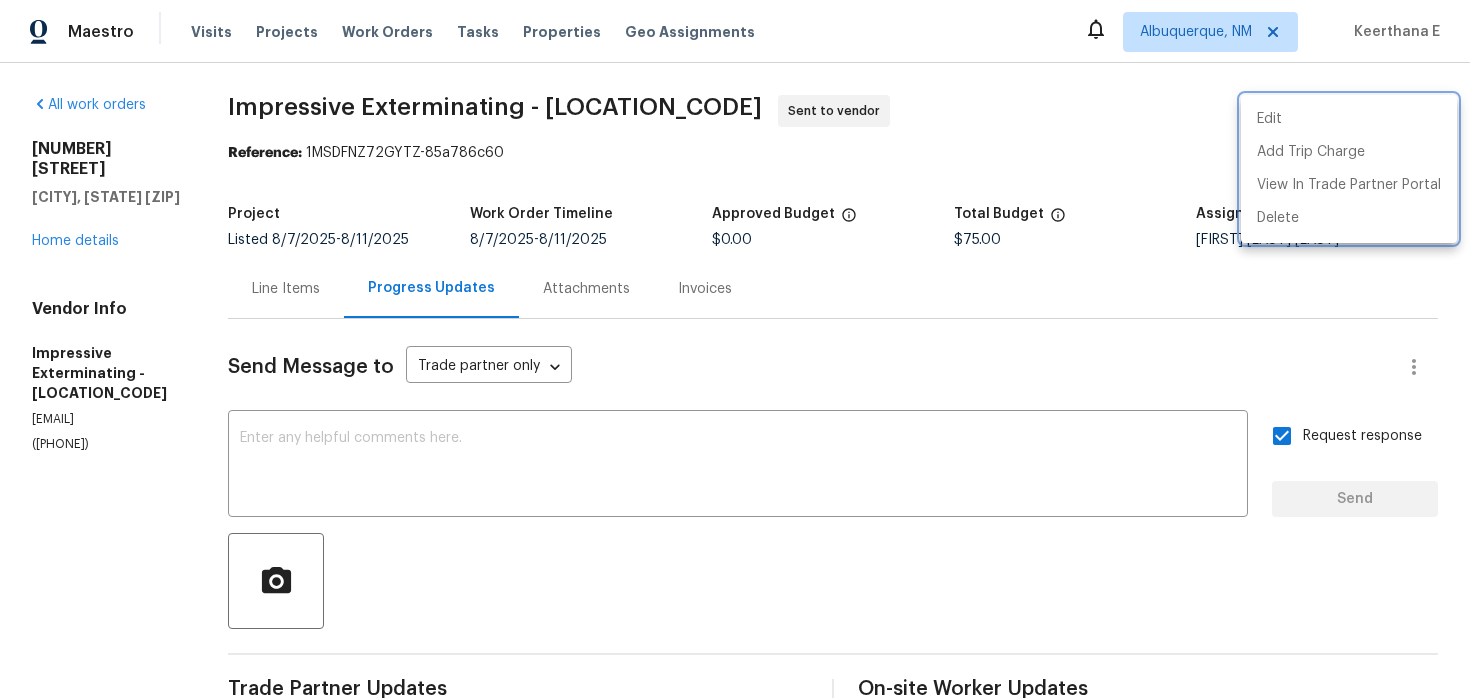 click at bounding box center (735, 349) 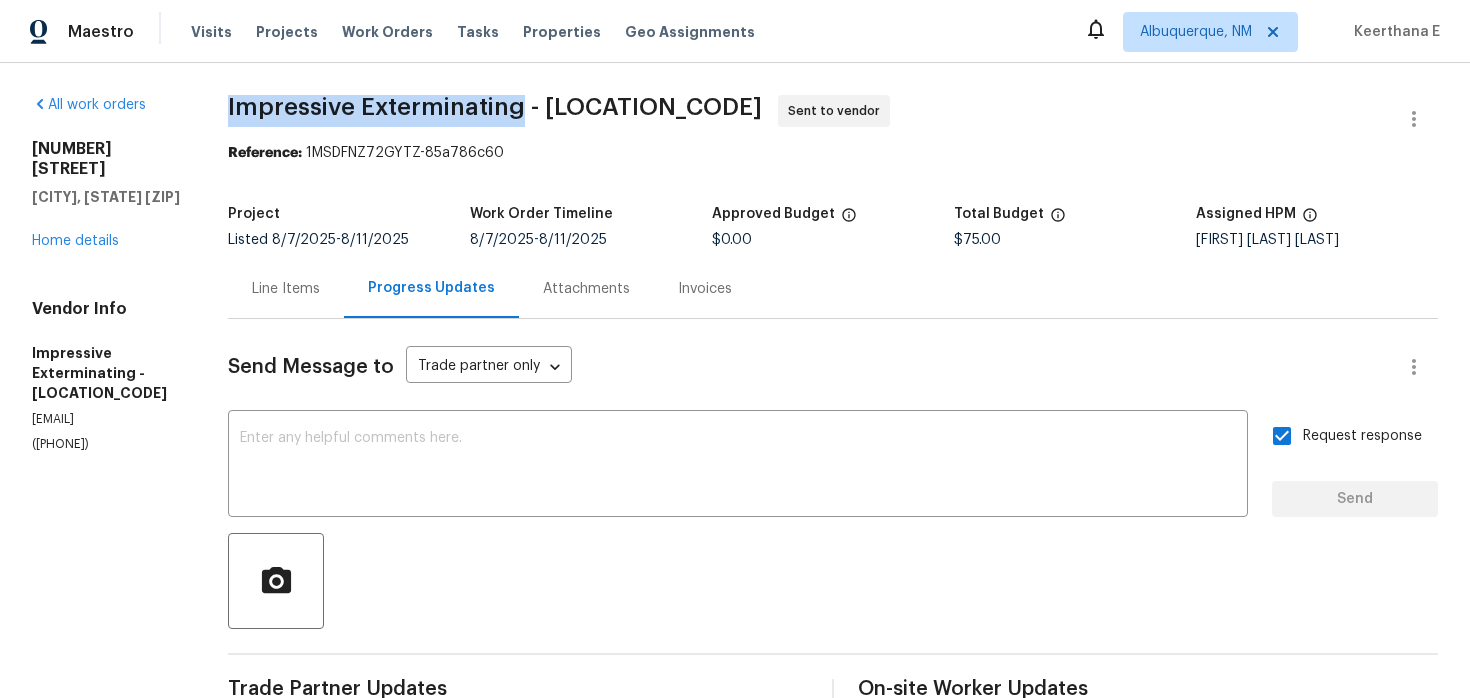 drag, startPoint x: 239, startPoint y: 105, endPoint x: 538, endPoint y: 109, distance: 299.02676 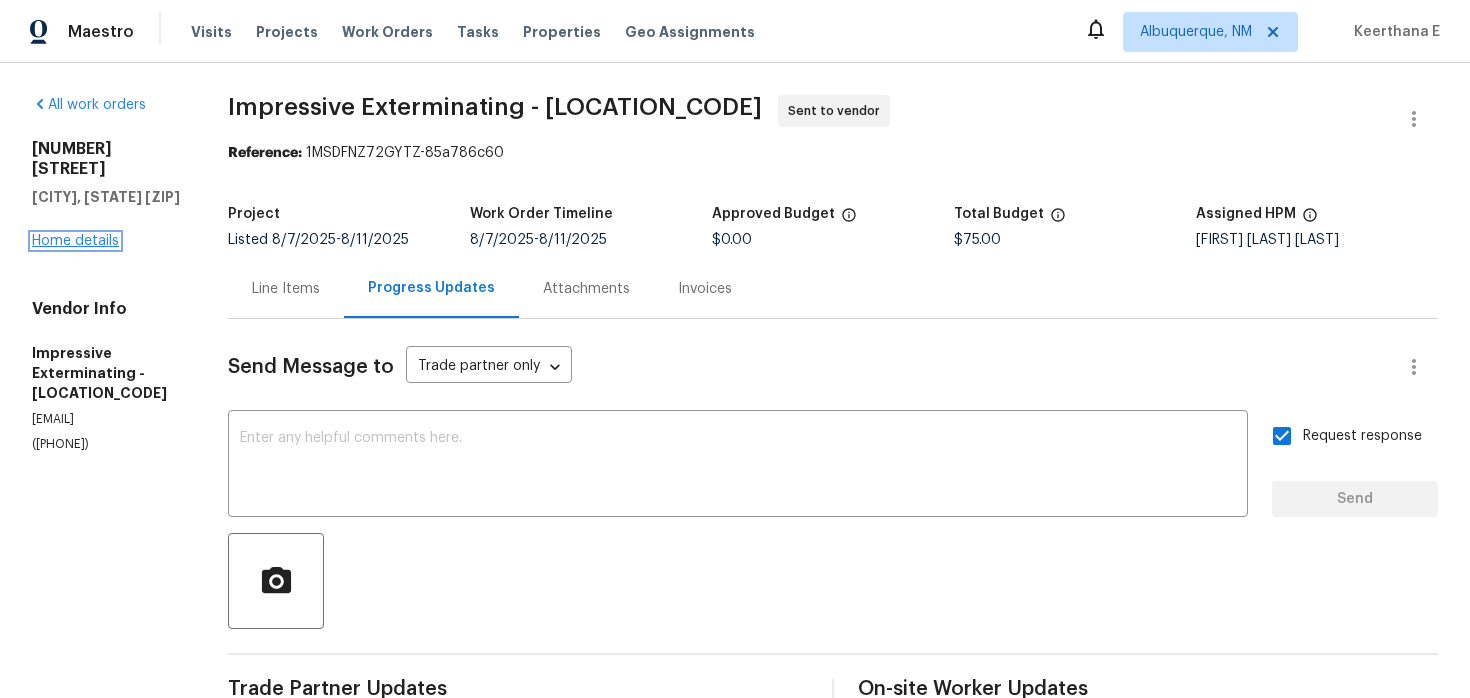 click on "Home details" at bounding box center [75, 241] 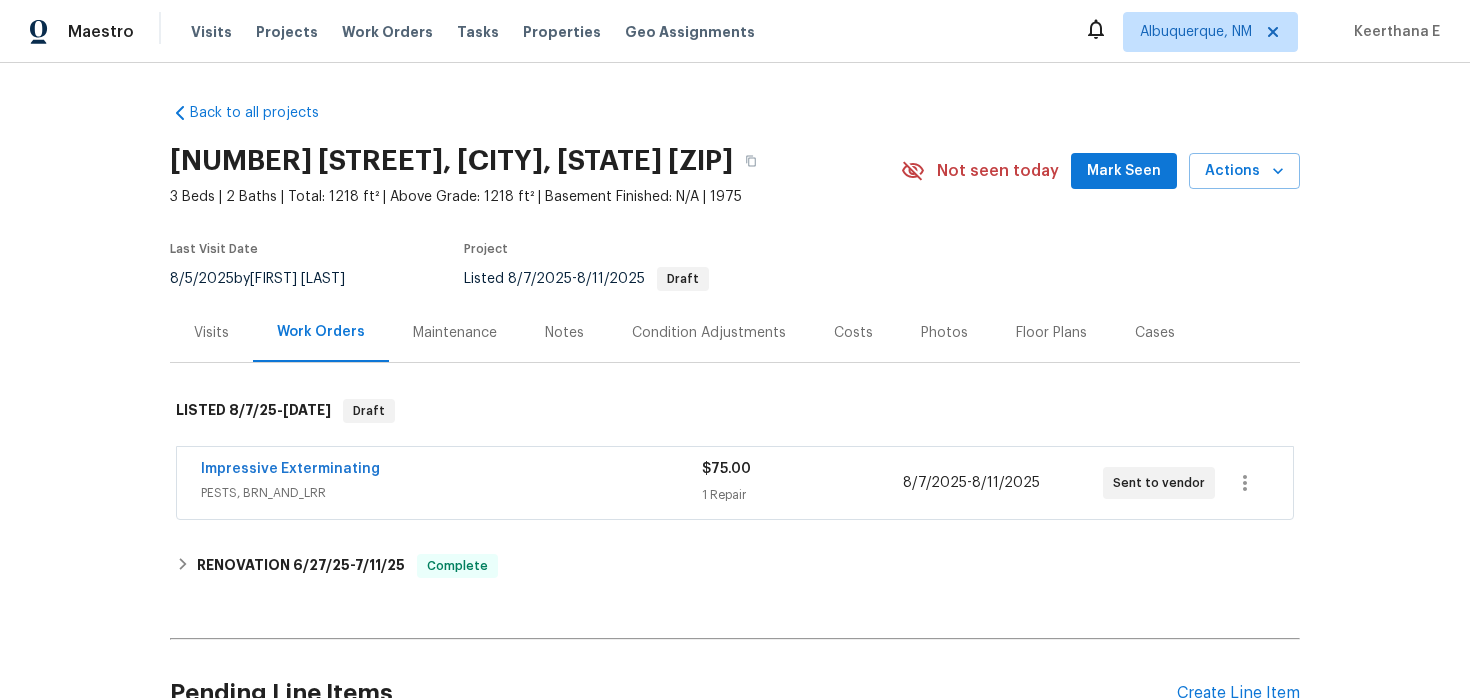 scroll, scrollTop: 198, scrollLeft: 0, axis: vertical 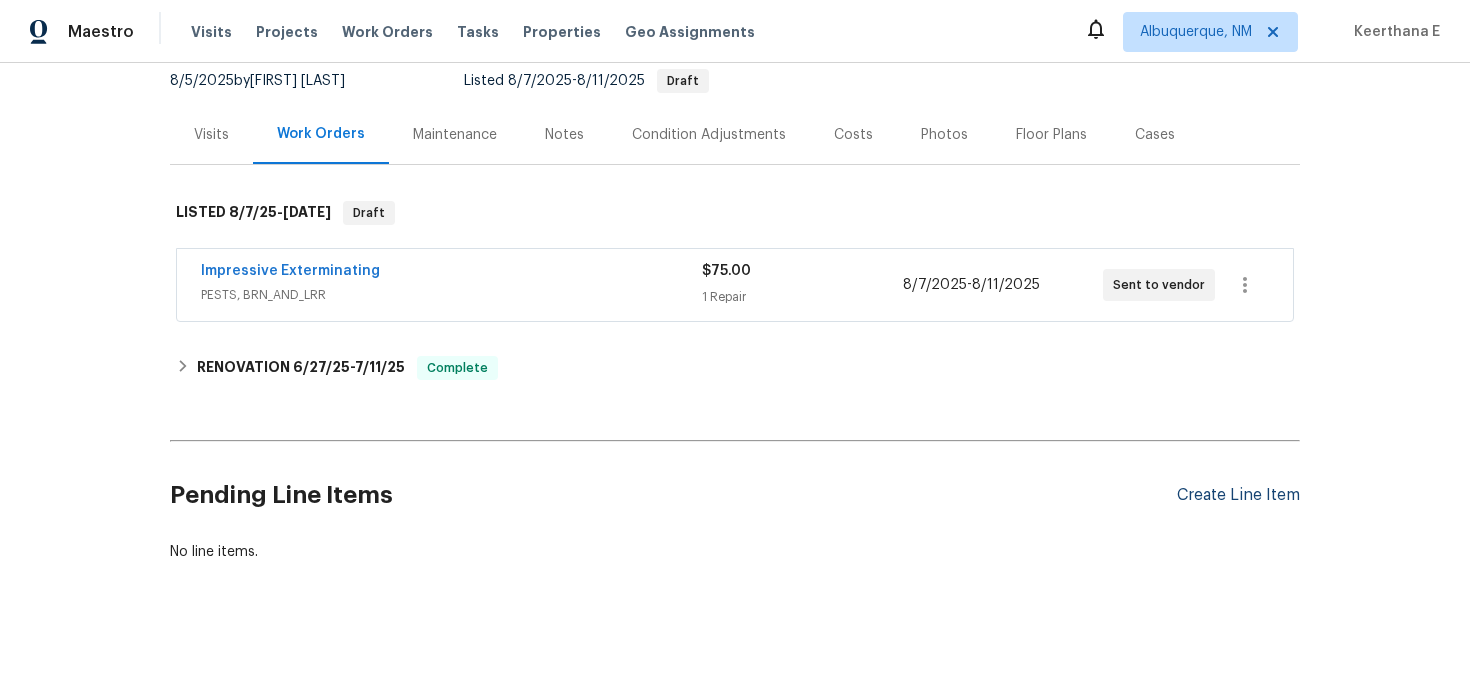 click on "Create Line Item" at bounding box center (1238, 495) 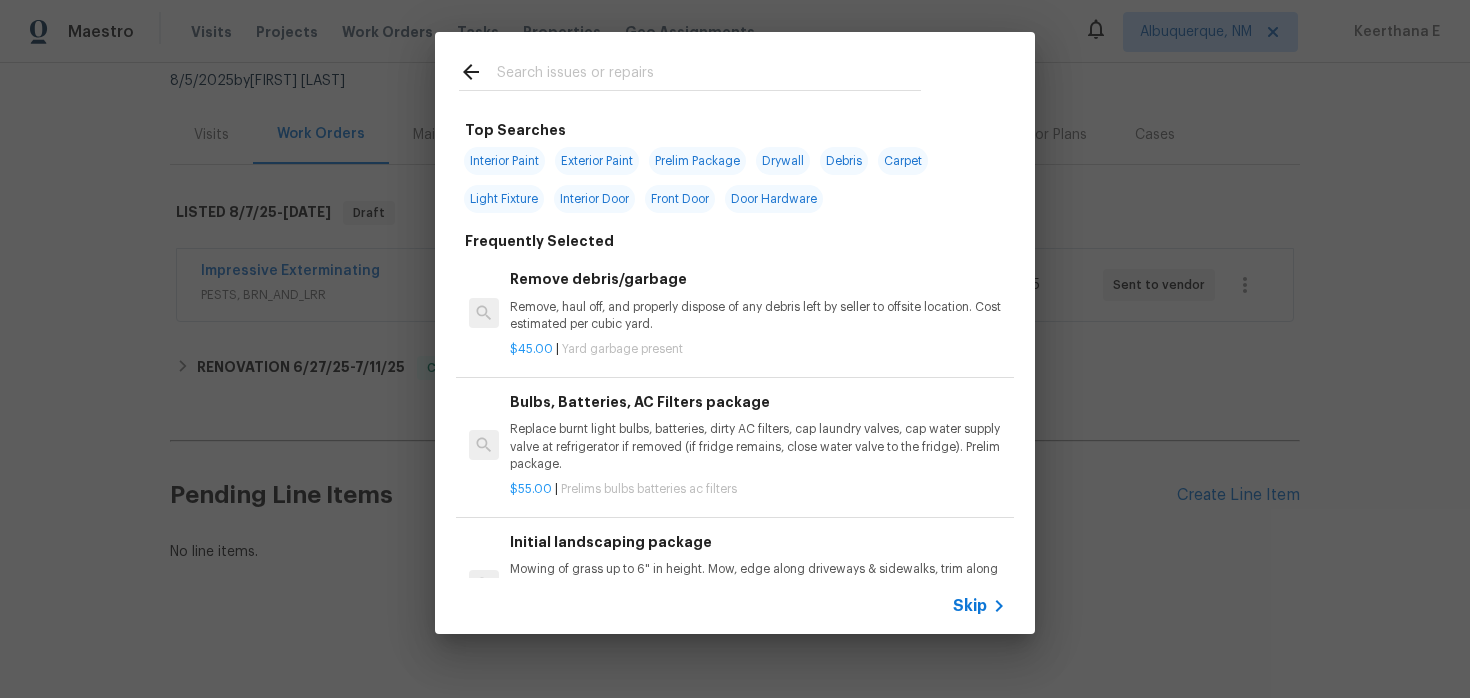 click on "Skip" at bounding box center (982, 606) 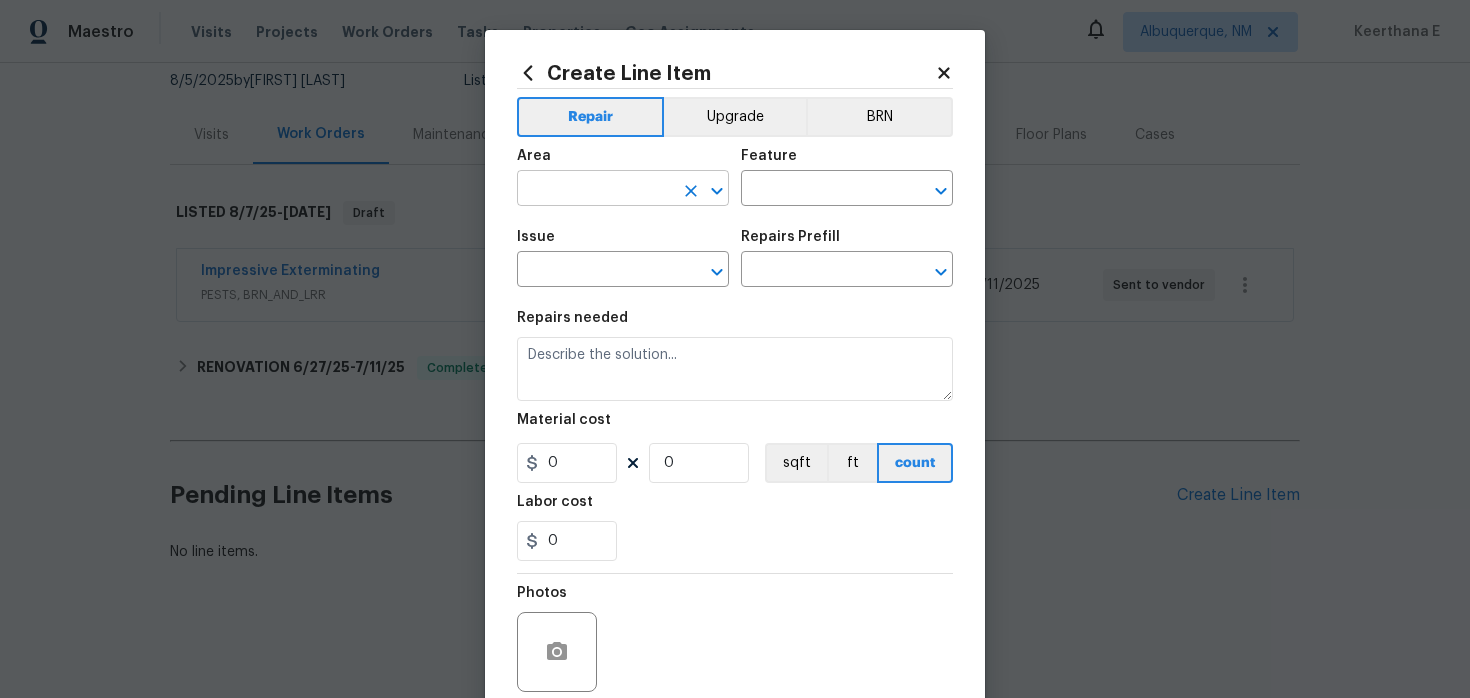 click at bounding box center (595, 190) 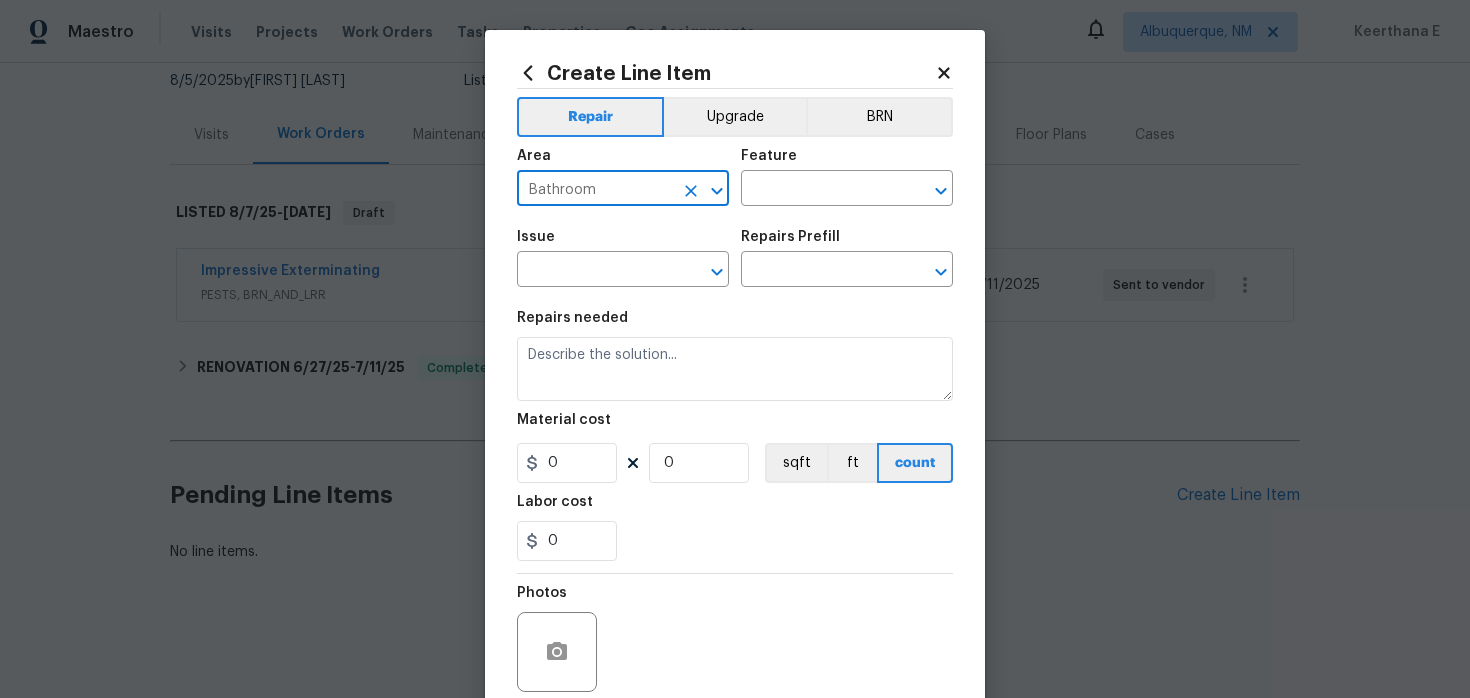 type on "Bathroom" 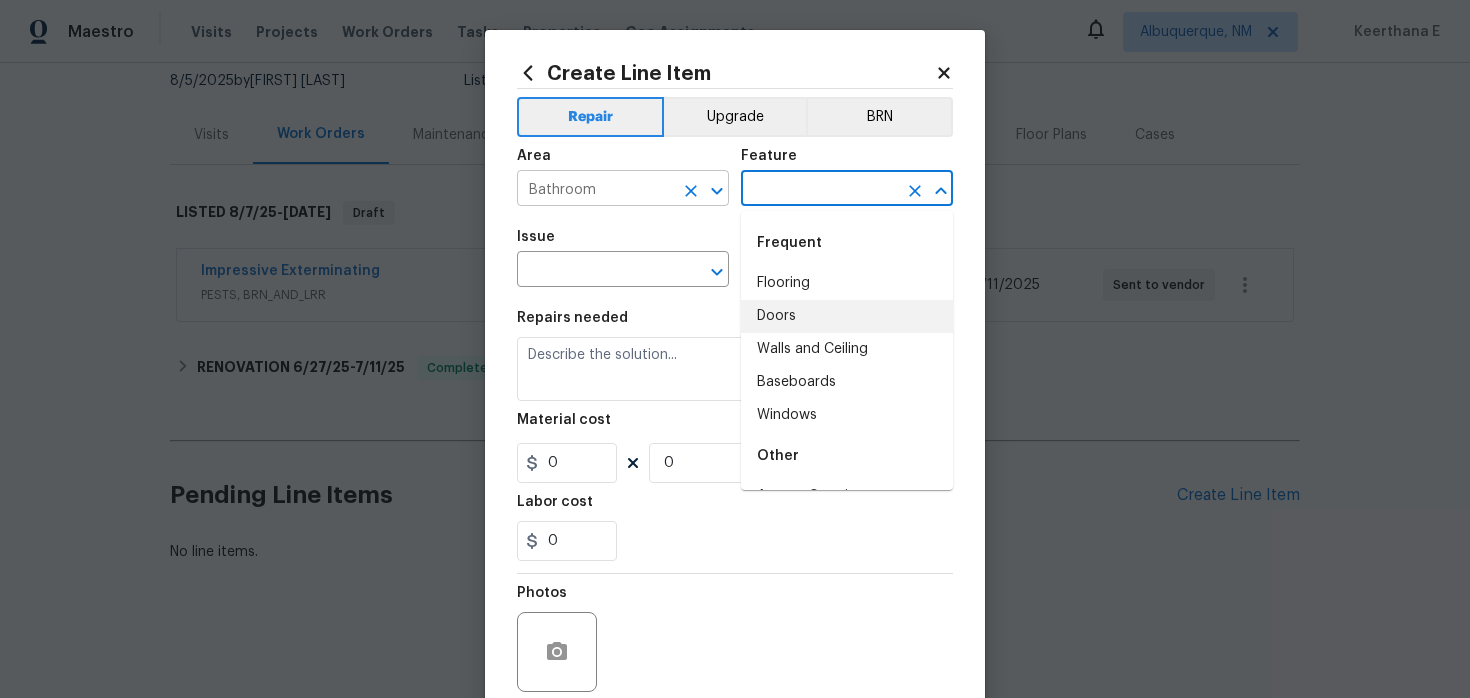 type on "Doors" 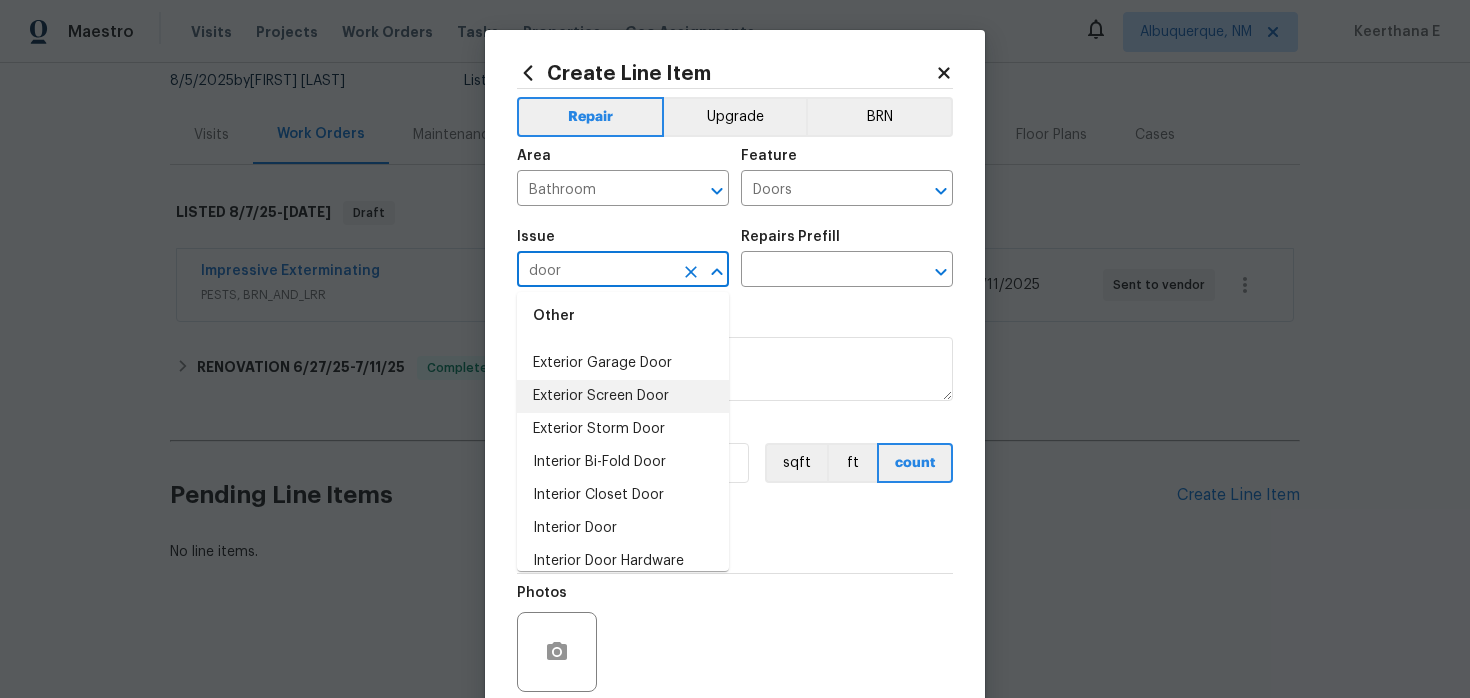 scroll, scrollTop: 229, scrollLeft: 0, axis: vertical 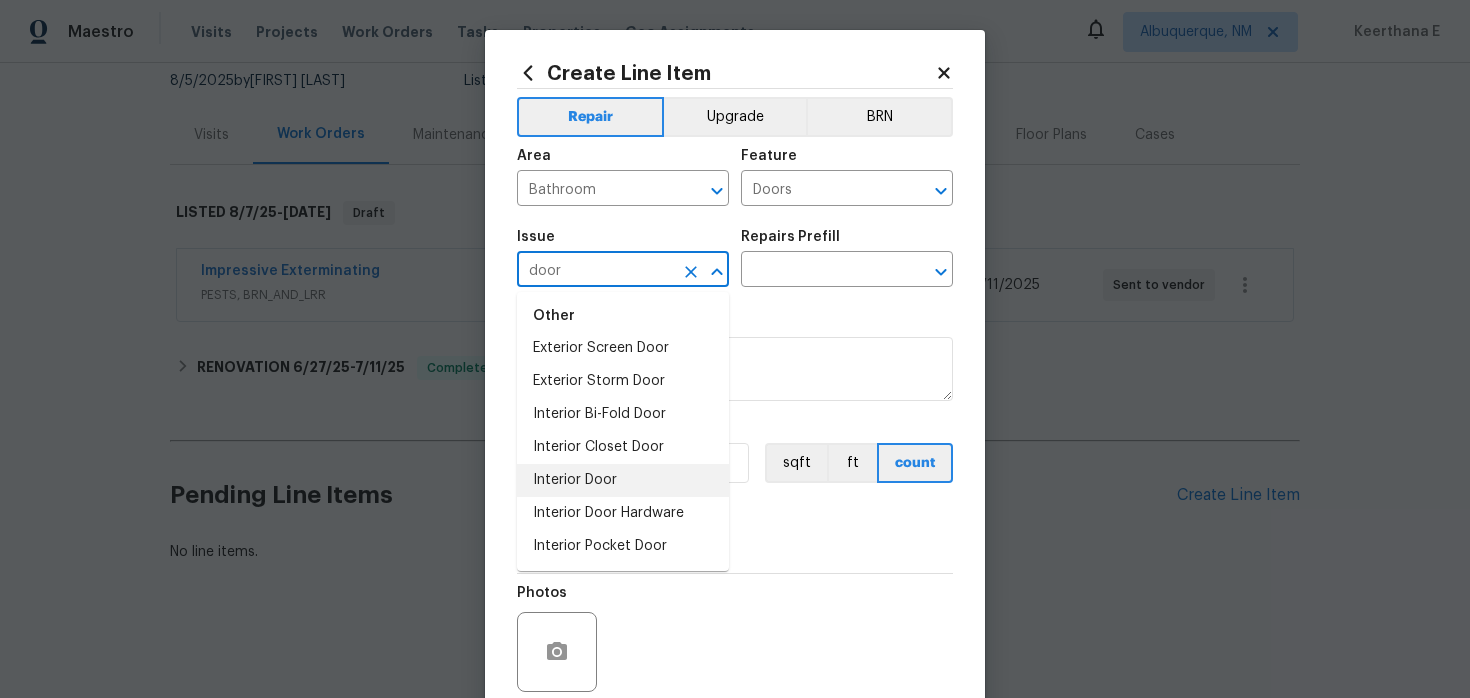 click on "Interior Door" at bounding box center [623, 480] 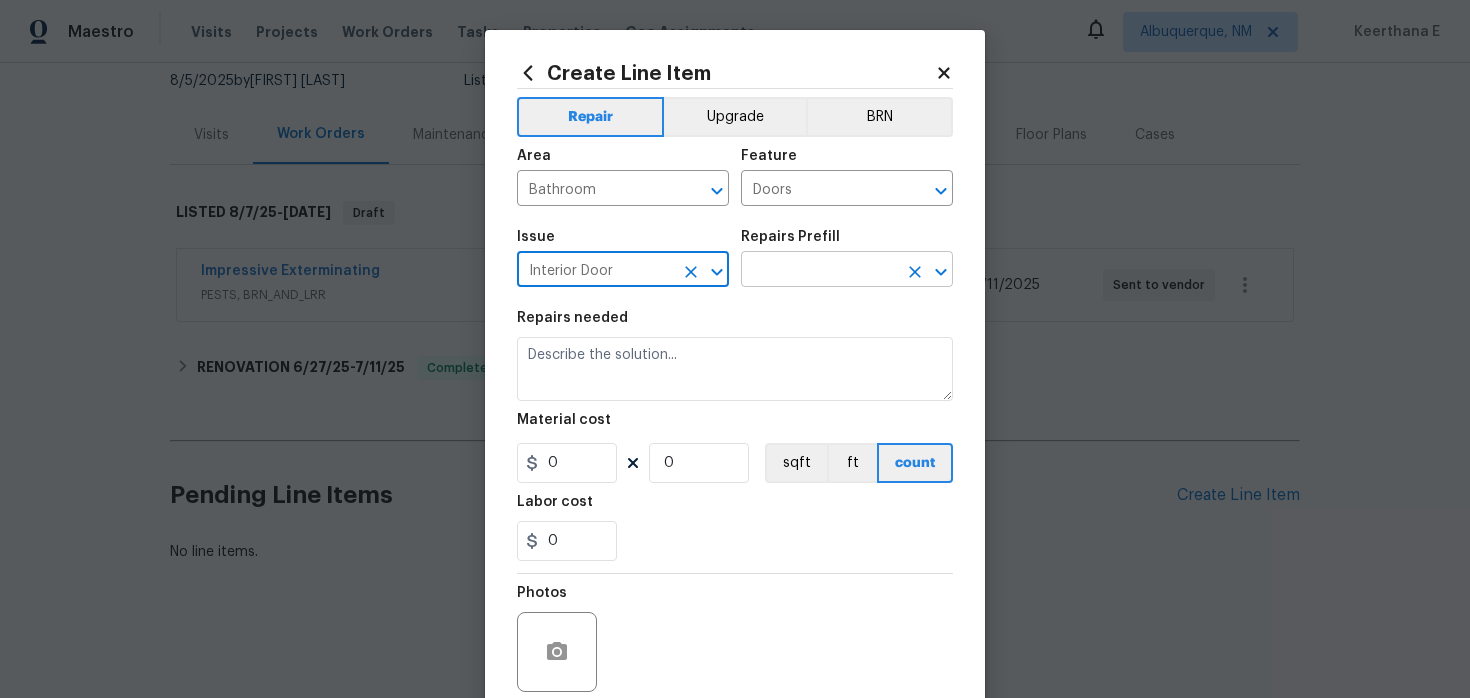 type on "Interior Door" 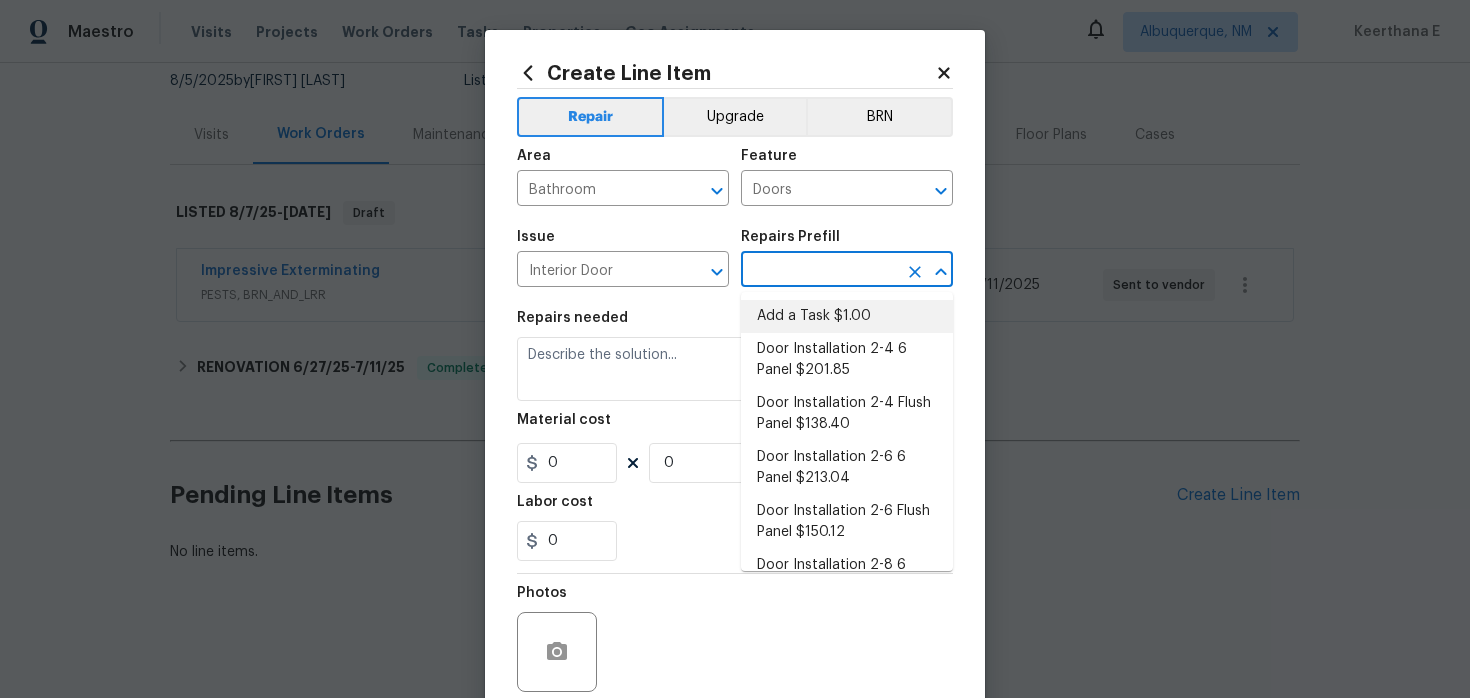 click on "Add a Task $1.00" at bounding box center [847, 316] 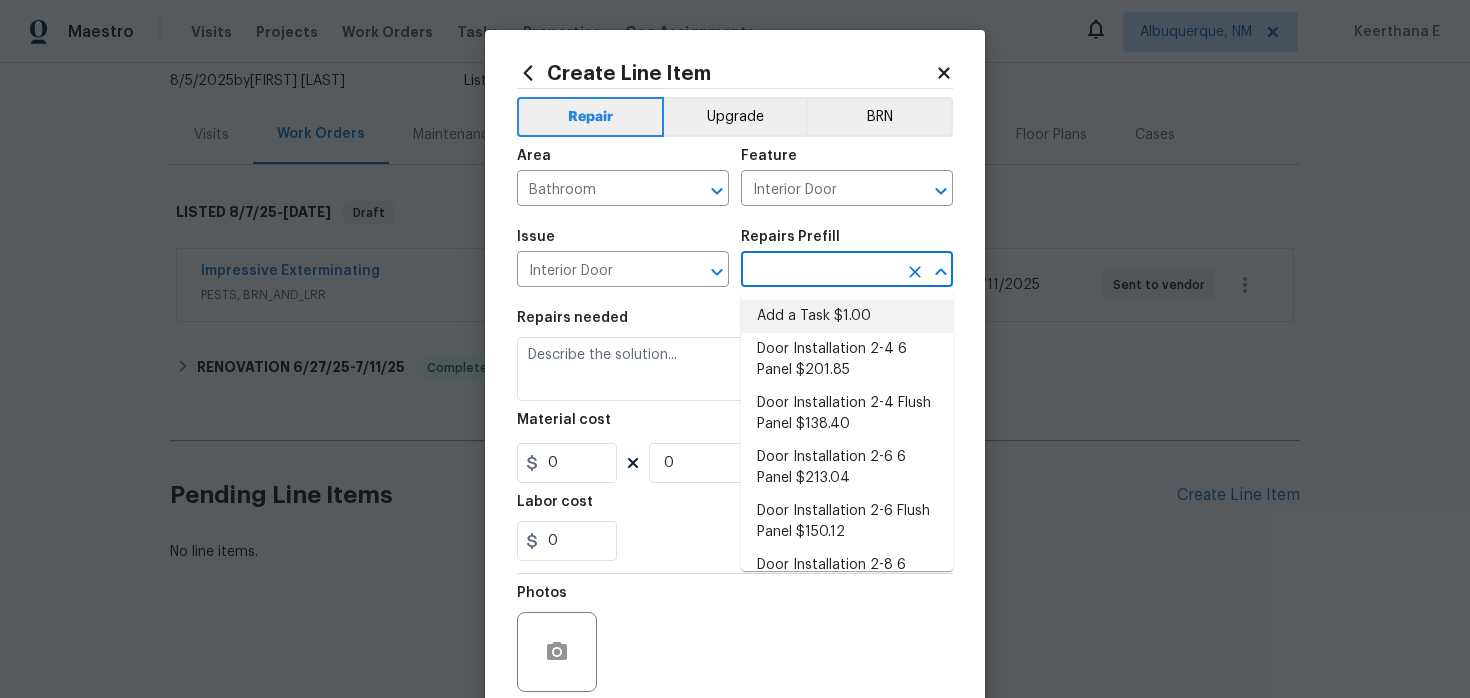 type on "Add a Task $1.00" 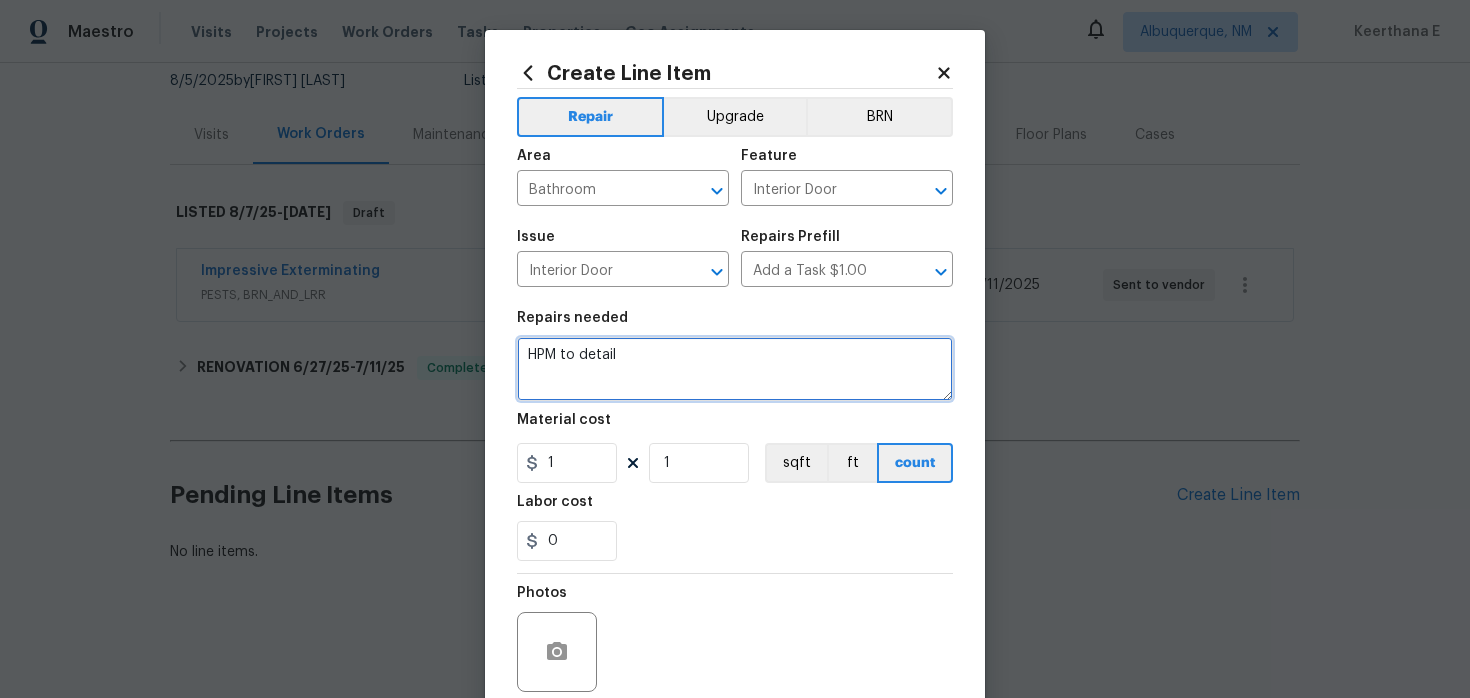 click on "HPM to detail" at bounding box center (735, 369) 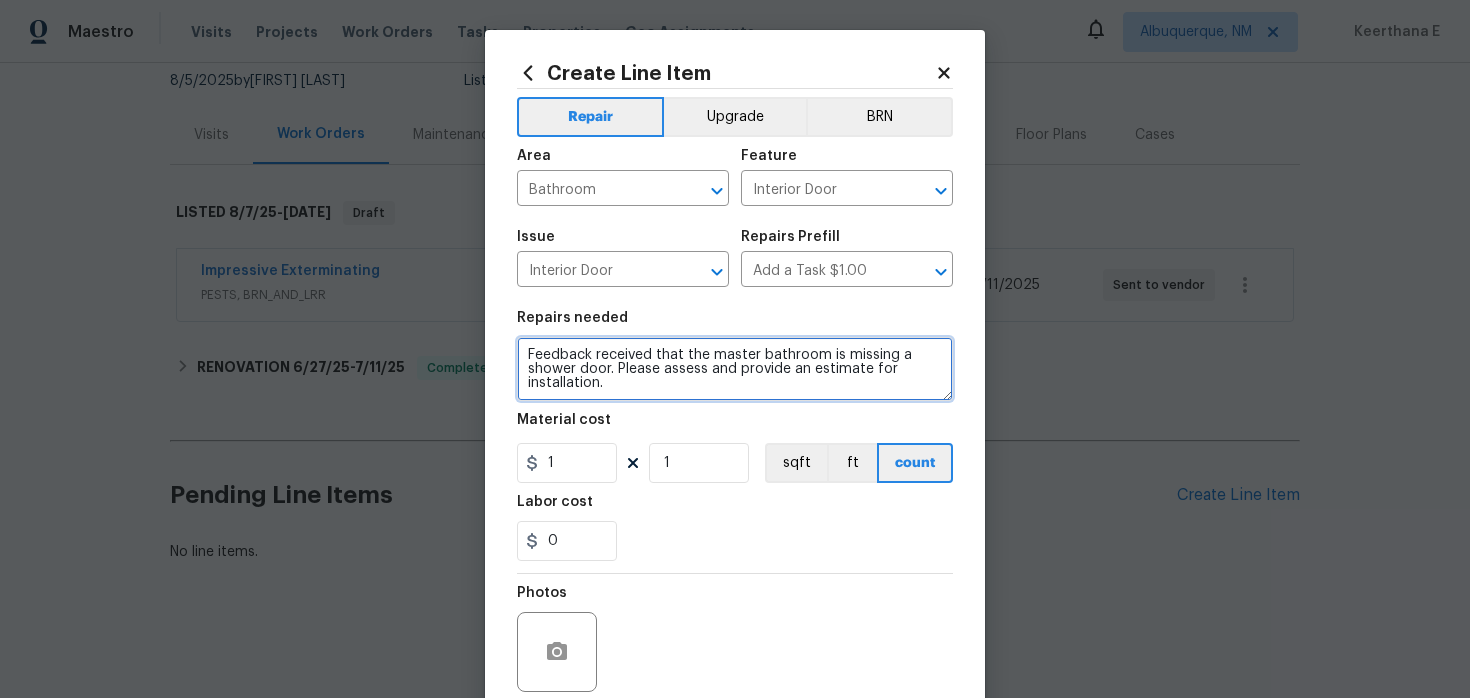type on "Feedback received that the master bathroom is missing a shower door. Please assess and provide an estimate for installation." 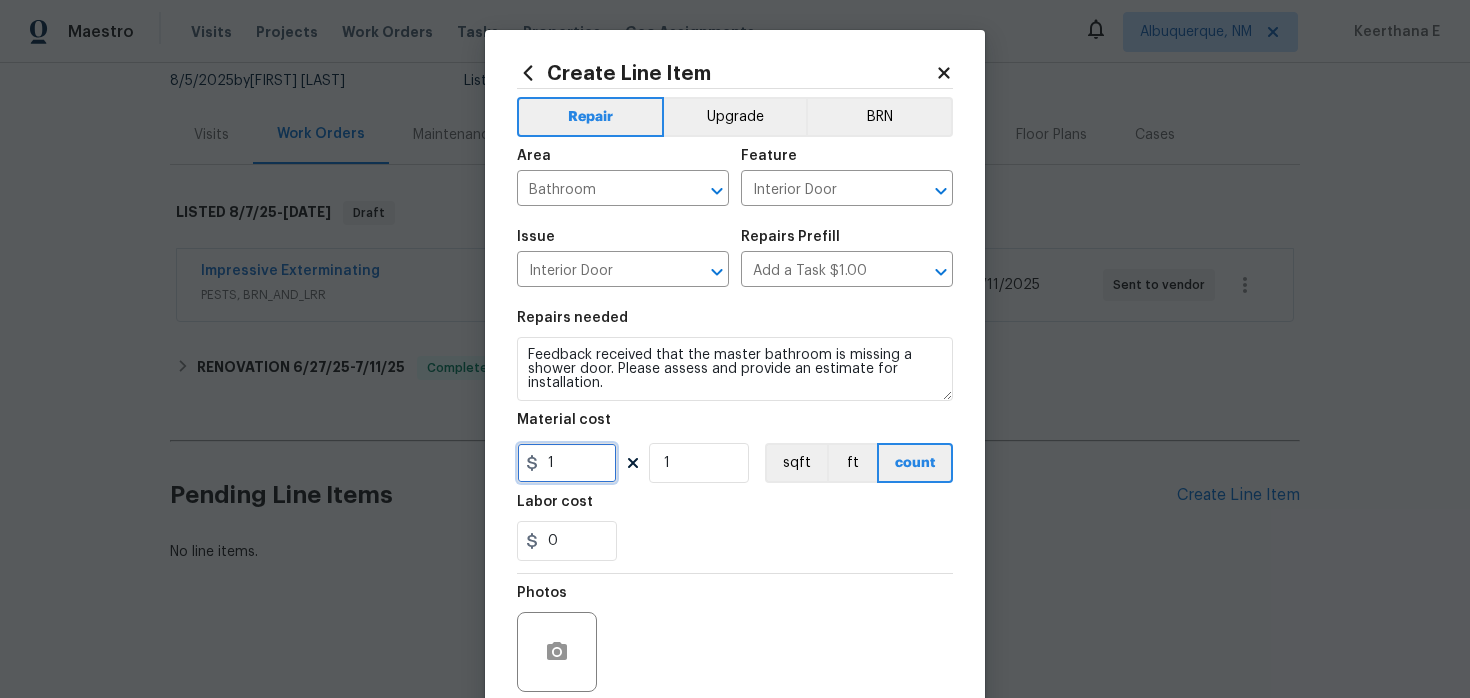 drag, startPoint x: 573, startPoint y: 459, endPoint x: 524, endPoint y: 465, distance: 49.365982 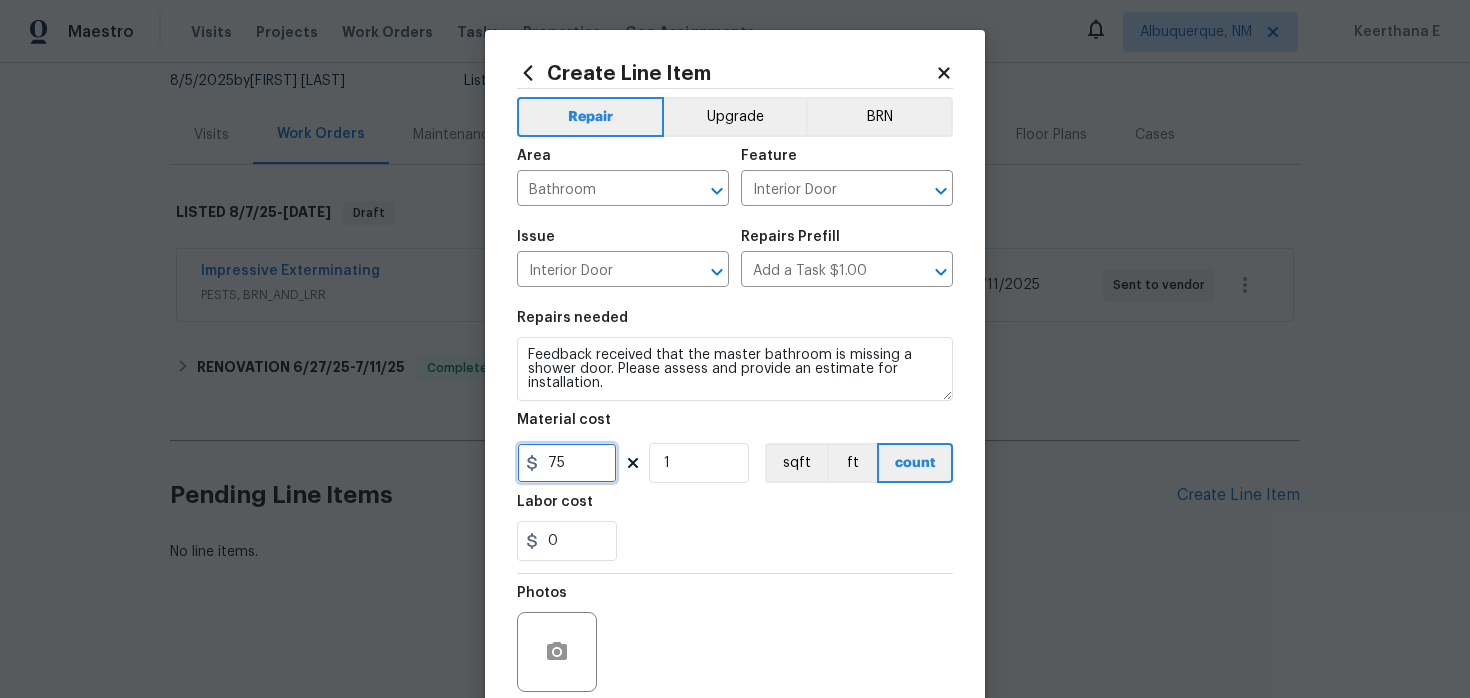 scroll, scrollTop: 164, scrollLeft: 0, axis: vertical 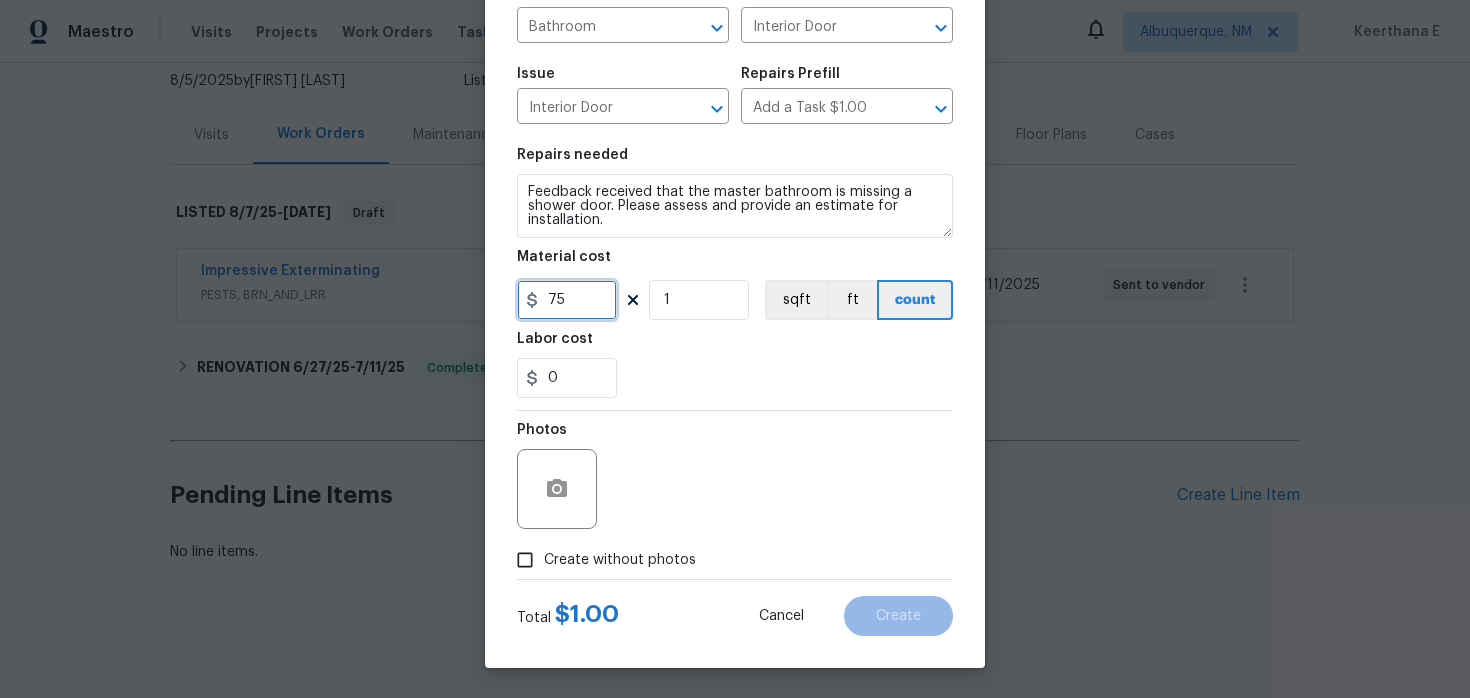 type on "75" 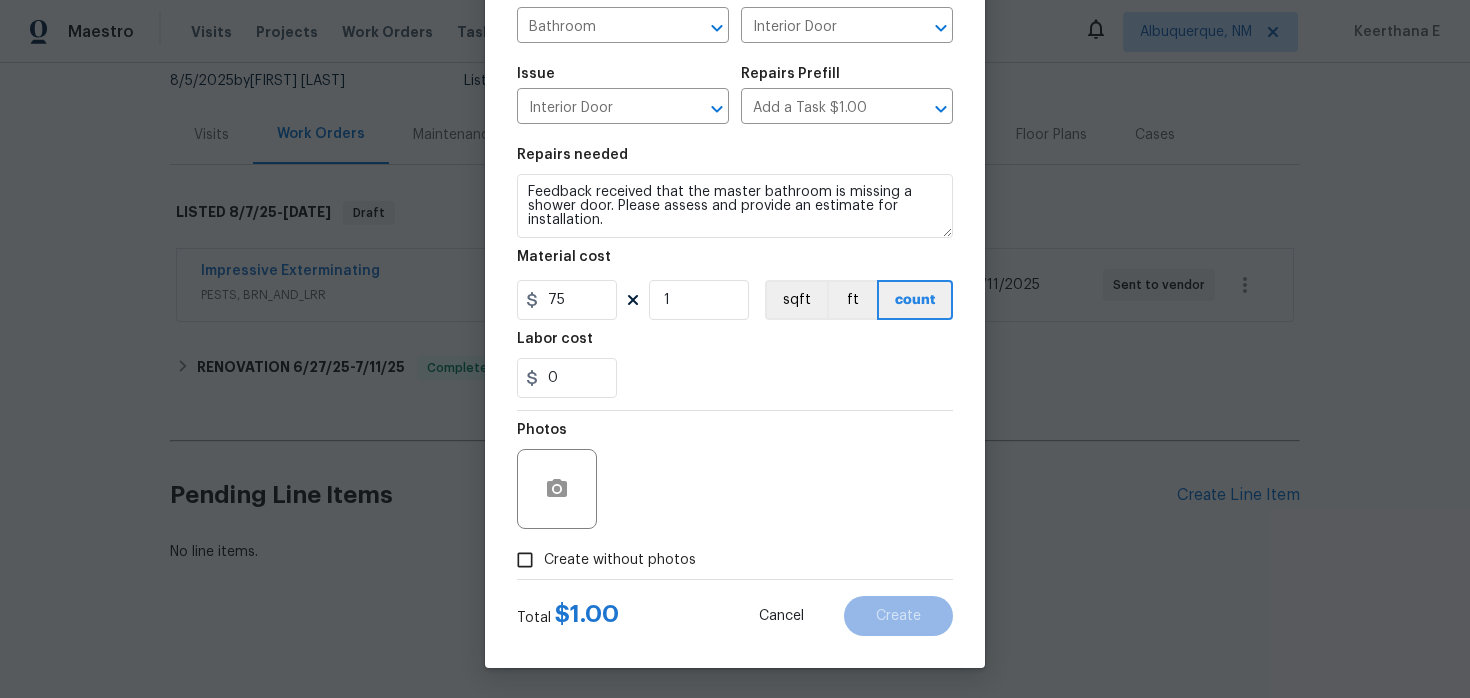 click on "Create without photos" at bounding box center (525, 560) 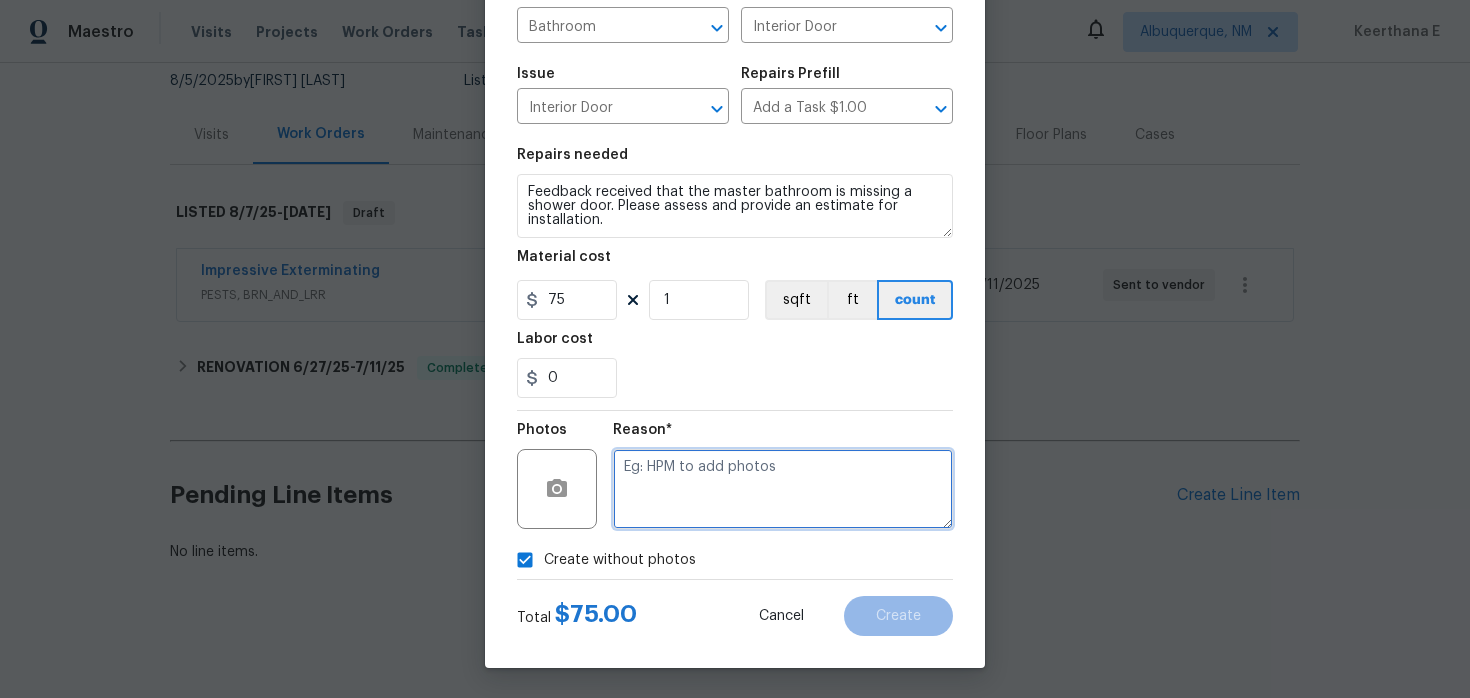 click at bounding box center (783, 489) 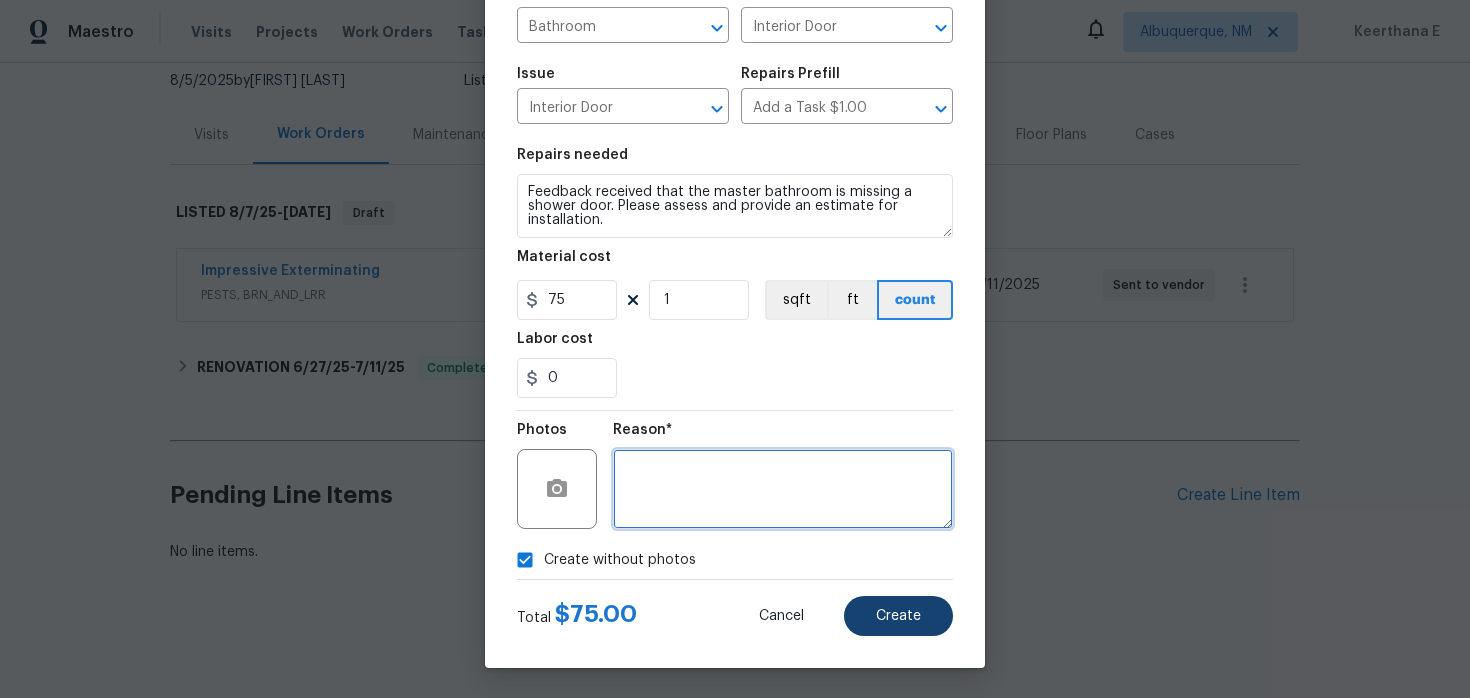 type 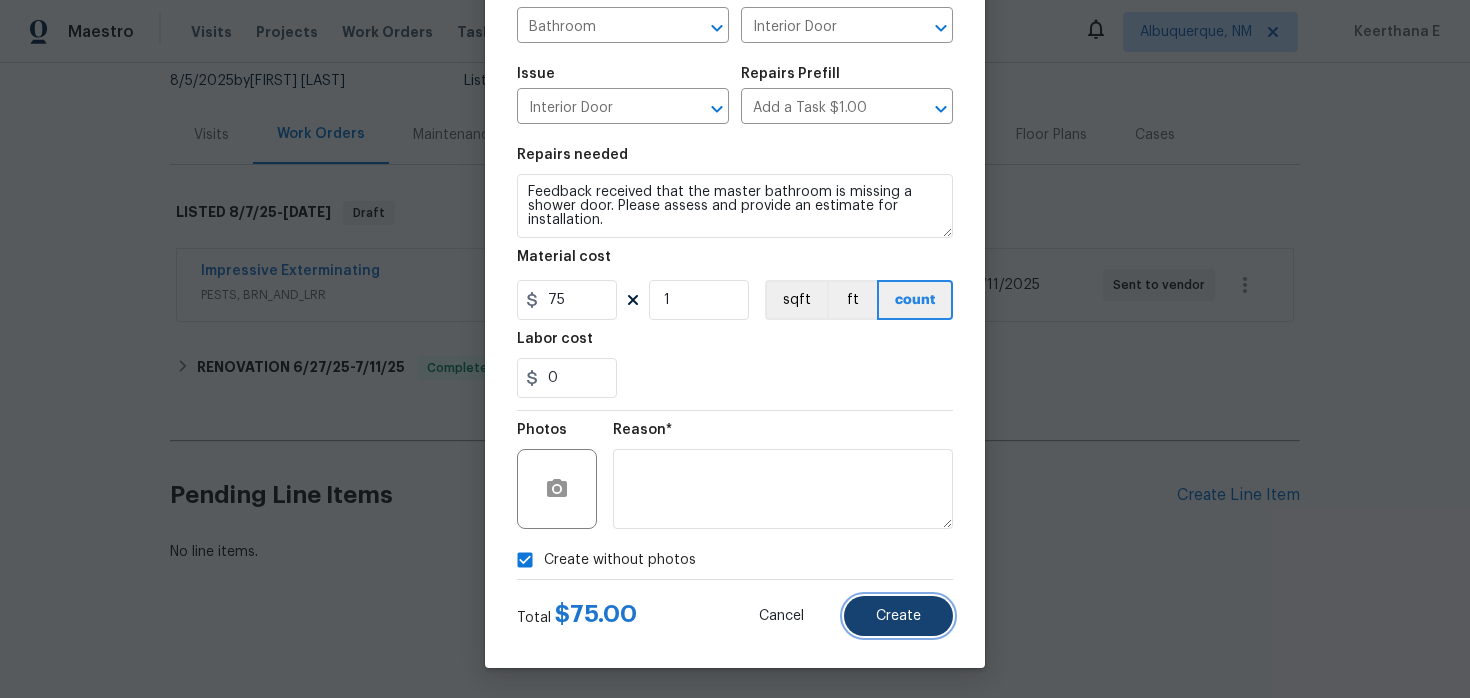 click on "Create" at bounding box center (898, 616) 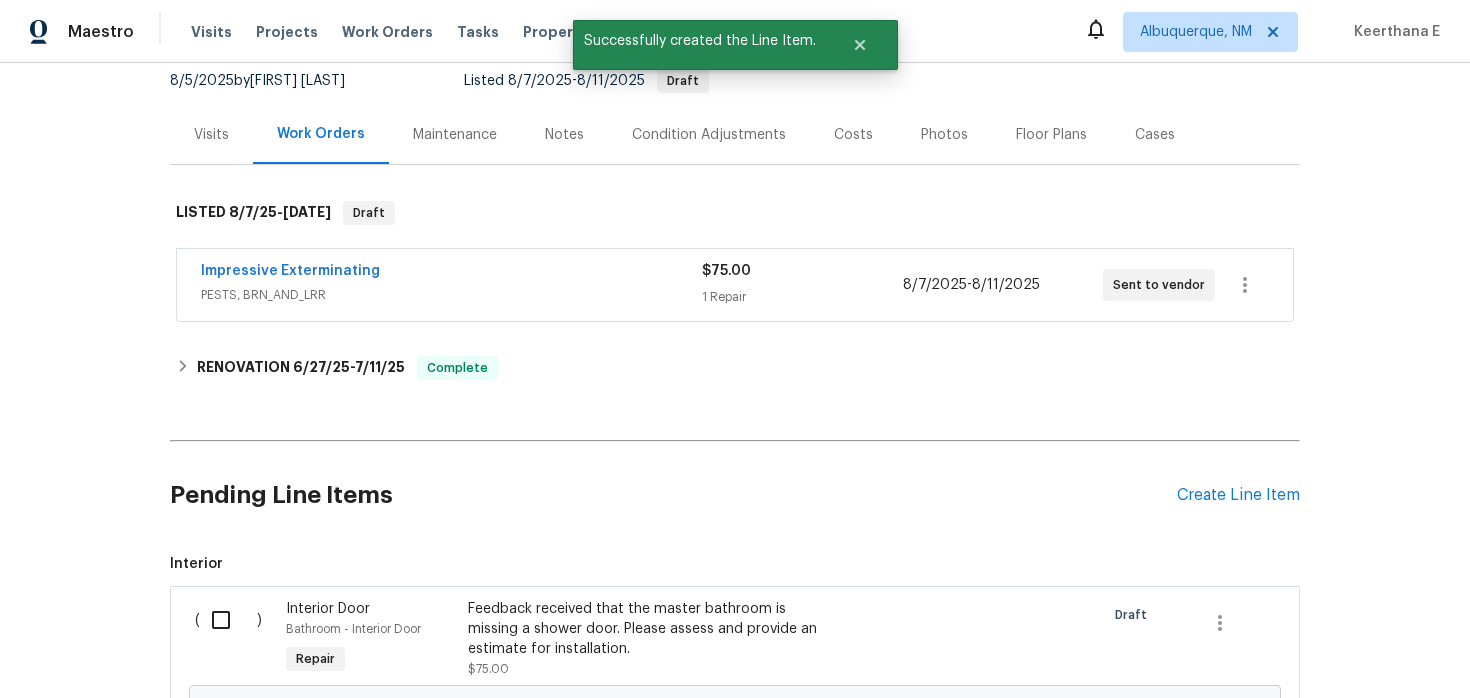 scroll, scrollTop: 446, scrollLeft: 0, axis: vertical 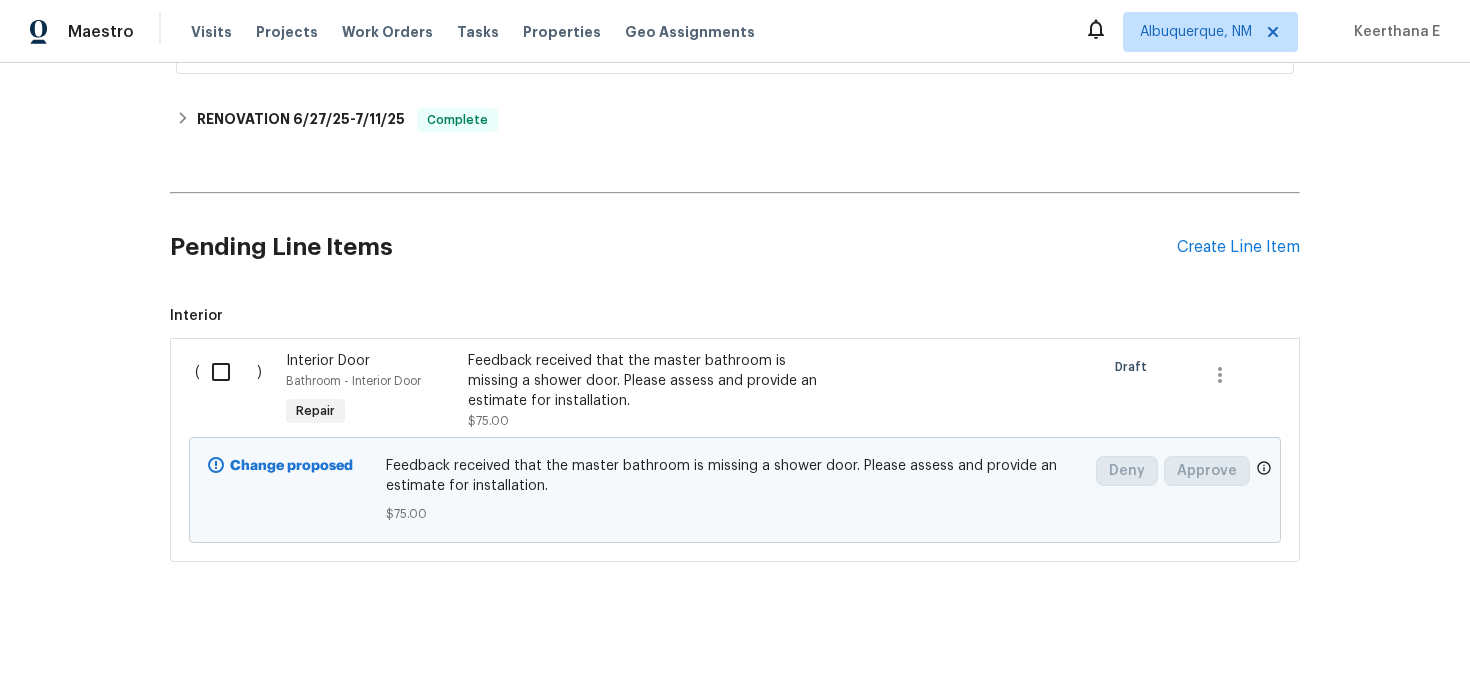 click at bounding box center (228, 372) 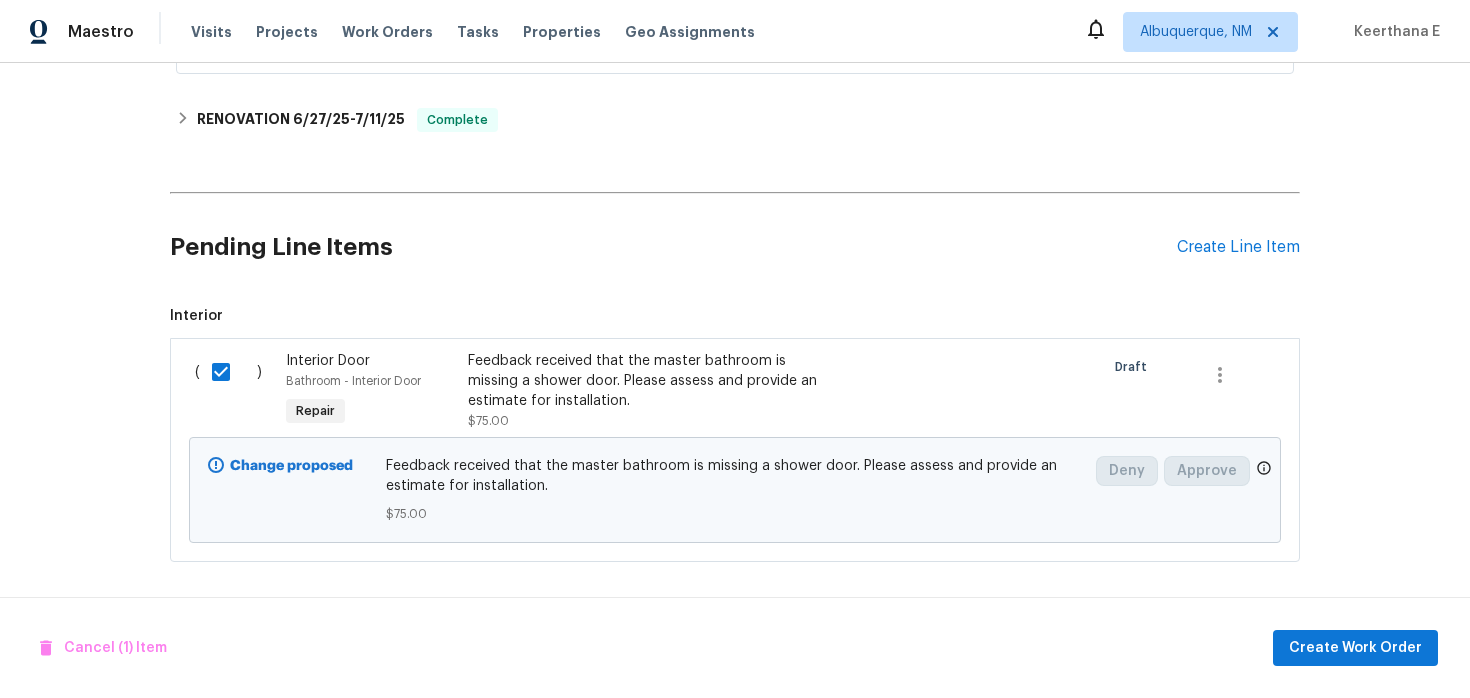 click on "Cancel (1) Item Create Work Order" at bounding box center [735, 648] 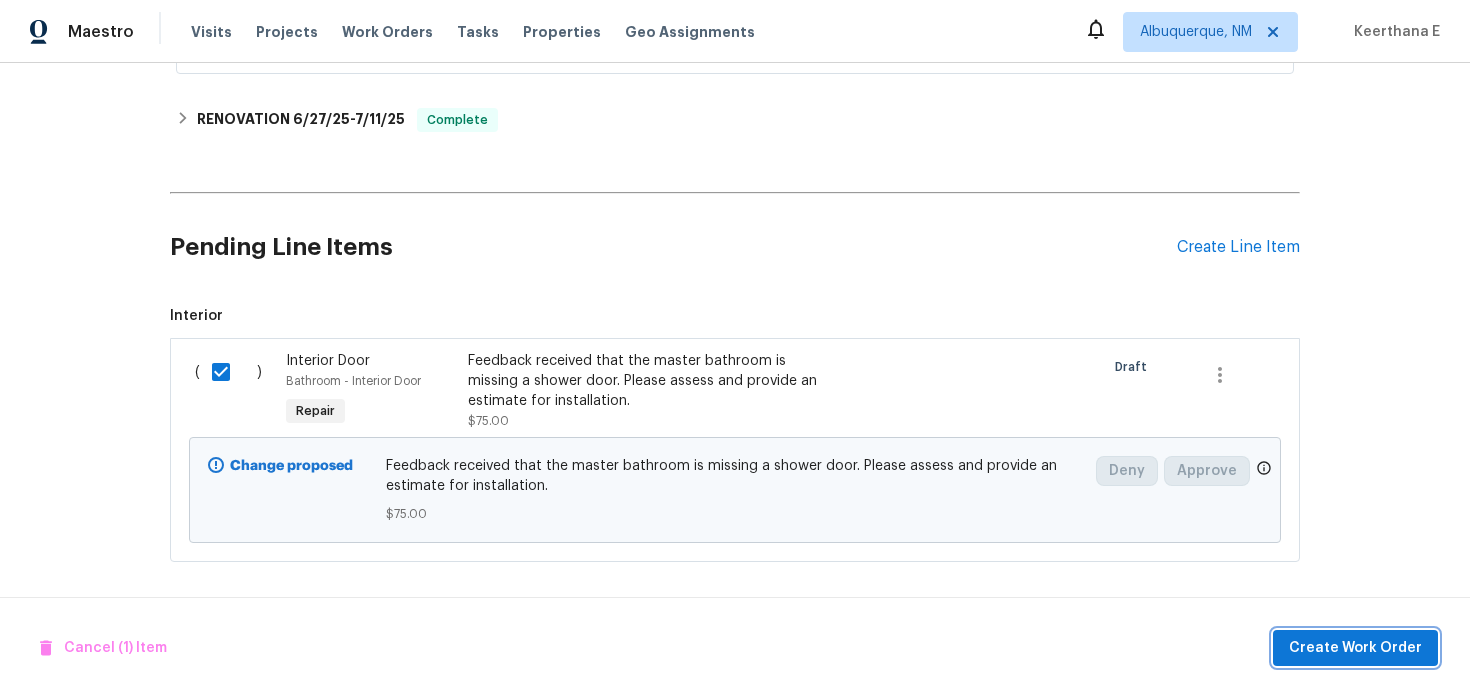 click on "Create Work Order" at bounding box center (1355, 648) 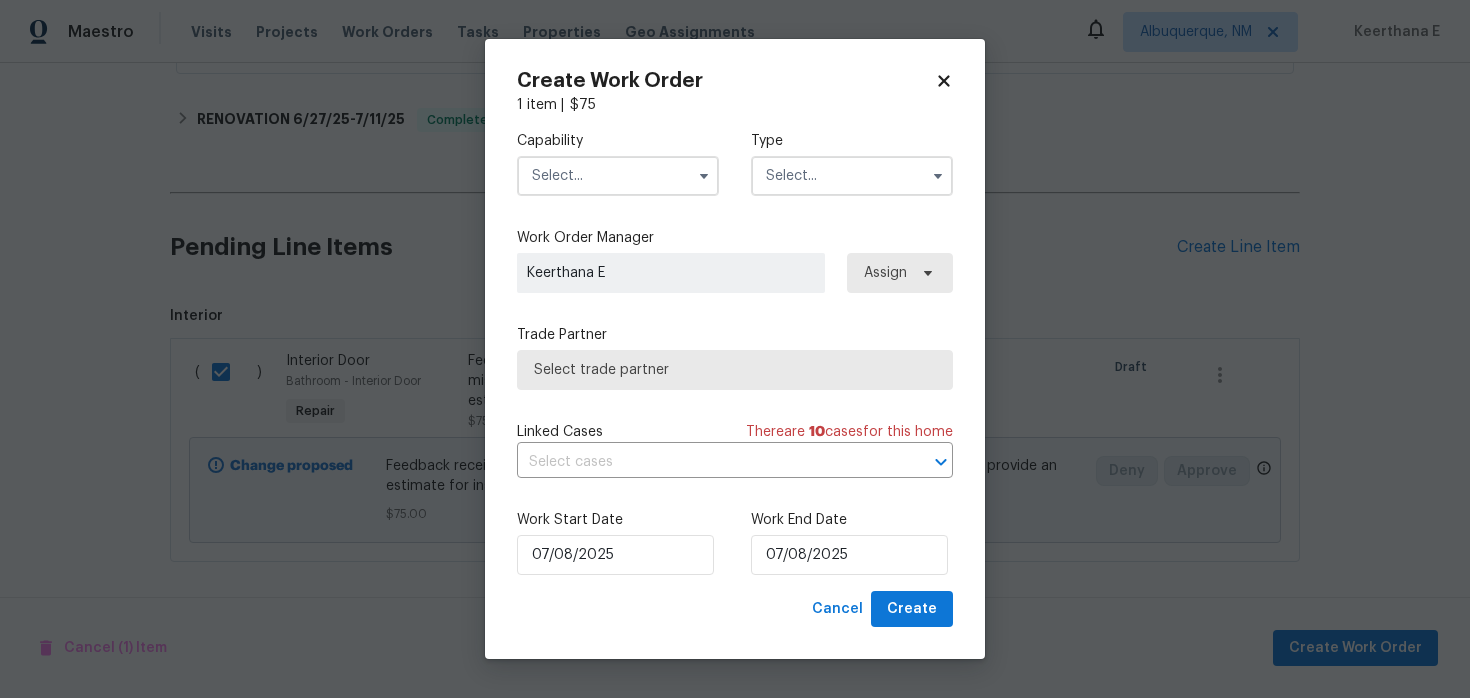click at bounding box center [618, 176] 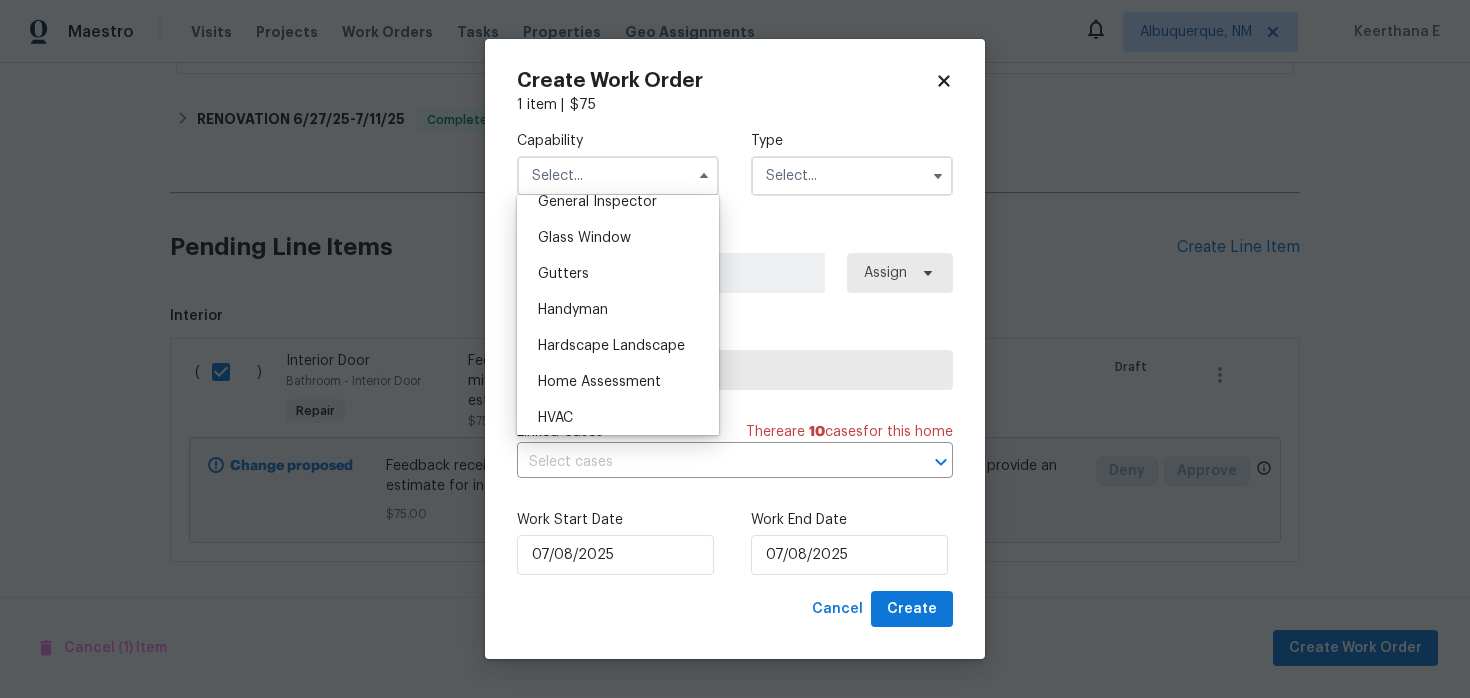 scroll, scrollTop: 1009, scrollLeft: 0, axis: vertical 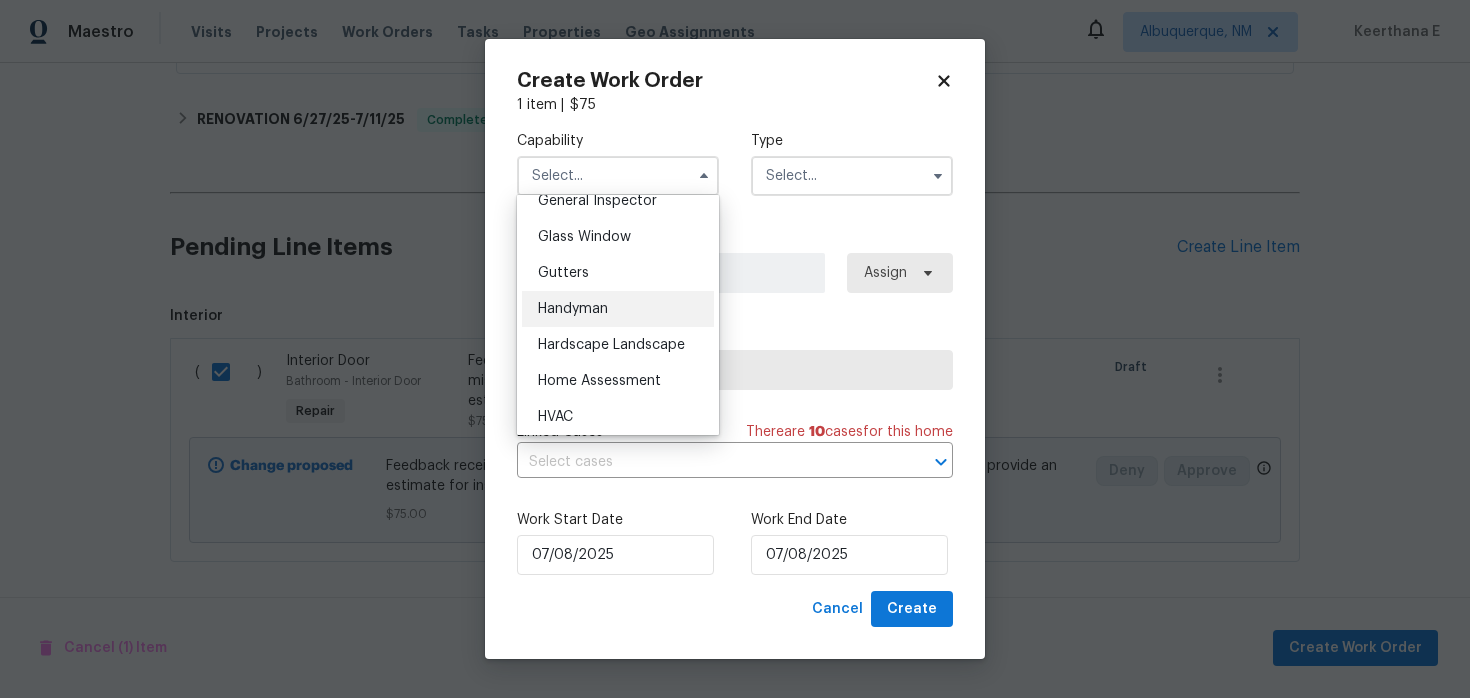 click on "Handyman" at bounding box center [618, 309] 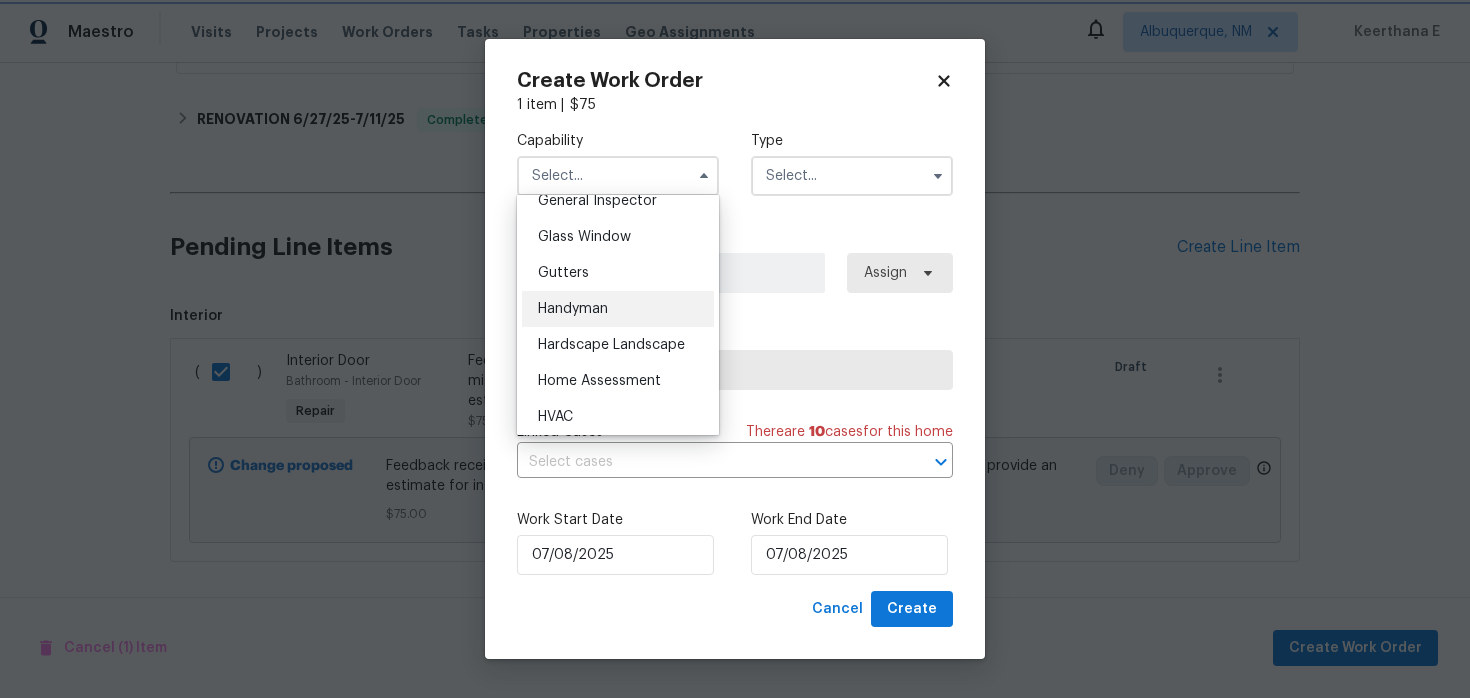 type on "Handyman" 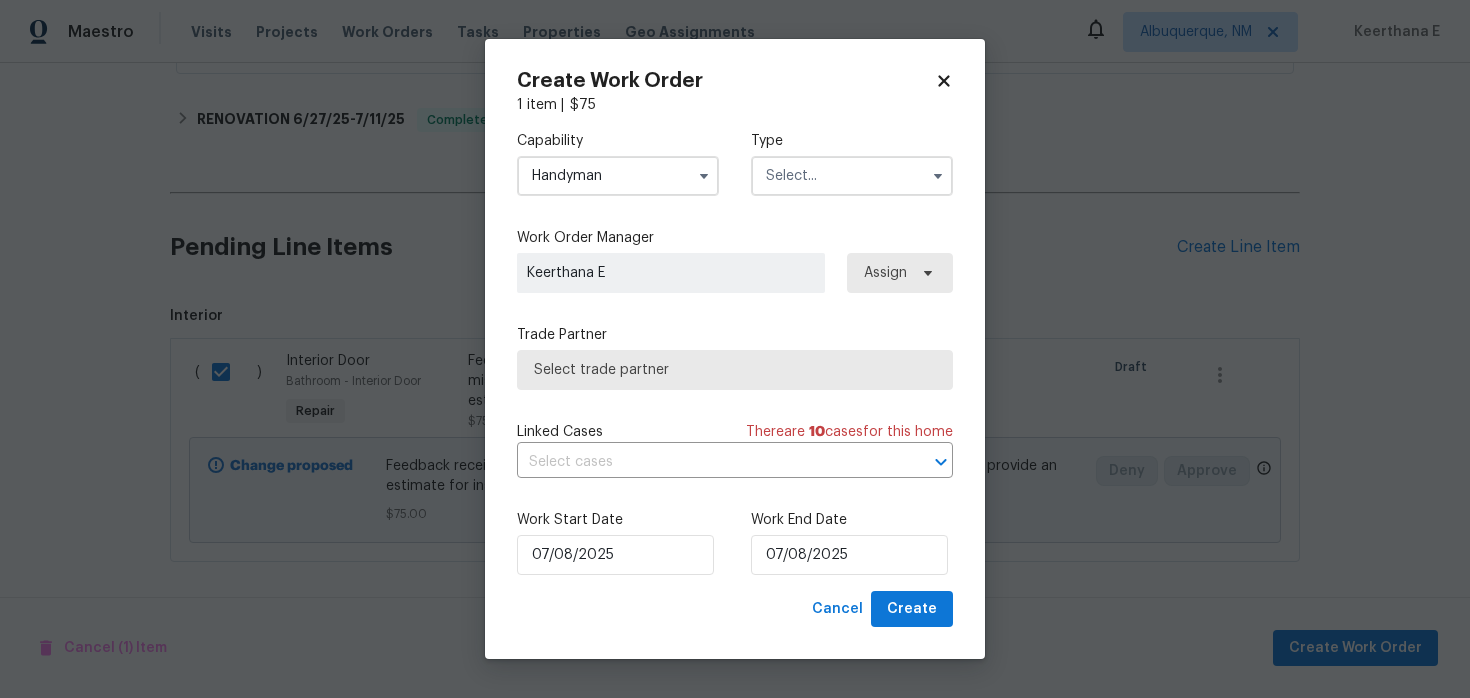 click at bounding box center (852, 176) 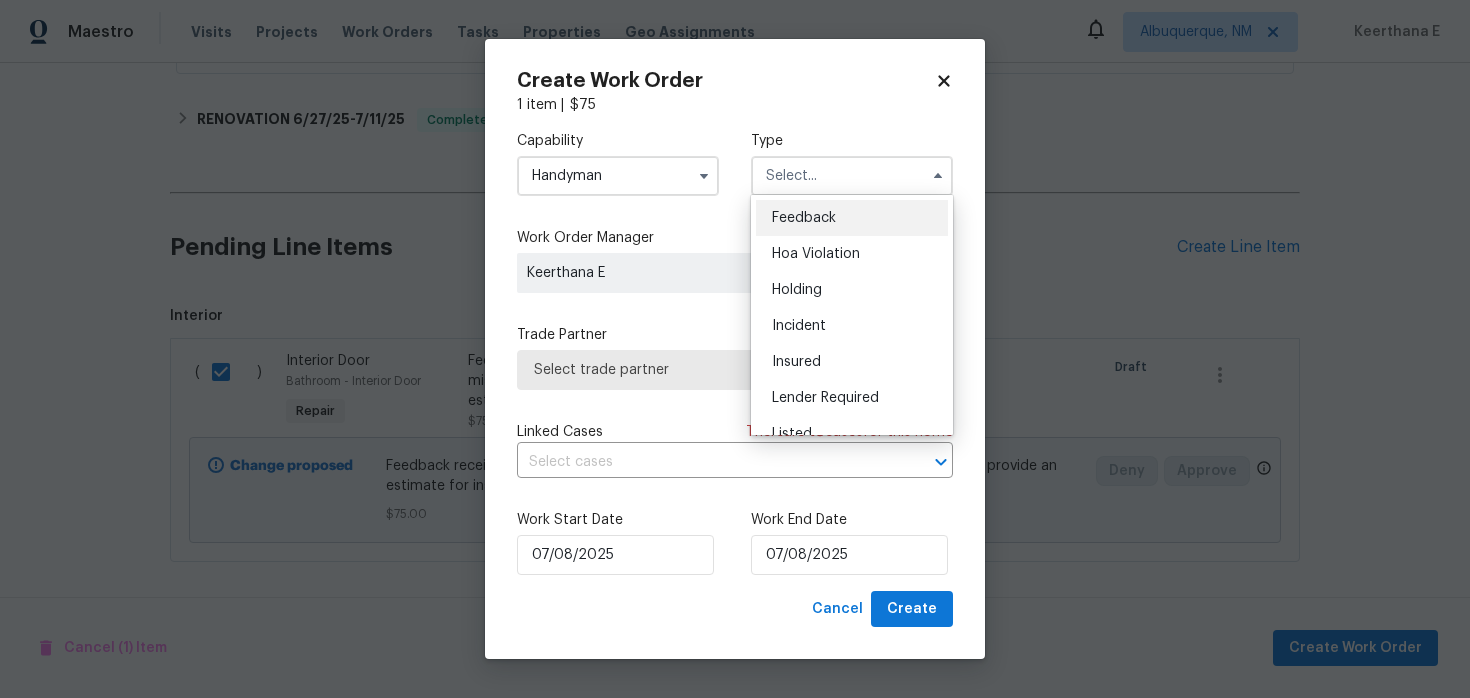 click on "Feedback" at bounding box center (804, 218) 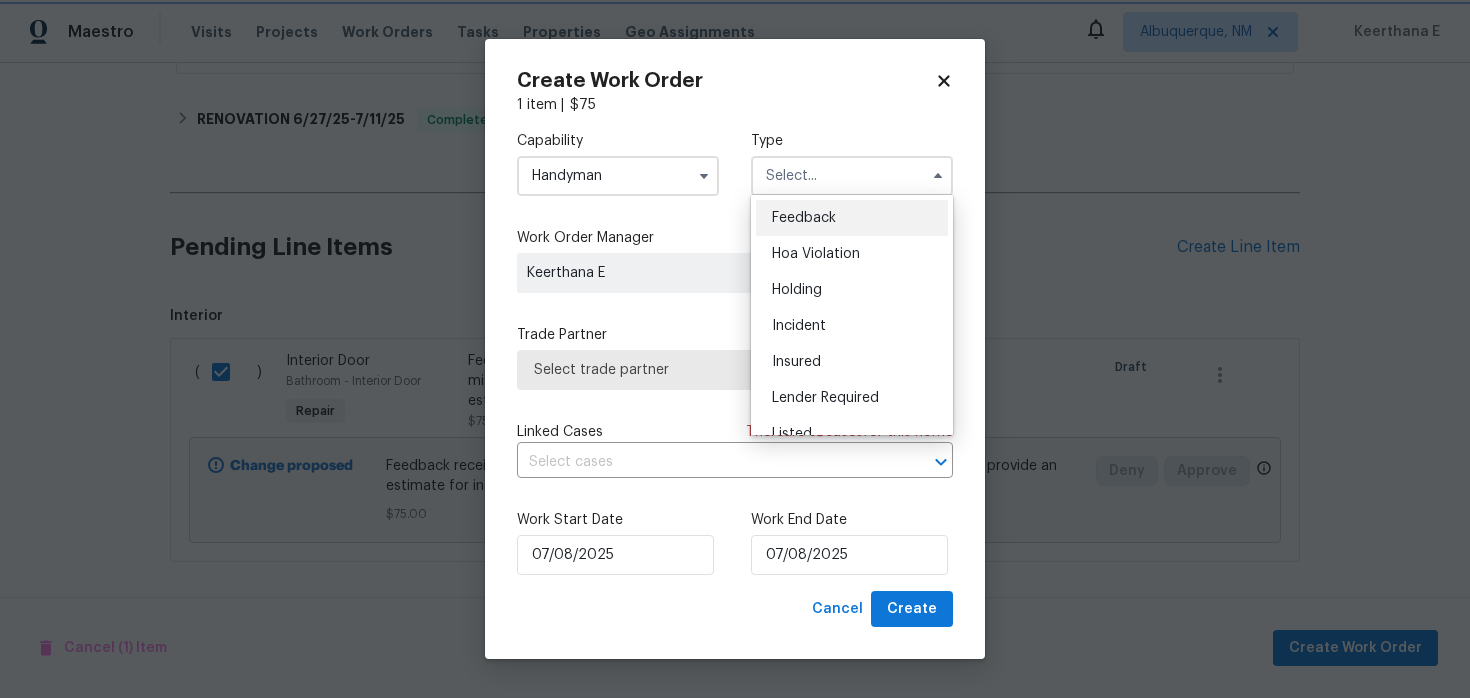 type on "Feedback" 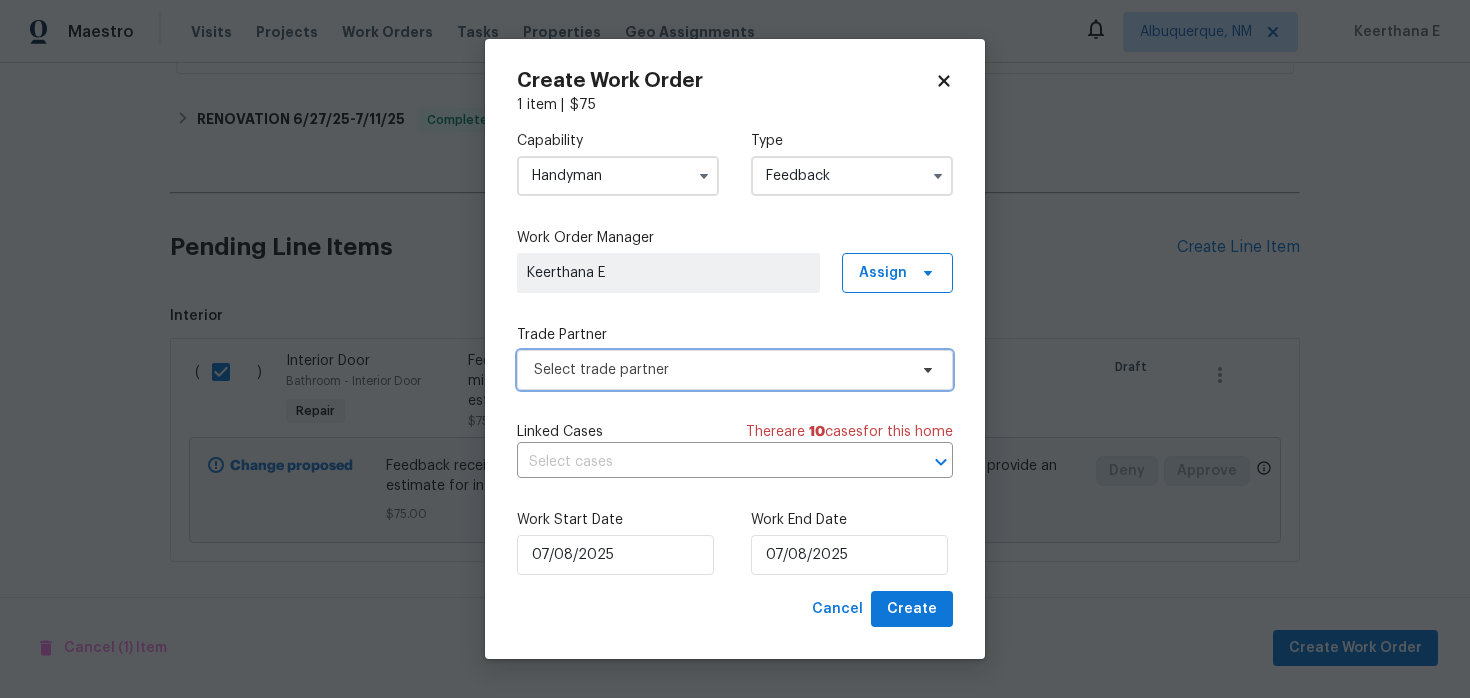 click on "Select trade partner" at bounding box center [720, 370] 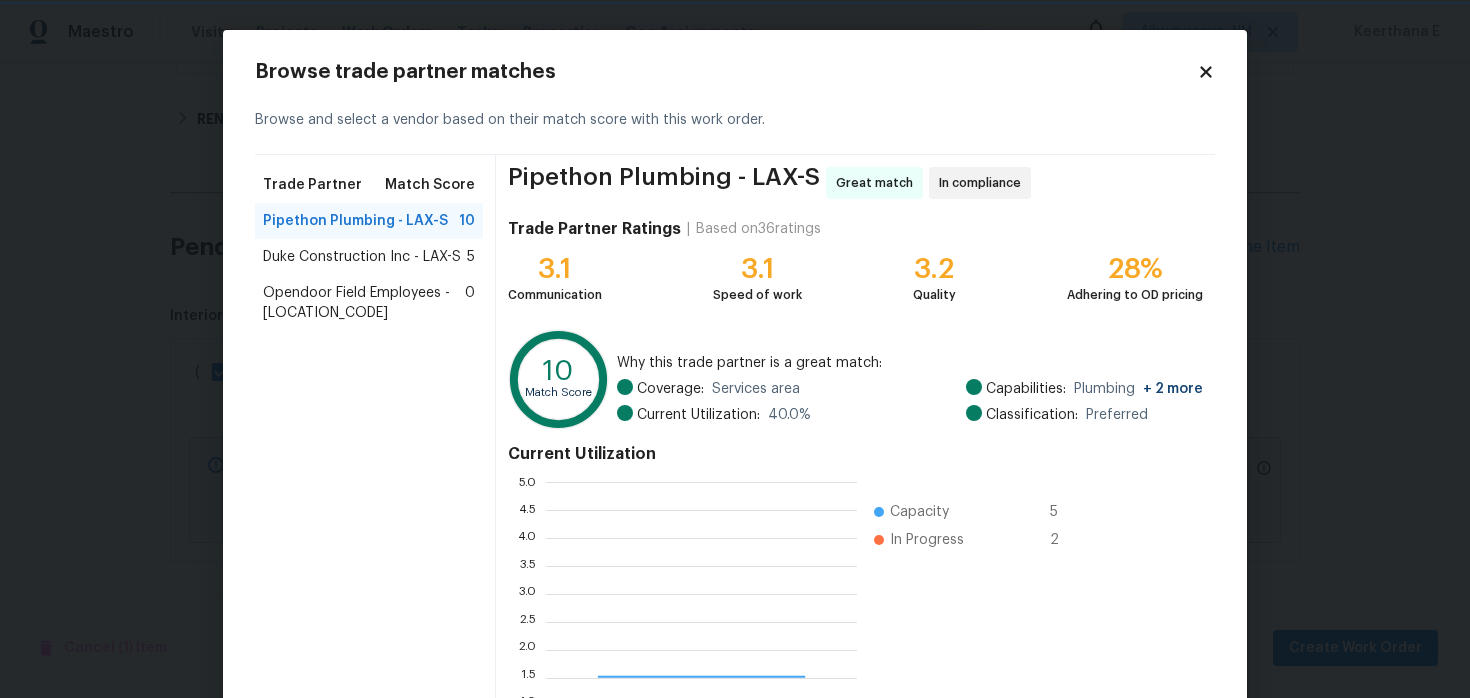 scroll, scrollTop: 2, scrollLeft: 1, axis: both 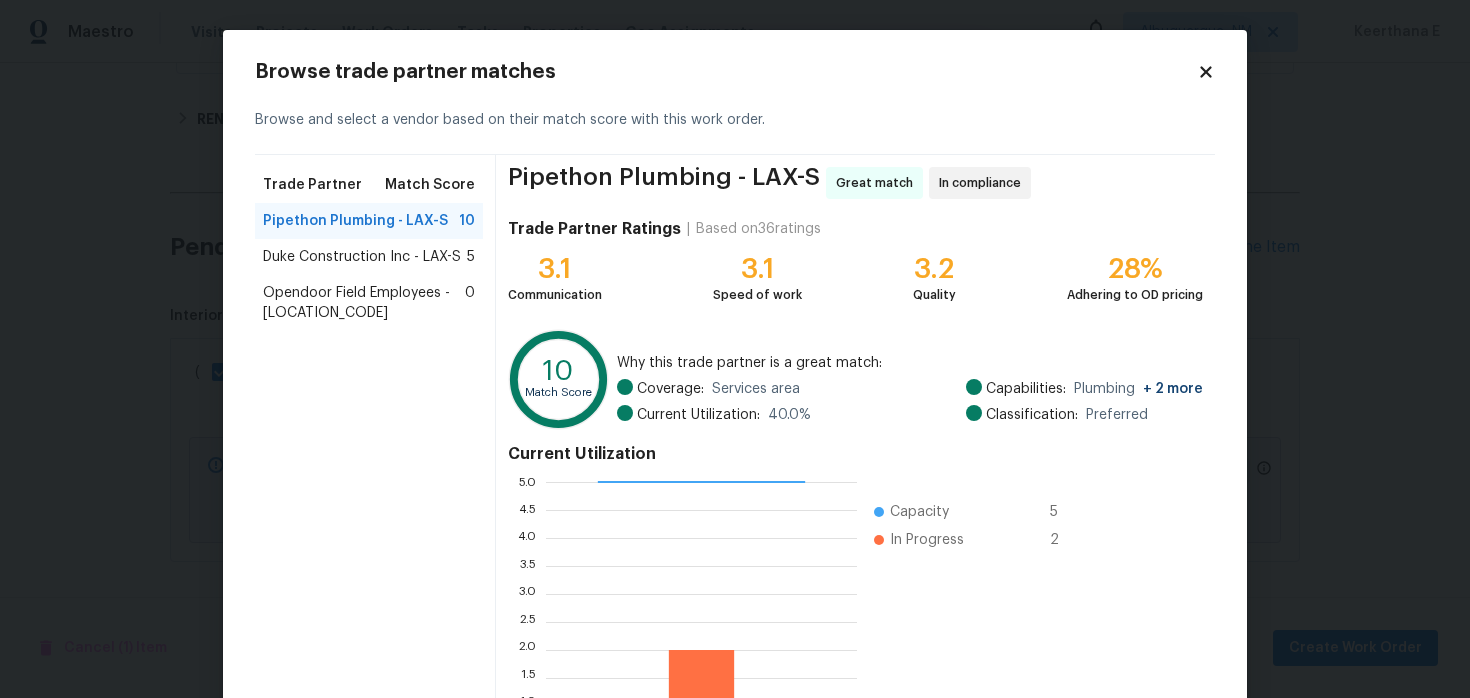 click on "Duke Construction Inc - LAX-S 5" at bounding box center [369, 257] 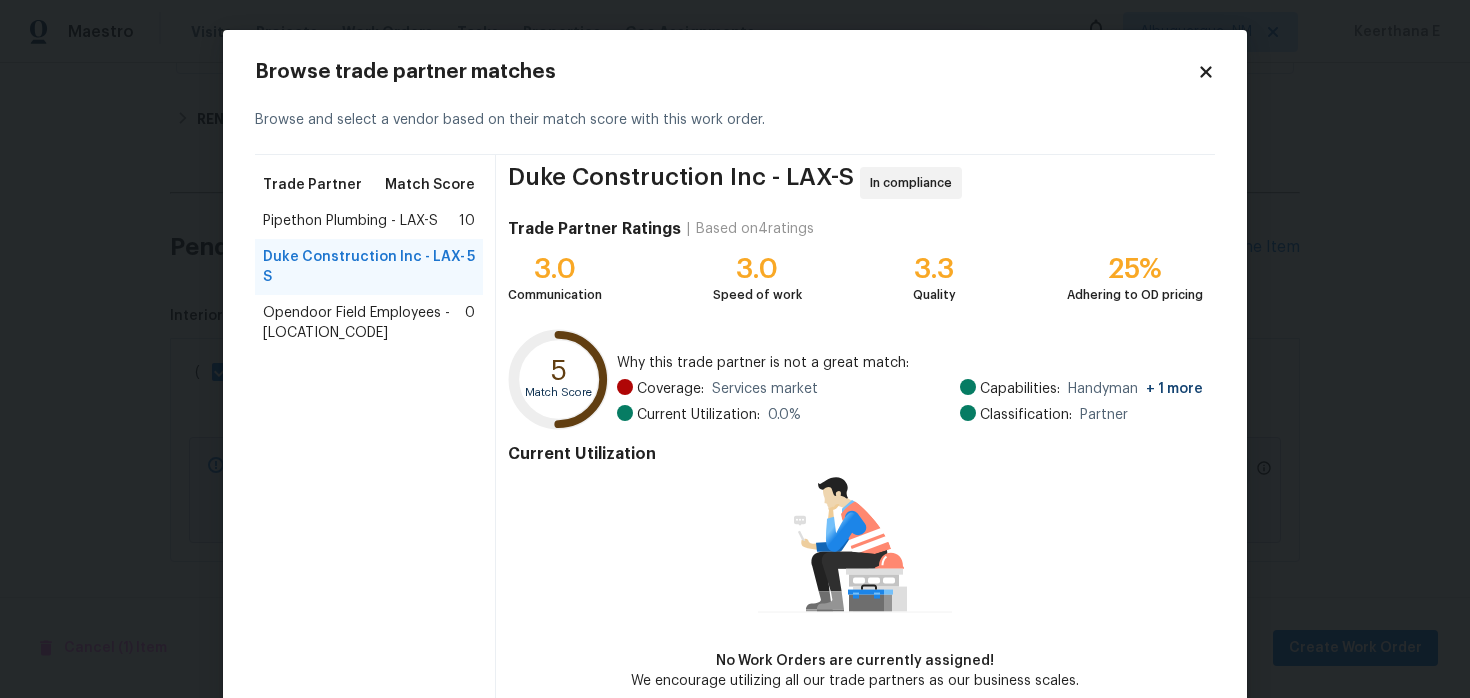 click on "Pipethon Plumbing - LAX-S" at bounding box center (350, 221) 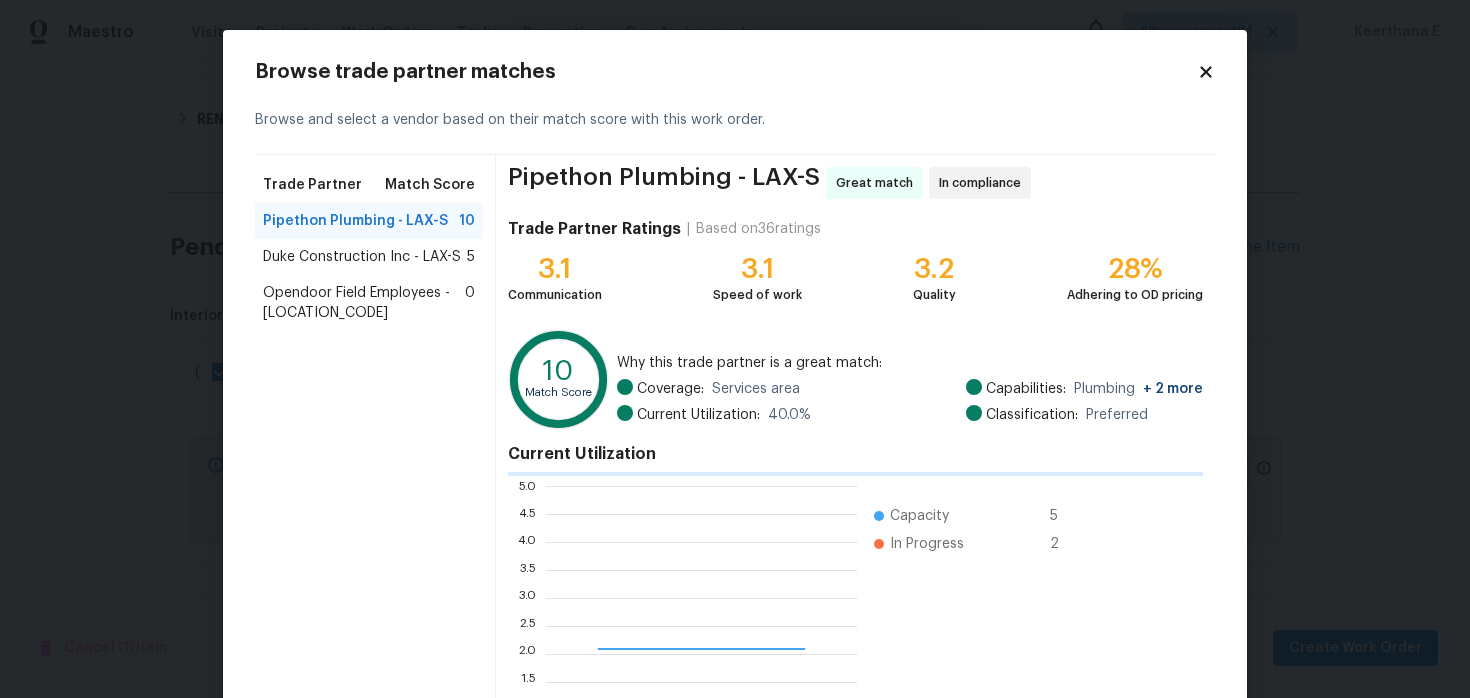 scroll, scrollTop: 2, scrollLeft: 1, axis: both 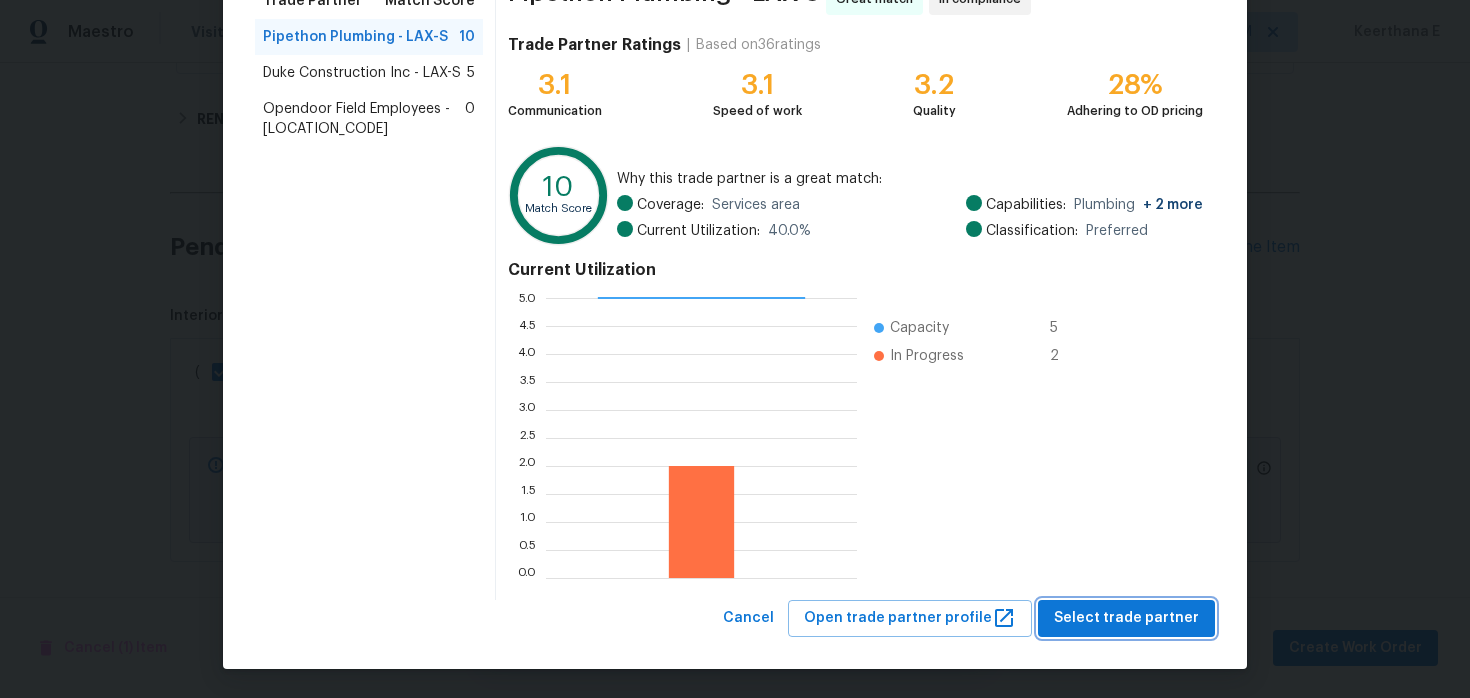 click on "Select trade partner" at bounding box center [1126, 618] 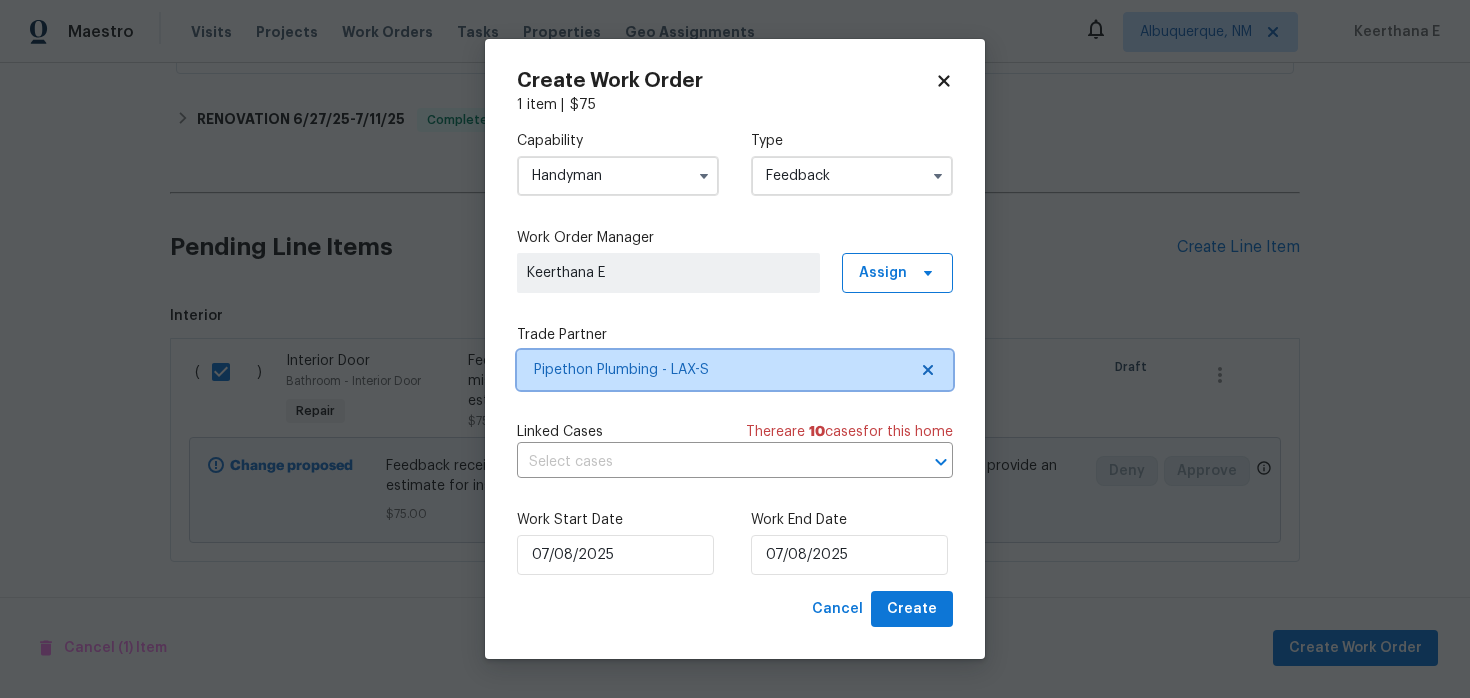 scroll, scrollTop: 0, scrollLeft: 0, axis: both 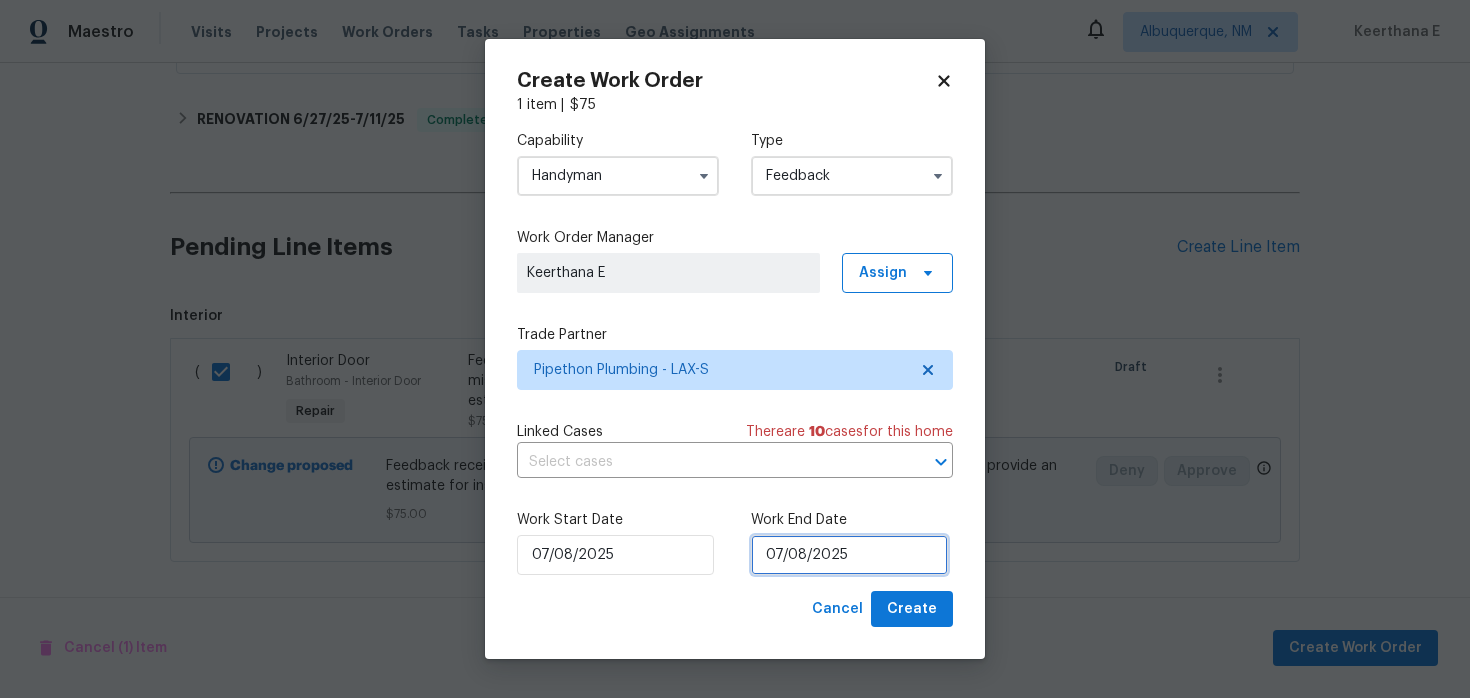 click on "07/08/2025" at bounding box center (849, 555) 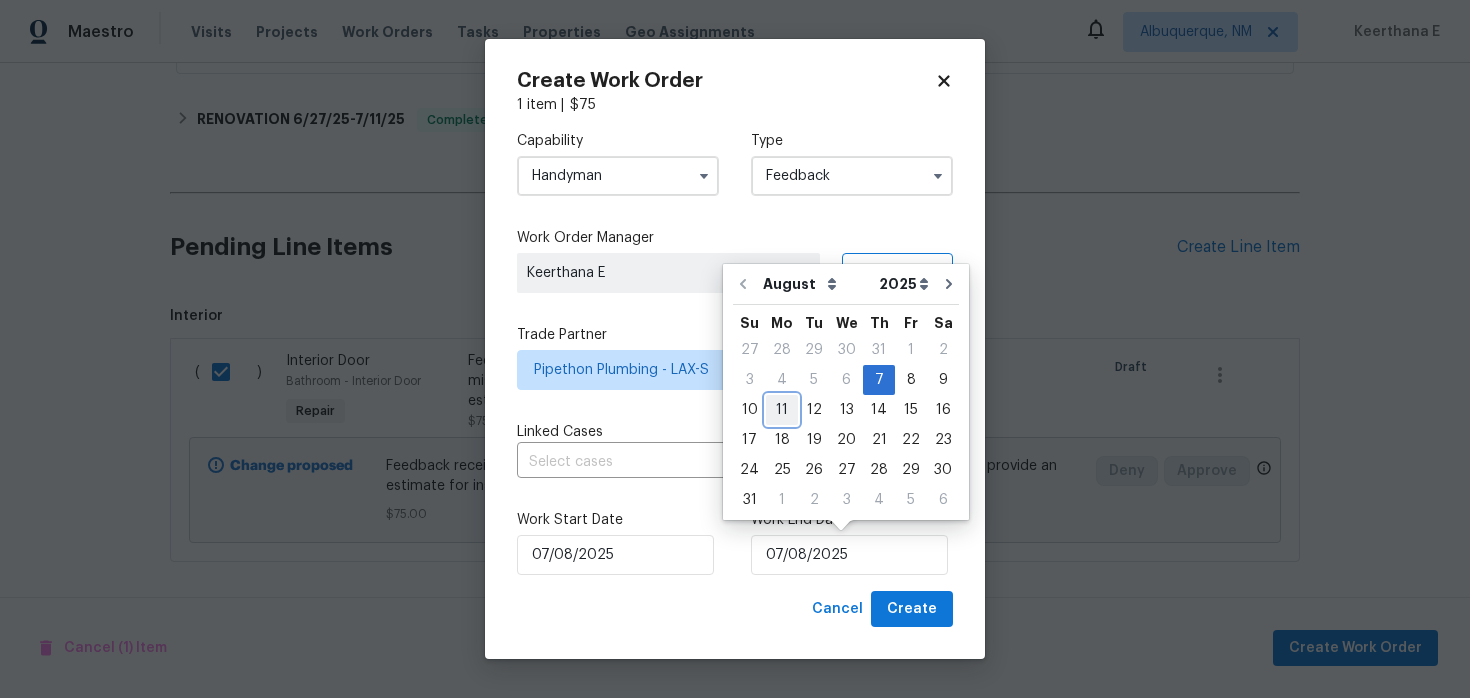 click on "11" at bounding box center [782, 410] 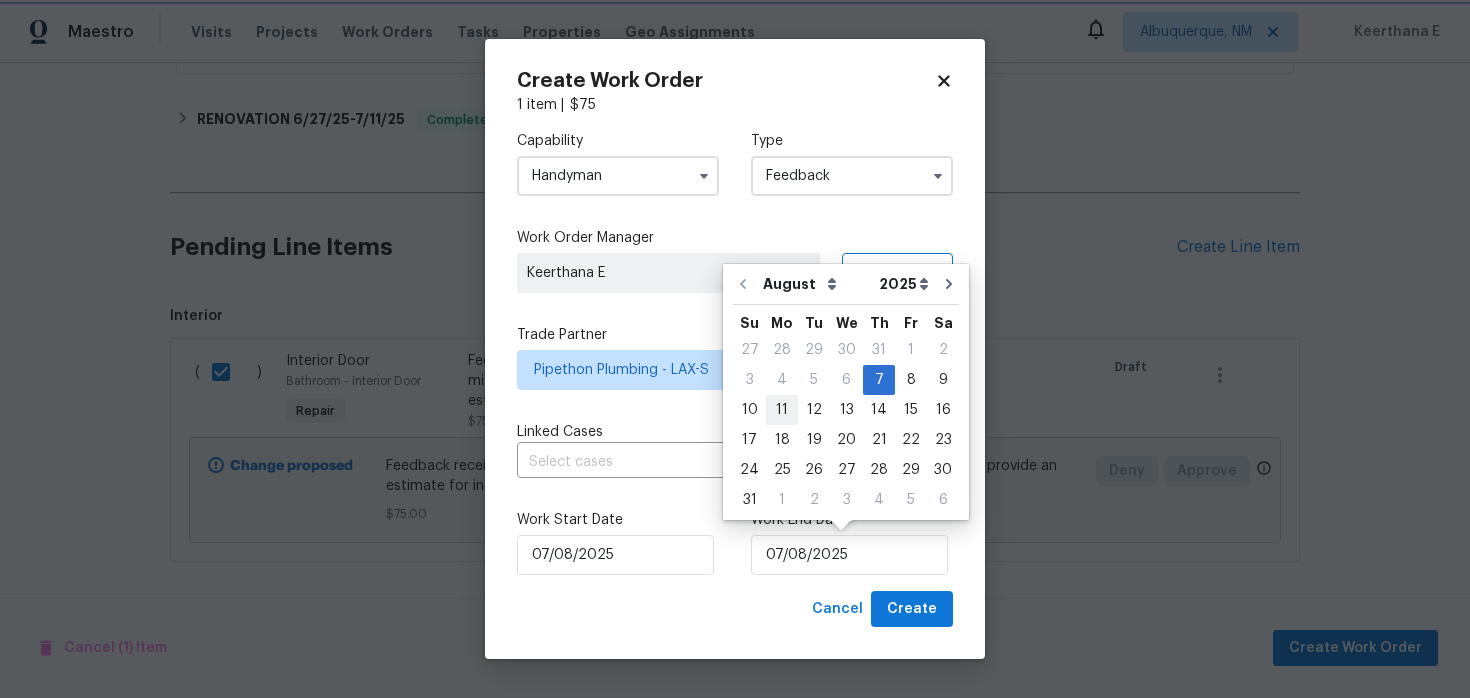 type on "11/08/2025" 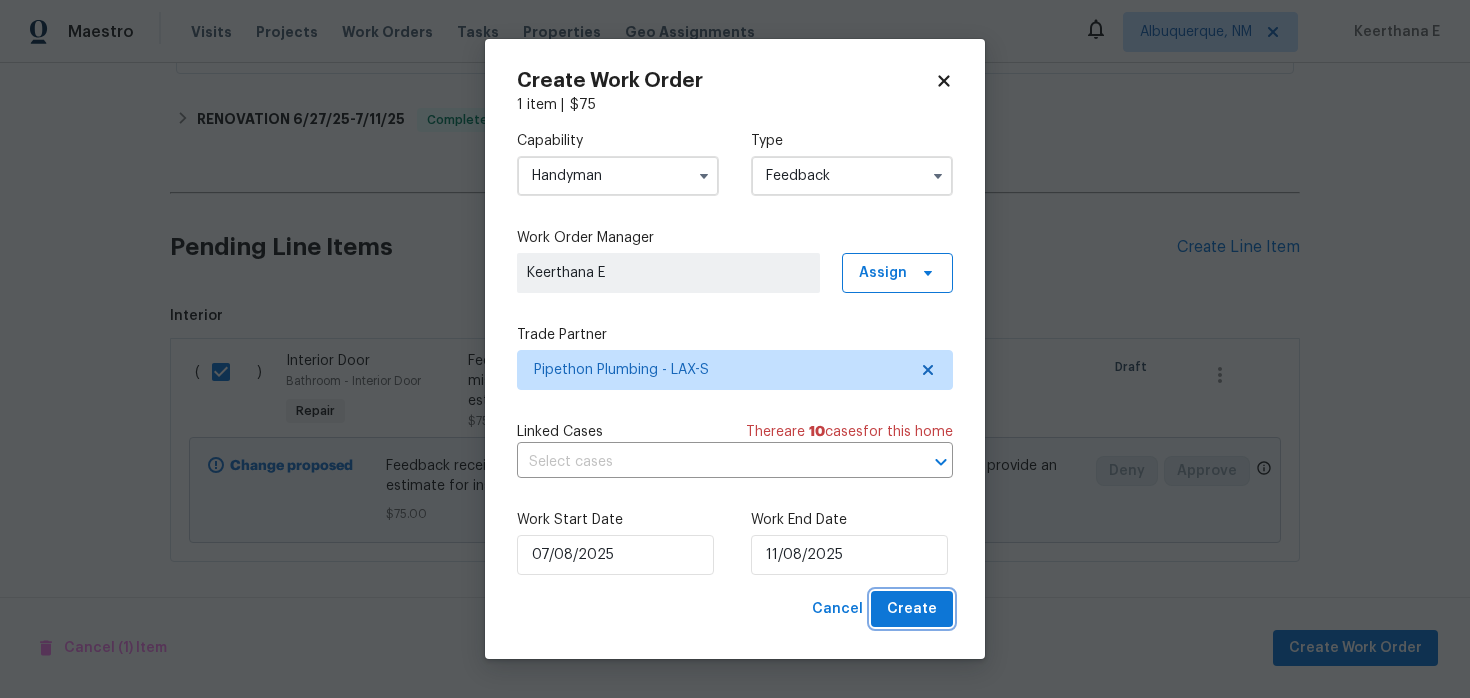 click on "Create" at bounding box center (912, 609) 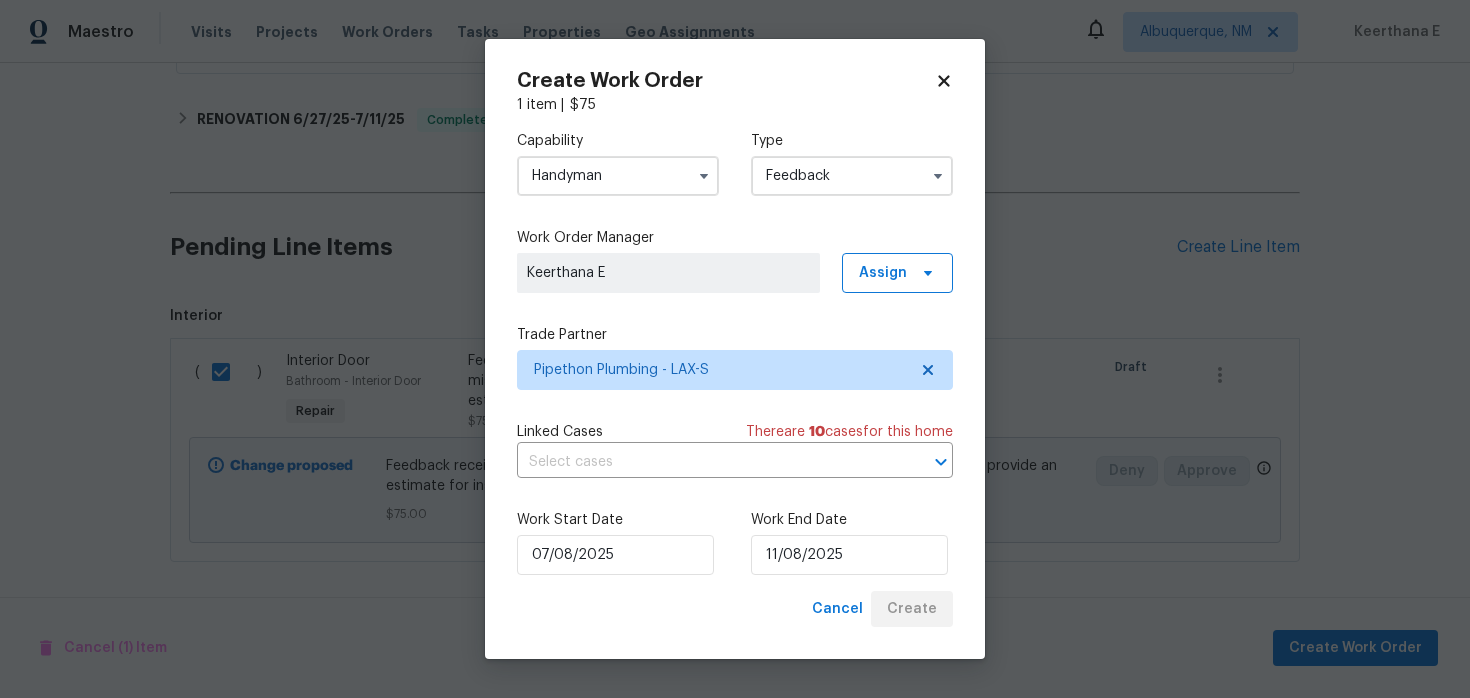 checkbox on "false" 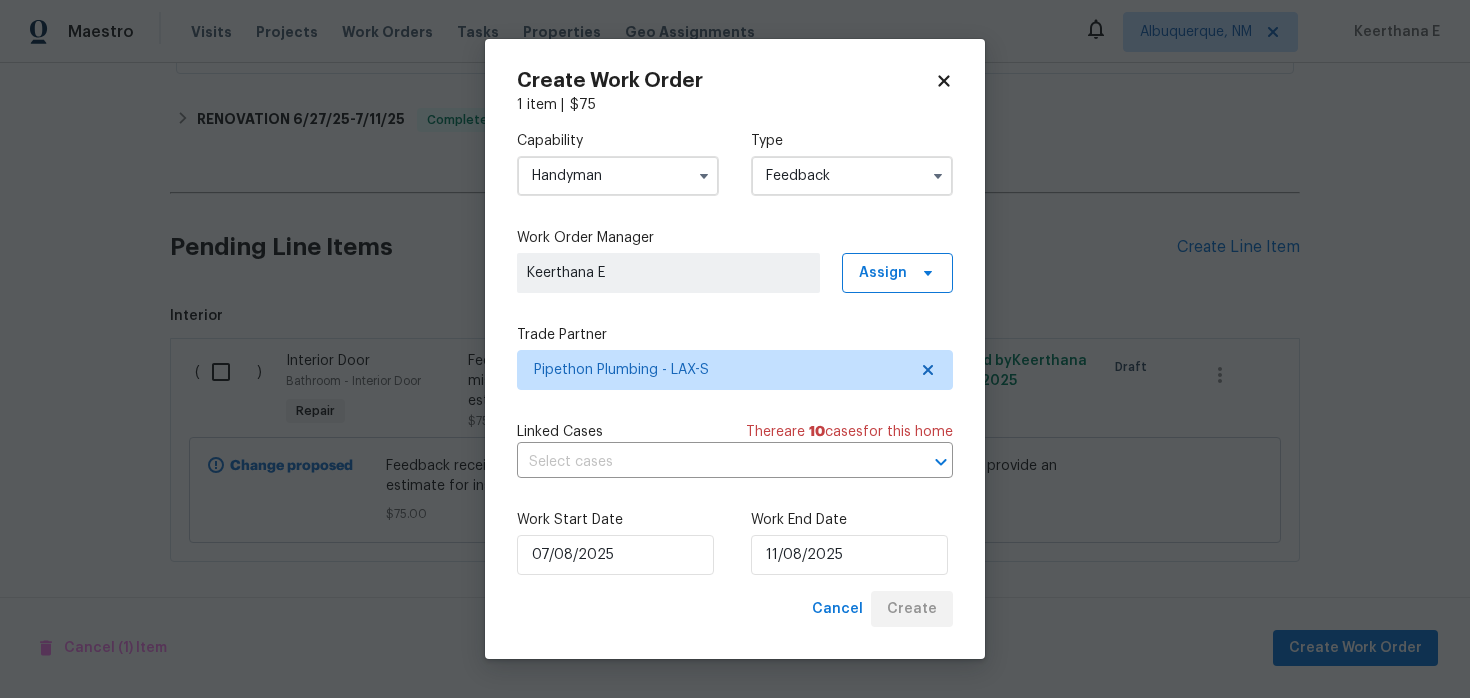 scroll, scrollTop: 271, scrollLeft: 0, axis: vertical 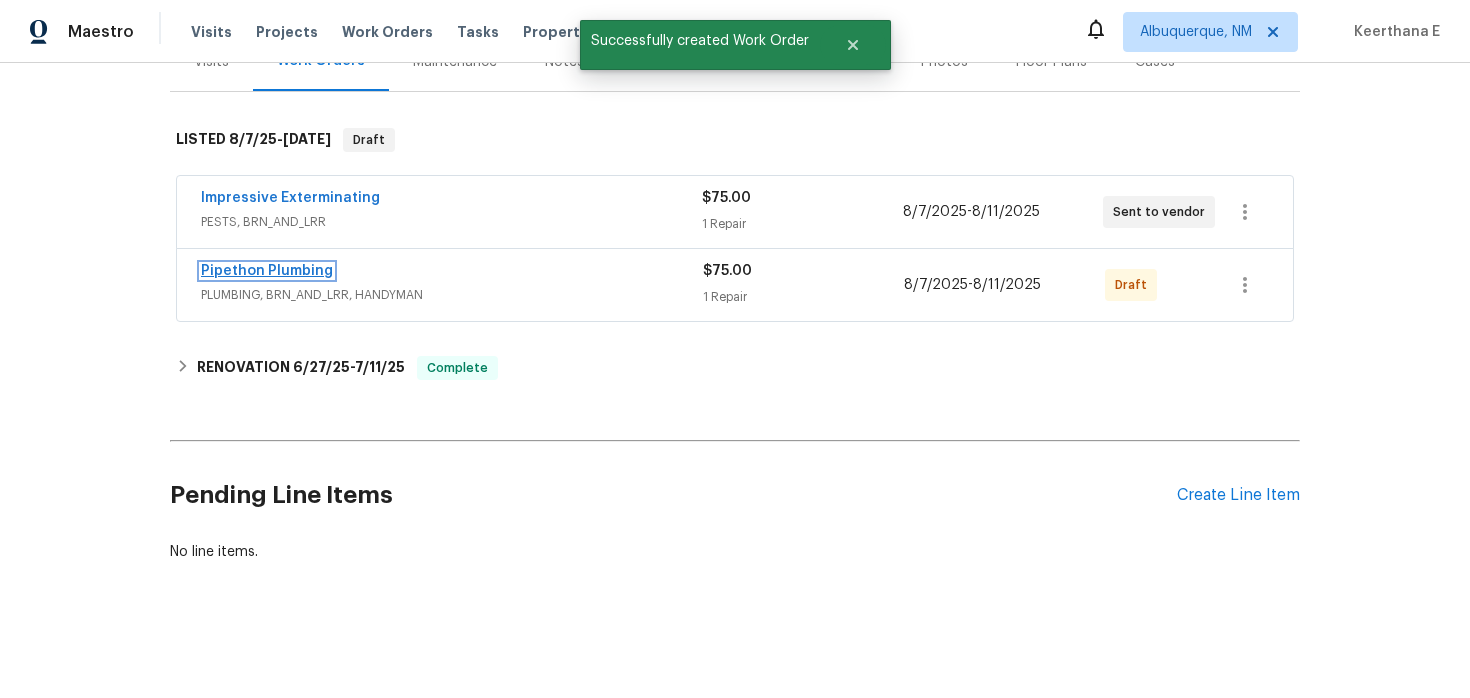 click on "Pipethon Plumbing" at bounding box center (267, 271) 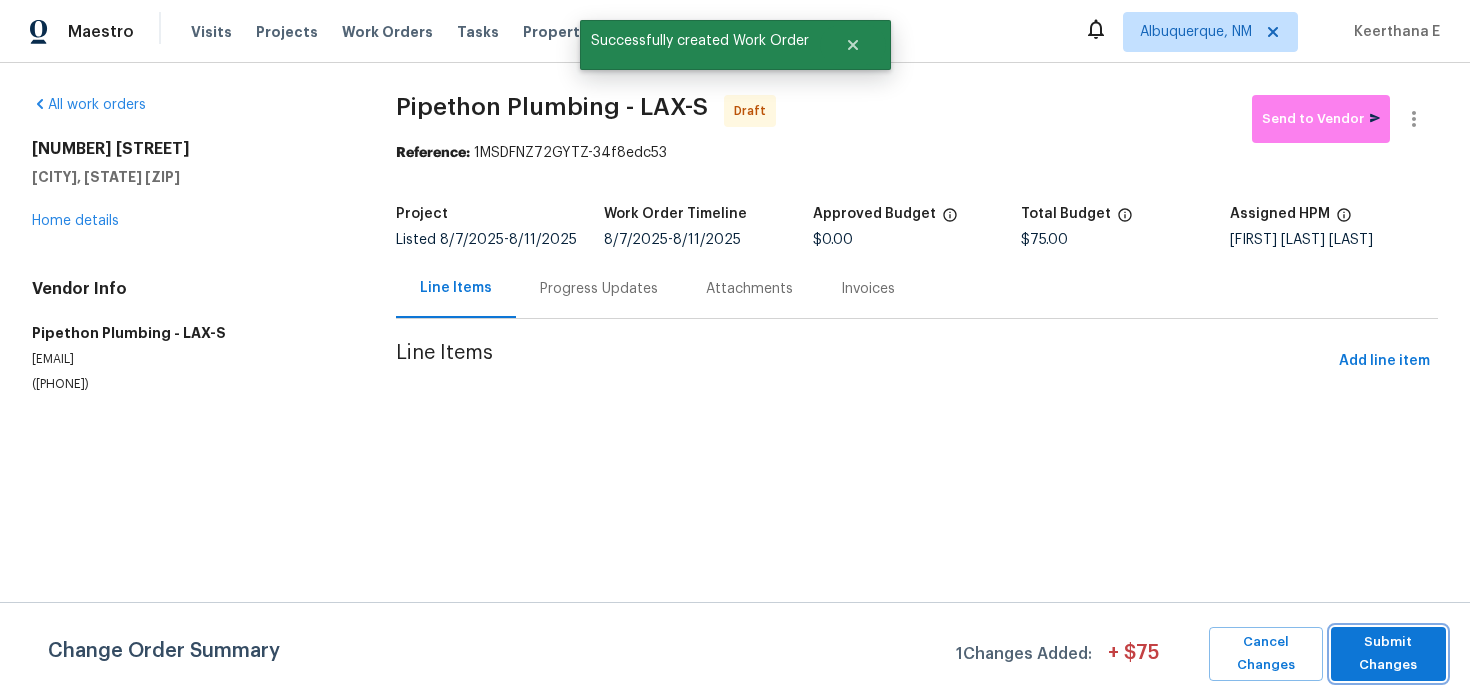 click on "Submit Changes" at bounding box center (1388, 654) 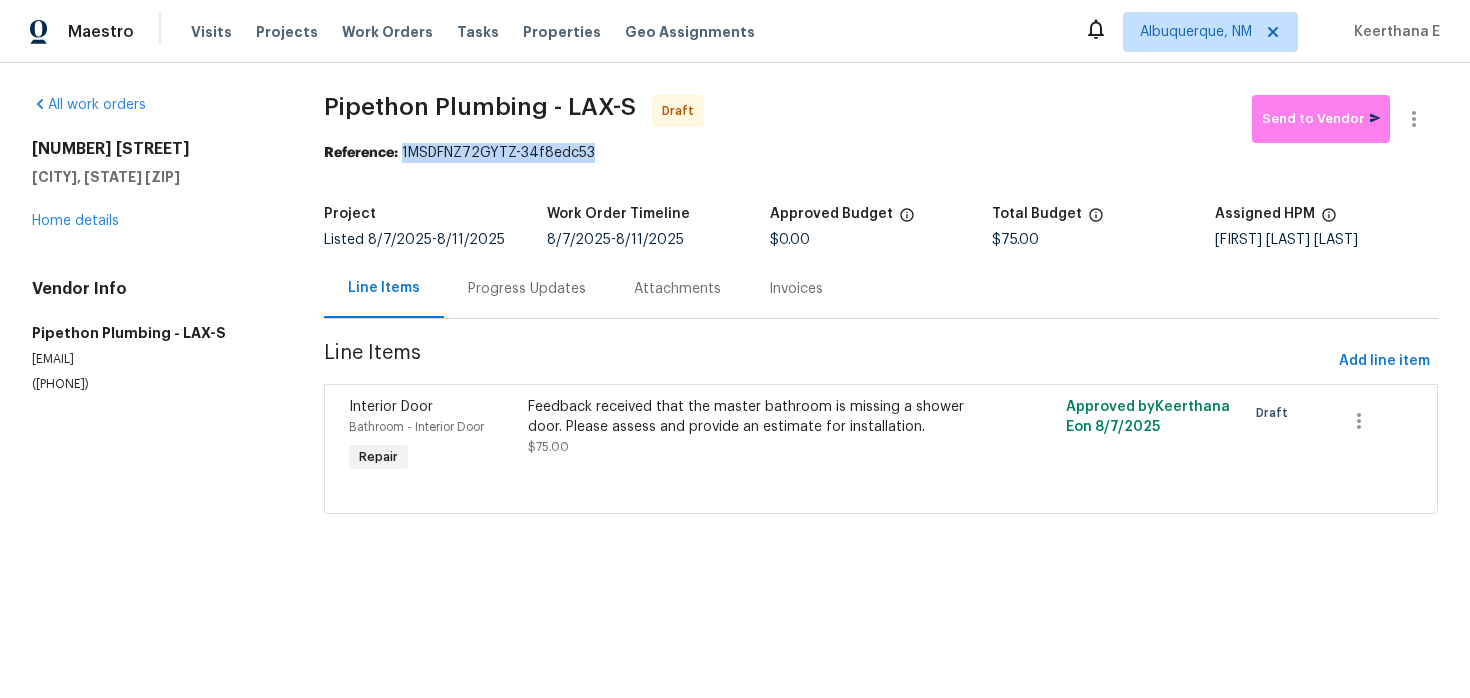 drag, startPoint x: 406, startPoint y: 151, endPoint x: 594, endPoint y: 156, distance: 188.06648 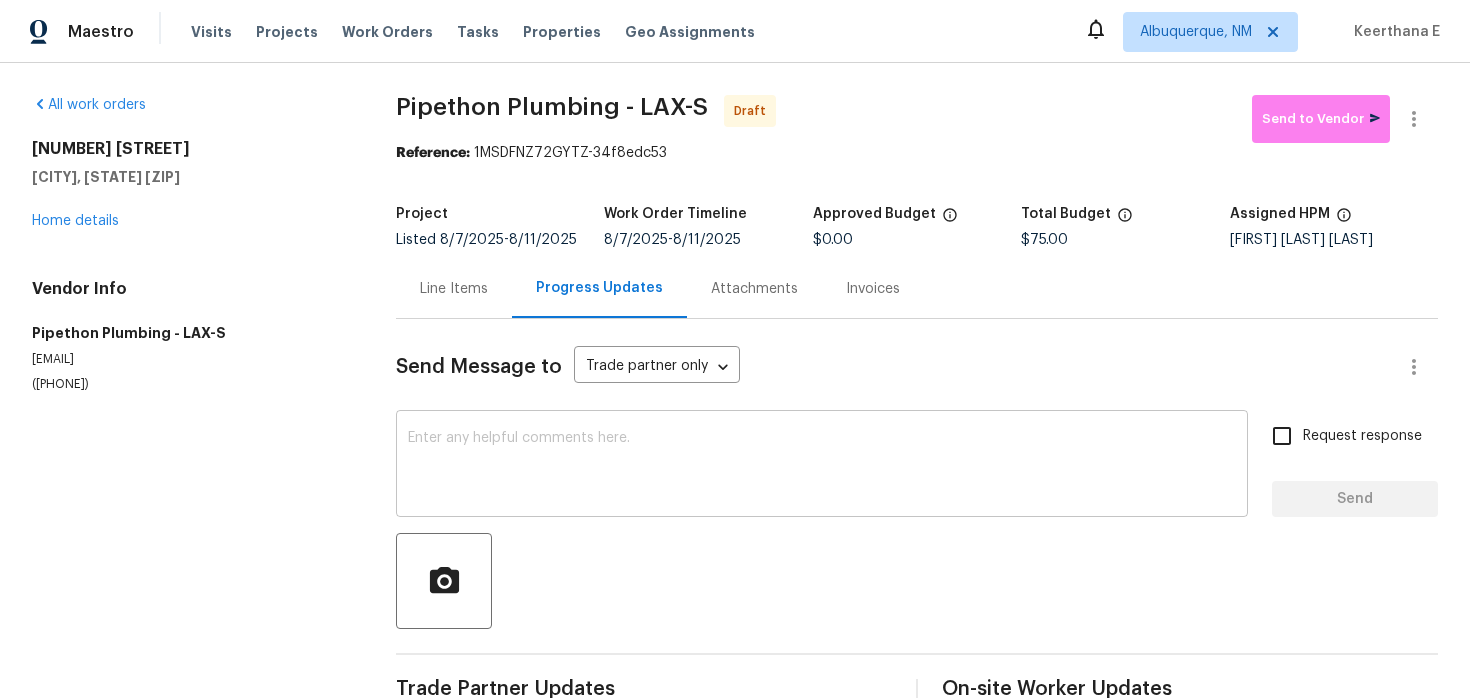 click at bounding box center (822, 466) 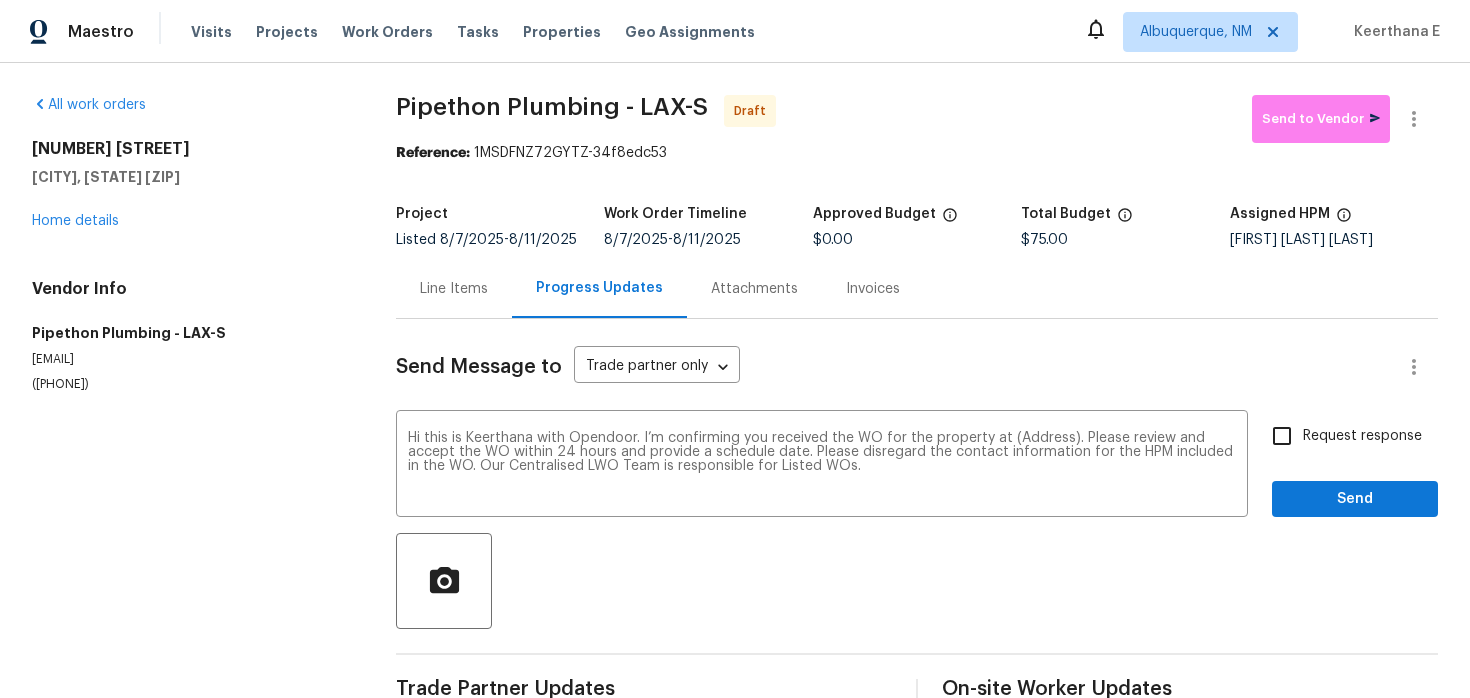 drag, startPoint x: 22, startPoint y: 148, endPoint x: 200, endPoint y: 176, distance: 180.1888 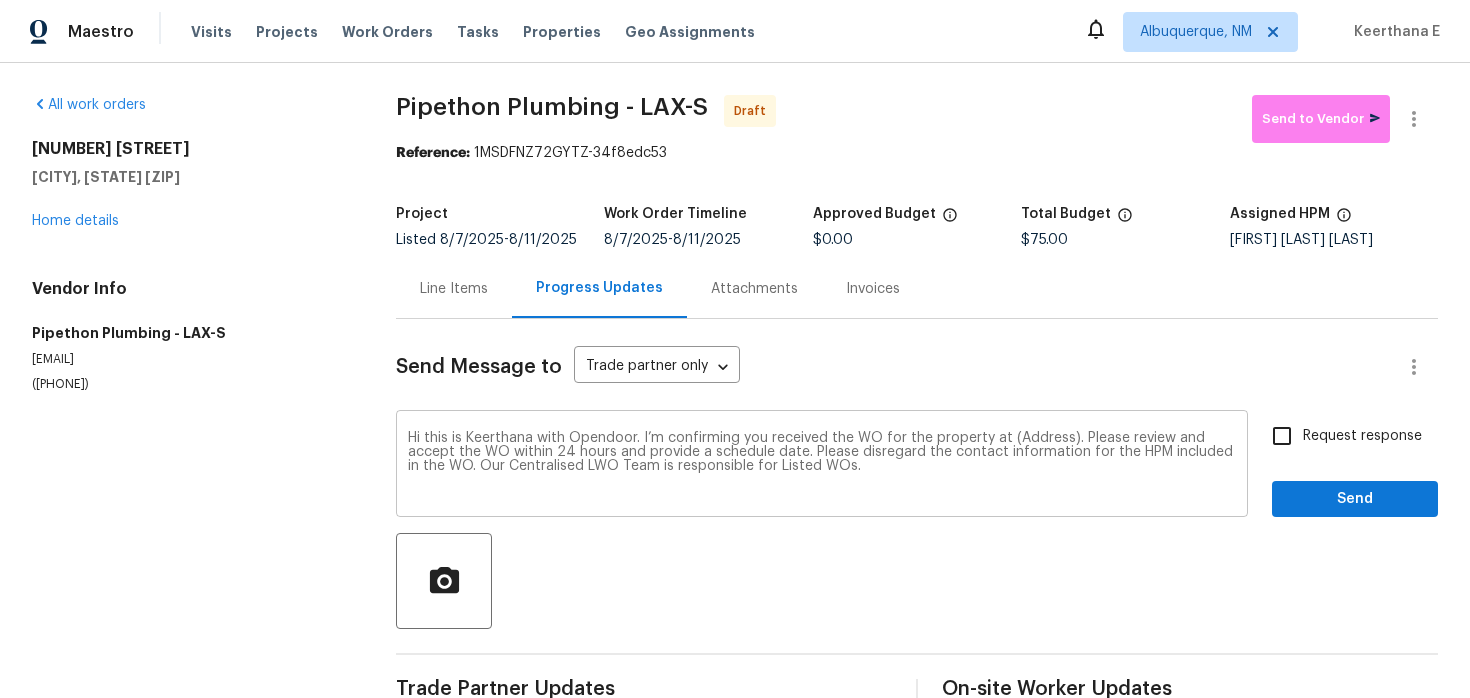 click on "Hi this is Keerthana with Opendoor. I’m confirming you received the WO for the property at (Address). Please review and accept the WO within 24 hours and provide a schedule date. Please disregard the contact information for the HPM included in the WO. Our Centralised LWO Team is responsible for Listed WOs." at bounding box center (822, 466) 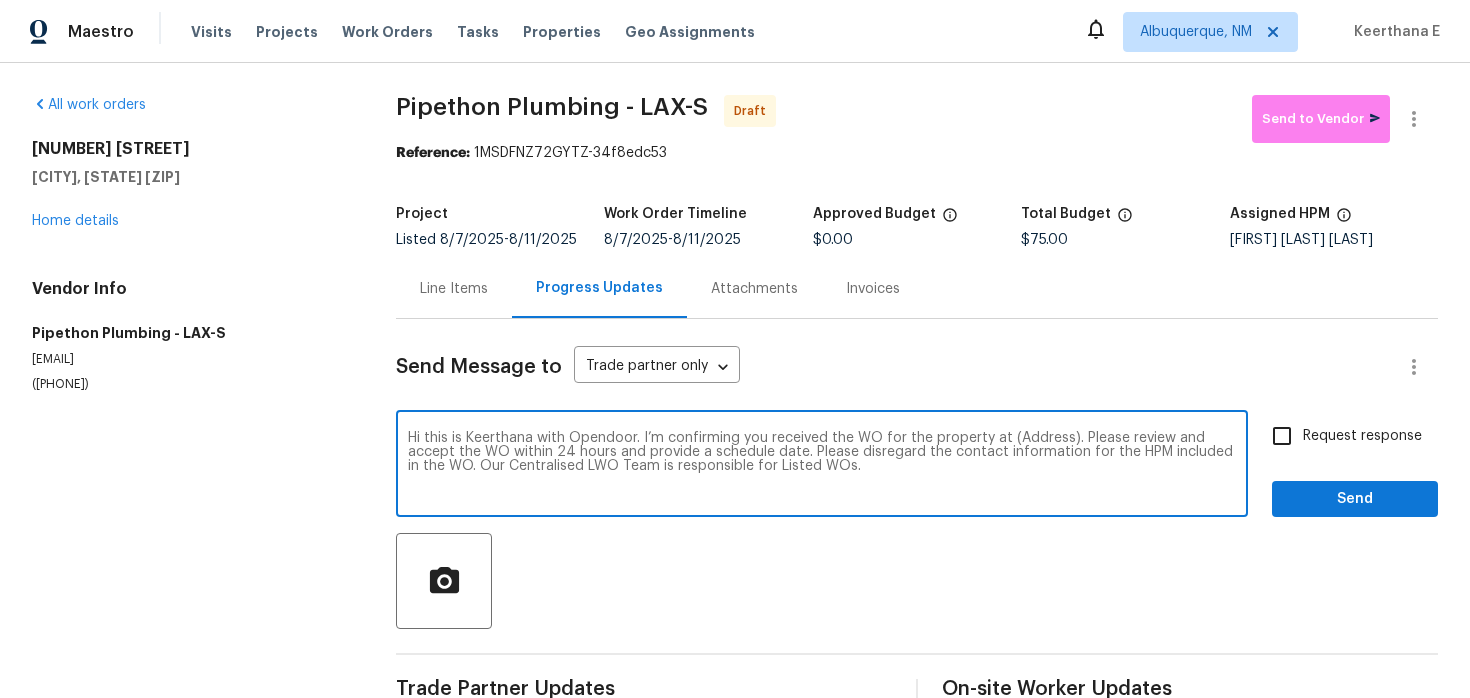 click on "Hi this is Keerthana with Opendoor. I’m confirming you received the WO for the property at (Address). Please review and accept the WO within 24 hours and provide a schedule date. Please disregard the contact information for the HPM included in the WO. Our Centralised LWO Team is responsible for Listed WOs." at bounding box center (822, 466) 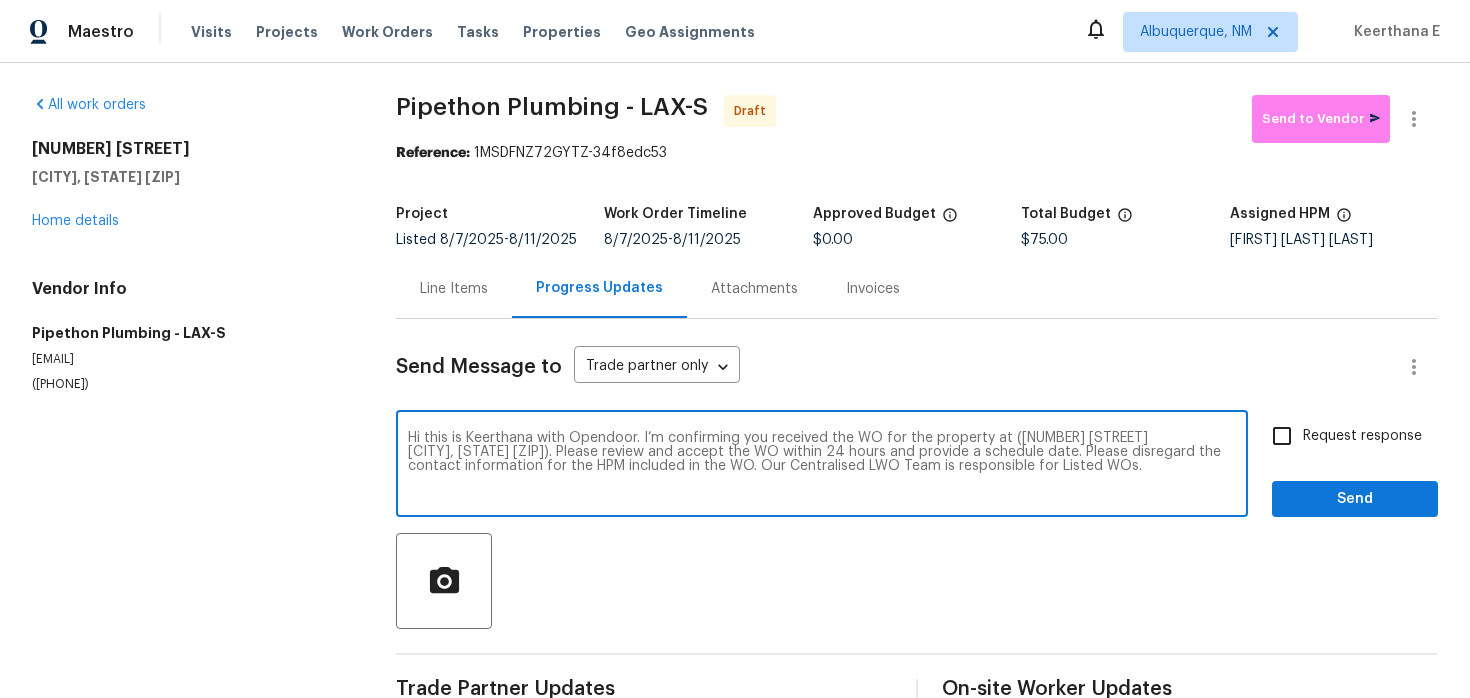 type on "Hi this is Keerthana with Opendoor. I’m confirming you received the WO for the property at (5669 Lake Lindero Dr
Agoura Hills, CA 91301). Please review and accept the WO within 24 hours and provide a schedule date. Please disregard the contact information for the HPM included in the WO. Our Centralised LWO Team is responsible for Listed WOs." 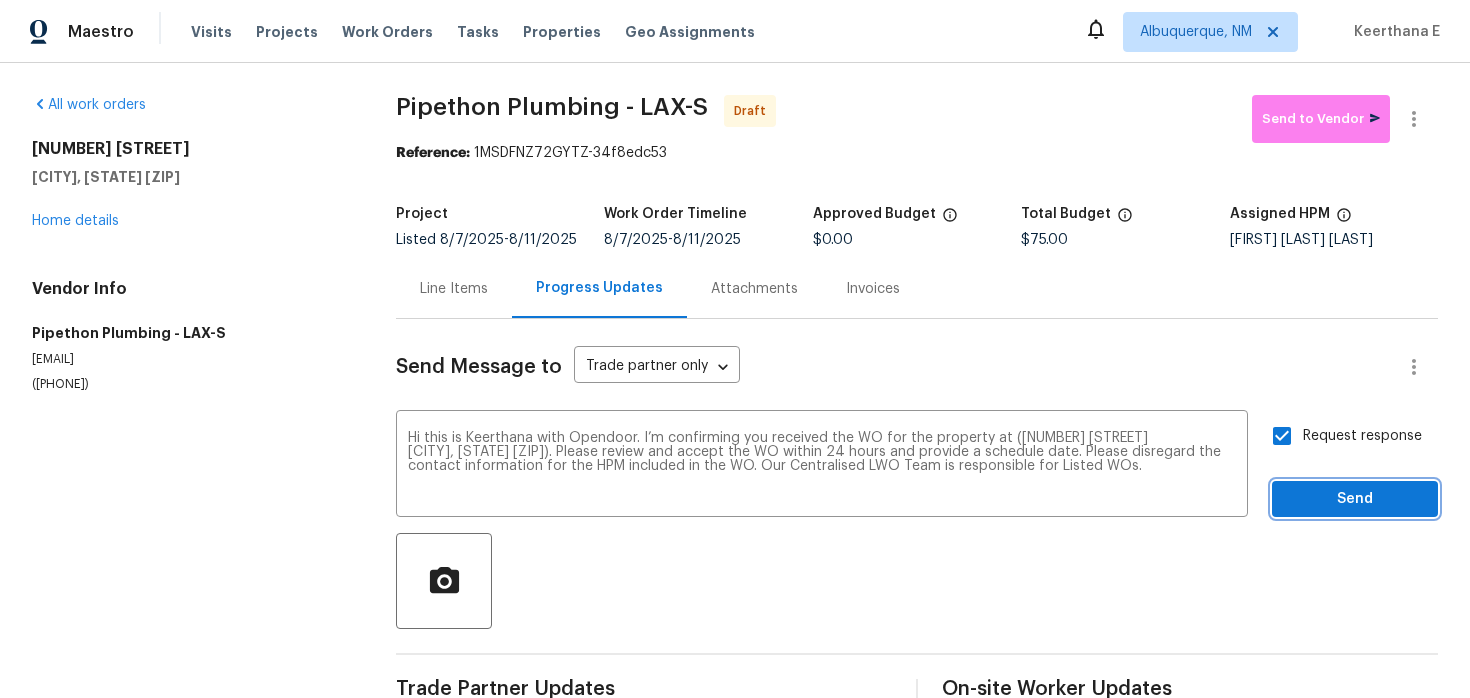 click on "Send" at bounding box center [1355, 499] 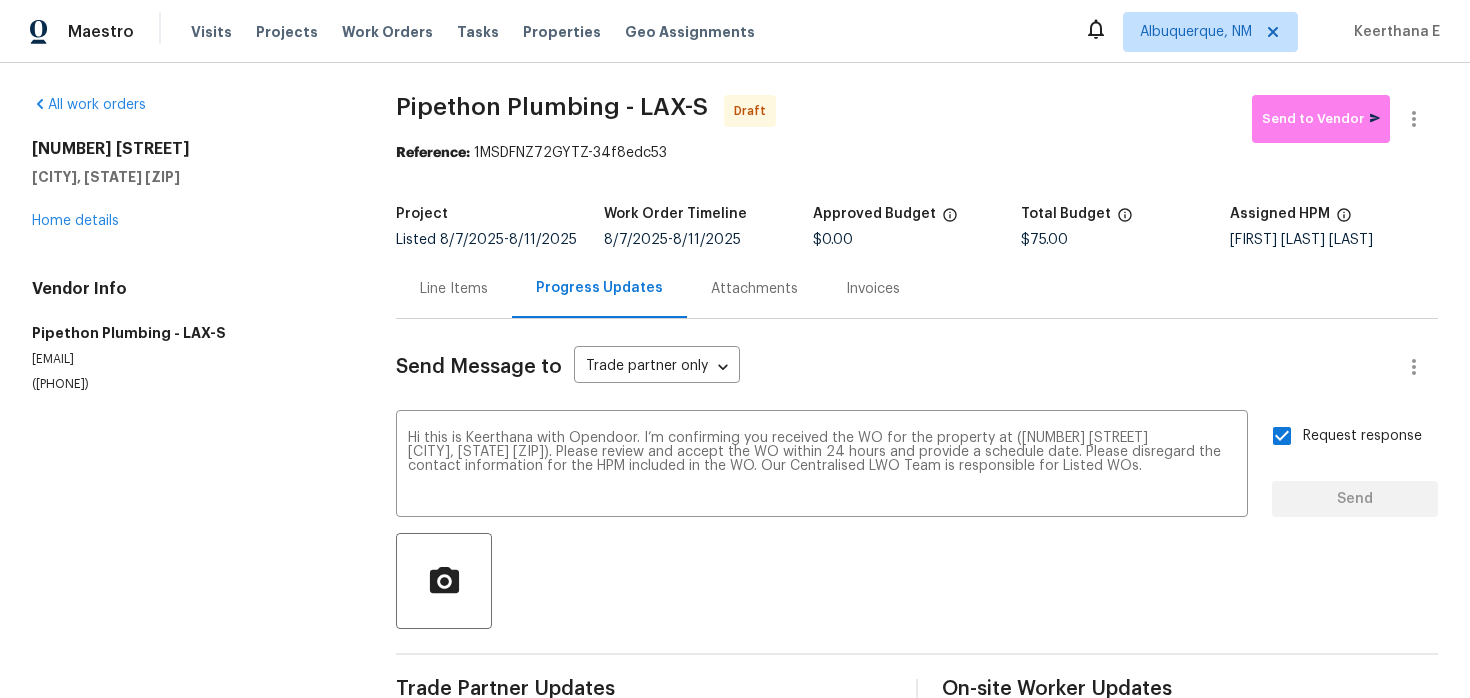 type 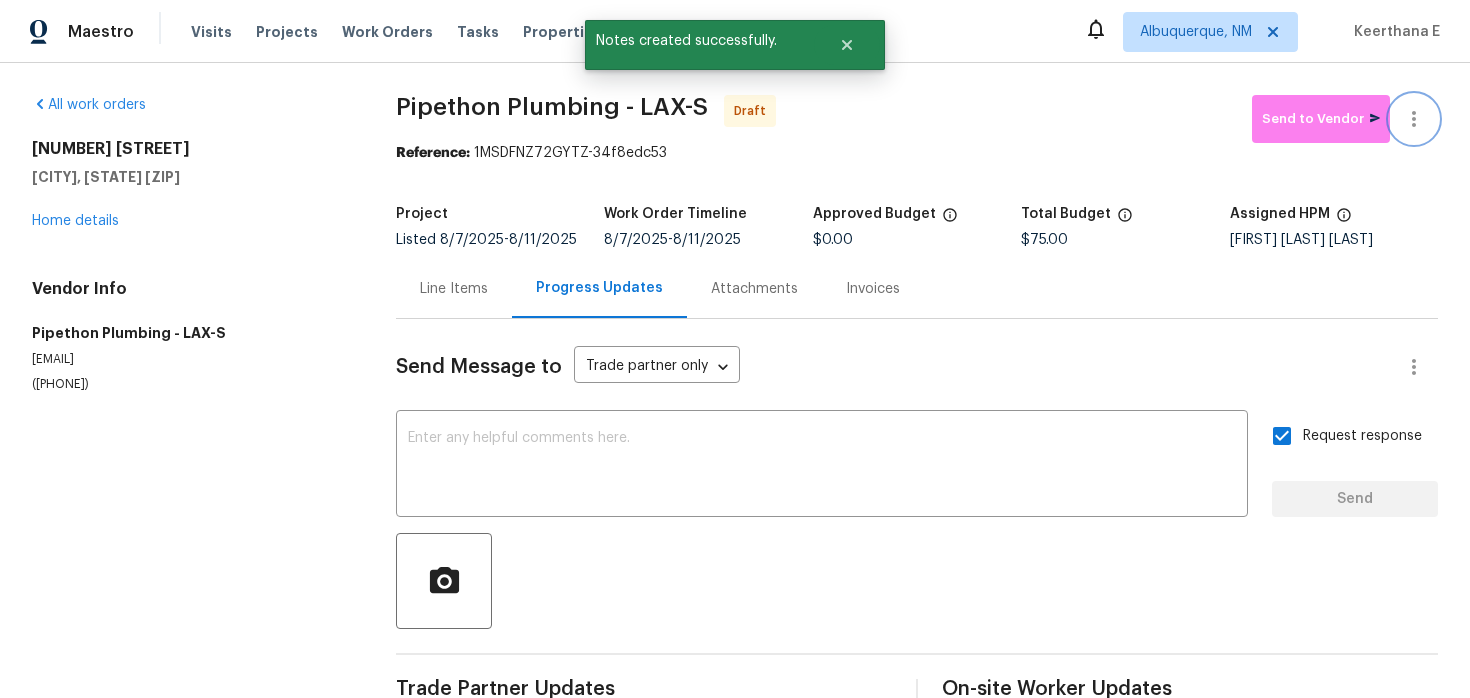 click 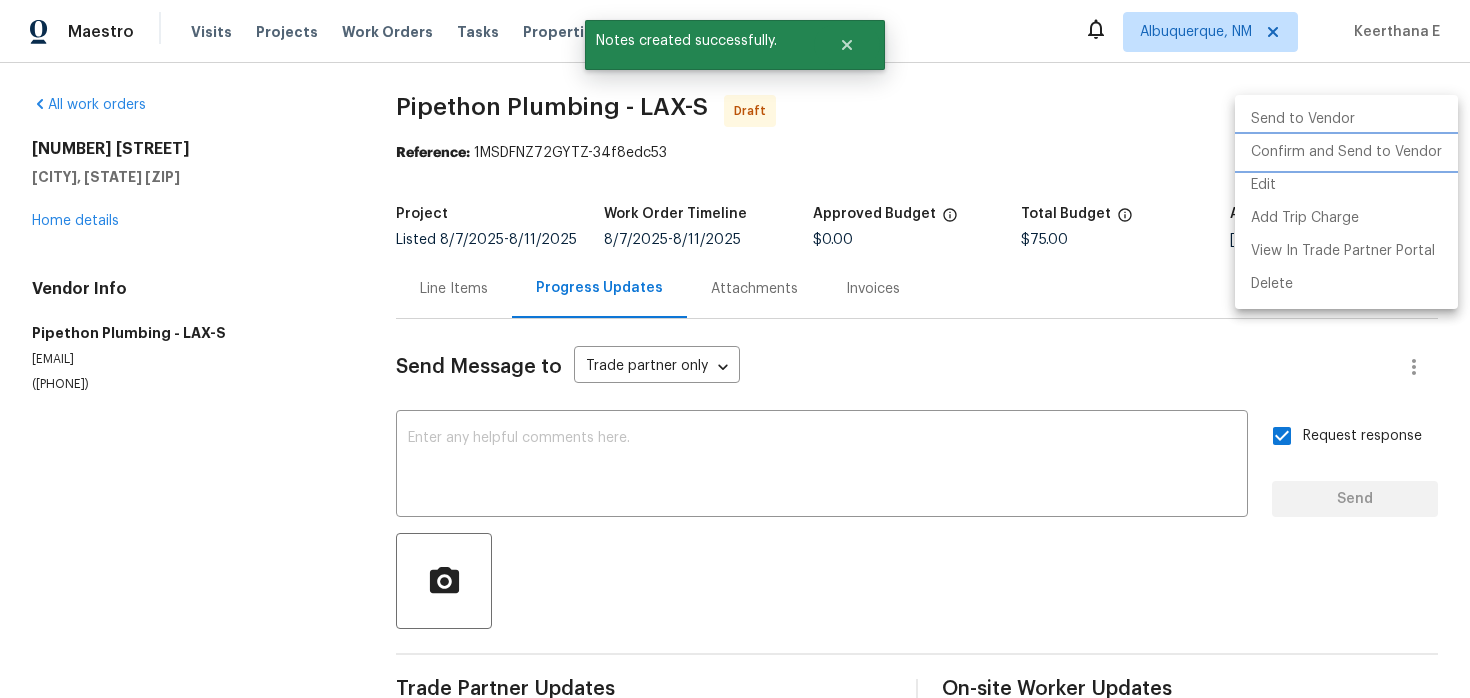 click on "Confirm and Send to Vendor" at bounding box center (1346, 152) 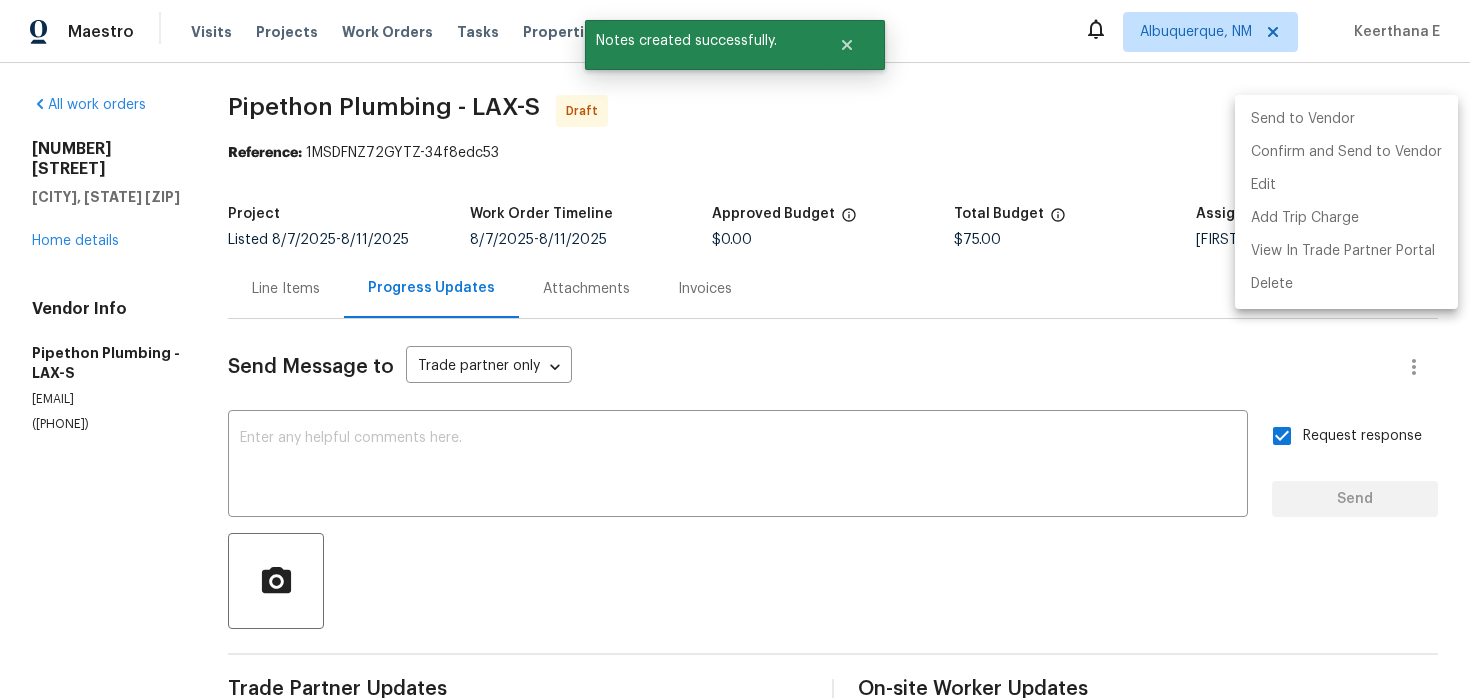 click at bounding box center [735, 349] 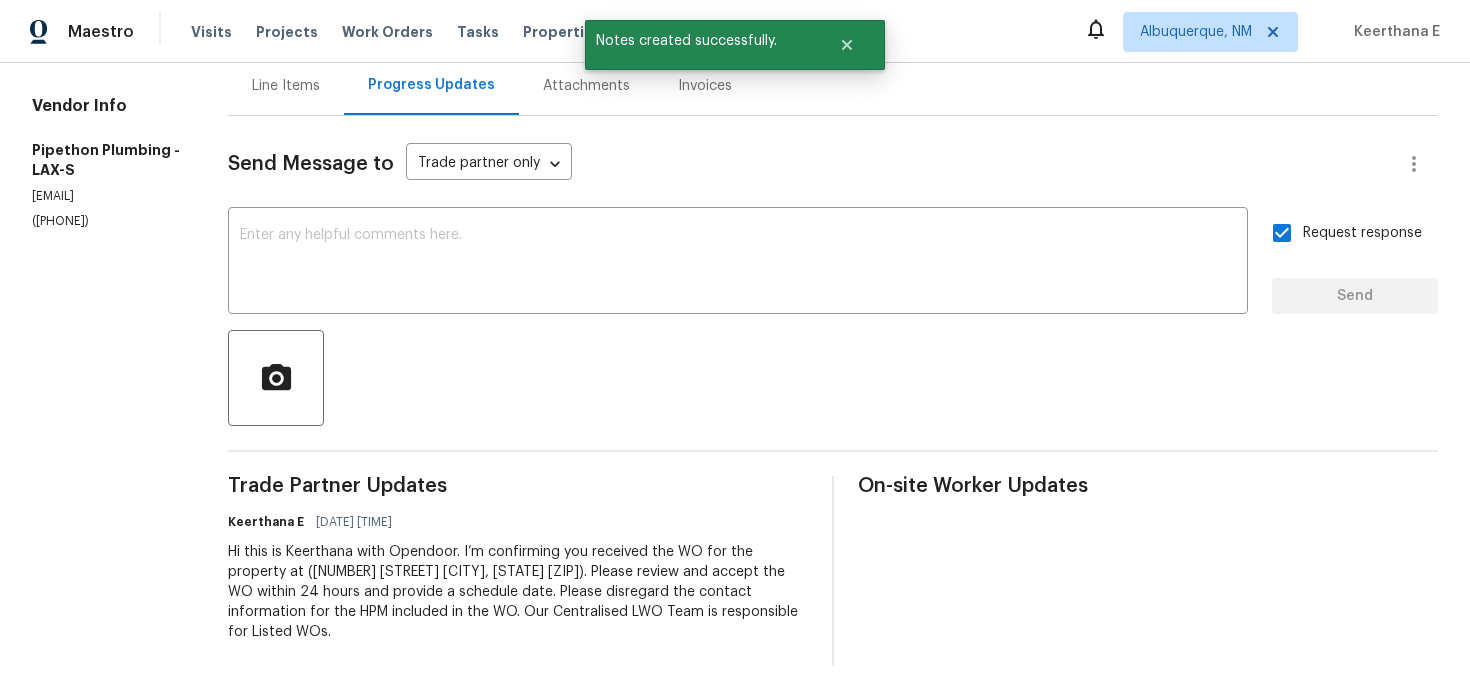 scroll, scrollTop: 0, scrollLeft: 0, axis: both 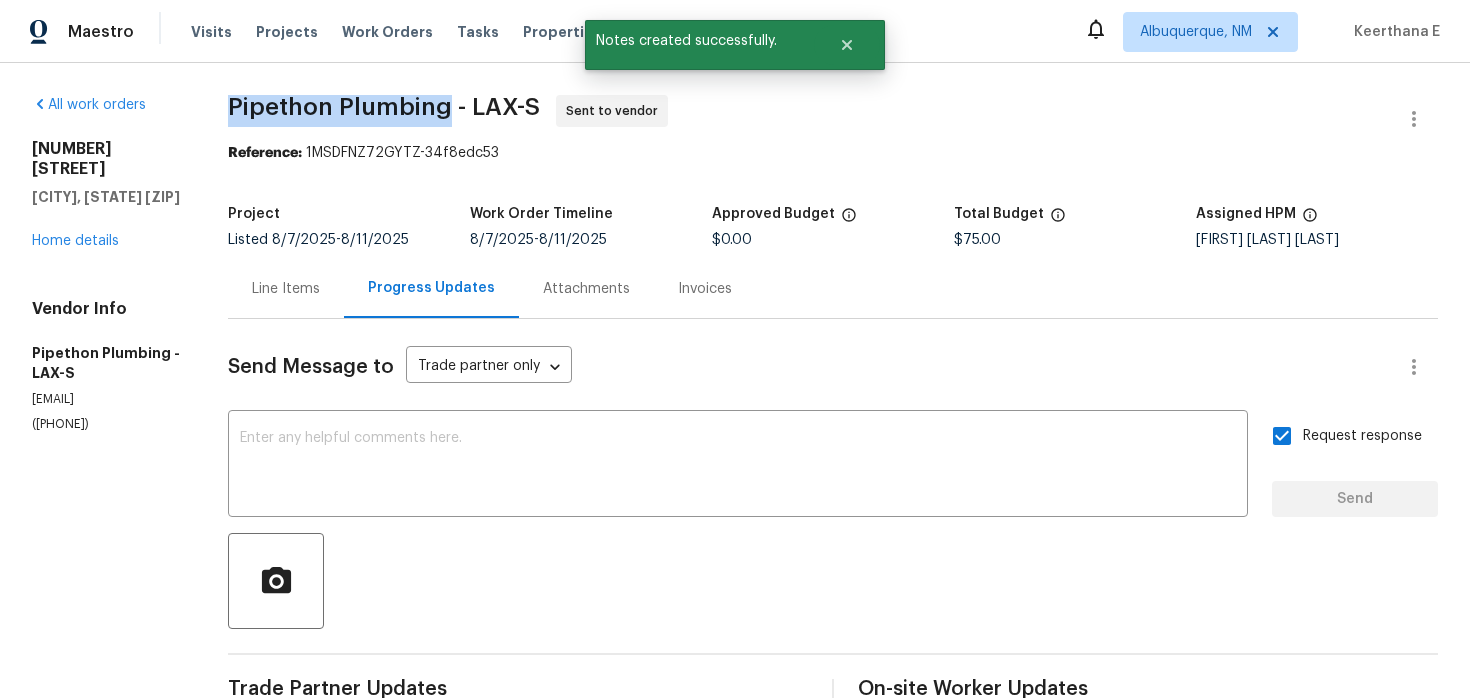 drag, startPoint x: 261, startPoint y: 107, endPoint x: 479, endPoint y: 110, distance: 218.02065 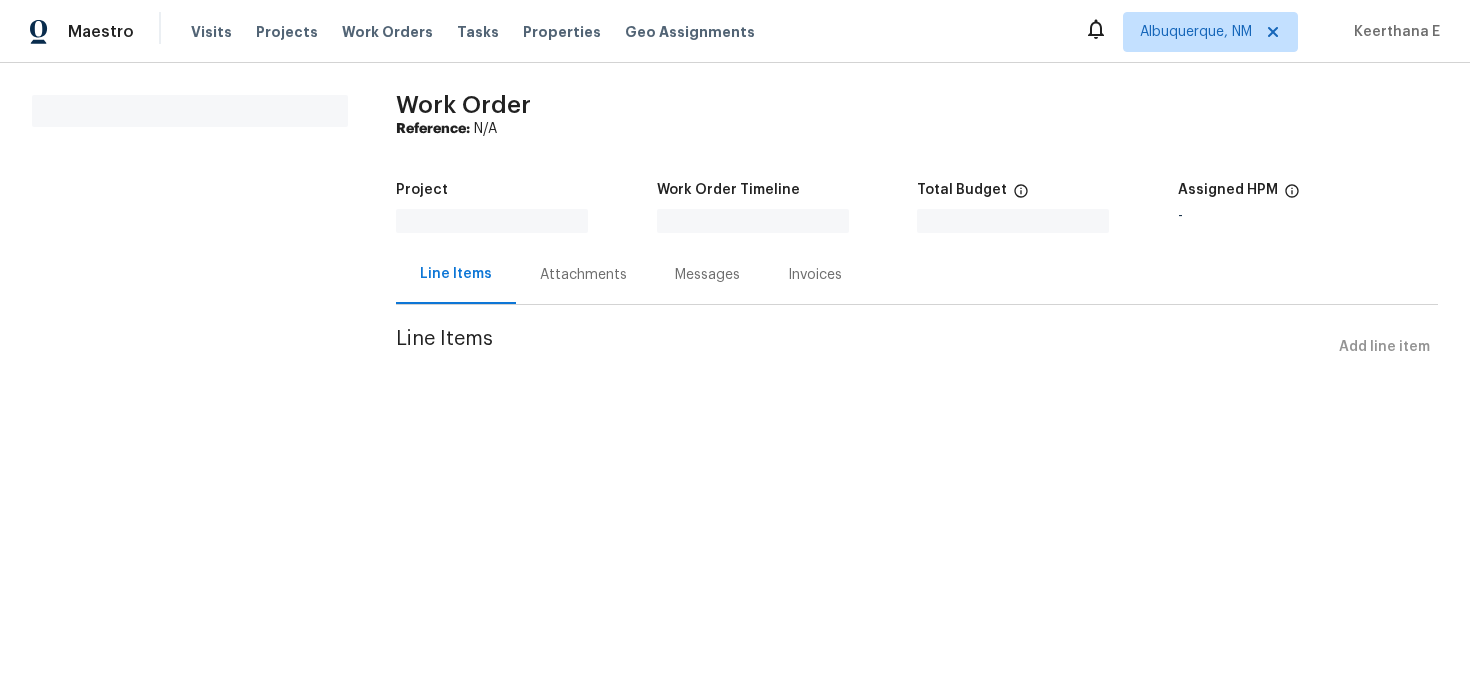 scroll, scrollTop: 0, scrollLeft: 0, axis: both 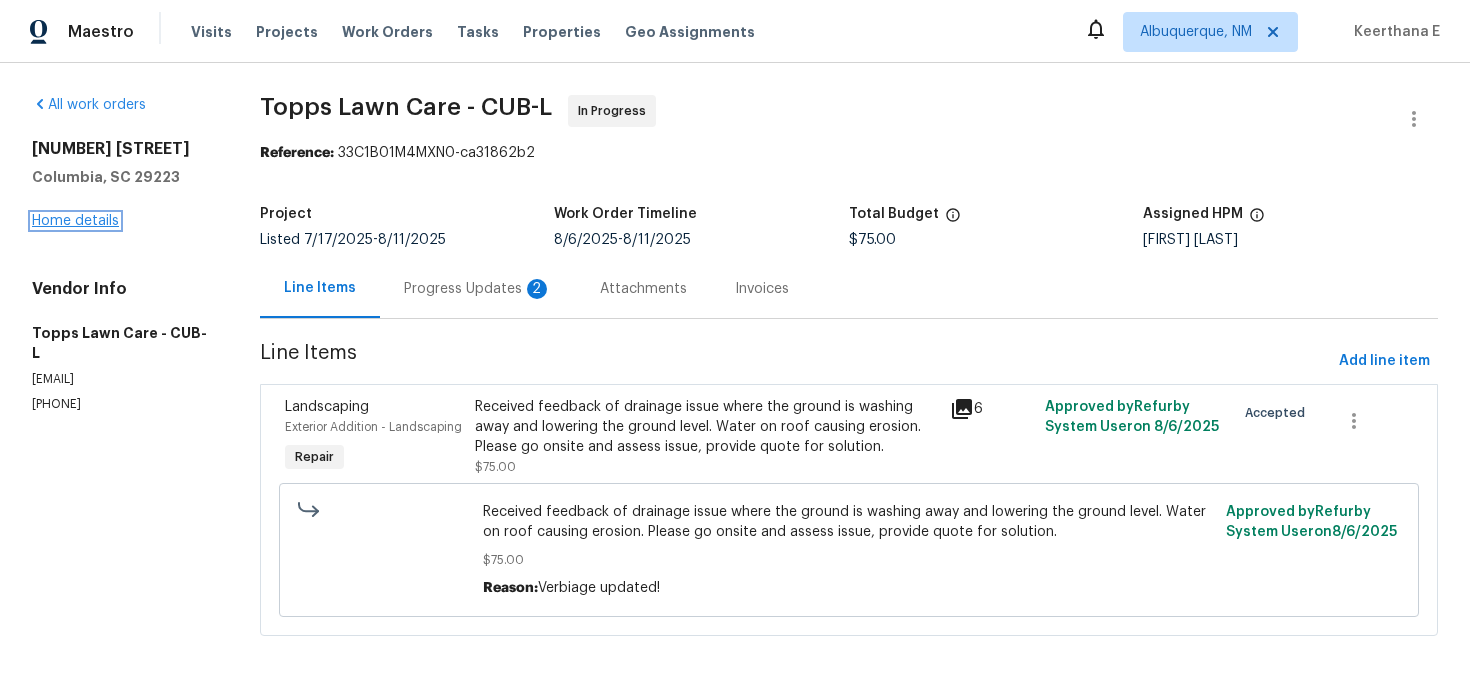click on "Home details" at bounding box center [75, 221] 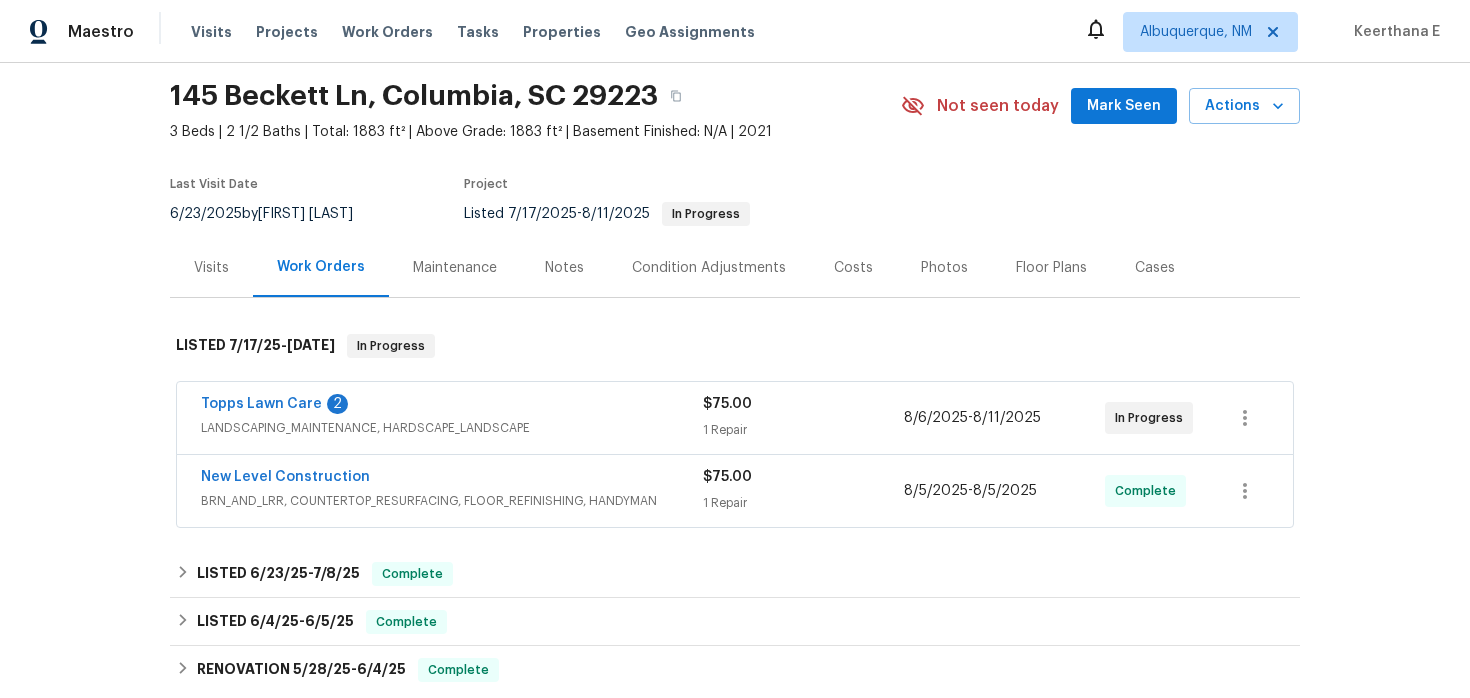 scroll, scrollTop: 72, scrollLeft: 0, axis: vertical 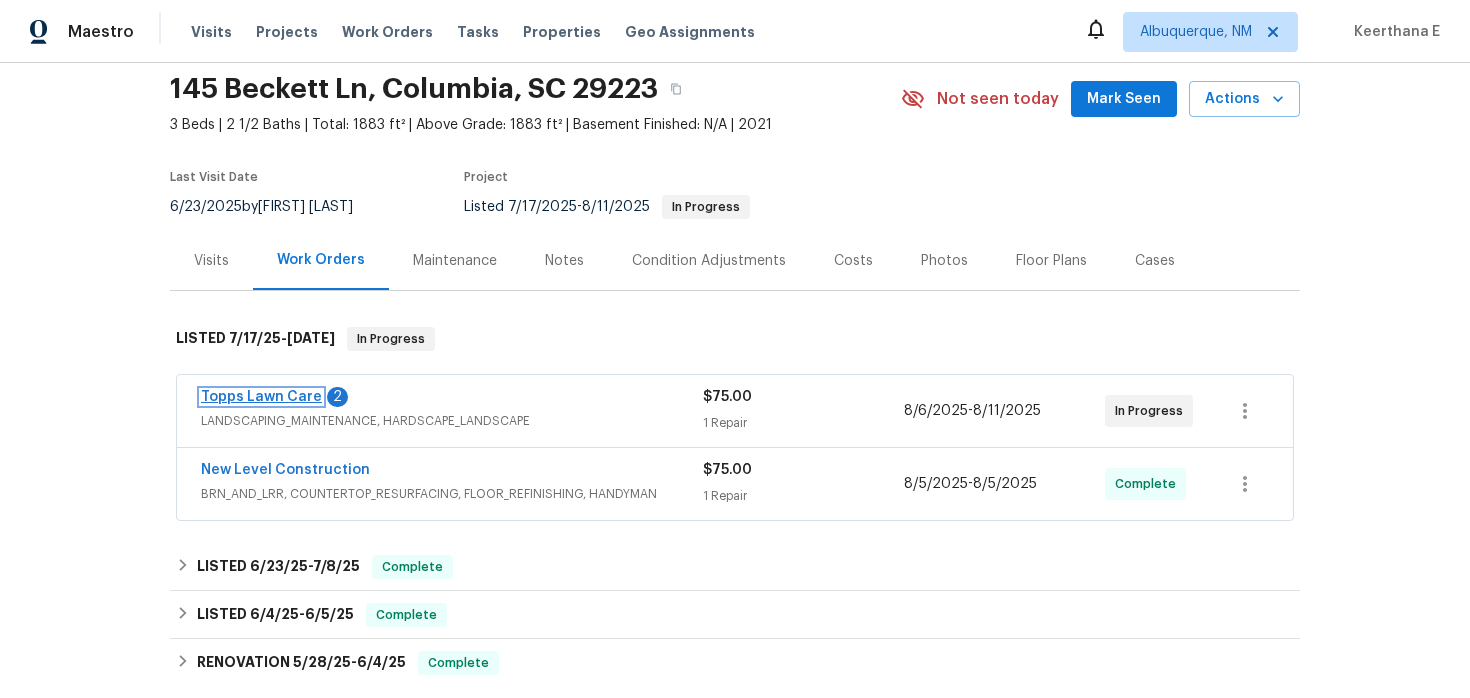 click on "Topps Lawn Care" at bounding box center (261, 397) 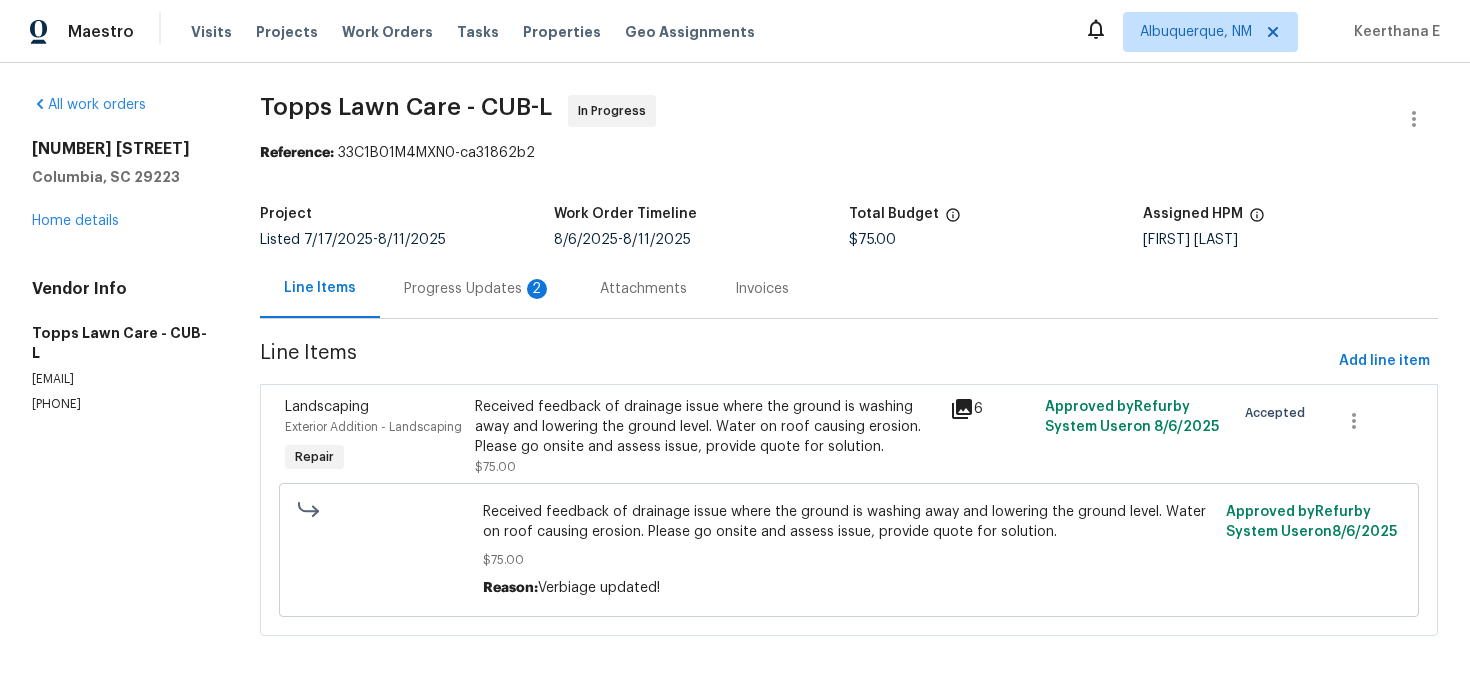click on "Progress Updates 2" at bounding box center (478, 288) 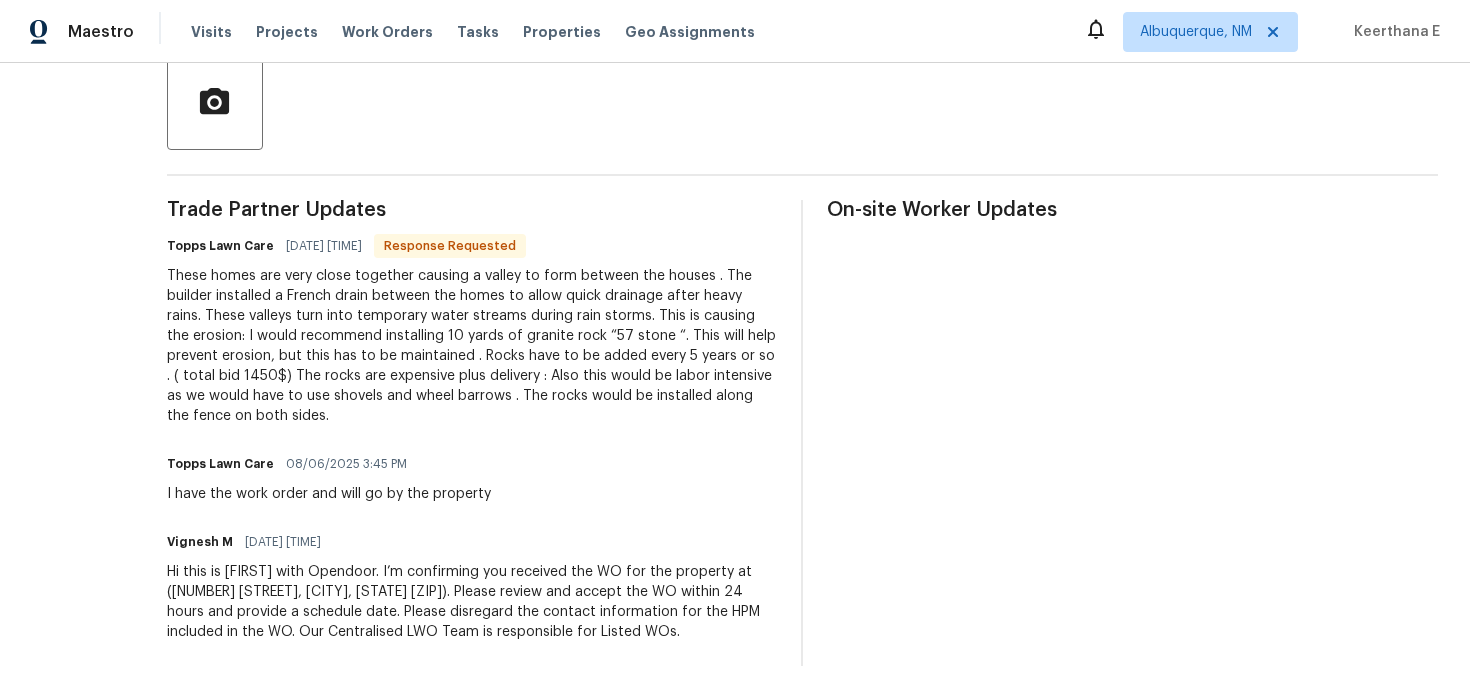 scroll, scrollTop: 0, scrollLeft: 0, axis: both 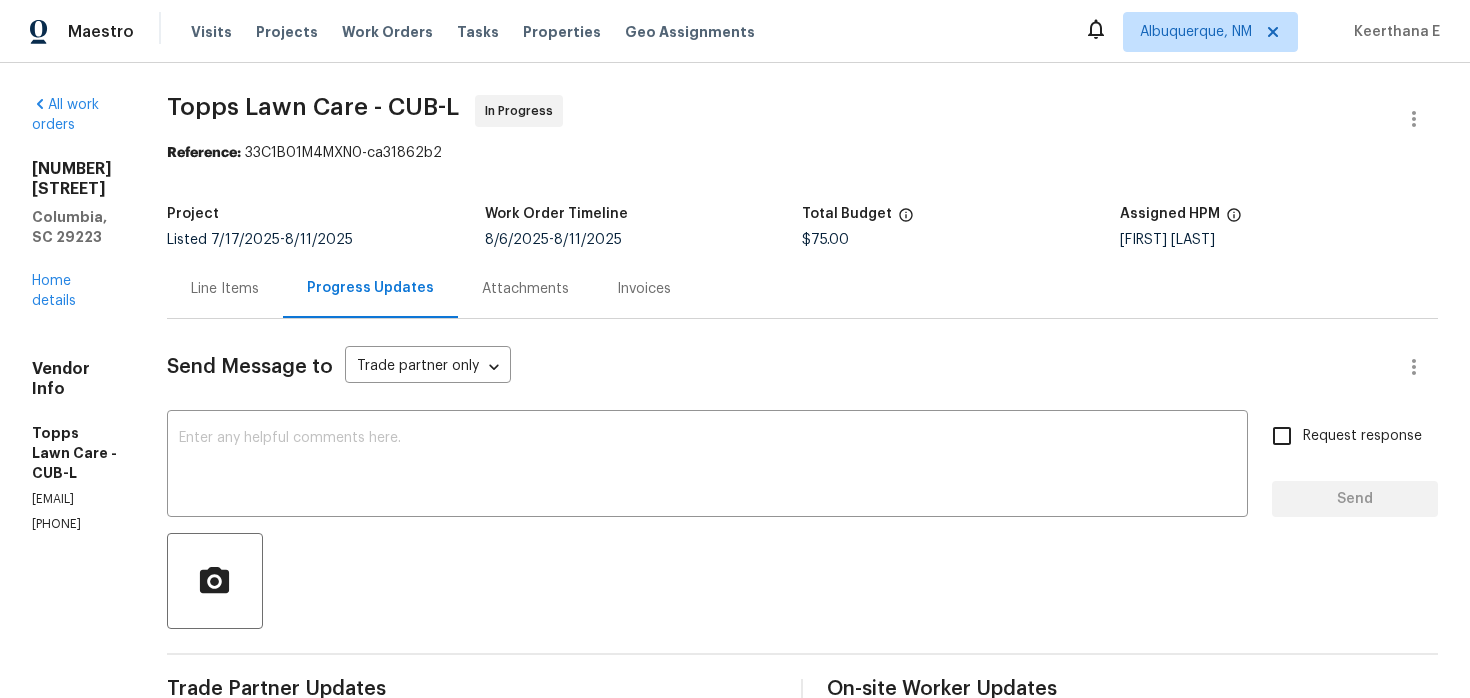 click on "Line Items" at bounding box center [225, 288] 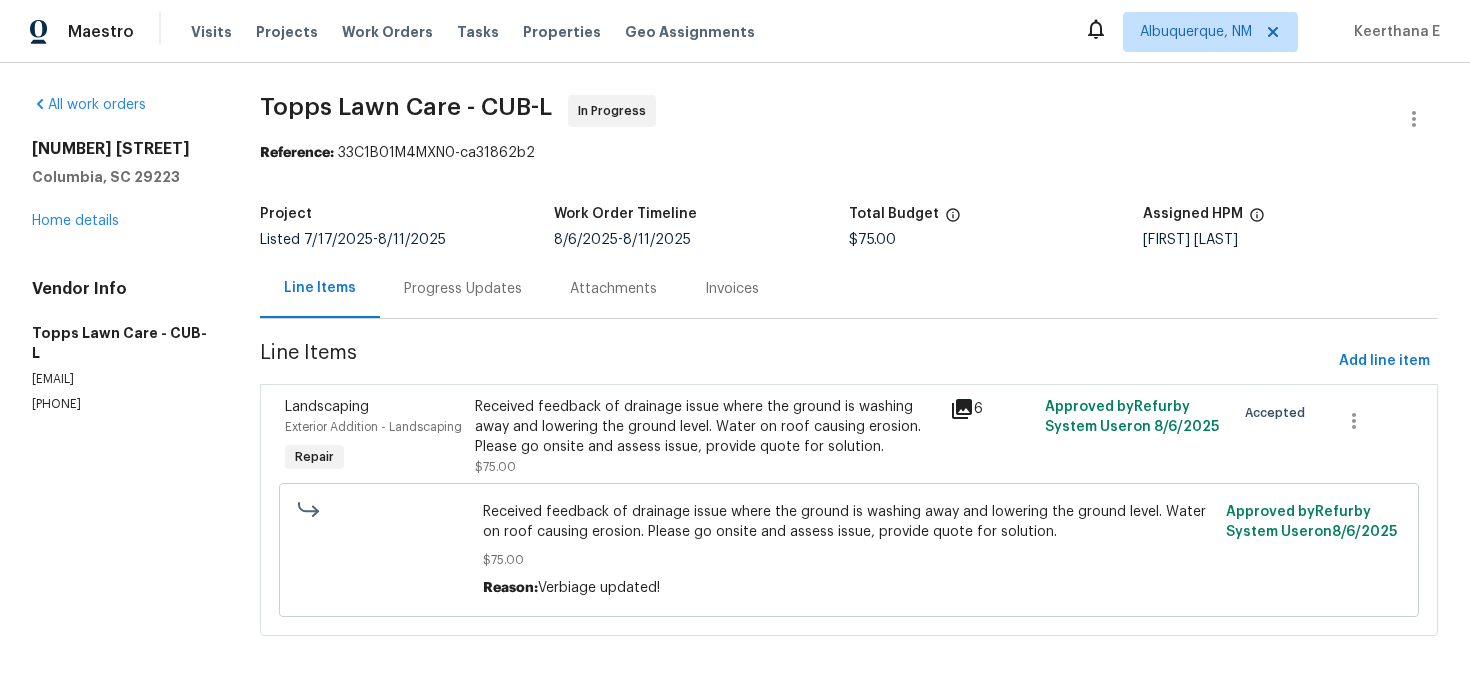 click on "Received feedback of drainage issue where the ground is washing away and lowering the ground level. Water on roof causing erosion. Please go onsite and assess issue, provide quote for solution." at bounding box center (706, 427) 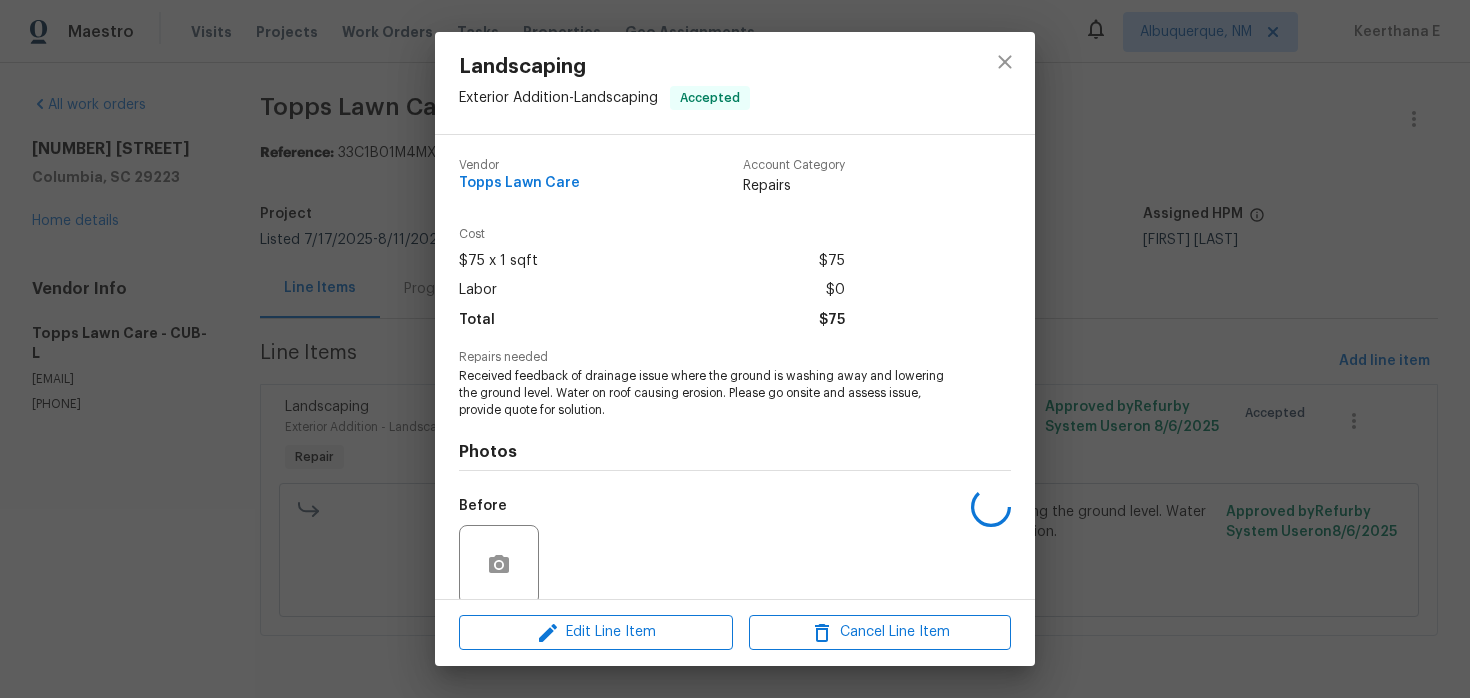scroll, scrollTop: 156, scrollLeft: 0, axis: vertical 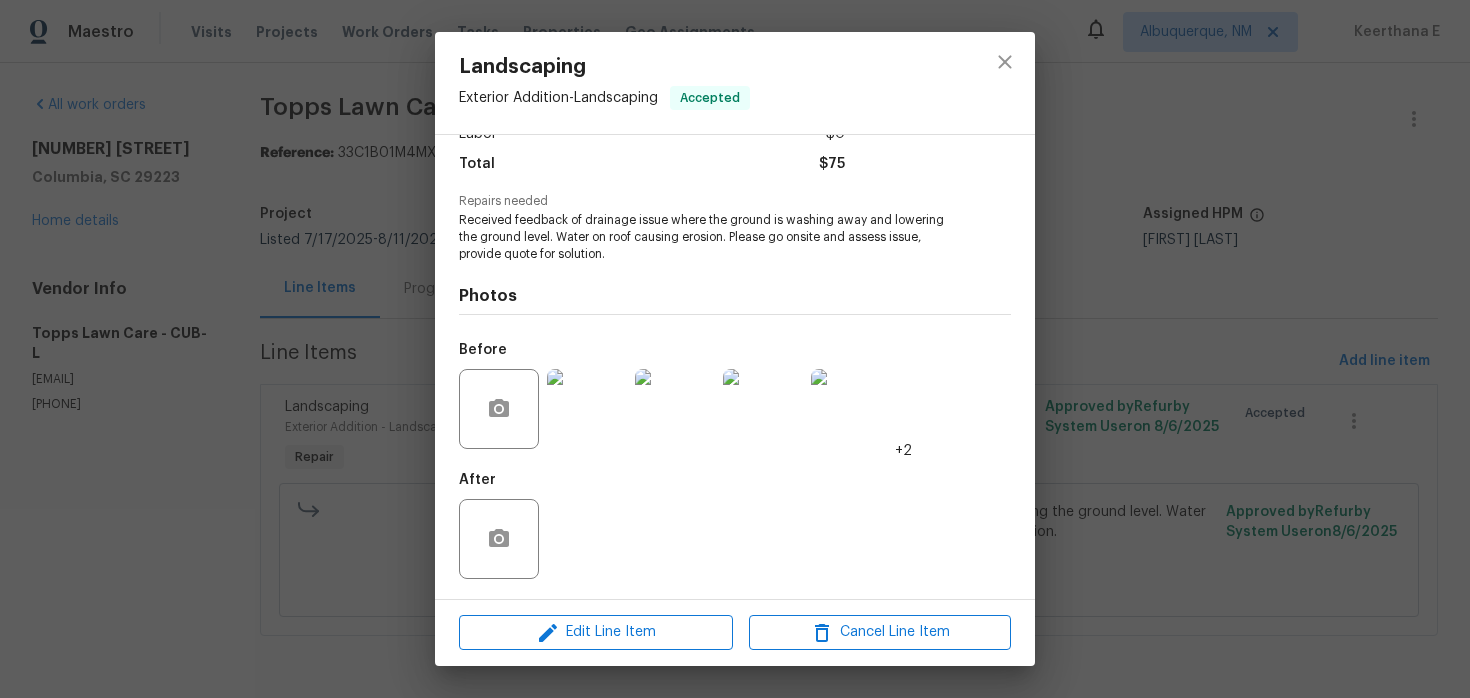 click at bounding box center [587, 409] 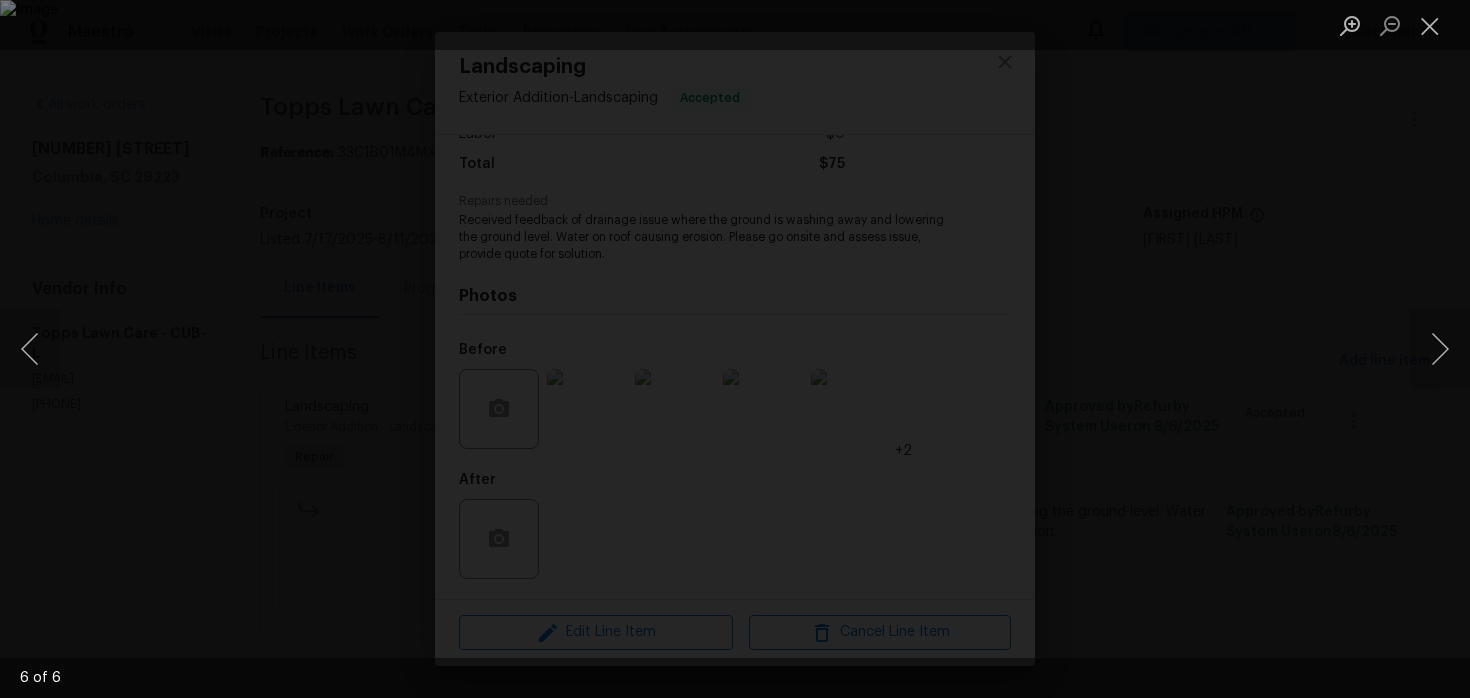 click at bounding box center (735, 349) 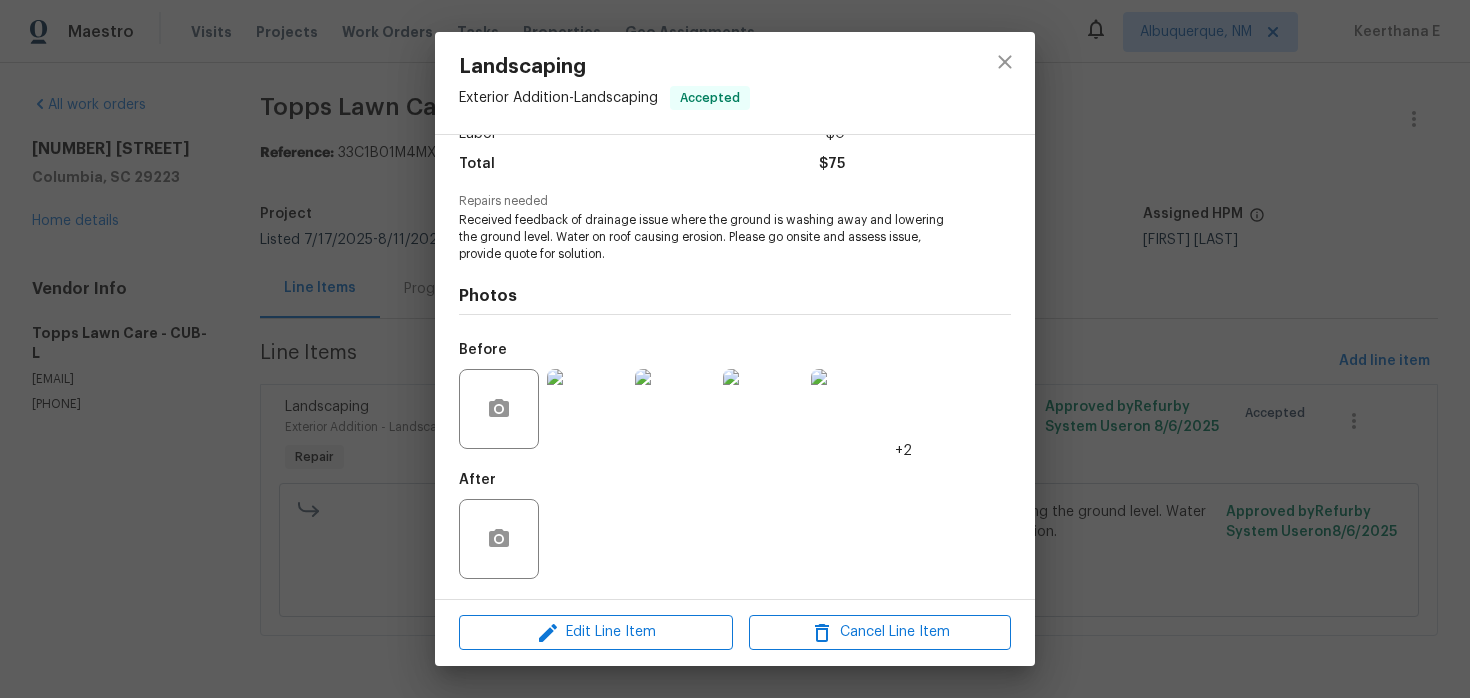 click on "Landscaping Exterior Addition  -  Landscaping Accepted Vendor Topps Lawn Care Account Category Repairs Cost $75 x 1 sqft $75 Labor $0 Total $75 Repairs needed Received feedback of drainage issue where the ground is washing away and lowering the ground level. Water on roof causing erosion. Please go onsite and assess issue, provide quote for solution. Photos Before  +2 After  Edit Line Item  Cancel Line Item" at bounding box center (735, 349) 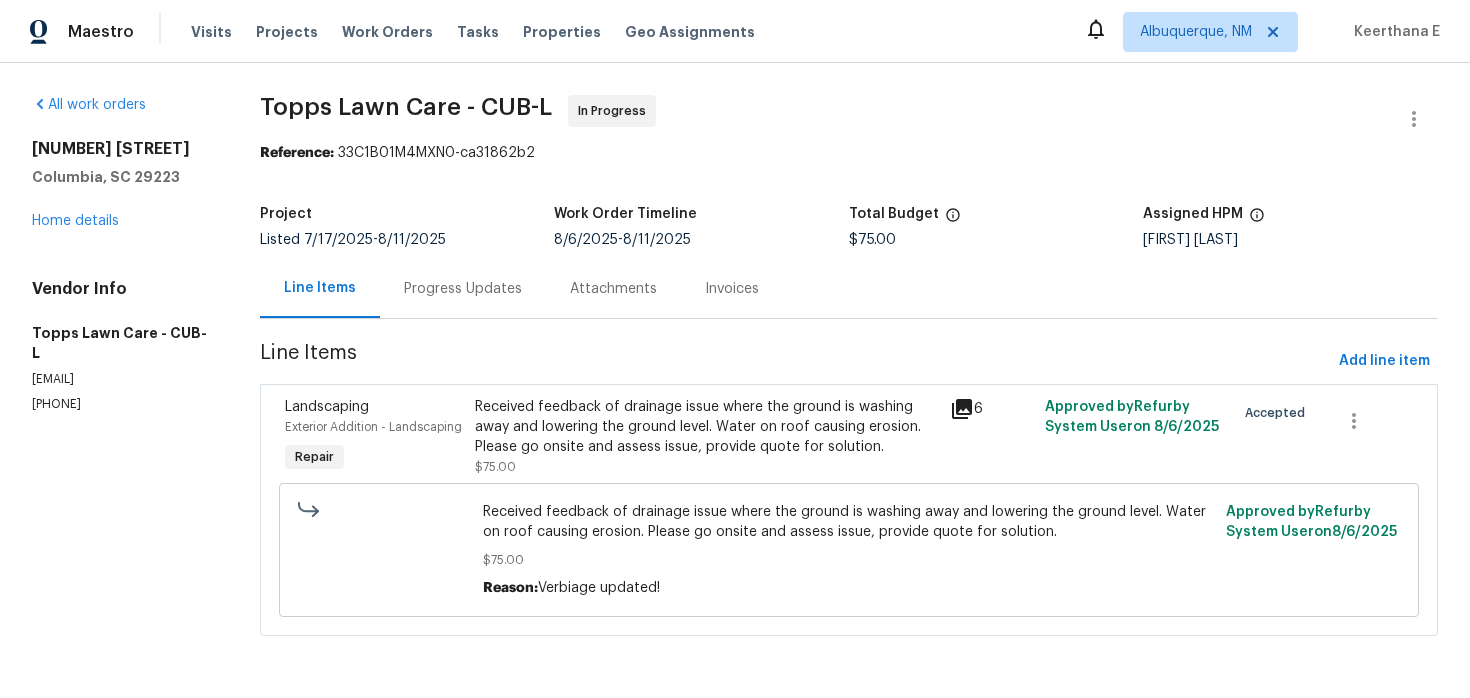click on "Progress Updates" at bounding box center (463, 288) 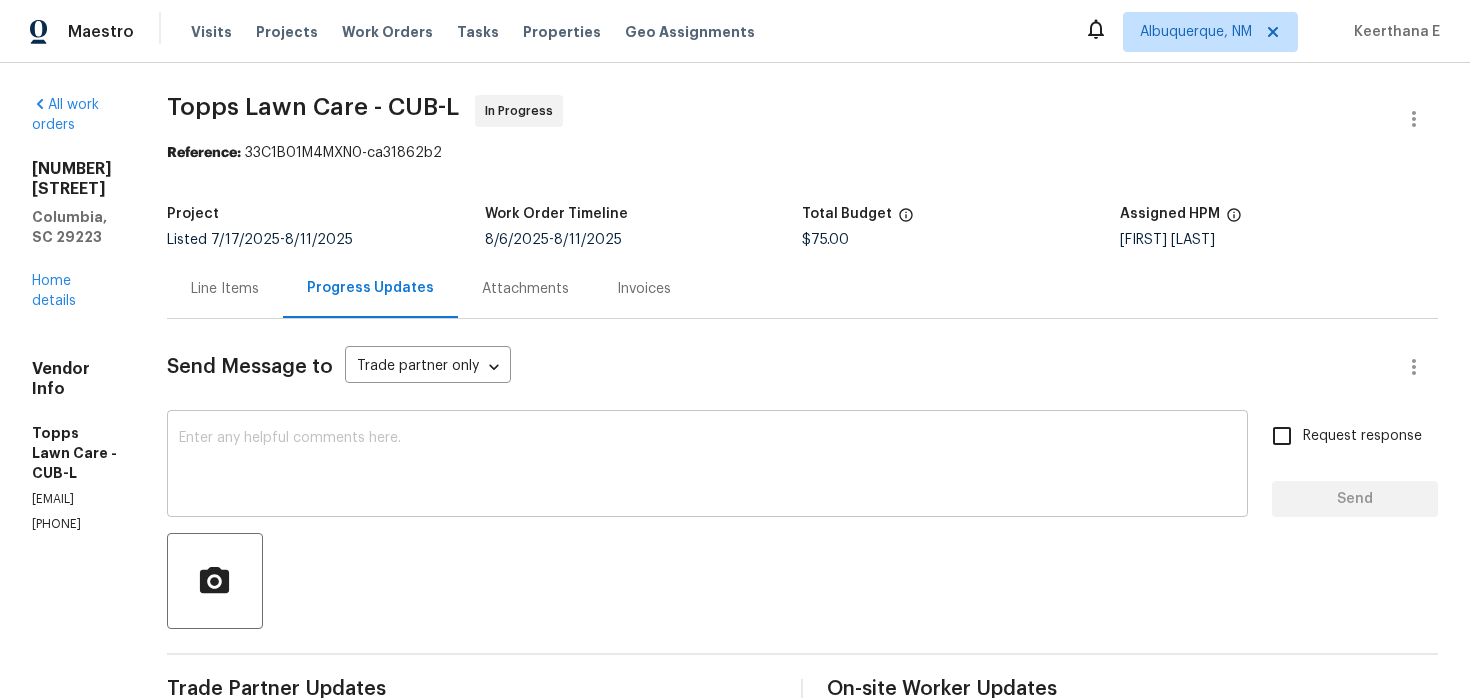 click on "x ​" at bounding box center [707, 466] 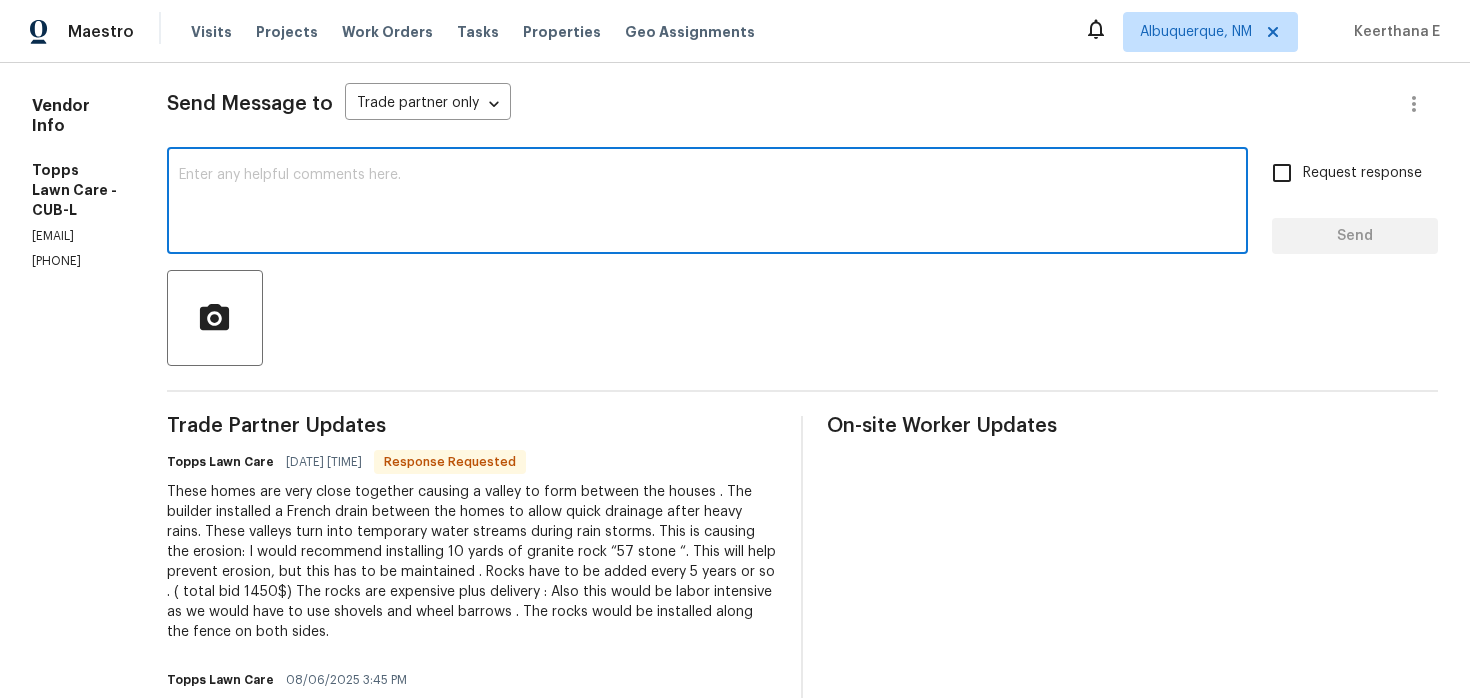 scroll, scrollTop: 275, scrollLeft: 0, axis: vertical 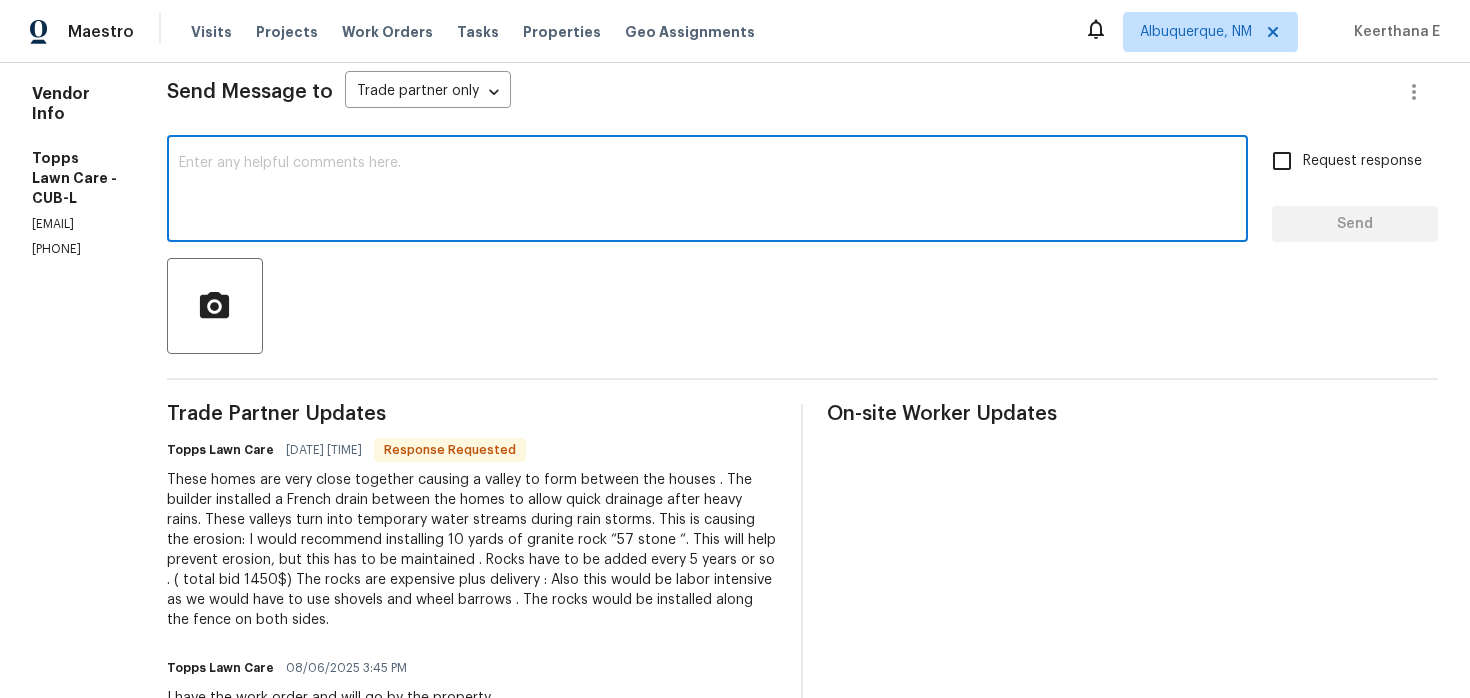 type on "W" 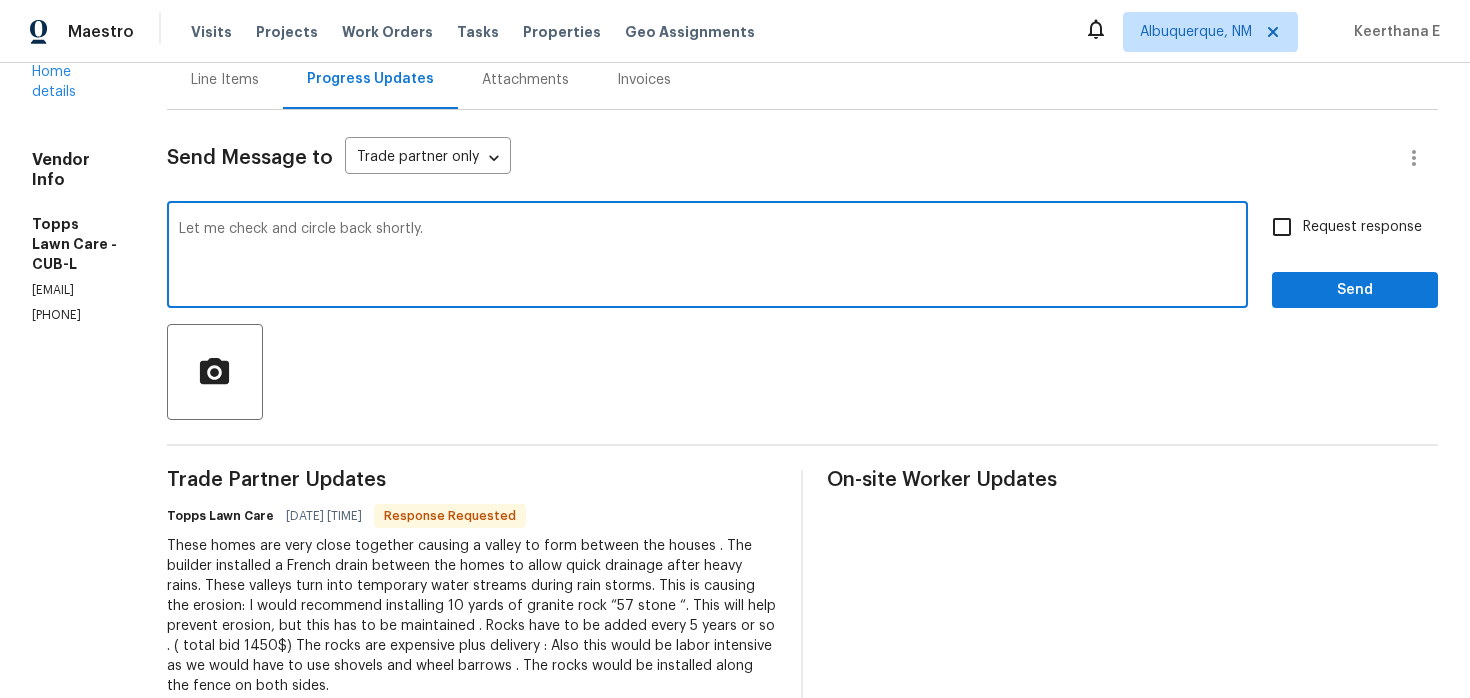 scroll, scrollTop: 170, scrollLeft: 0, axis: vertical 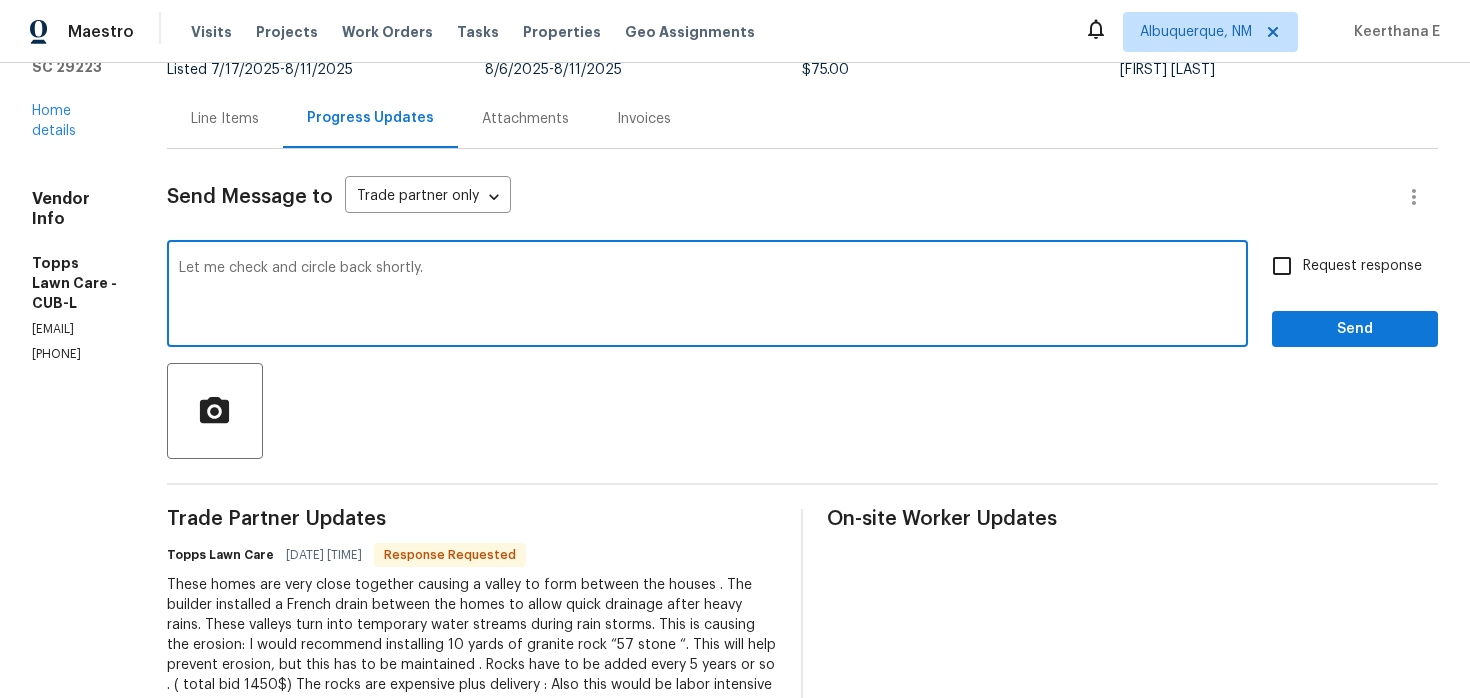 type on "Let me check and circle back shortly." 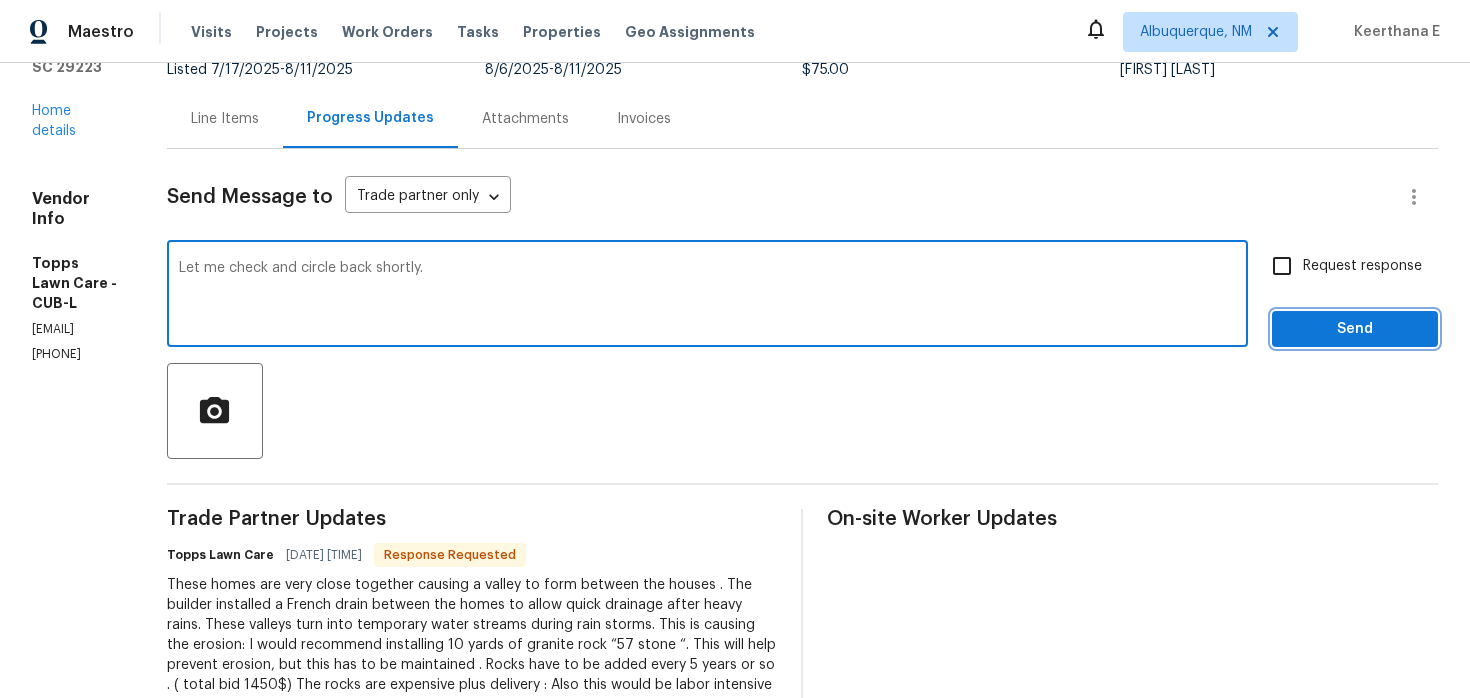 click on "Send" at bounding box center [1355, 329] 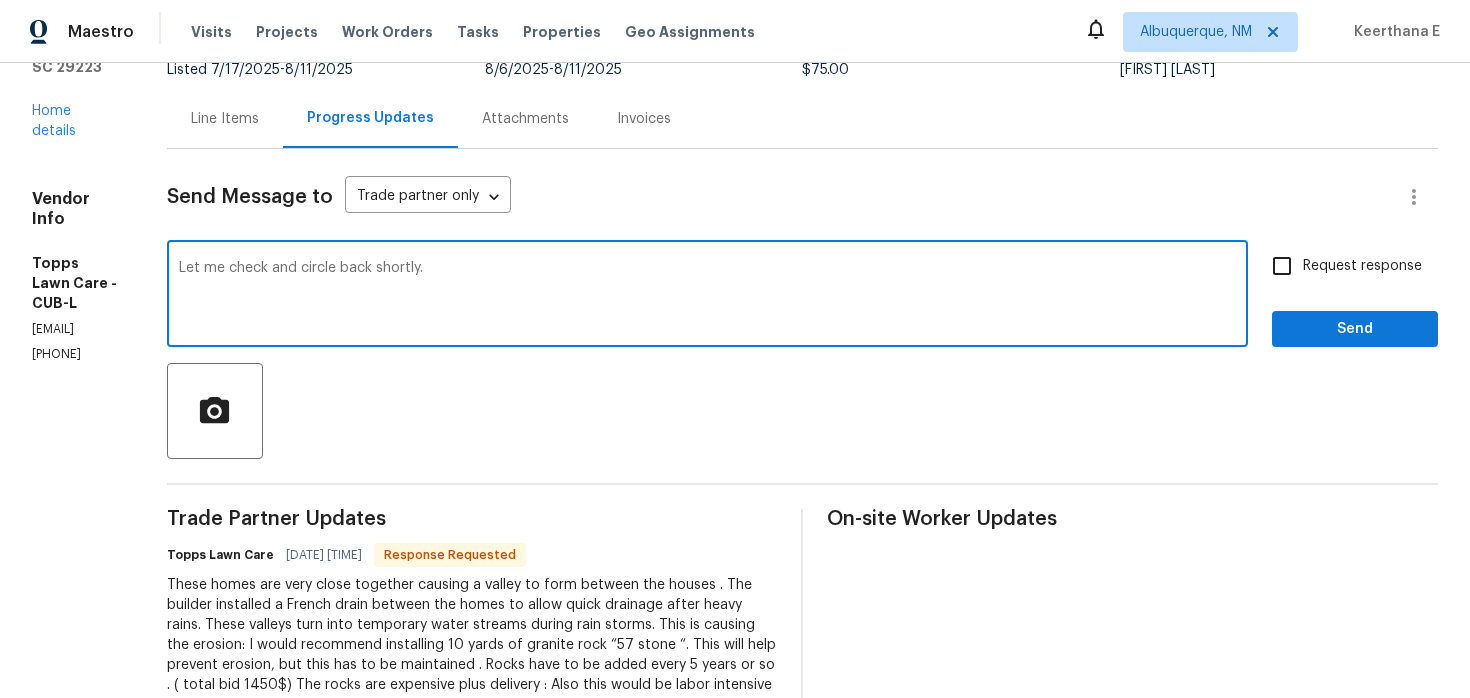 scroll, scrollTop: 49, scrollLeft: 0, axis: vertical 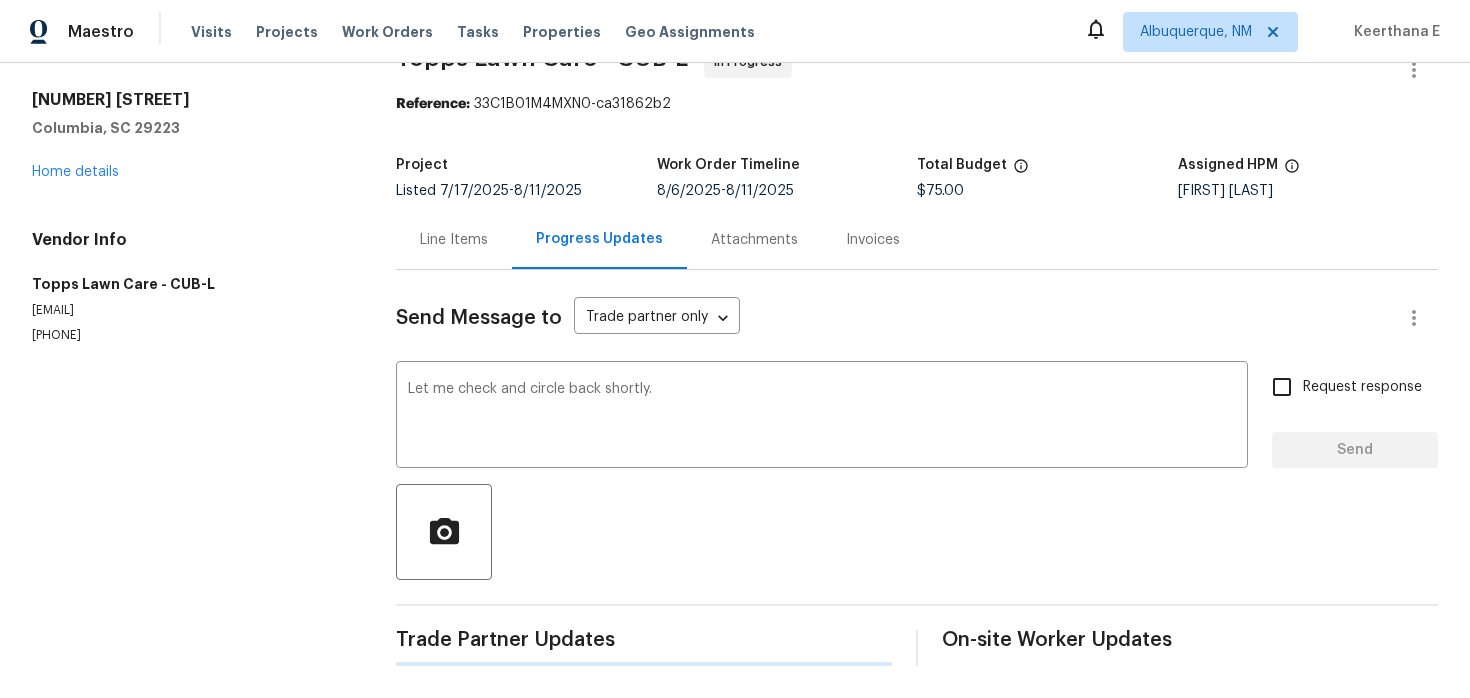 type 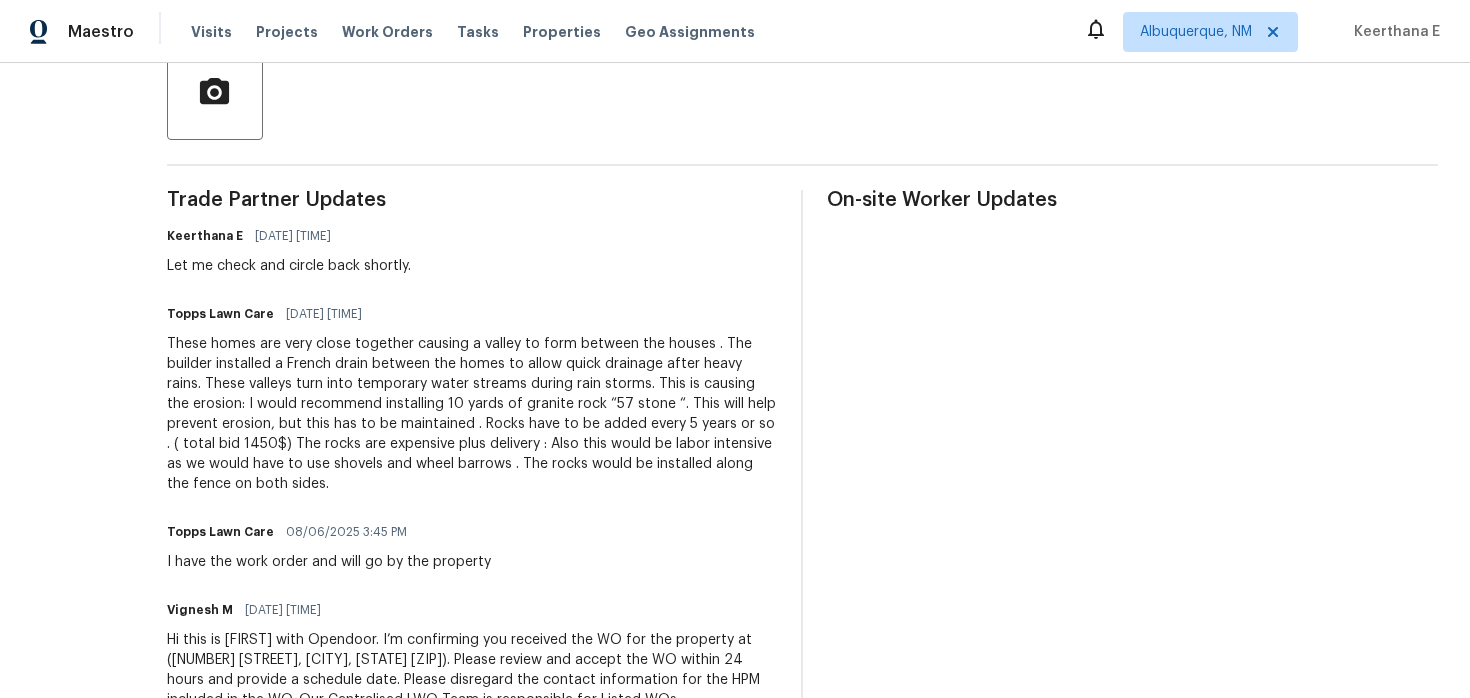 scroll, scrollTop: 493, scrollLeft: 0, axis: vertical 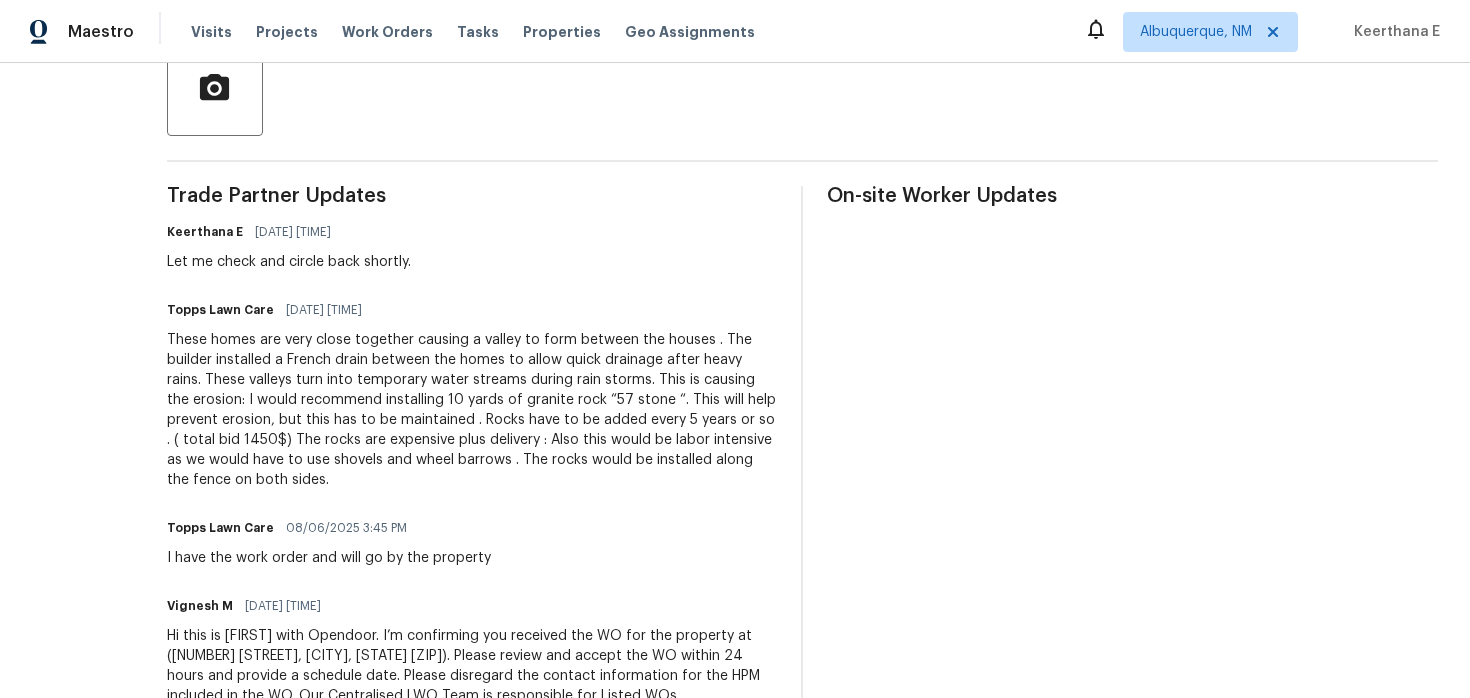 click on "These homes are very close together causing a valley to form  between the houses .   The builder installed a French drain between the homes to allow quick drainage after heavy rains.        These valleys turn into temporary water streams during rain storms.   This is causing the erosion:  I would recommend installing 10 yards of granite rock “57 stone “.    This will help prevent erosion, but this has to be maintained . Rocks have to be added every 5 years or so .  ( total bid  1450$) The rocks  are expensive plus delivery :    Also this would be labor intensive as we would have to use shovels and wheel barrows .
The rocks would be installed along the fence on both sides." at bounding box center (472, 410) 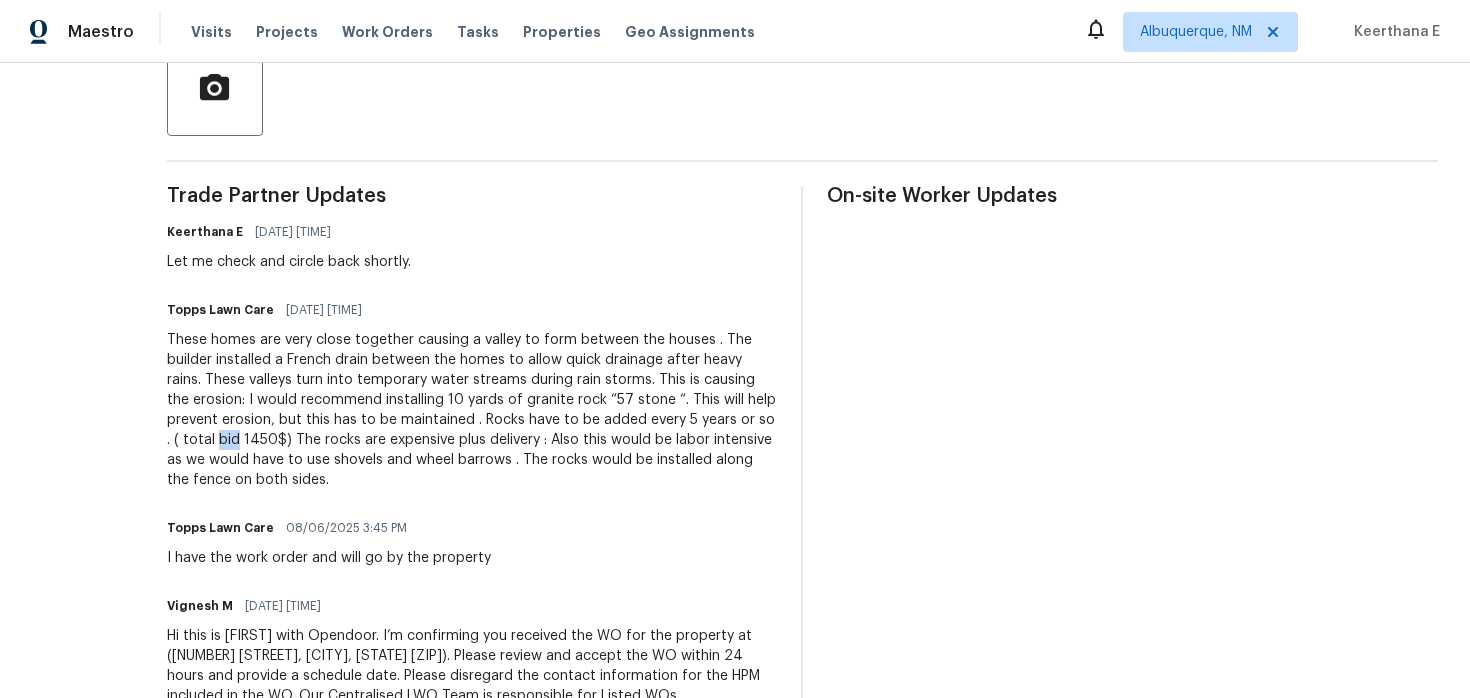 click on "These homes are very close together causing a valley to form  between the houses .   The builder installed a French drain between the homes to allow quick drainage after heavy rains.        These valleys turn into temporary water streams during rain storms.   This is causing the erosion:  I would recommend installing 10 yards of granite rock “57 stone “.    This will help prevent erosion, but this has to be maintained . Rocks have to be added every 5 years or so .  ( total bid  1450$) The rocks  are expensive plus delivery :    Also this would be labor intensive as we would have to use shovels and wheel barrows .
The rocks would be installed along the fence on both sides." at bounding box center (472, 410) 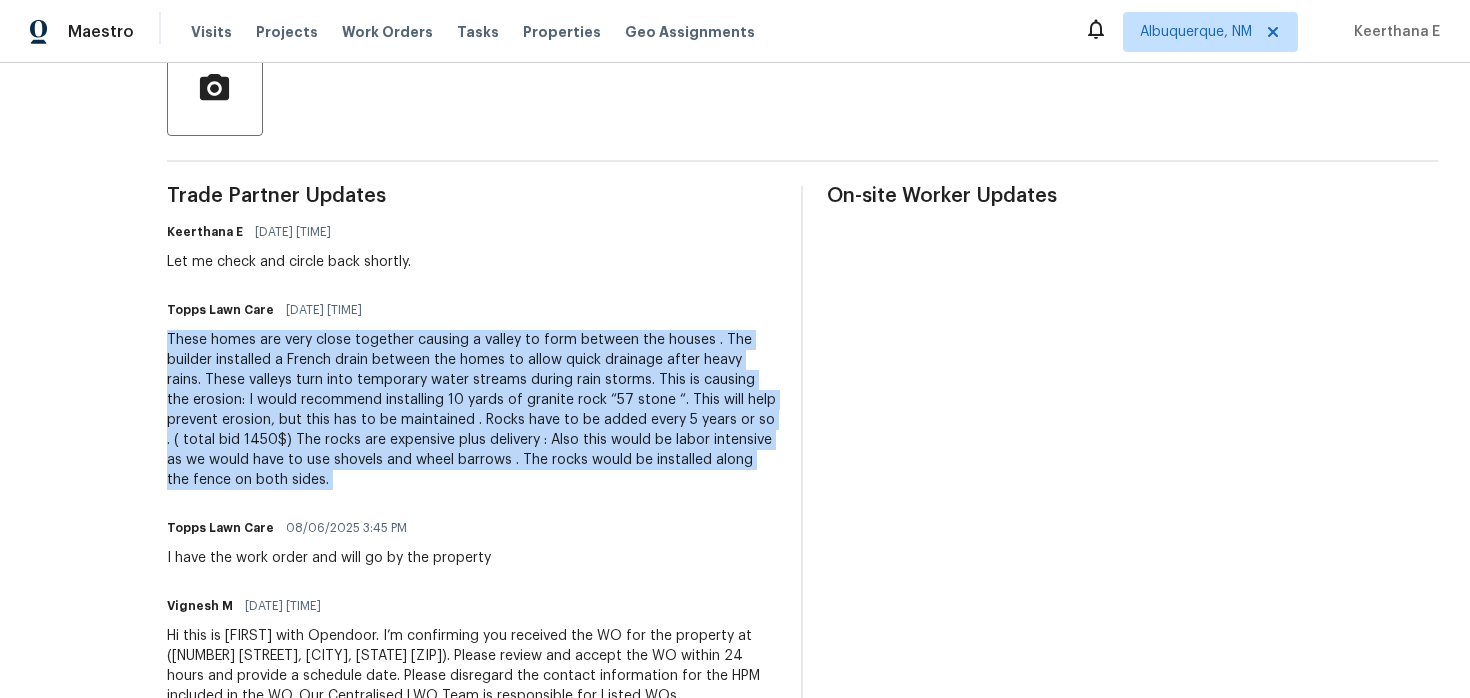 copy on "These homes are very close together causing a valley to form  between the houses .   The builder installed a French drain between the homes to allow quick drainage after heavy rains.        These valleys turn into temporary water streams during rain storms.   This is causing the erosion:  I would recommend installing 10 yards of granite rock “57 stone “.    This will help prevent erosion, but this has to be maintained . Rocks have to be added every 5 years or so .  ( total bid  1450$) The rocks  are expensive plus delivery :    Also this would be labor intensive as we would have to use shovels and wheel barrows .
The rocks would be installed along the fence on both sides." 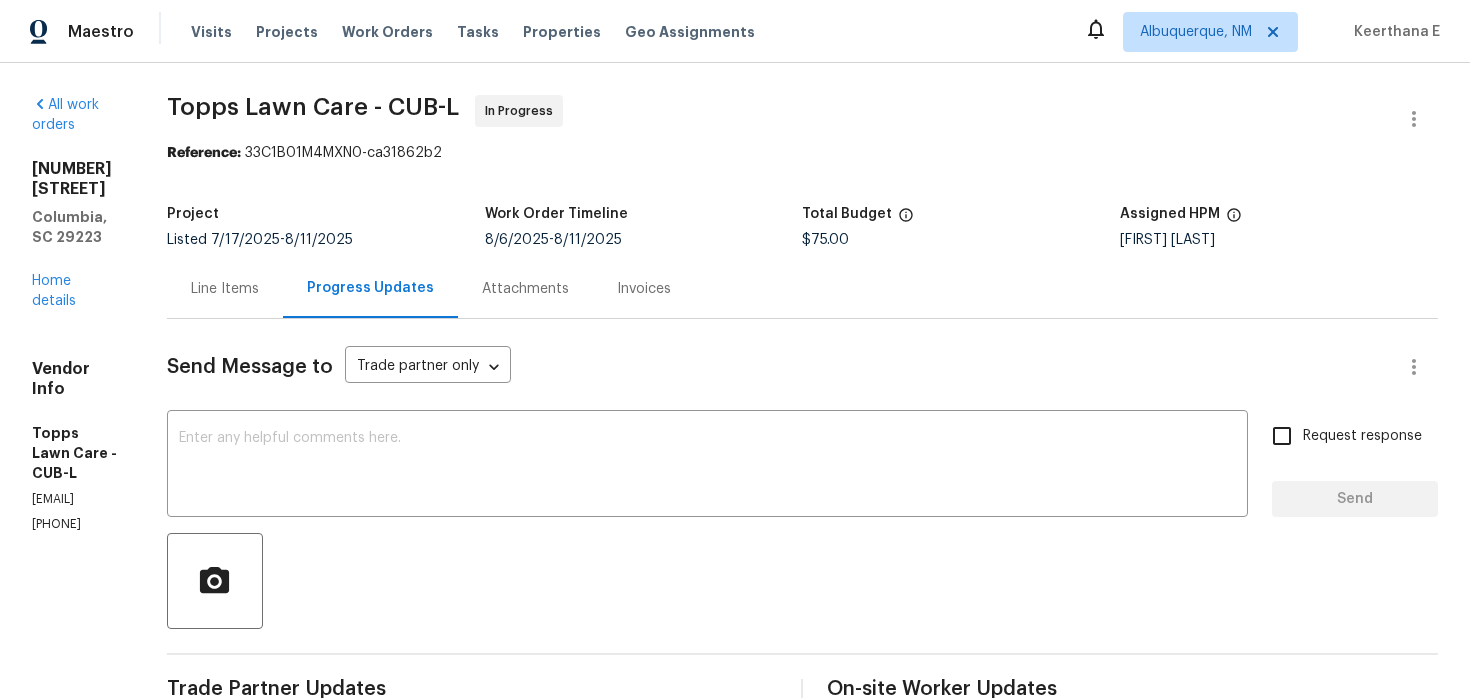 click on "Line Items" at bounding box center (225, 289) 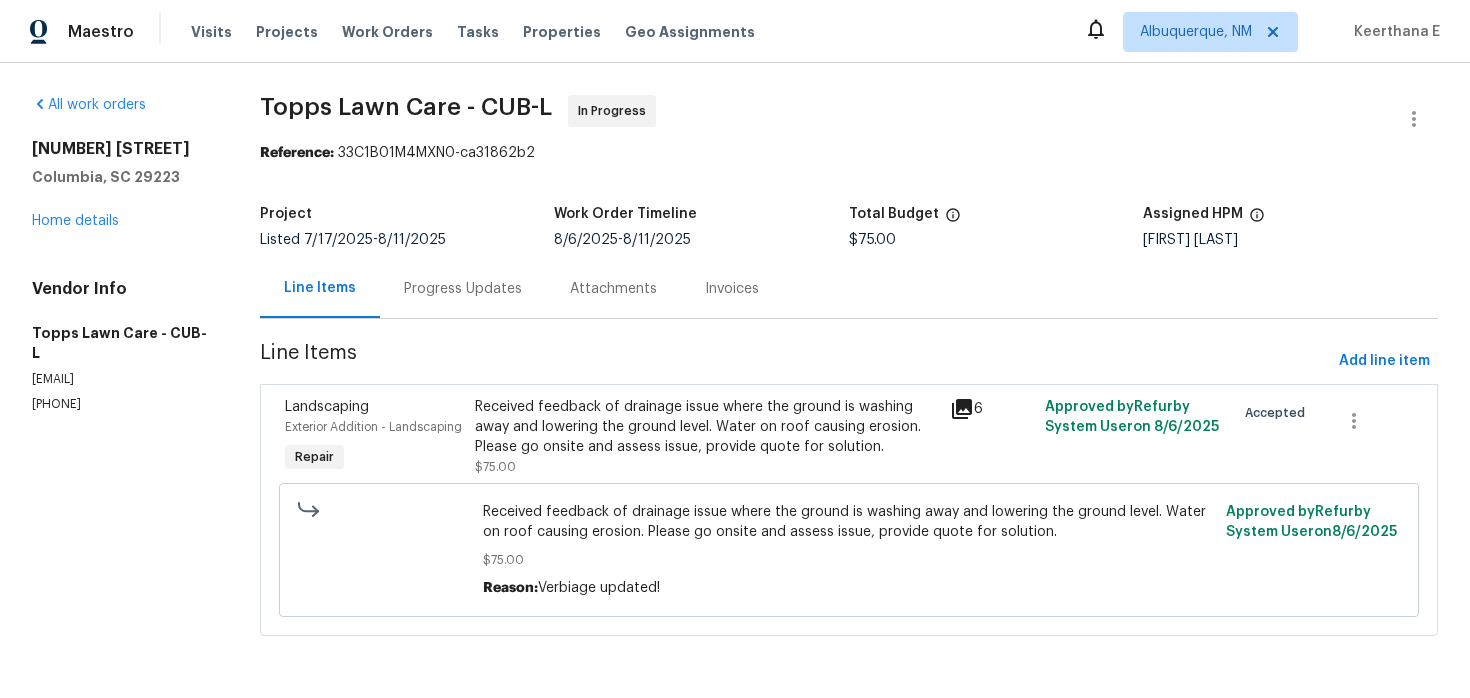 click on "Received feedback of drainage issue where the ground is washing away and lowering the ground level. Water on roof causing erosion. Please go onsite and assess issue, provide quote for solution." at bounding box center (848, 522) 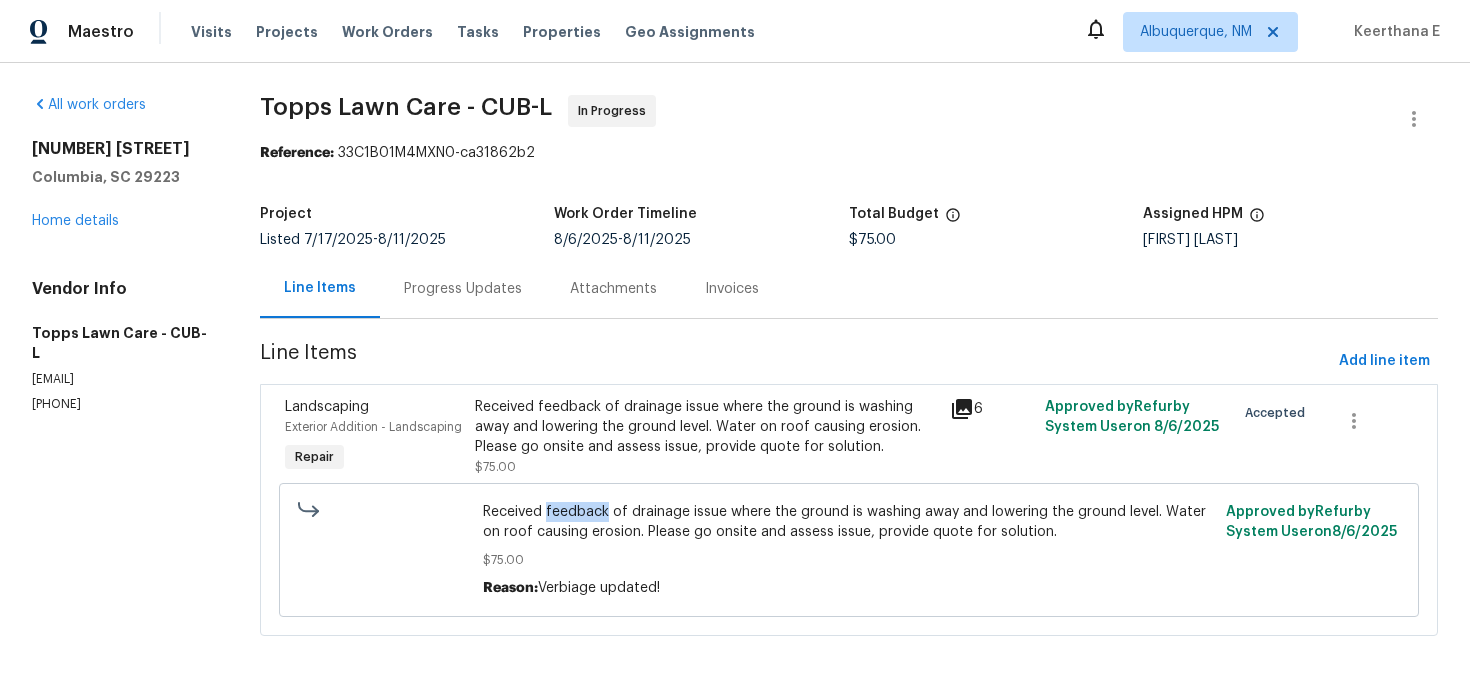 click on "Received feedback of drainage issue where the ground is washing away and lowering the ground level. Water on roof causing erosion. Please go onsite and assess issue, provide quote for solution." at bounding box center (848, 522) 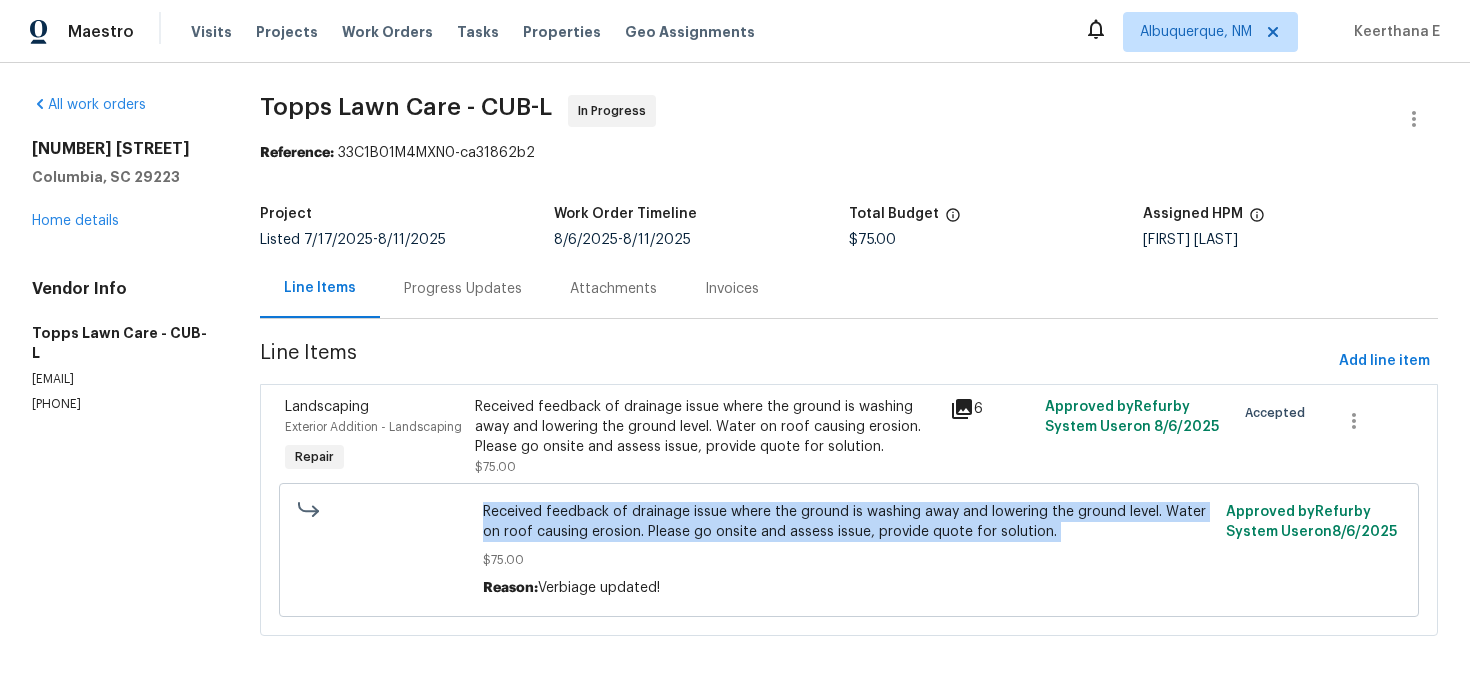 copy on "Received feedback of drainage issue where the ground is washing away and lowering the ground level. Water on roof causing erosion. Please go onsite and assess issue, provide quote for solution." 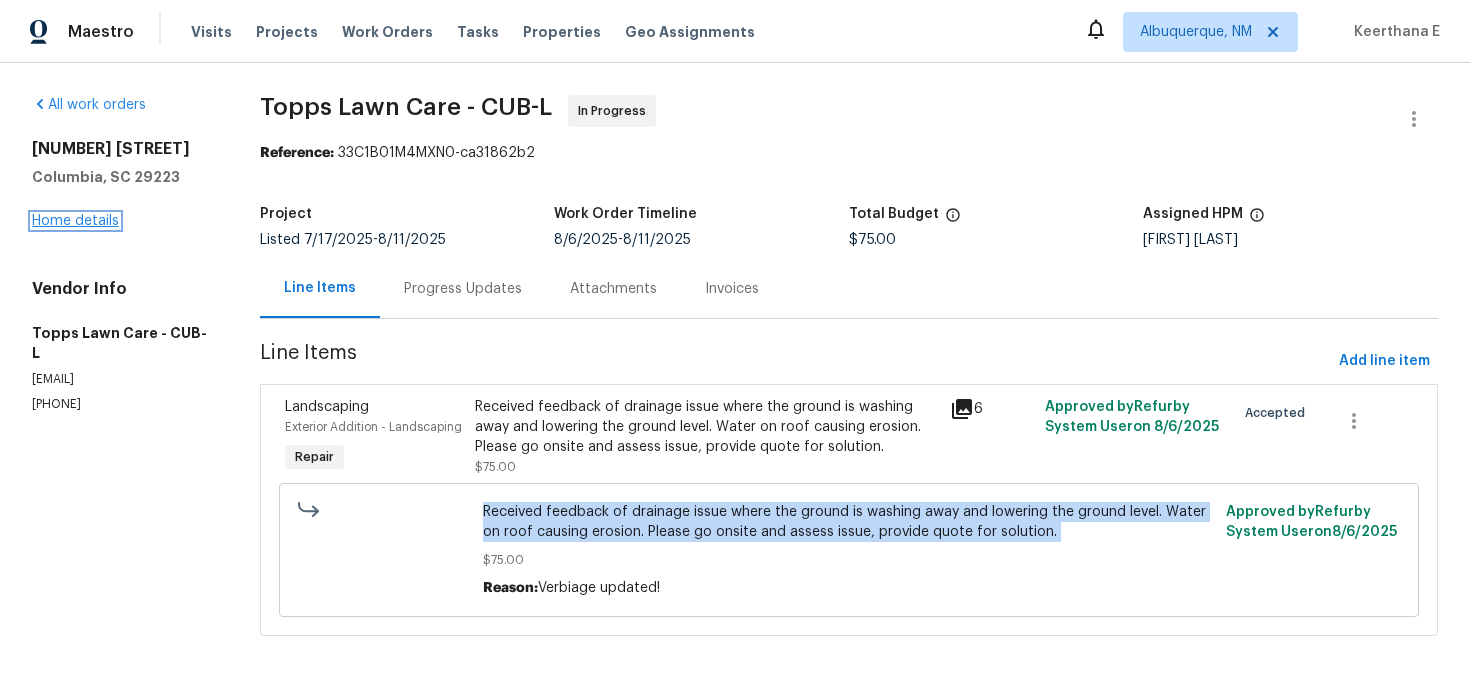 click on "Home details" at bounding box center [75, 221] 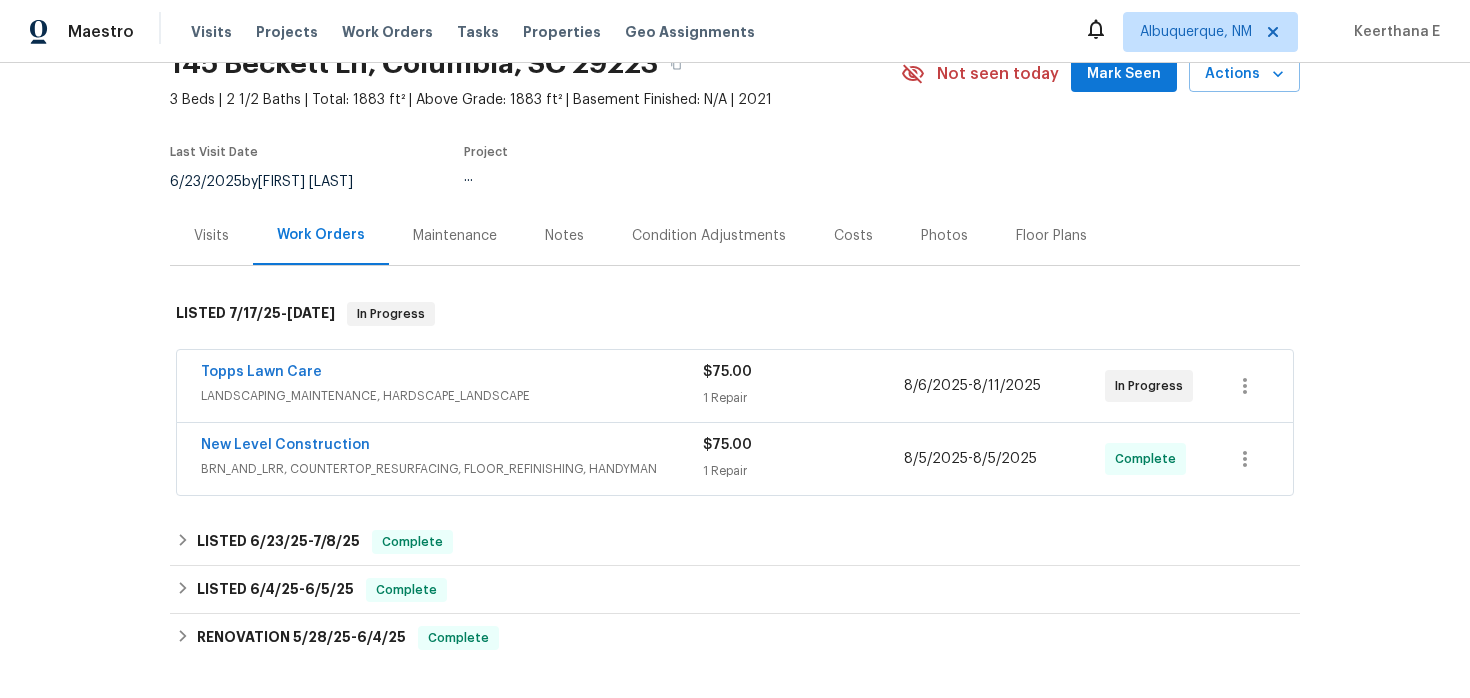 scroll, scrollTop: 105, scrollLeft: 0, axis: vertical 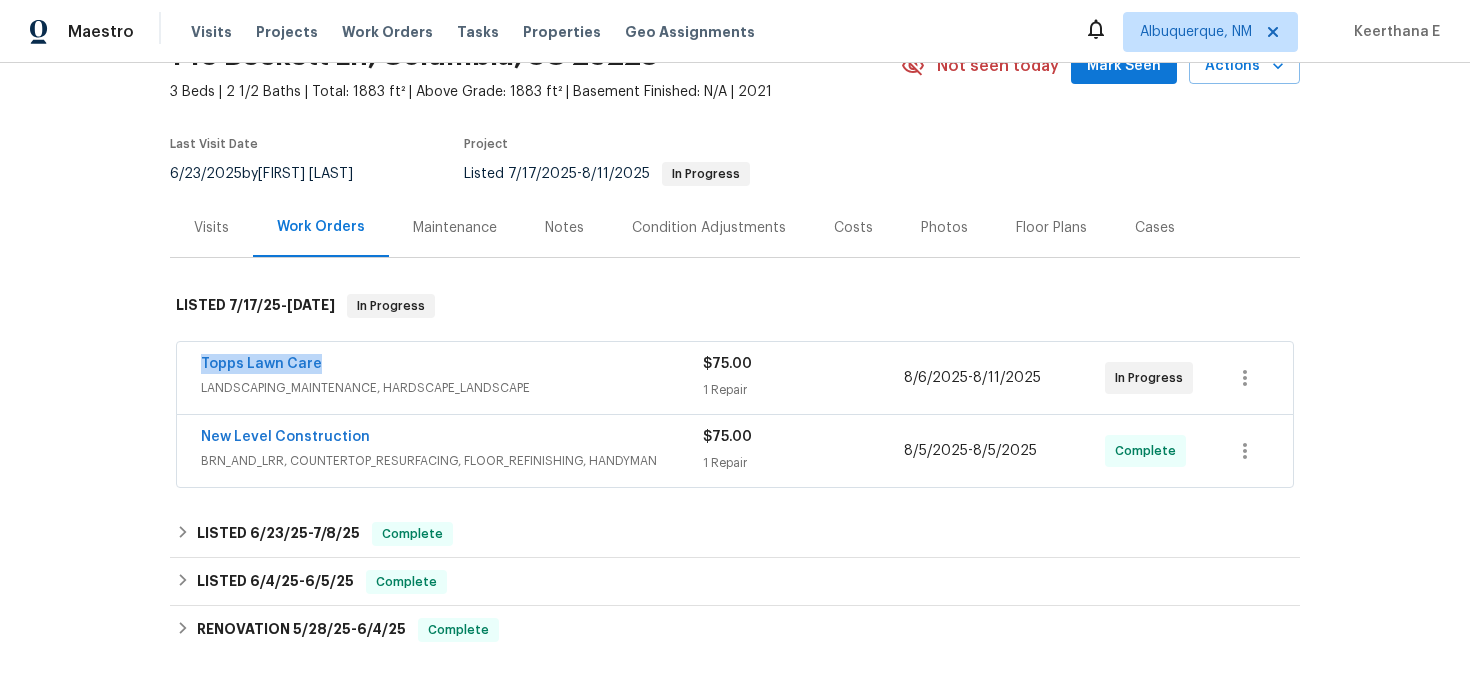 drag, startPoint x: 196, startPoint y: 368, endPoint x: 327, endPoint y: 368, distance: 131 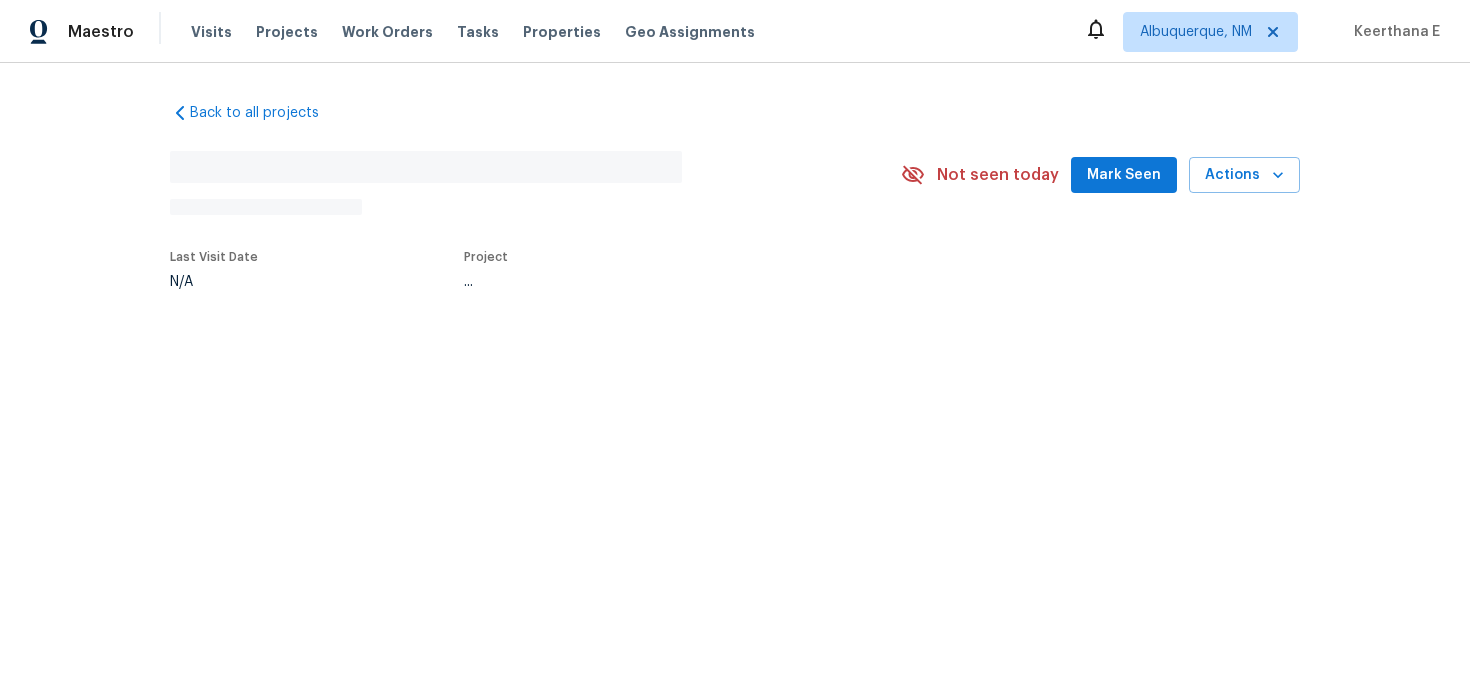 scroll, scrollTop: 0, scrollLeft: 0, axis: both 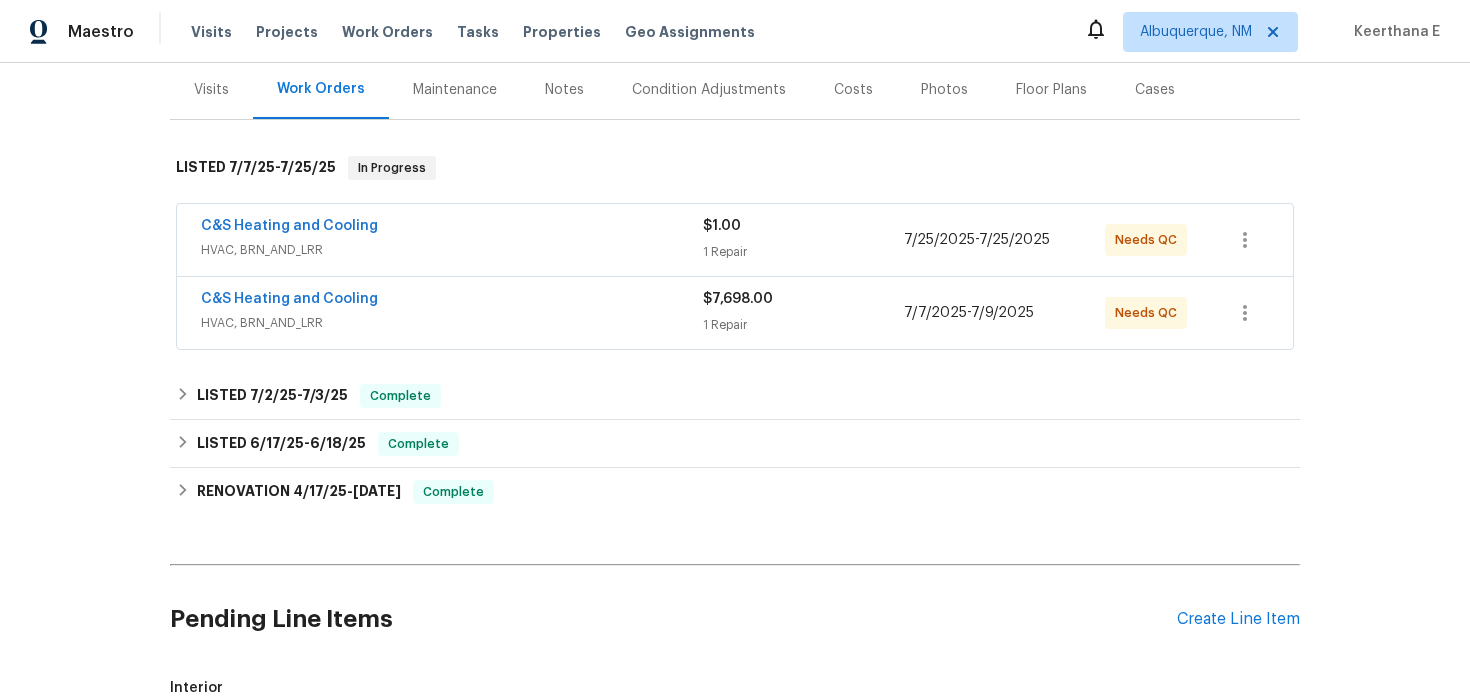 click on "C&S Heating and Cooling" at bounding box center (452, 301) 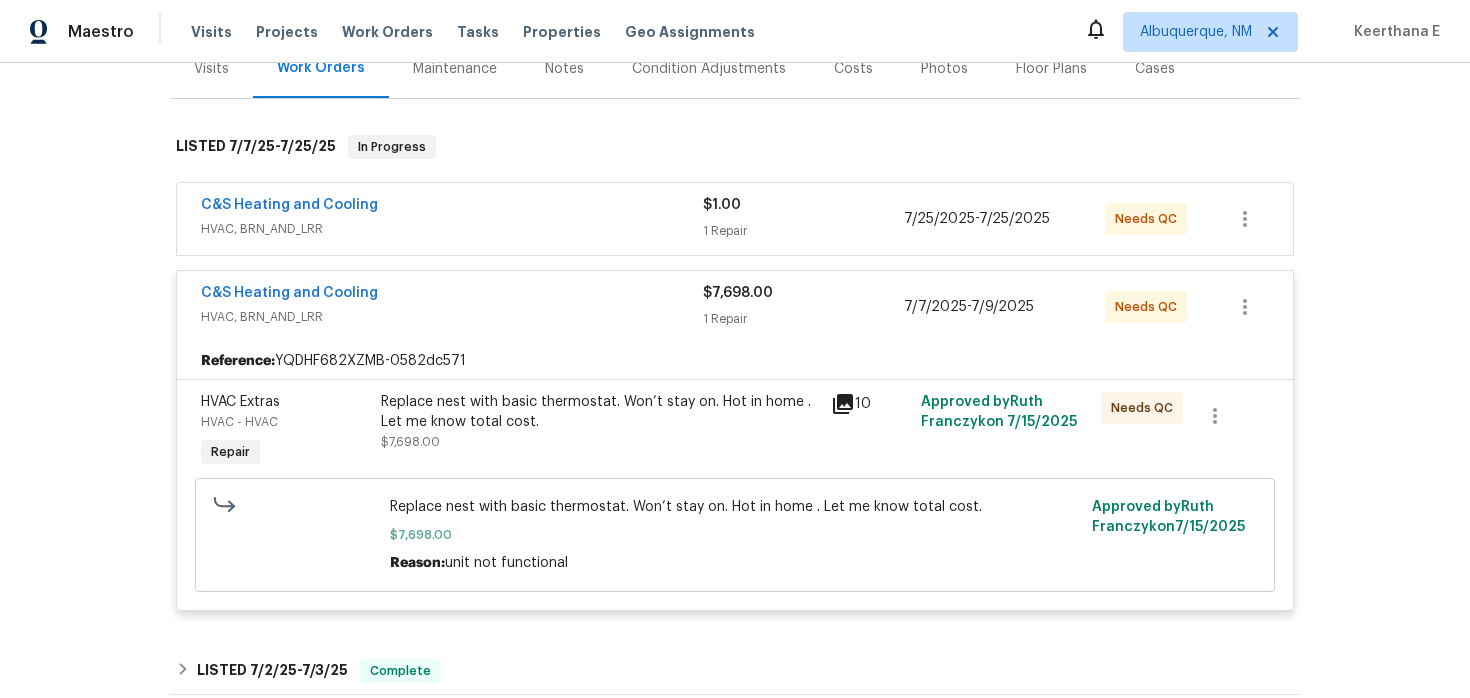 scroll, scrollTop: 278, scrollLeft: 0, axis: vertical 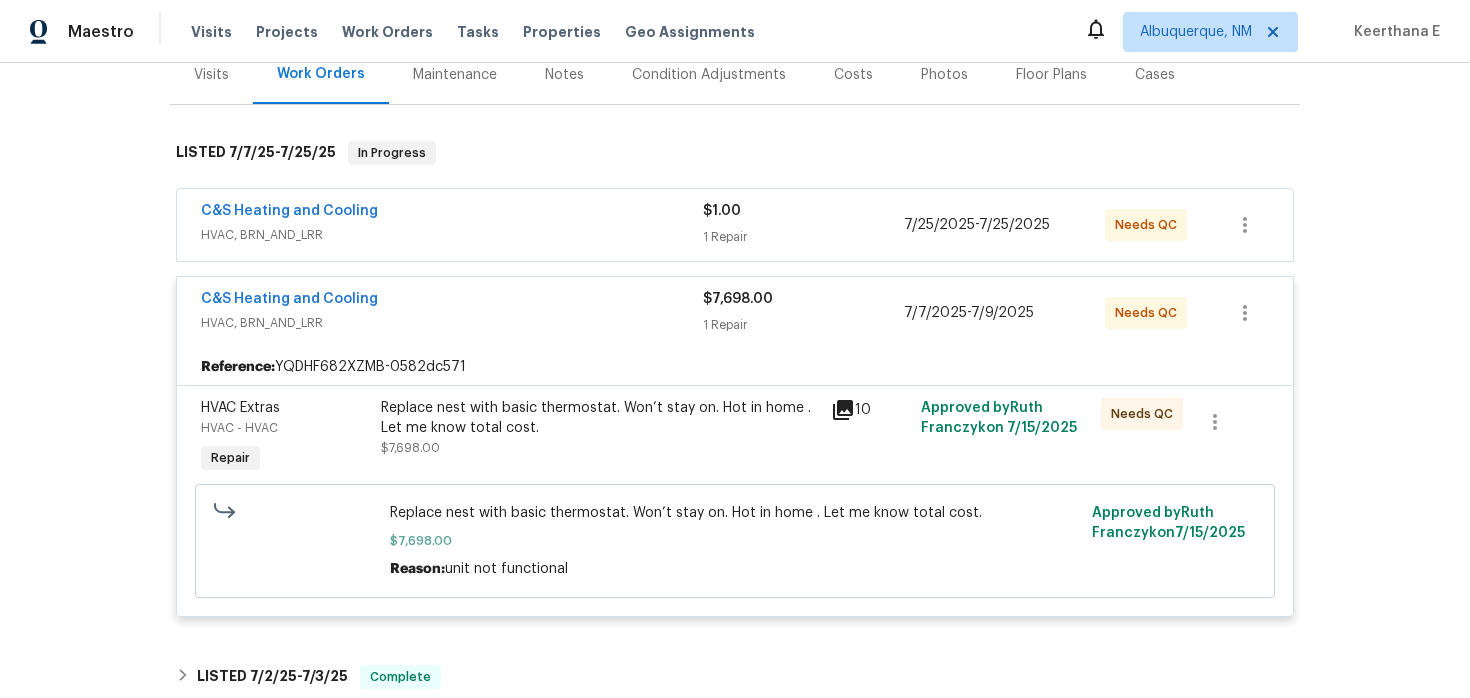 click on "C&S Heating and Cooling" at bounding box center (452, 213) 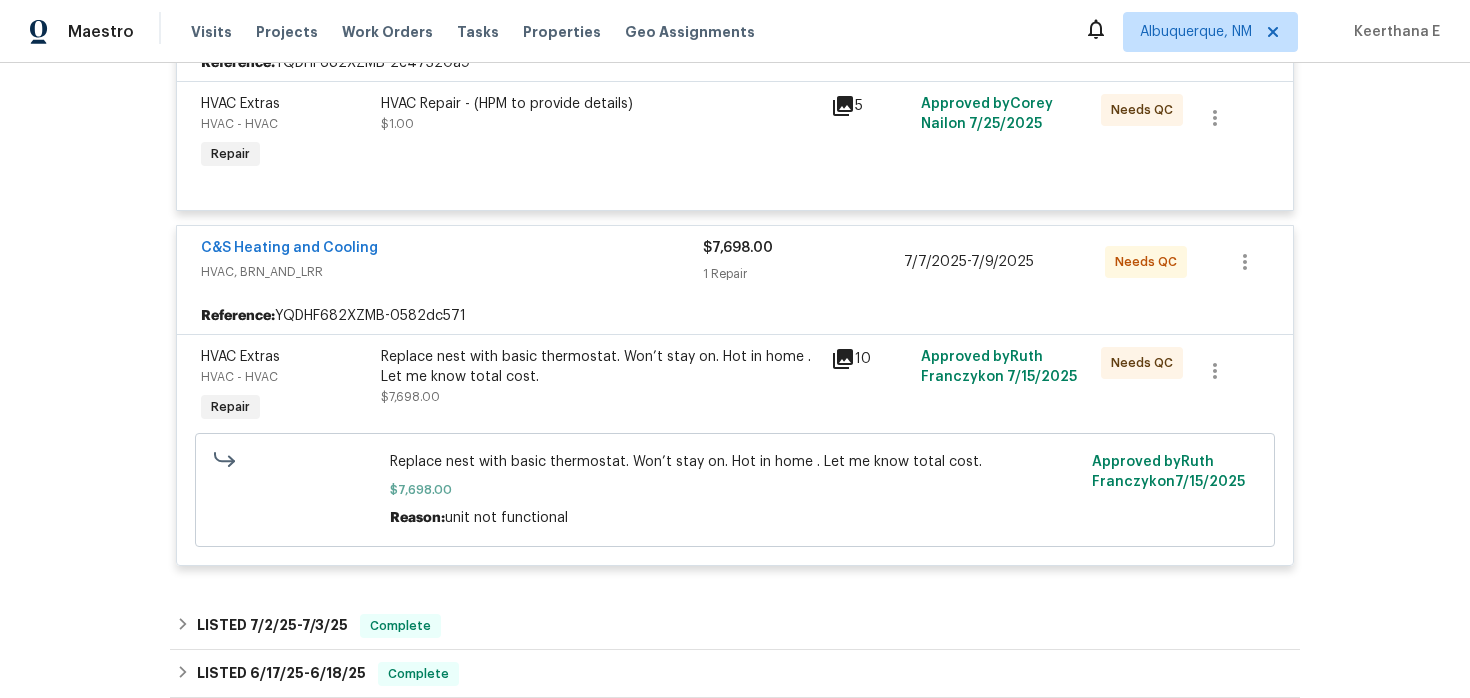 scroll, scrollTop: 511, scrollLeft: 0, axis: vertical 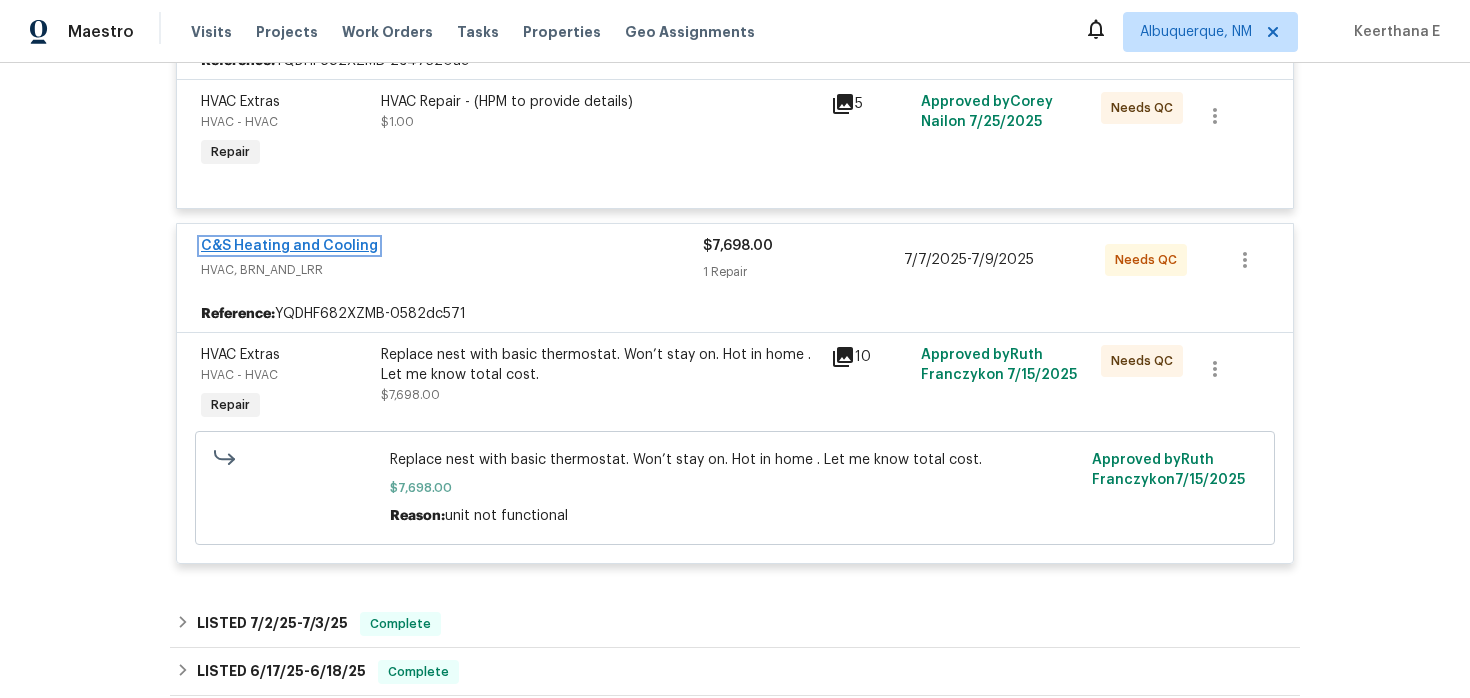 click on "C&S Heating and Cooling" at bounding box center (289, 246) 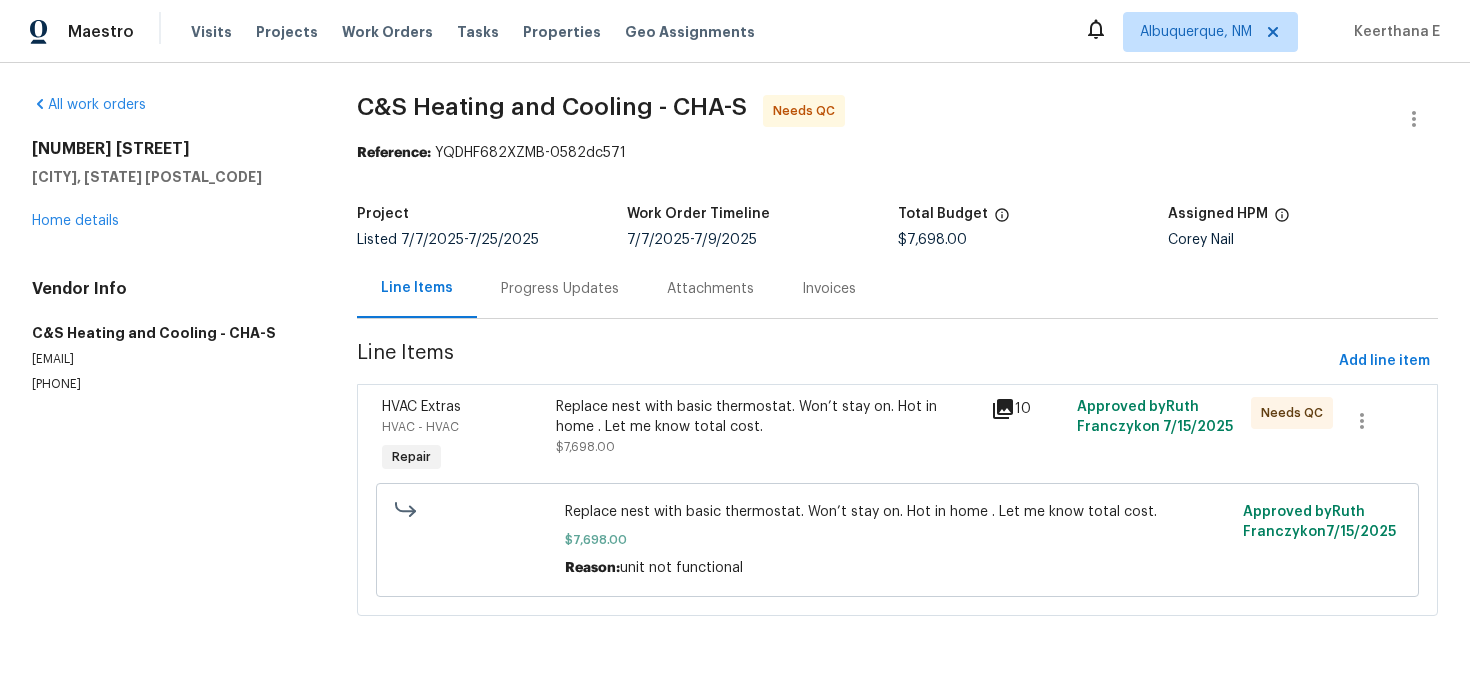 click on "Progress Updates" at bounding box center [560, 288] 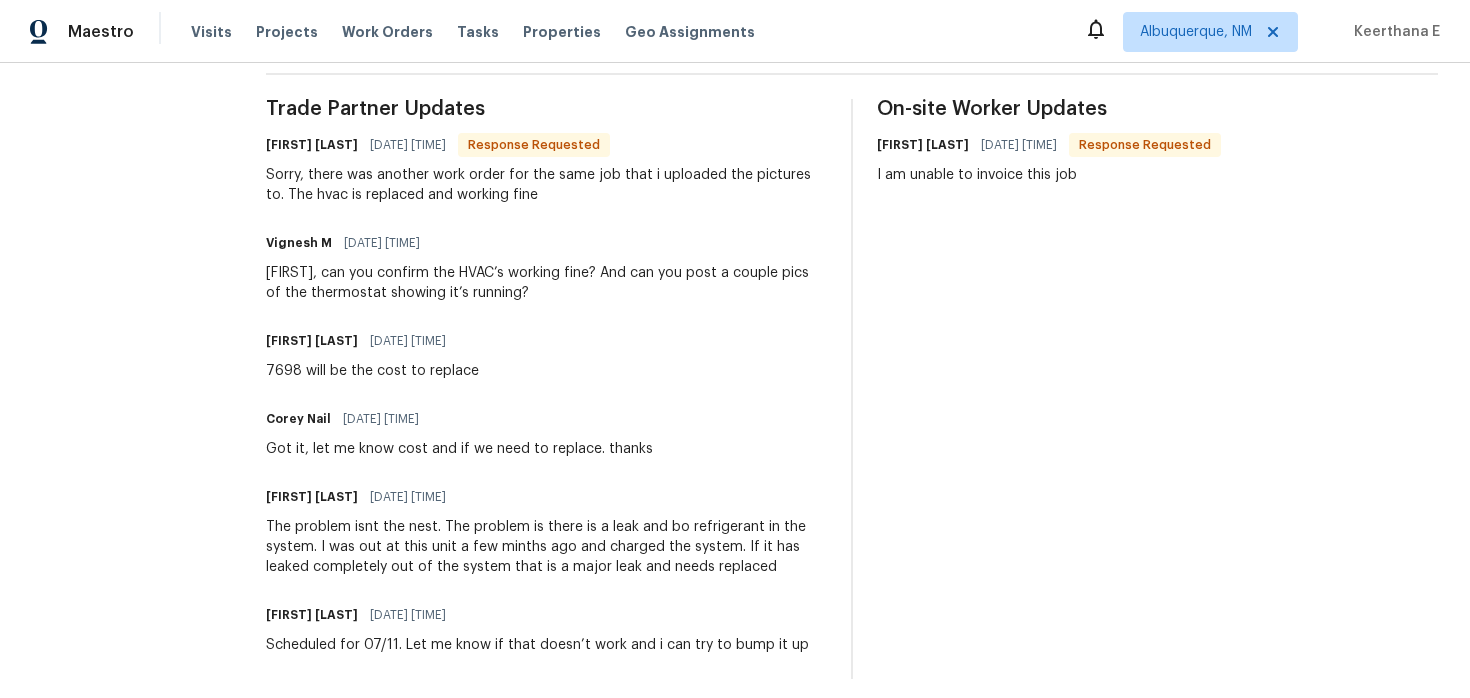 scroll, scrollTop: 0, scrollLeft: 0, axis: both 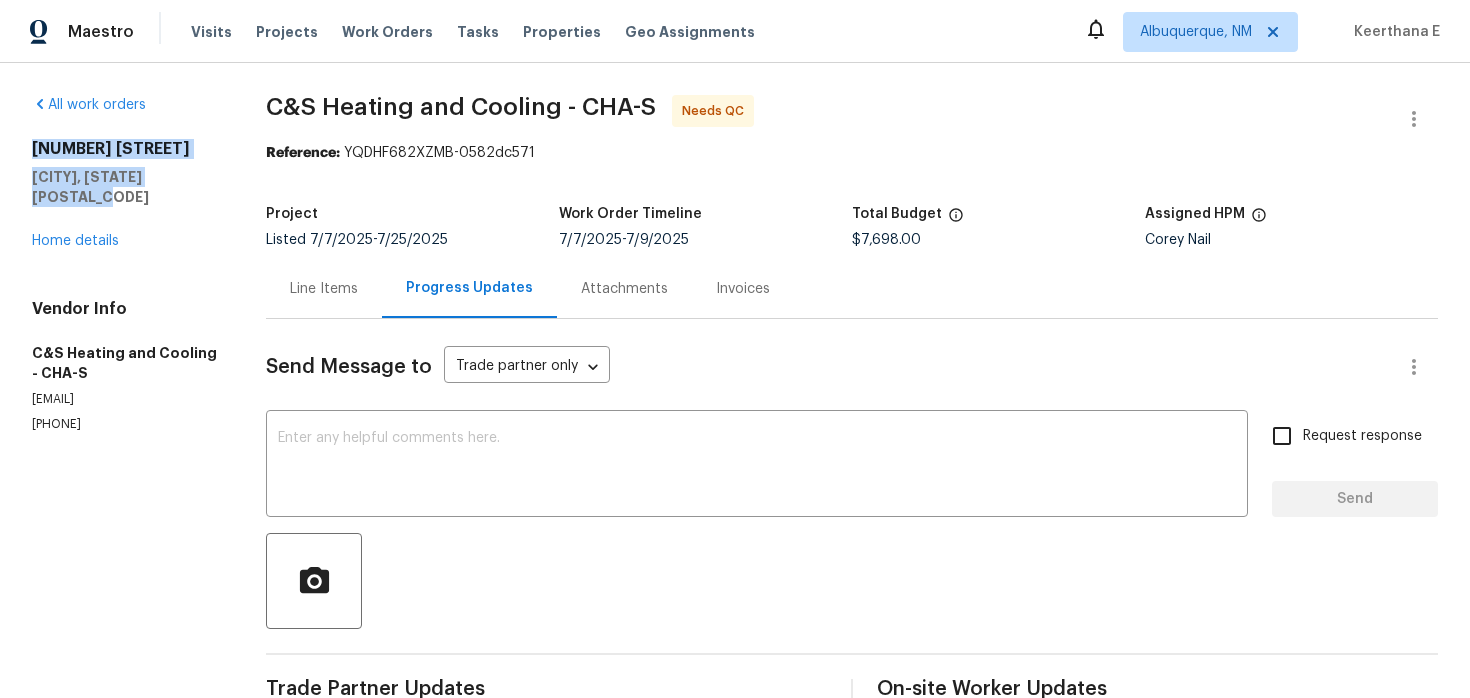 drag, startPoint x: 28, startPoint y: 144, endPoint x: 258, endPoint y: 169, distance: 231.3547 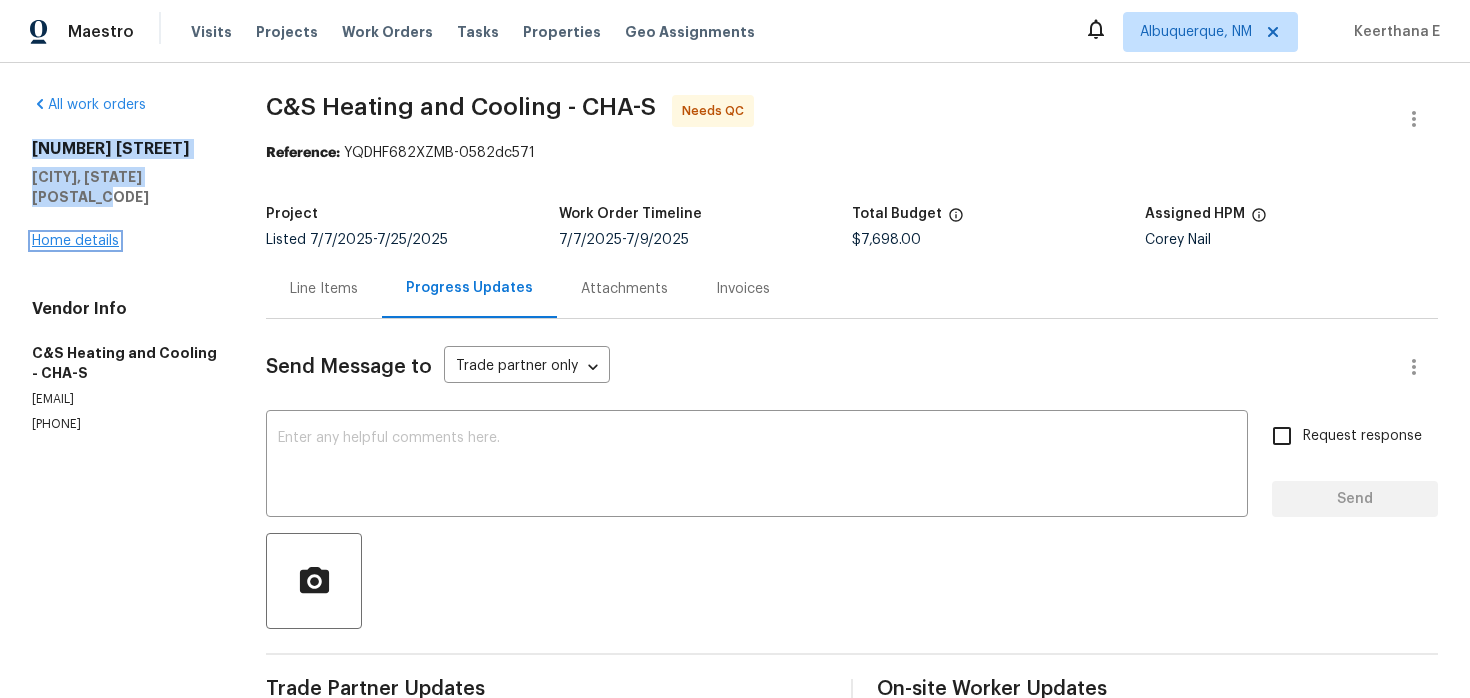 click on "Home details" at bounding box center (75, 241) 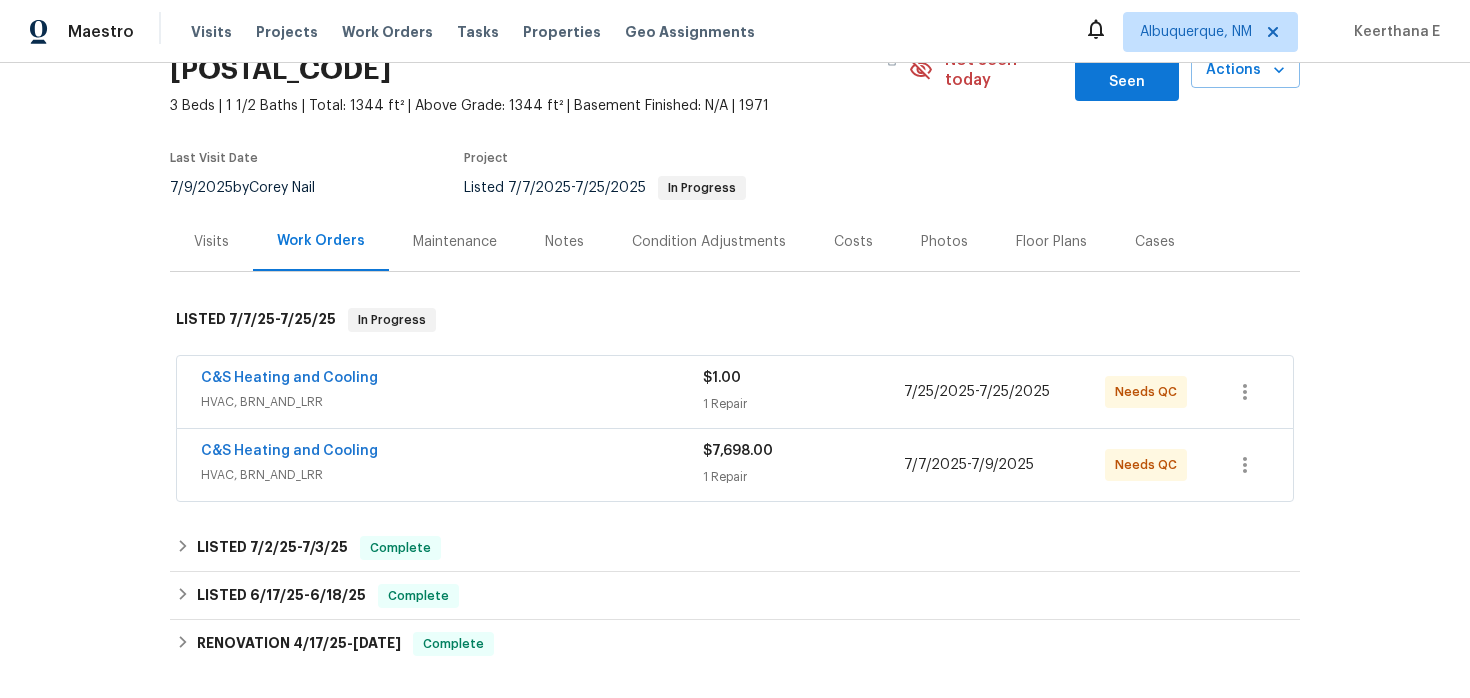 click on "Cases" at bounding box center [1155, 241] 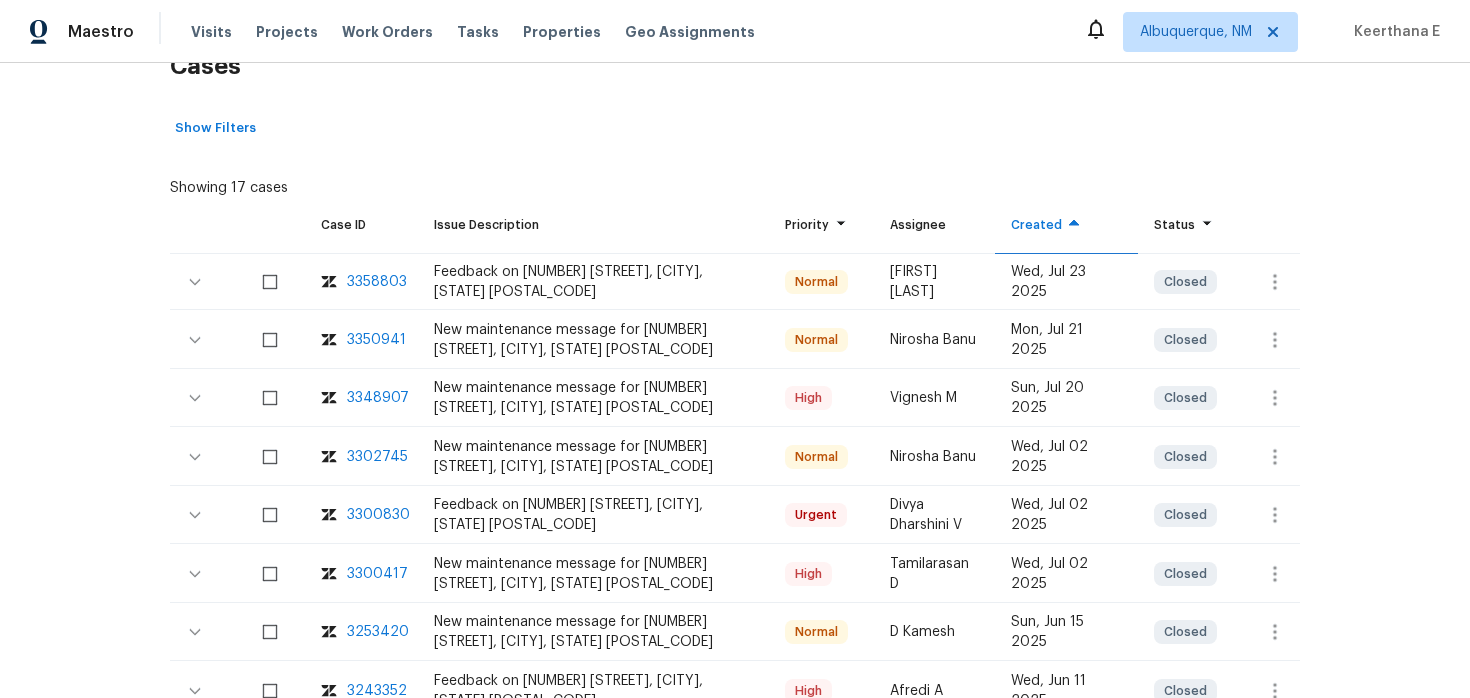 scroll, scrollTop: 366, scrollLeft: 0, axis: vertical 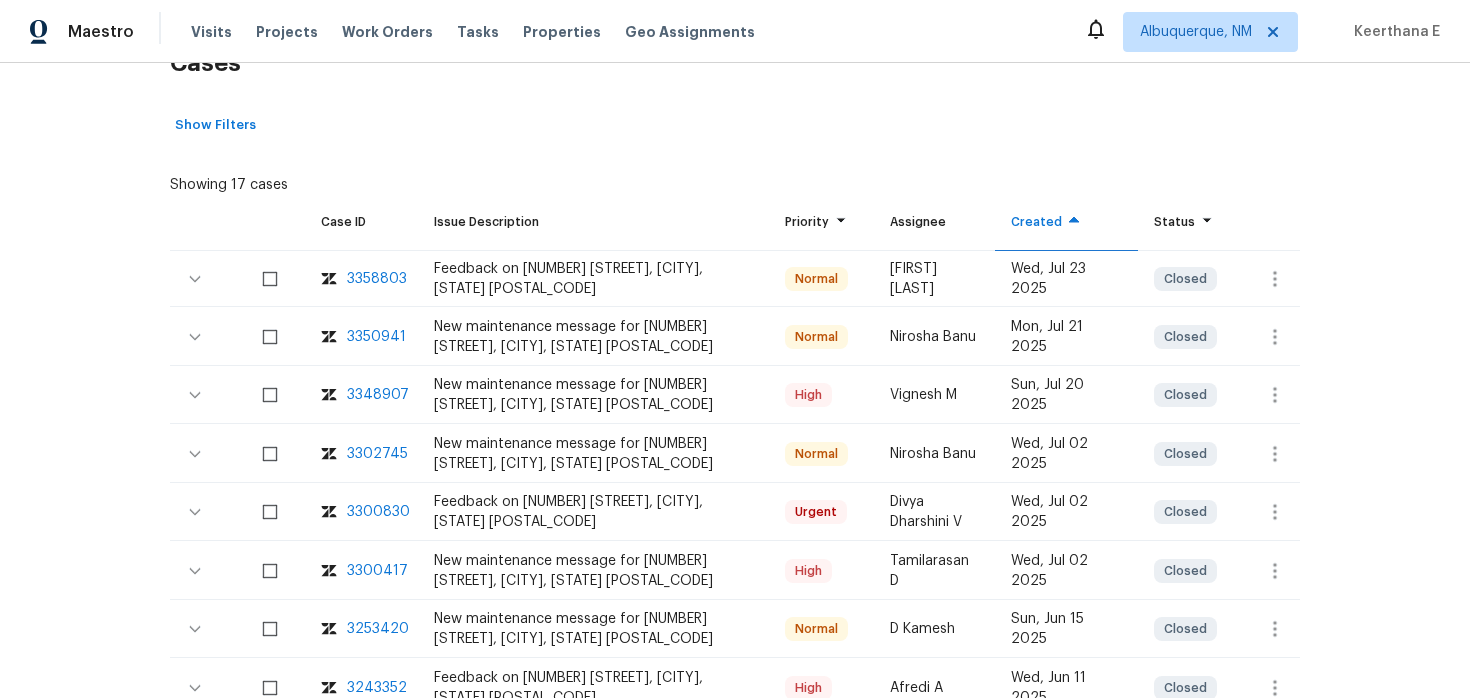 click on "3348907" at bounding box center [378, 395] 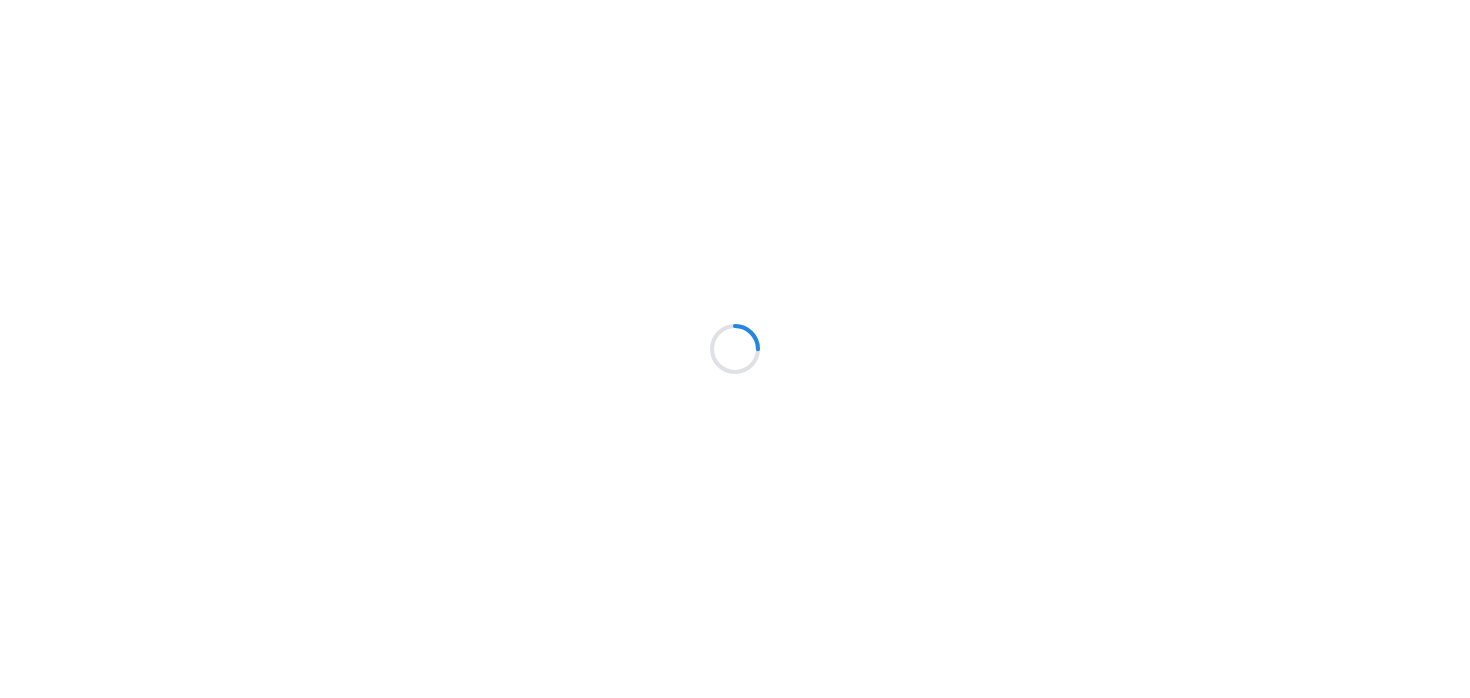 scroll, scrollTop: 0, scrollLeft: 0, axis: both 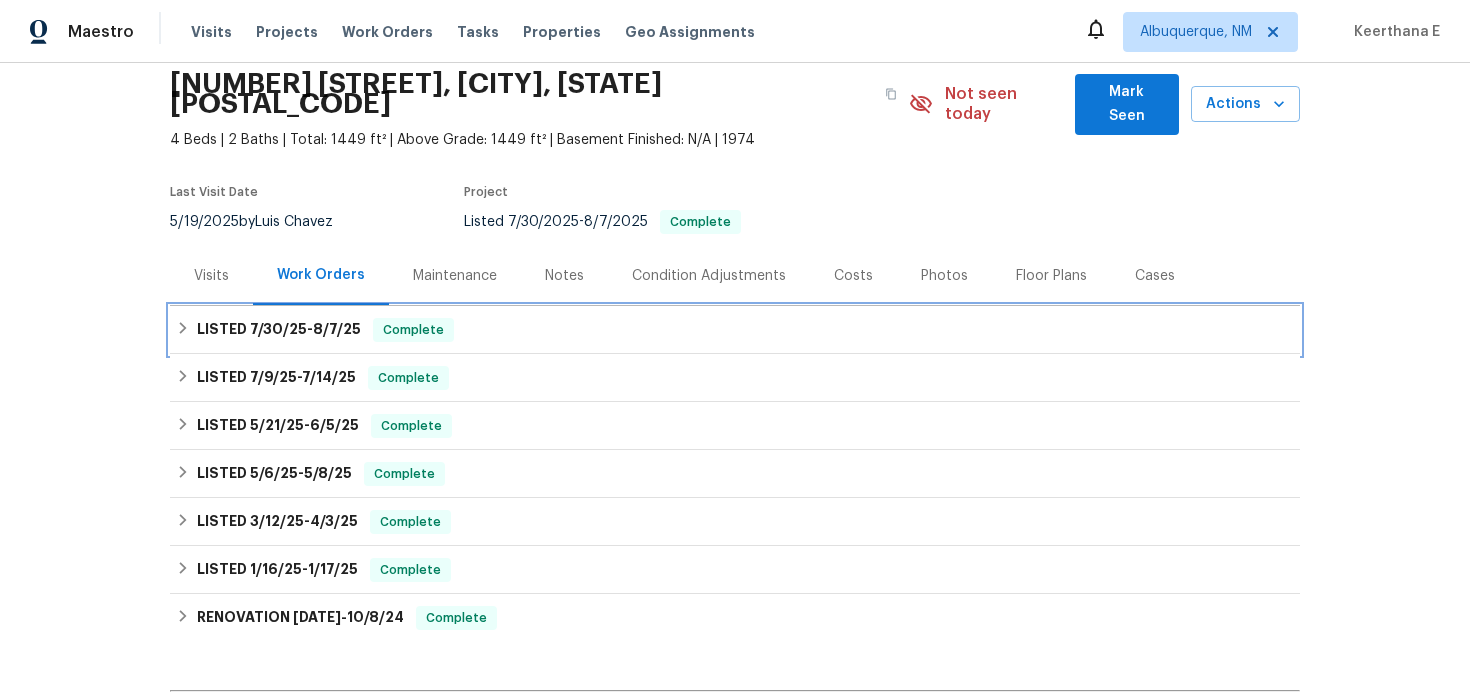 click on "LISTED   7/30/25  -  8/7/25" at bounding box center (279, 330) 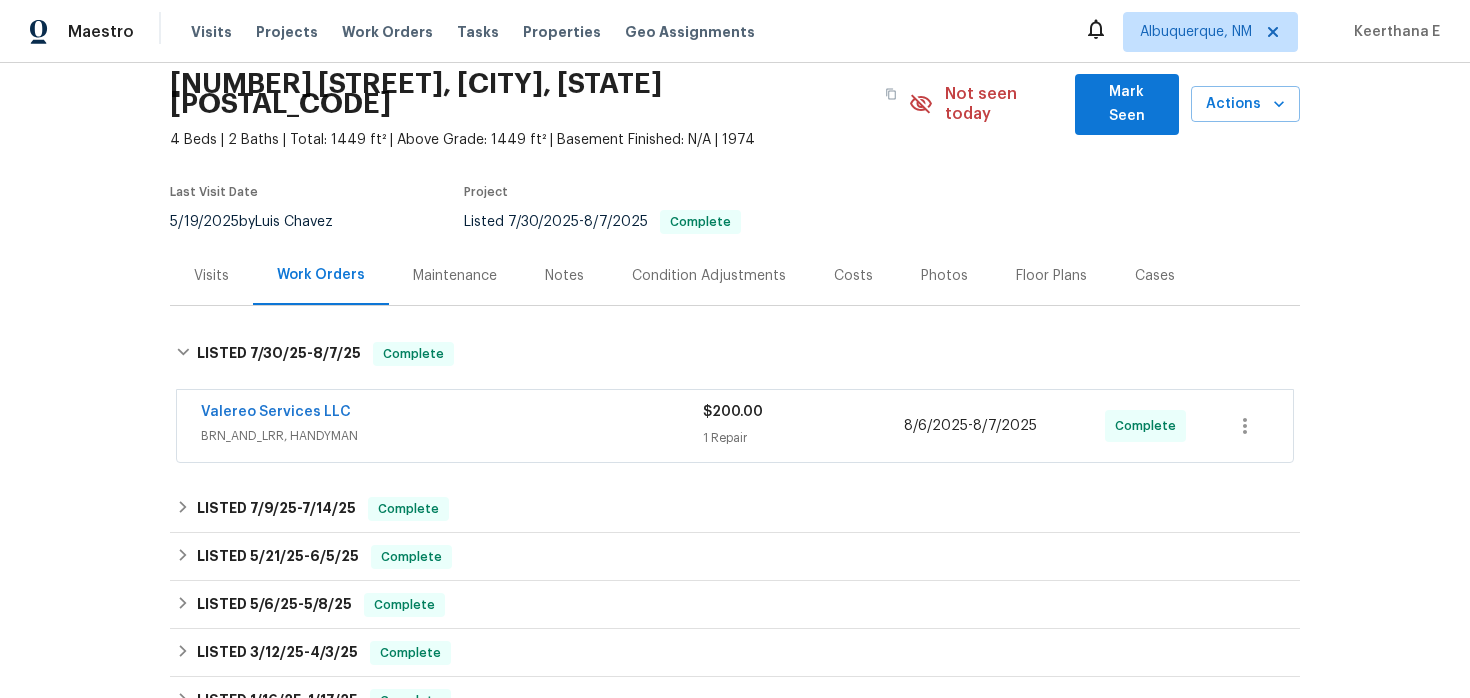 click on "Valereo Services LLC" at bounding box center (452, 414) 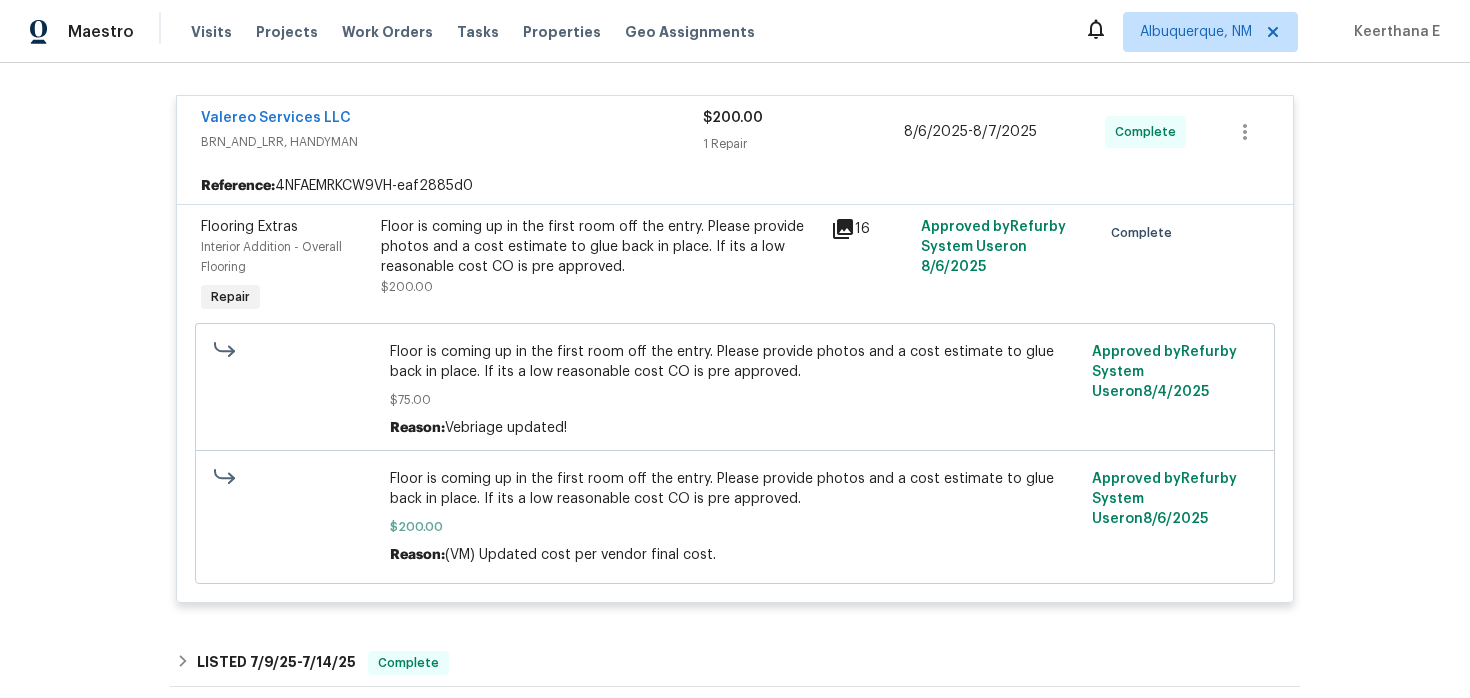 scroll, scrollTop: 391, scrollLeft: 0, axis: vertical 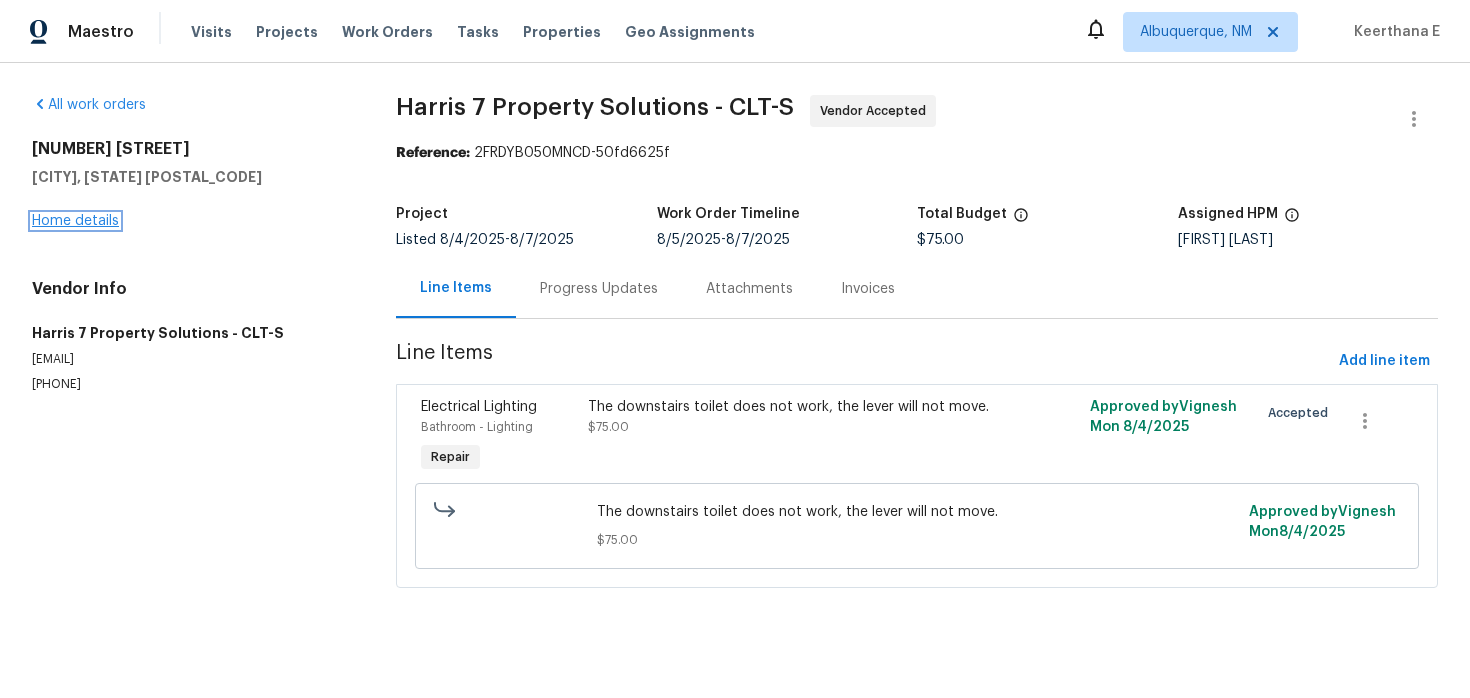 click on "Home details" at bounding box center (75, 221) 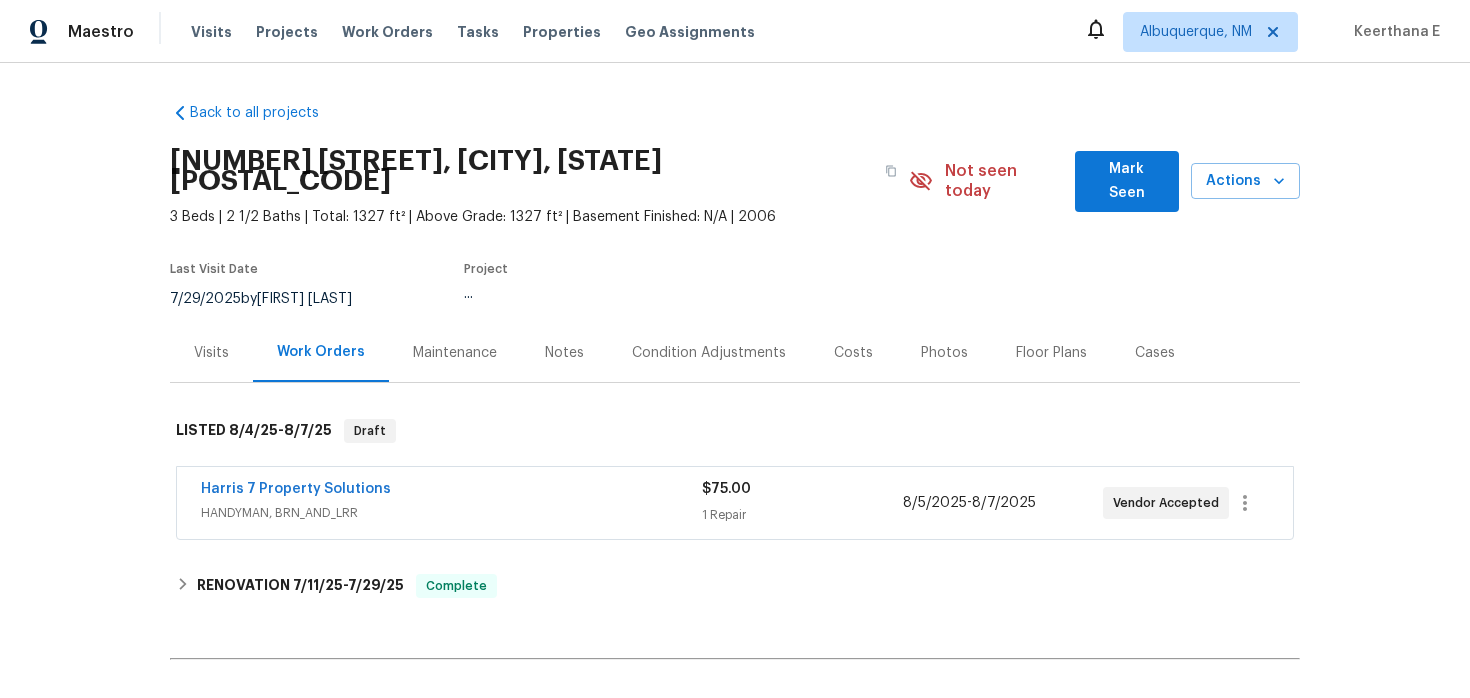 click on "Harris 7 Property Solutions" at bounding box center (296, 489) 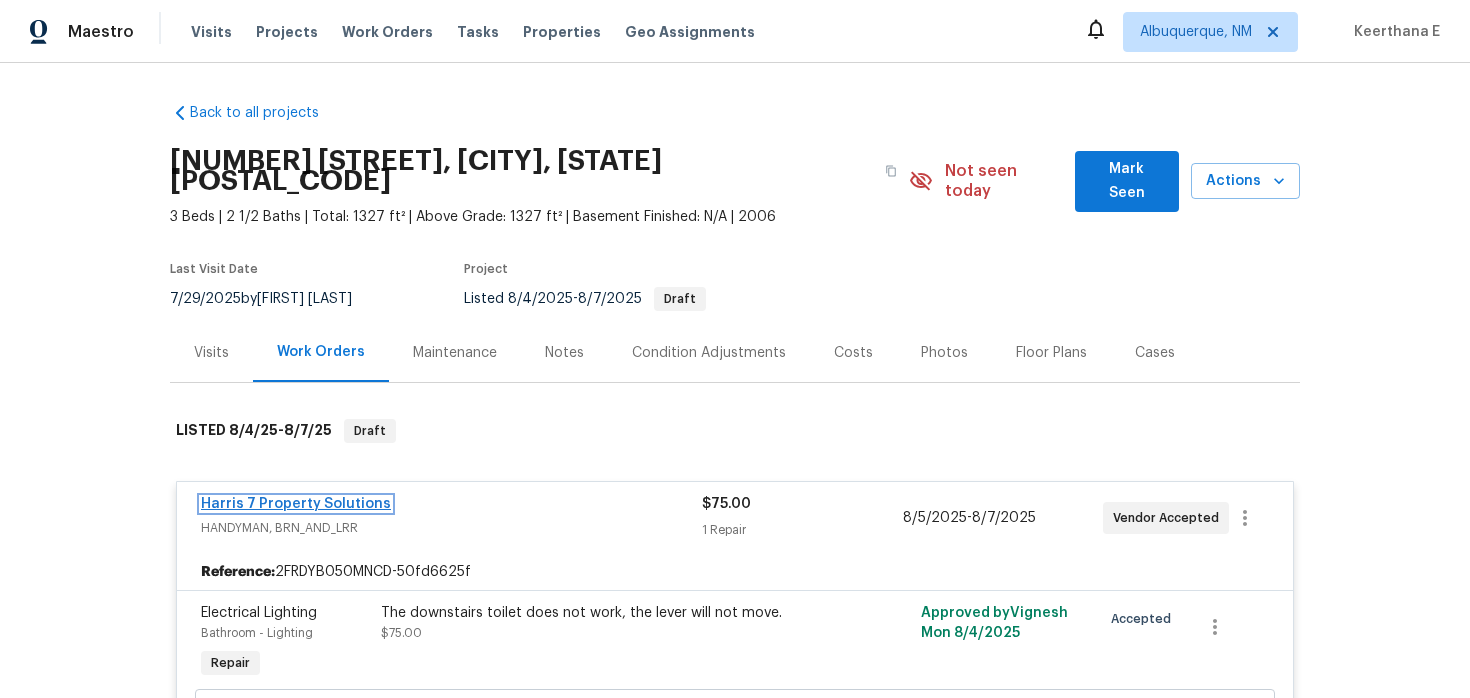 click on "Harris 7 Property Solutions" at bounding box center (296, 504) 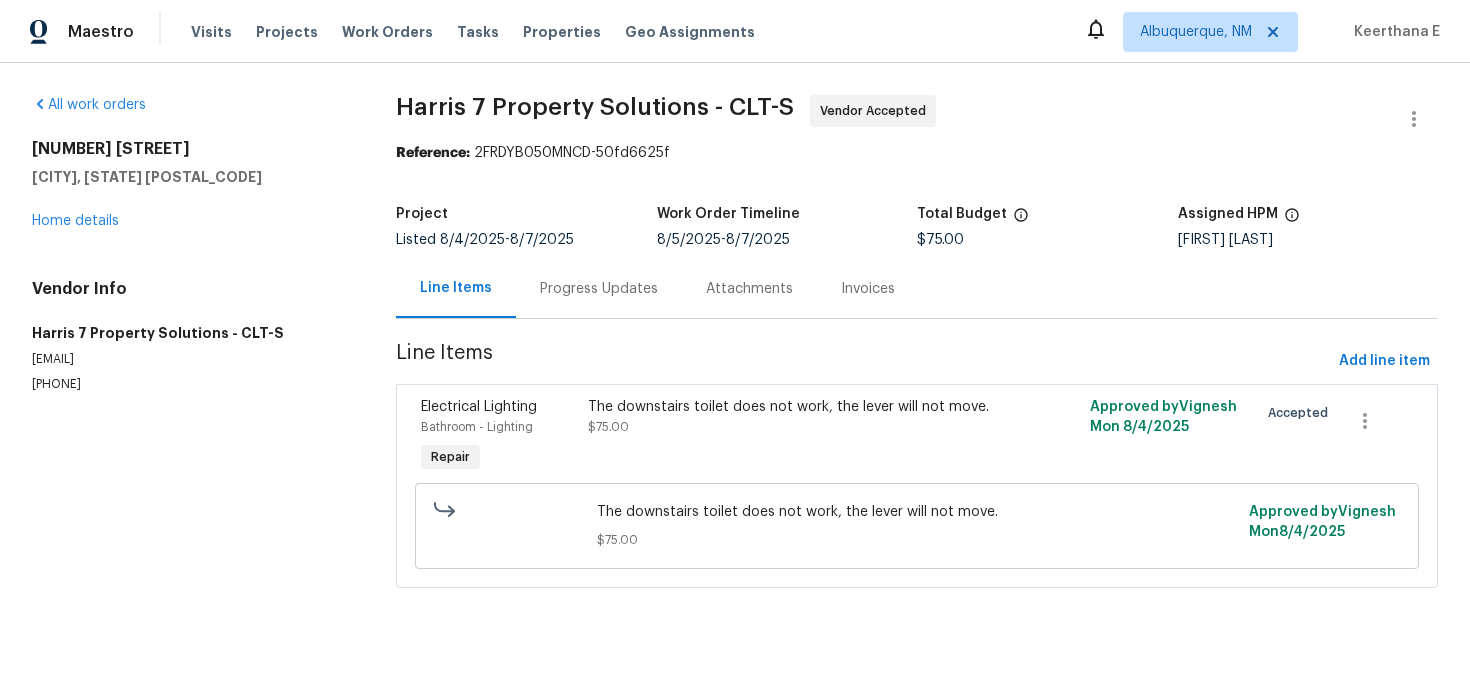 click on "Progress Updates" at bounding box center [599, 289] 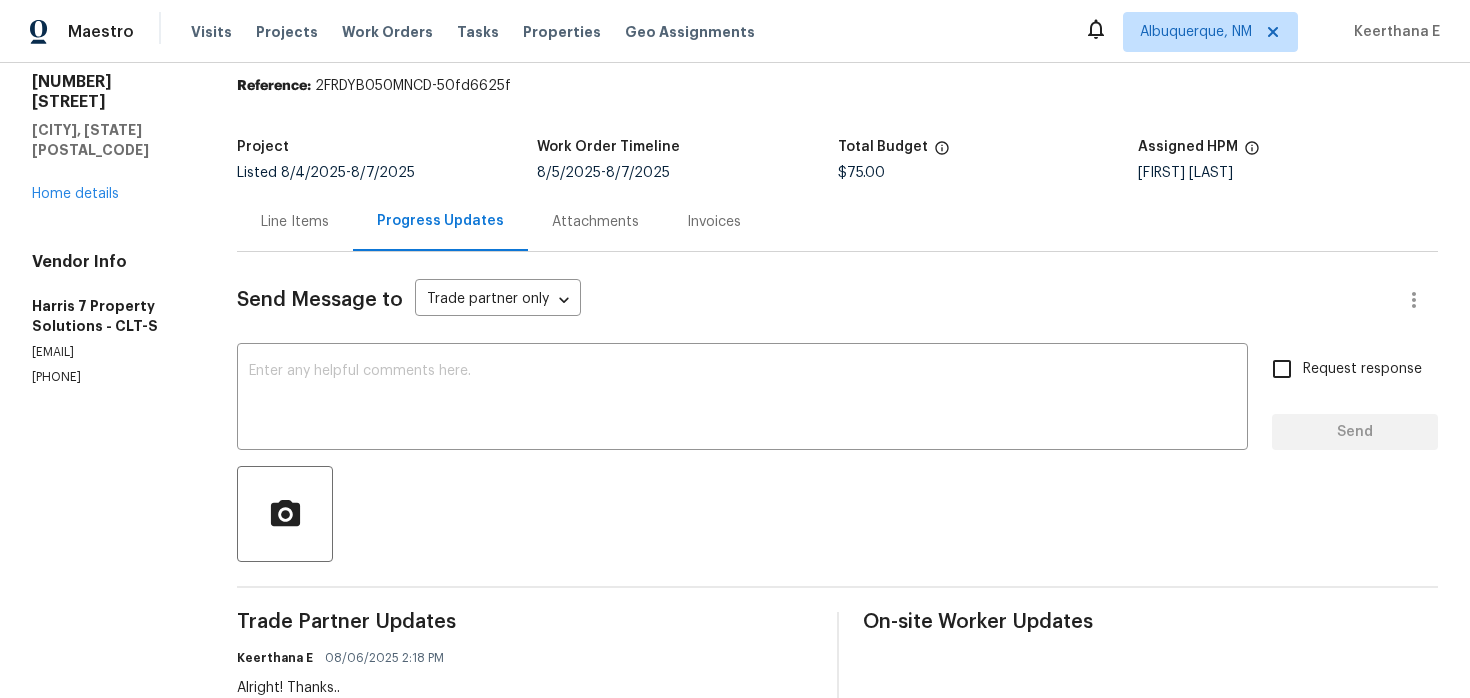 scroll, scrollTop: 51, scrollLeft: 0, axis: vertical 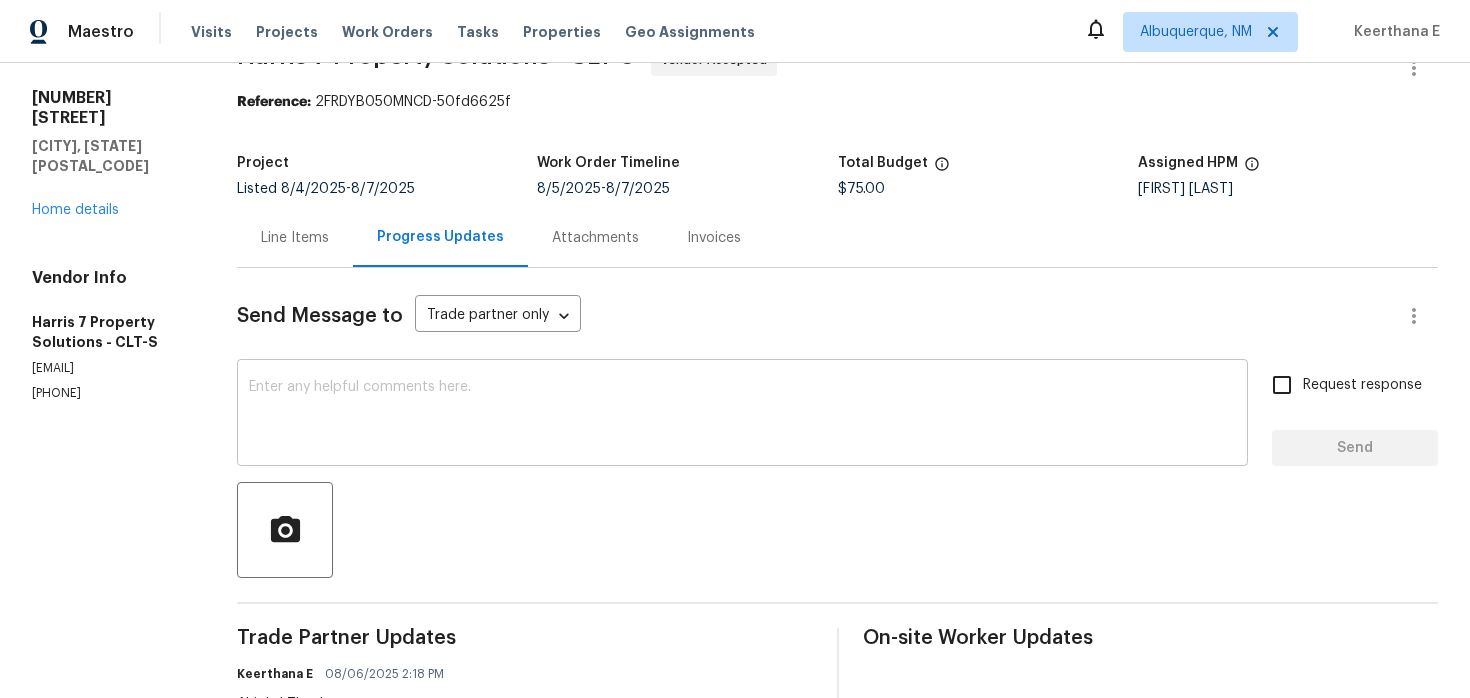 click at bounding box center (742, 415) 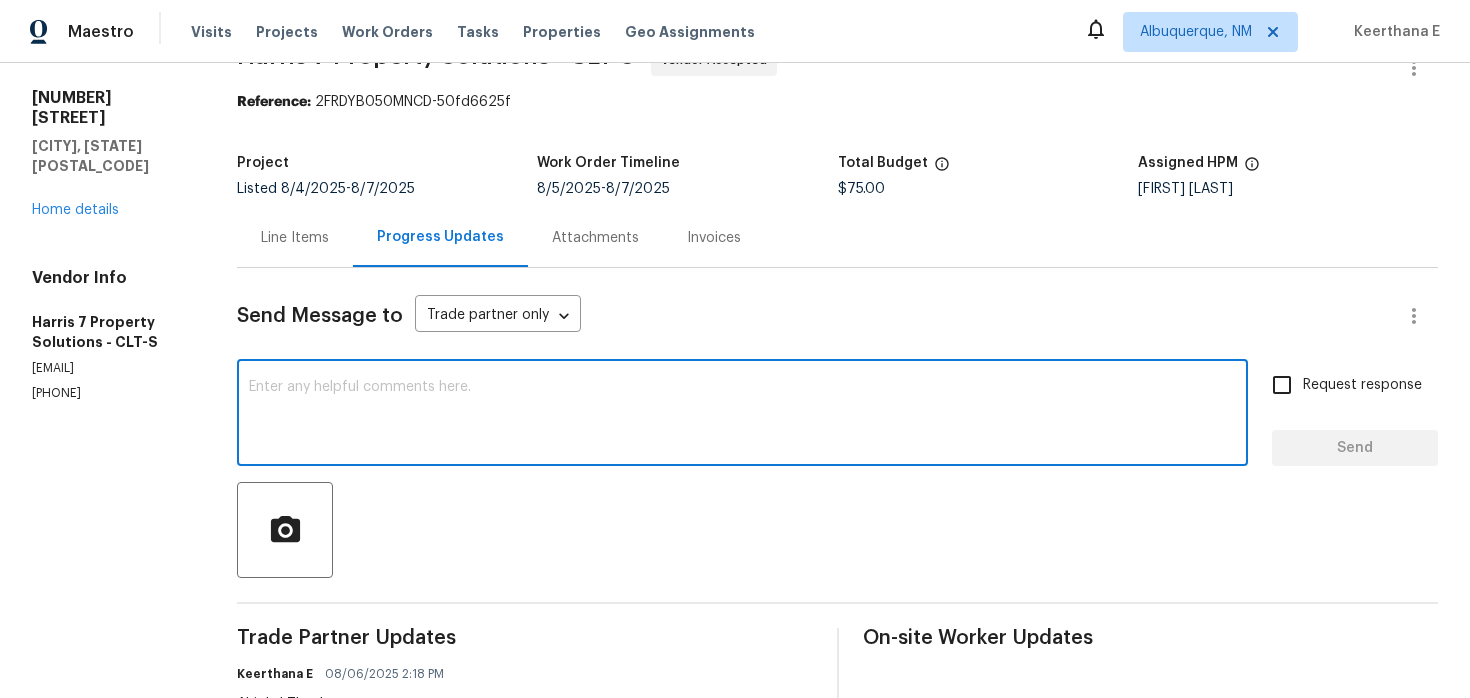 scroll, scrollTop: 129, scrollLeft: 0, axis: vertical 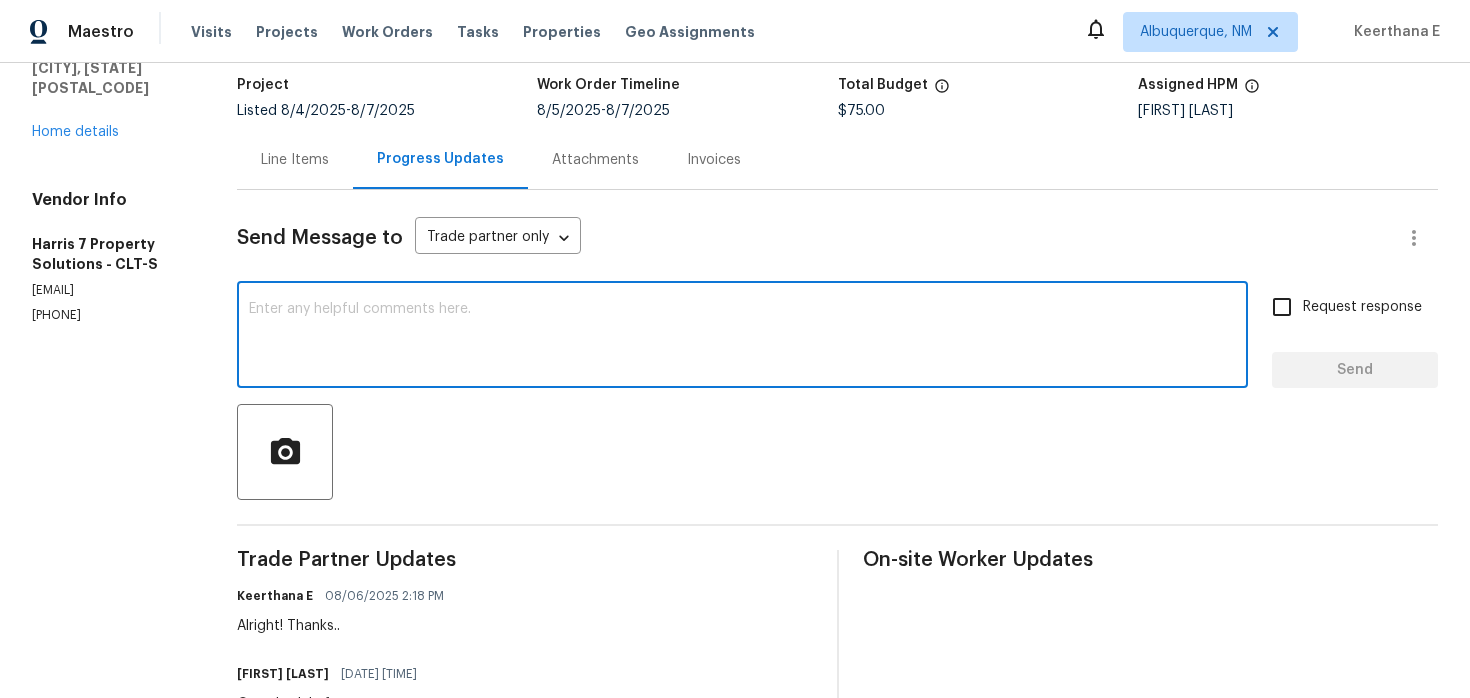 paste on "Any updates on how this work order is coming along?" 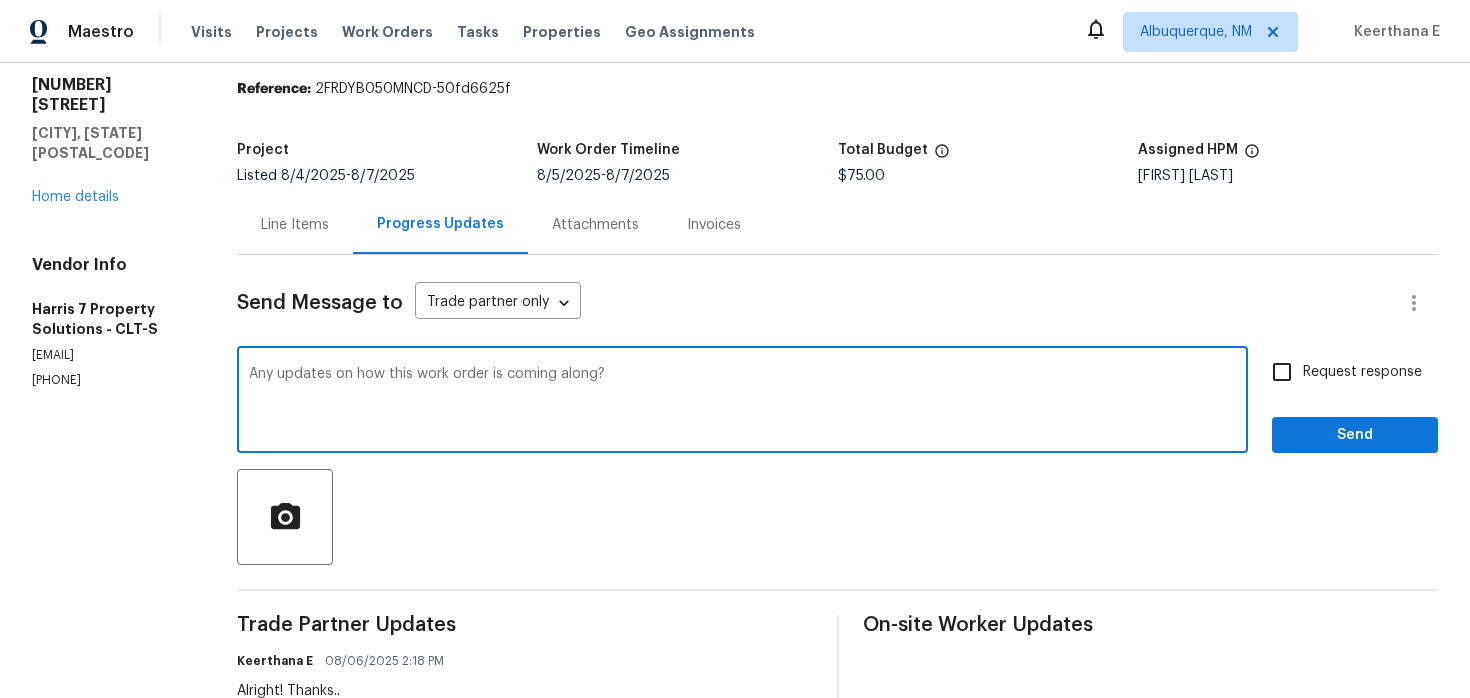 scroll, scrollTop: 46, scrollLeft: 0, axis: vertical 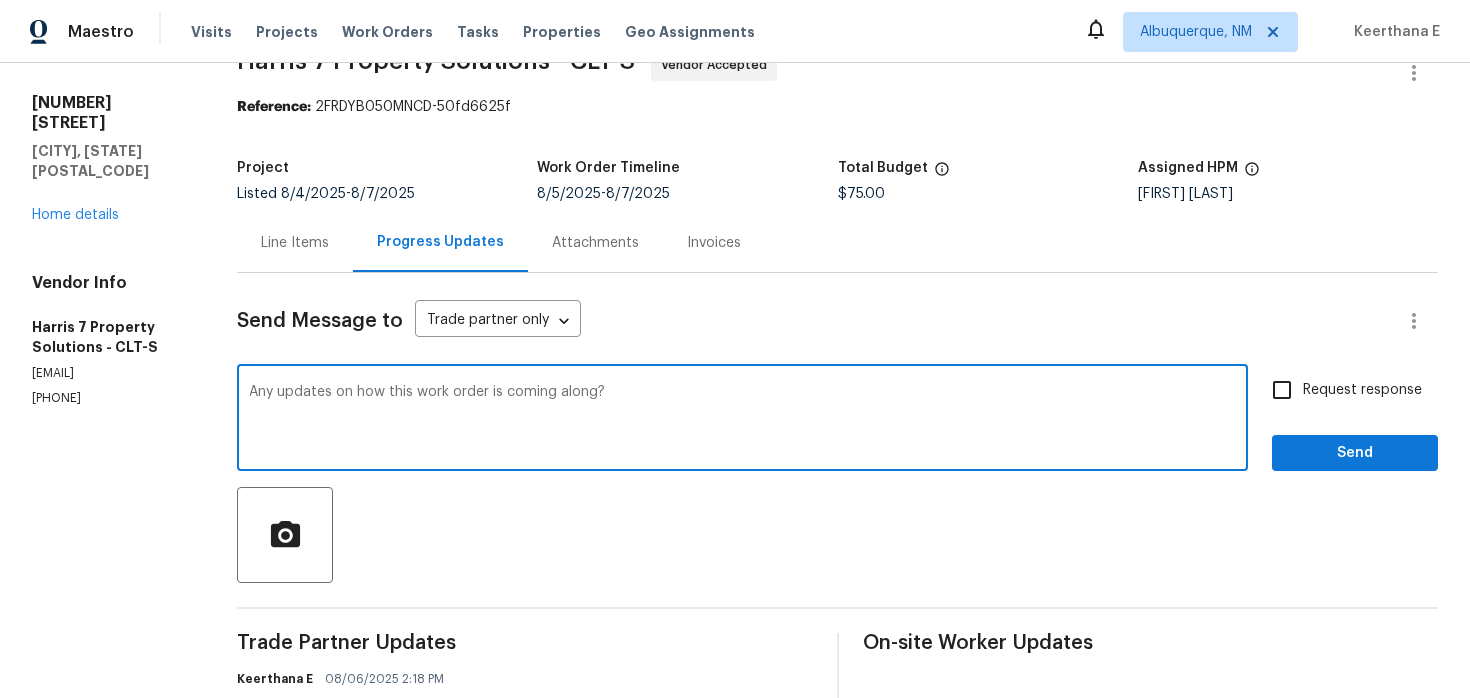 type on "Any updates on how this work order is coming along?" 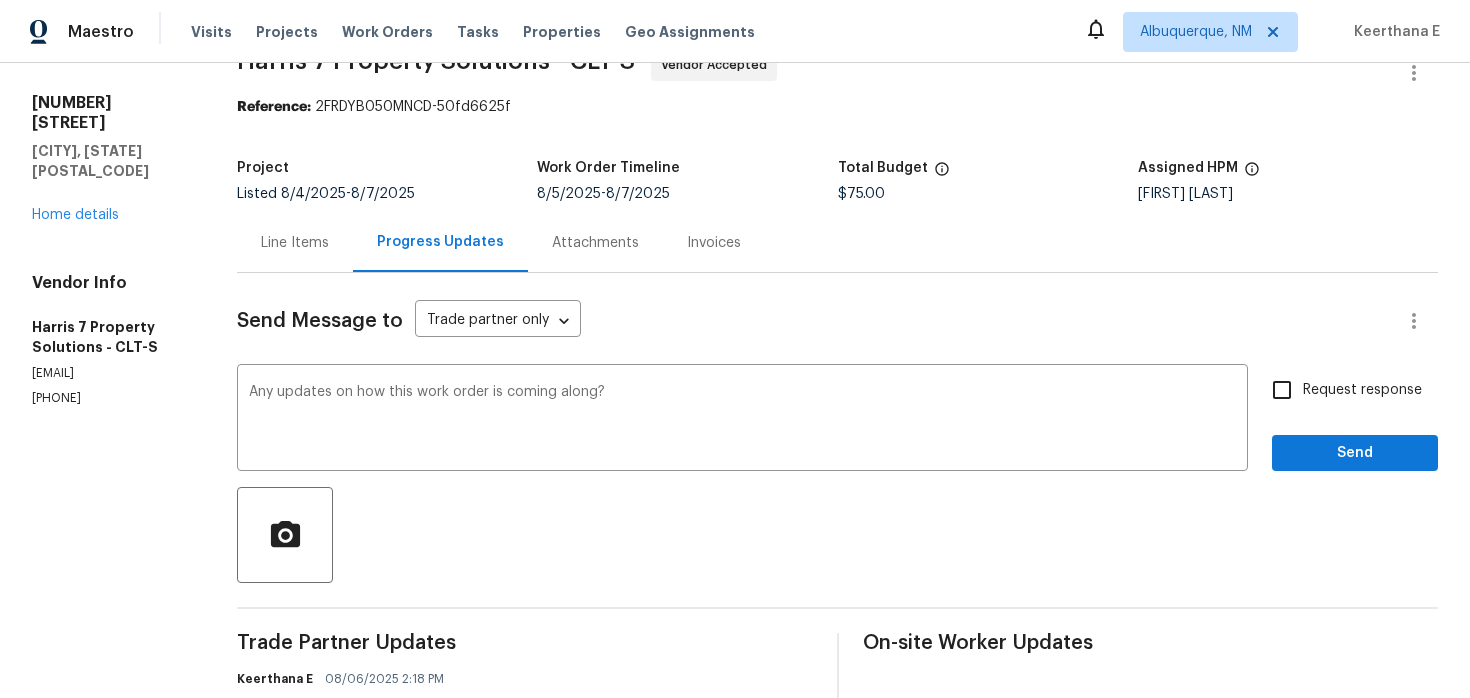 click on "Request response" at bounding box center (1362, 390) 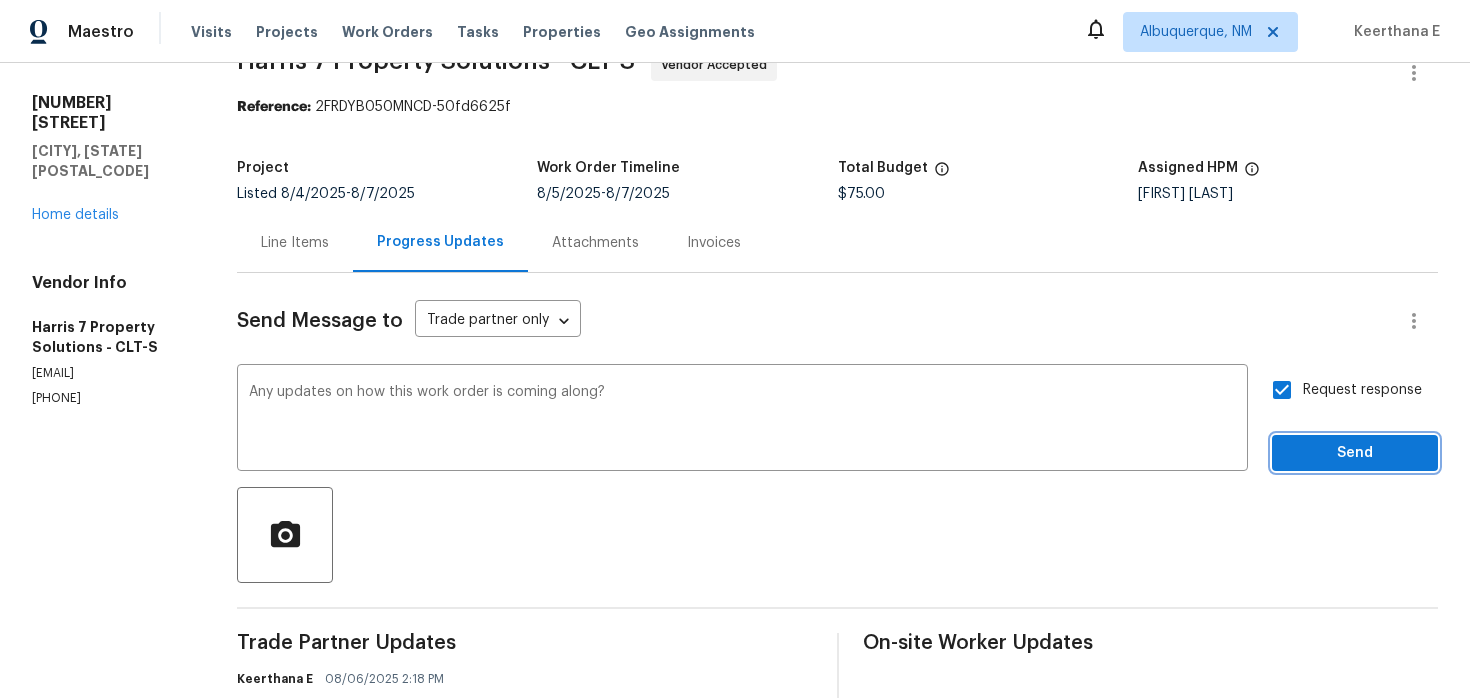 click on "Send" at bounding box center (1355, 453) 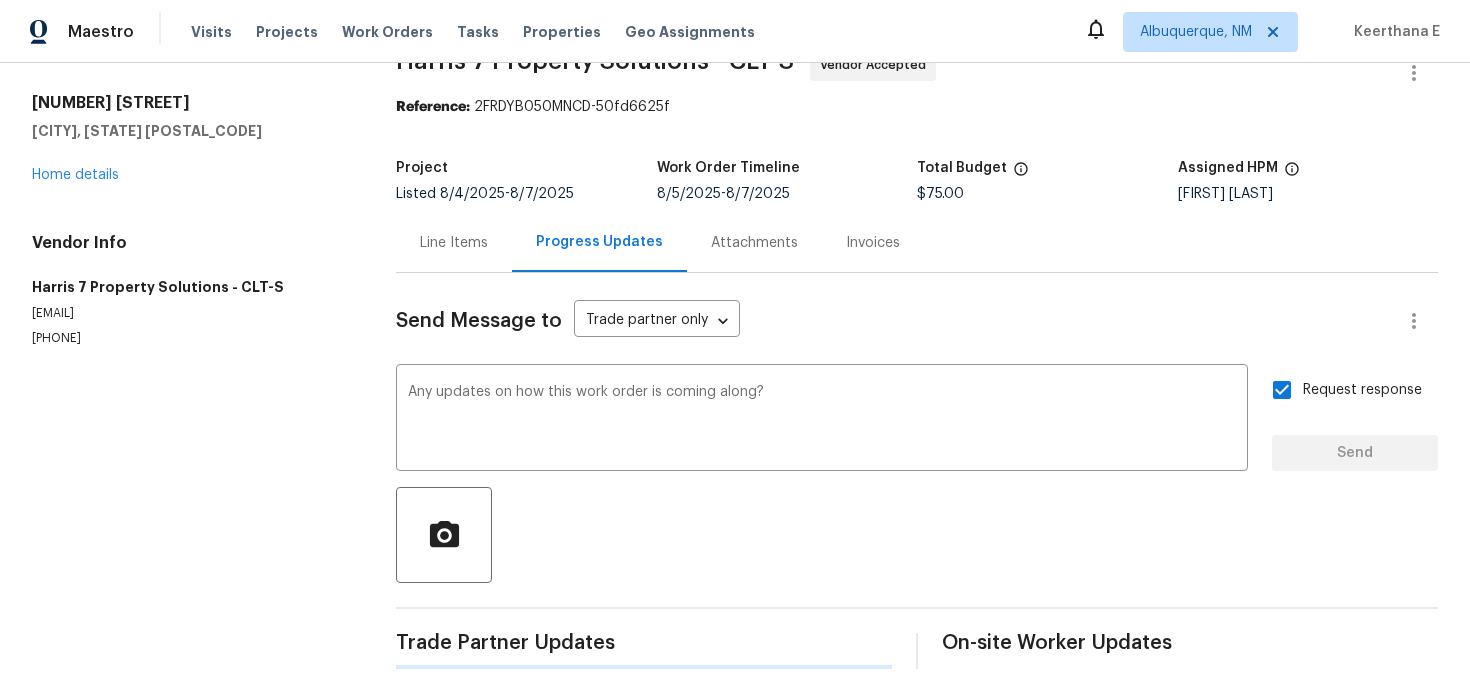 scroll, scrollTop: 0, scrollLeft: 0, axis: both 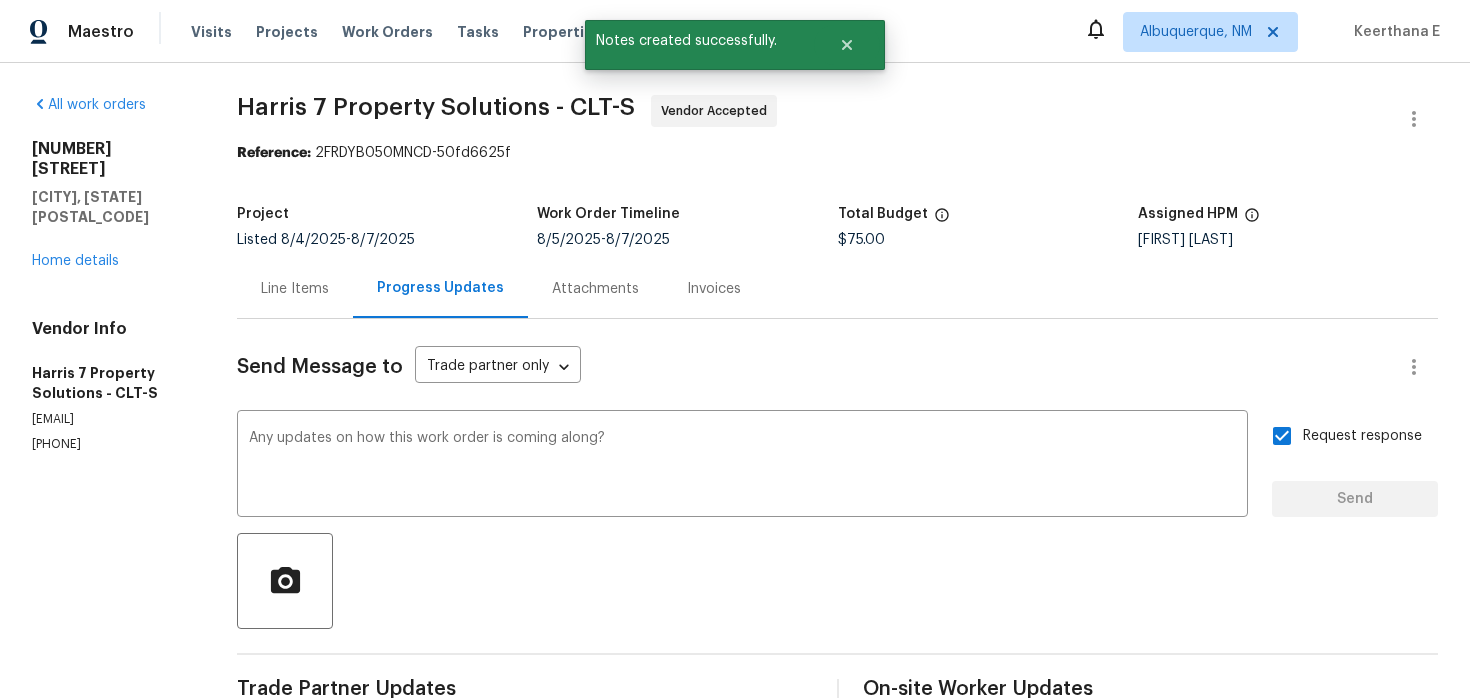 type 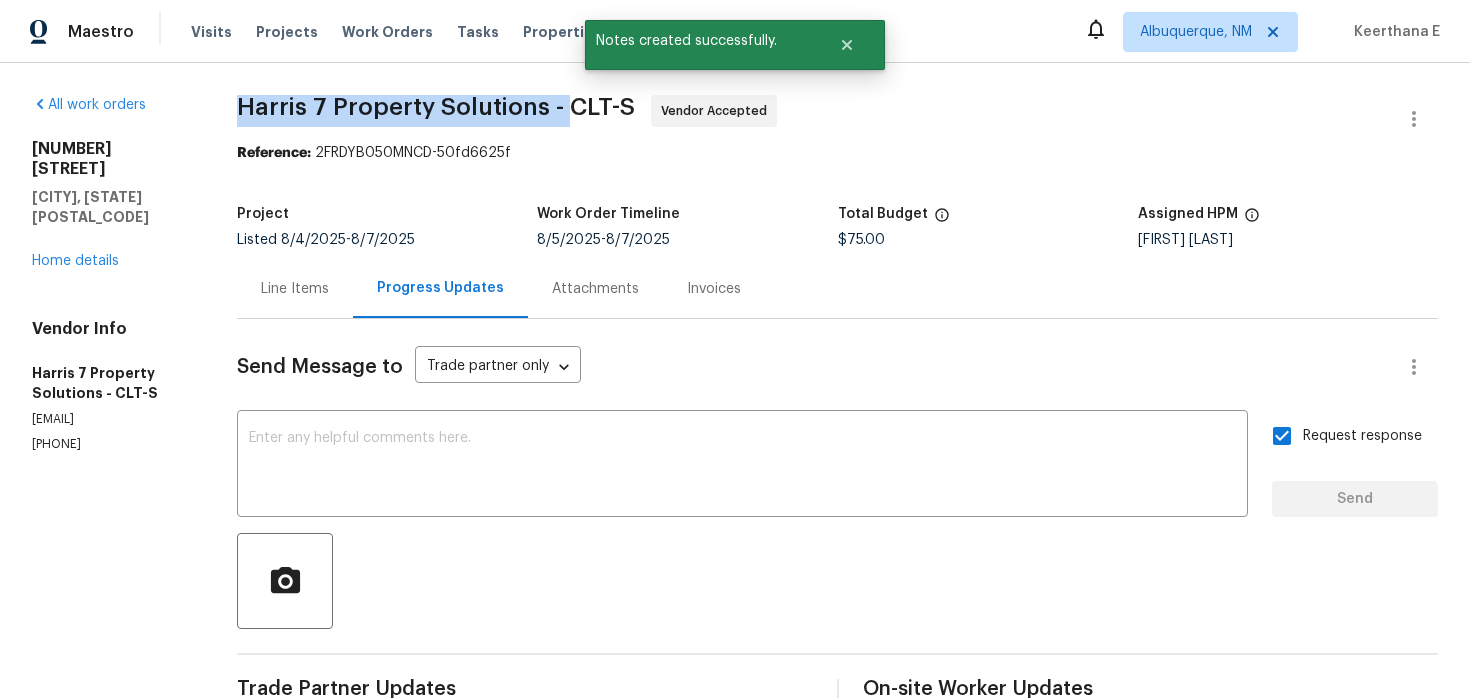 drag, startPoint x: 265, startPoint y: 107, endPoint x: 589, endPoint y: 119, distance: 324.22214 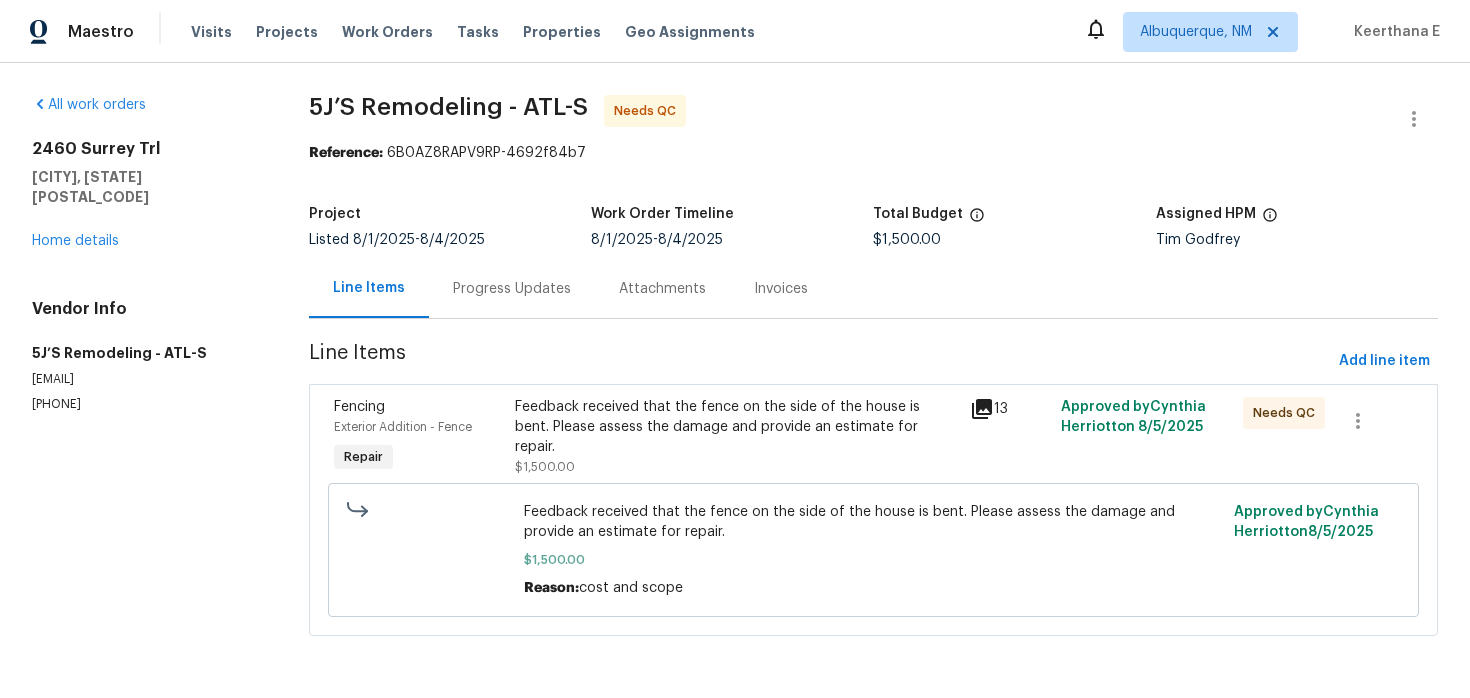 scroll, scrollTop: 0, scrollLeft: 0, axis: both 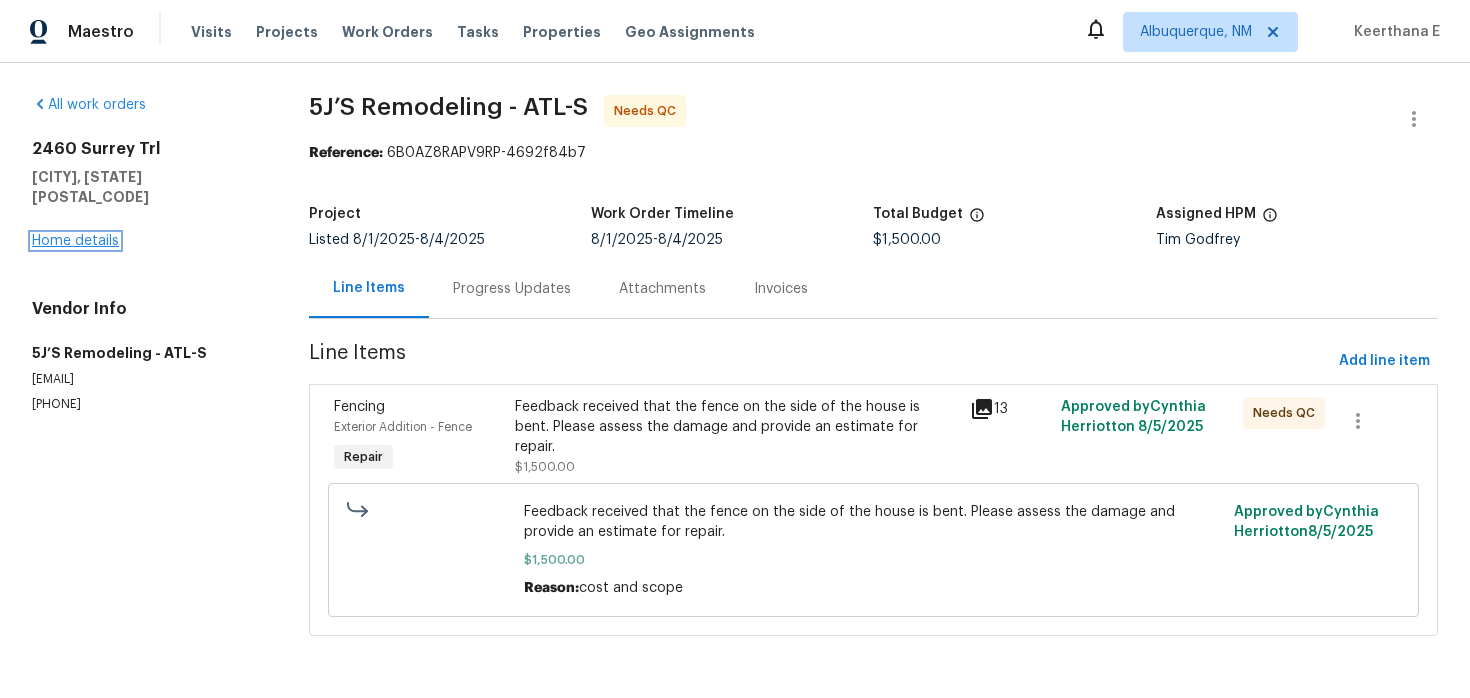 click on "Home details" at bounding box center [75, 241] 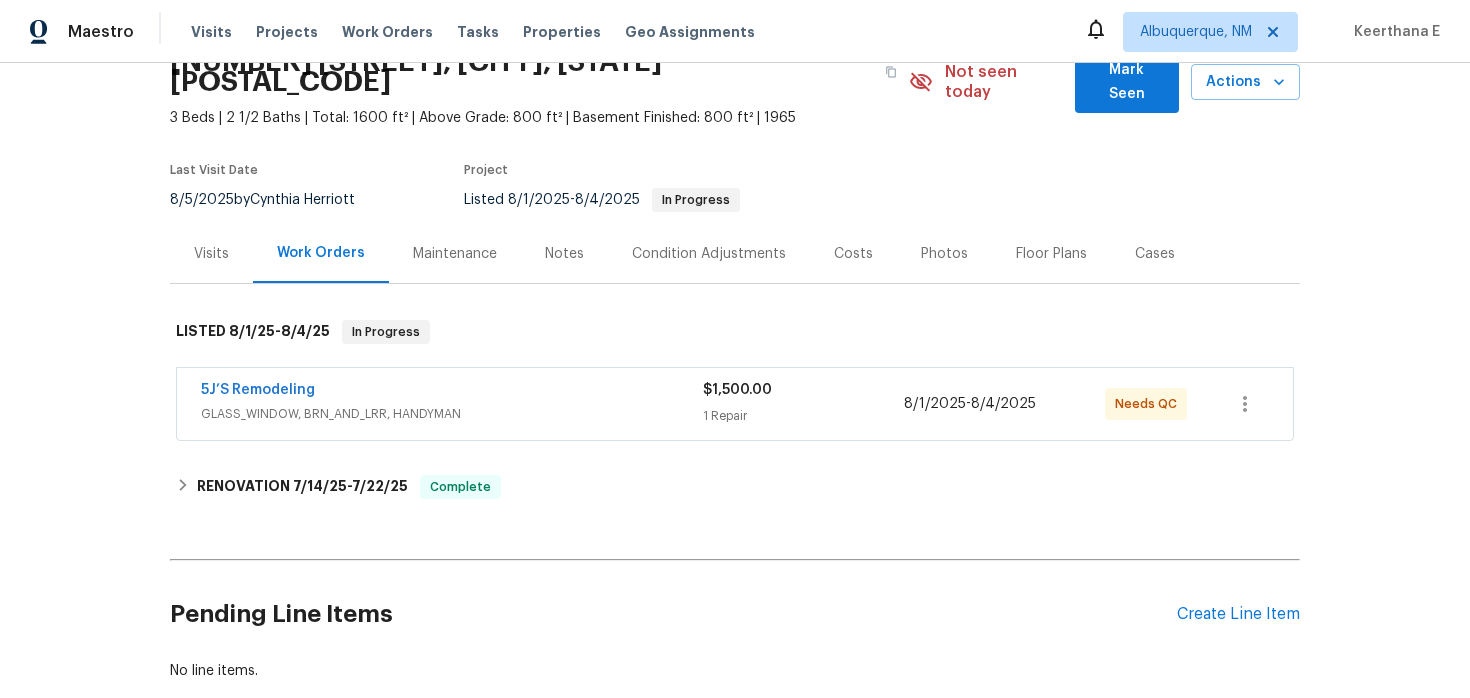 scroll, scrollTop: 100, scrollLeft: 0, axis: vertical 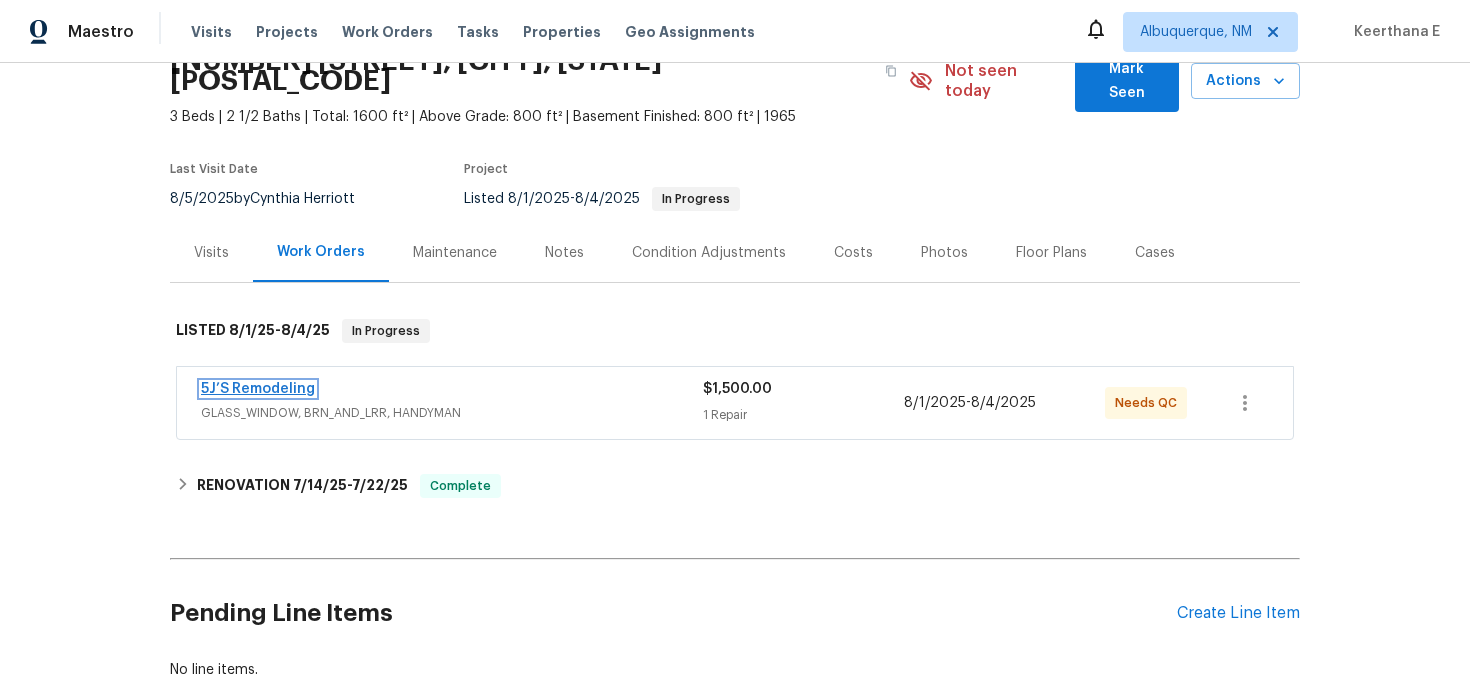 click on "5J’S Remodeling" at bounding box center [258, 389] 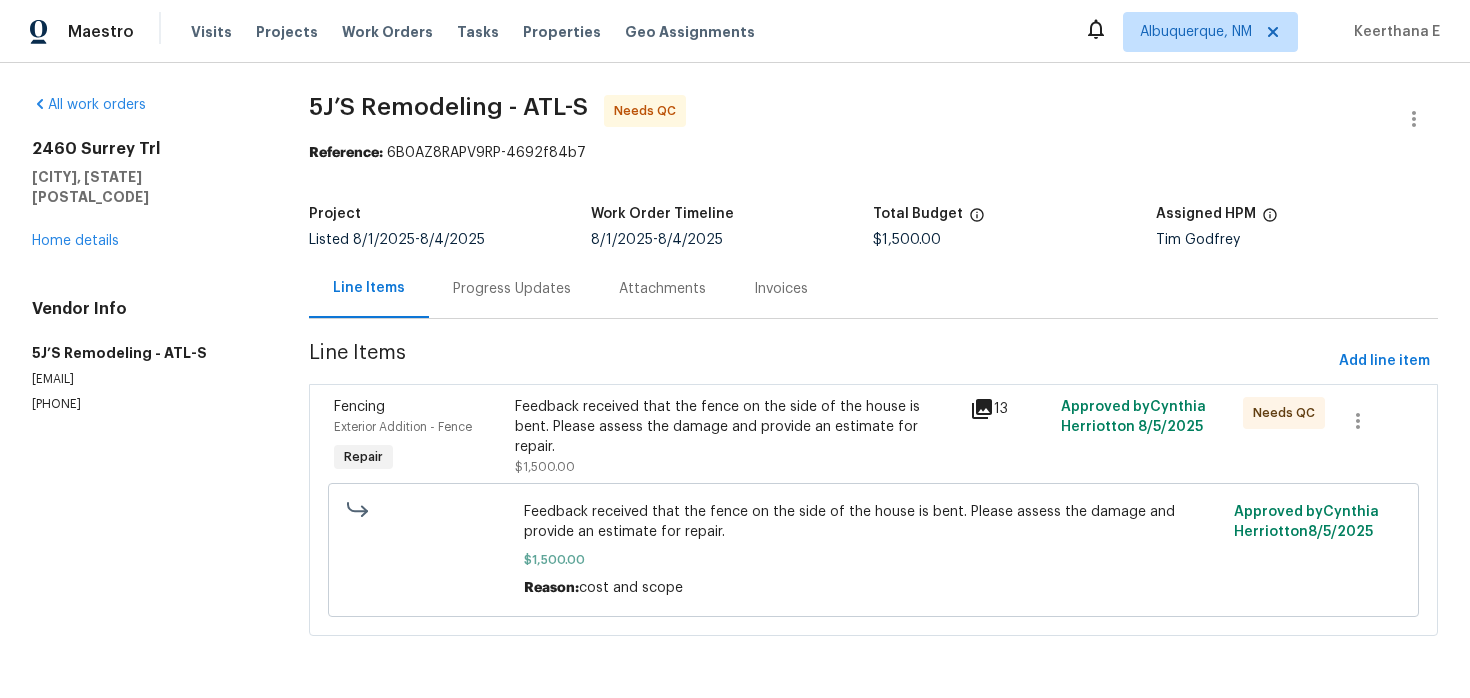 click on "Feedback received that the fence on the side of the house is bent. Please assess the damage and provide an estimate for repair." at bounding box center [736, 427] 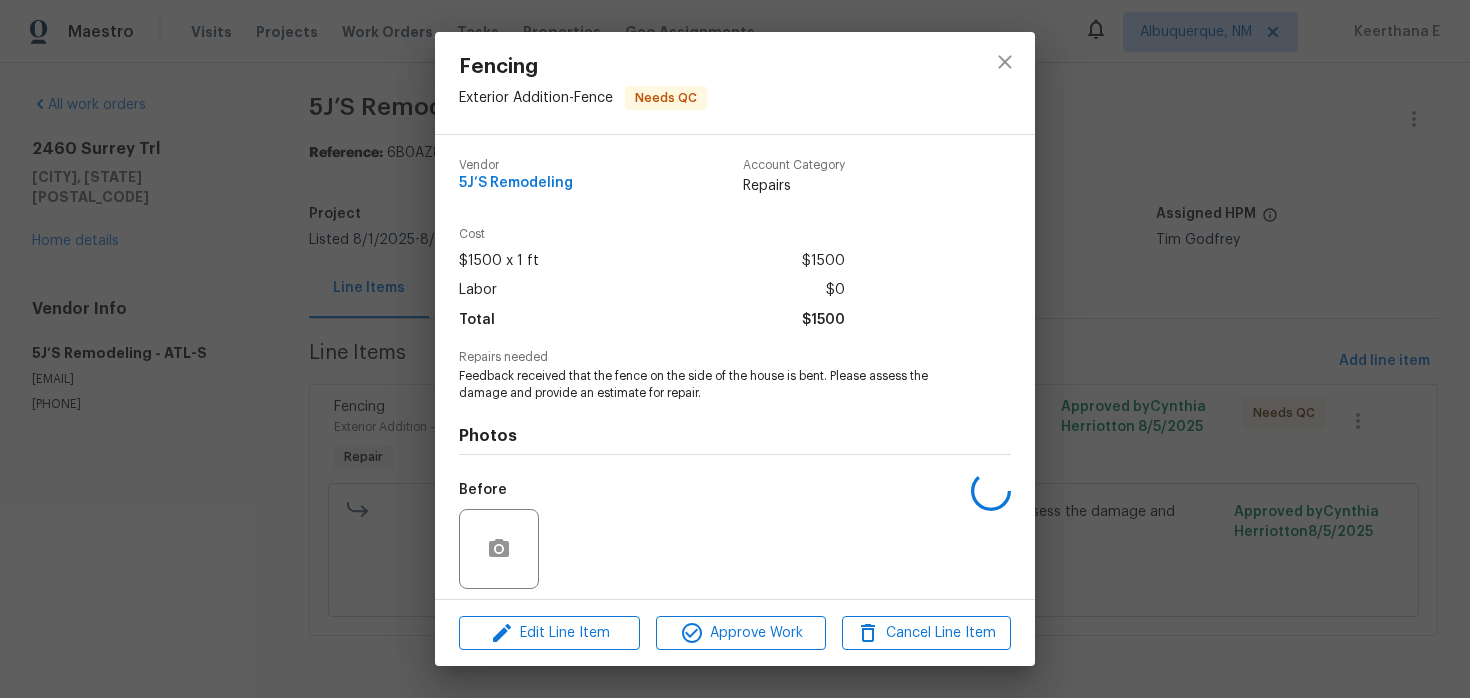 scroll, scrollTop: 140, scrollLeft: 0, axis: vertical 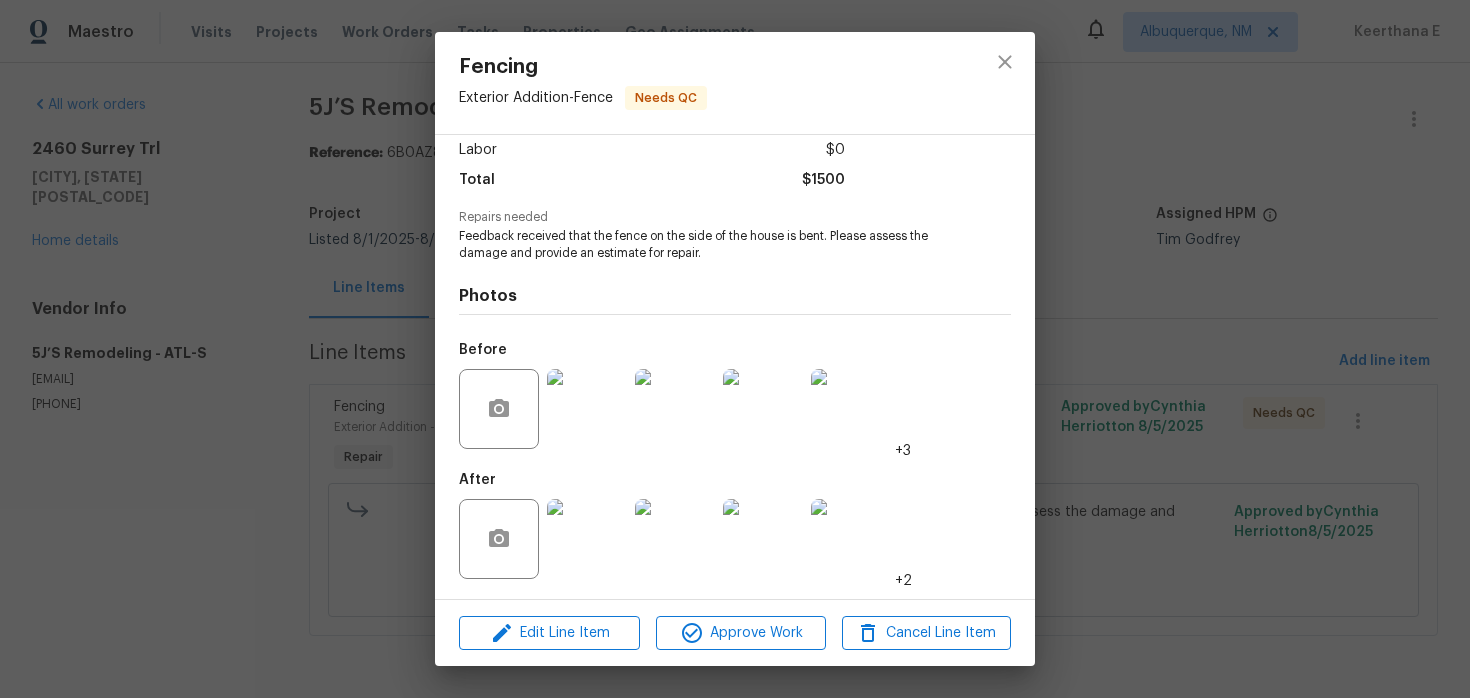 click at bounding box center (587, 409) 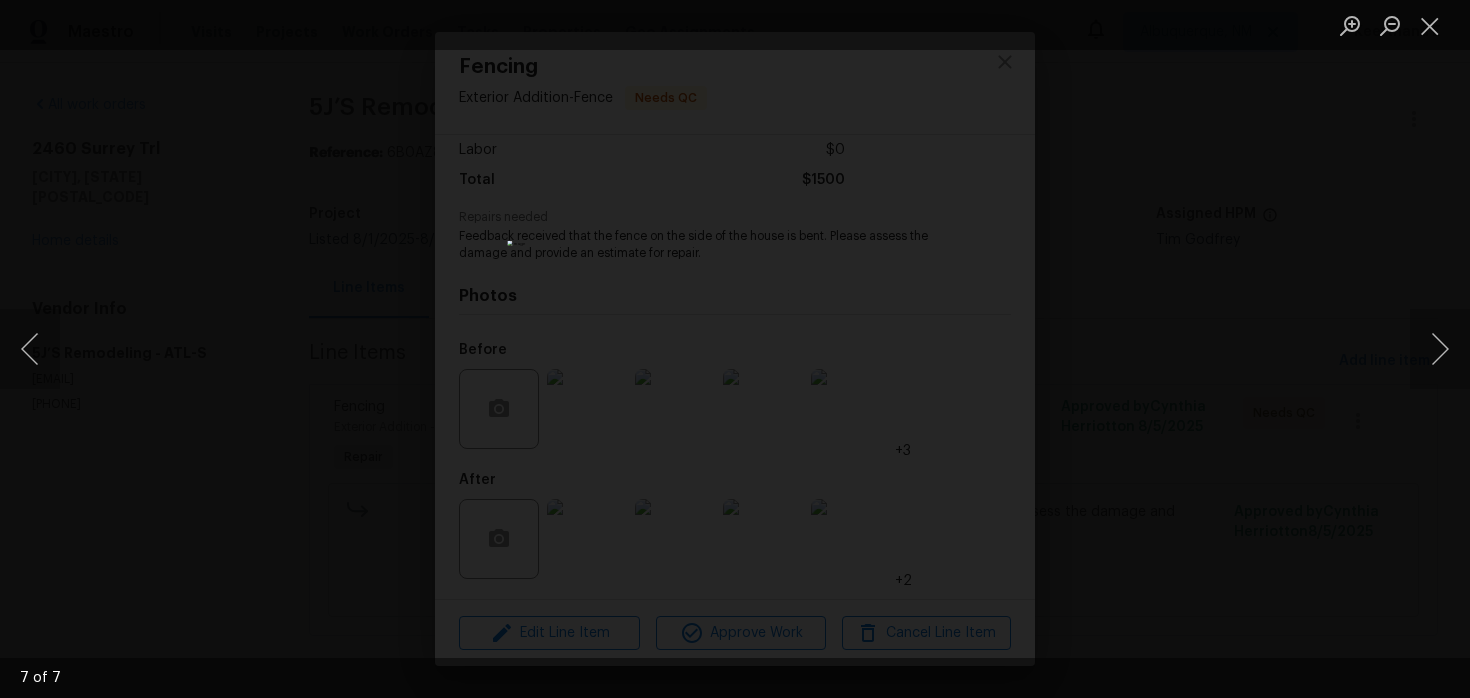 click at bounding box center (735, 349) 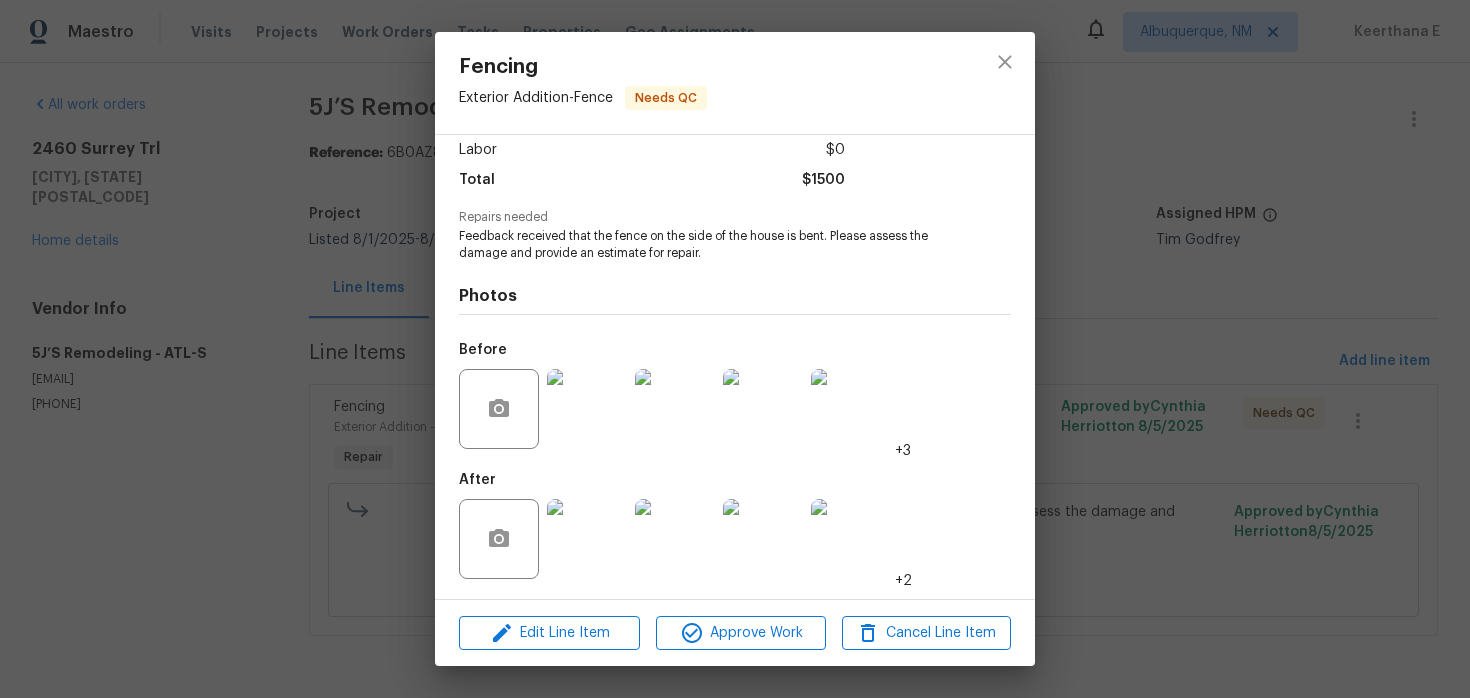 click at bounding box center (587, 539) 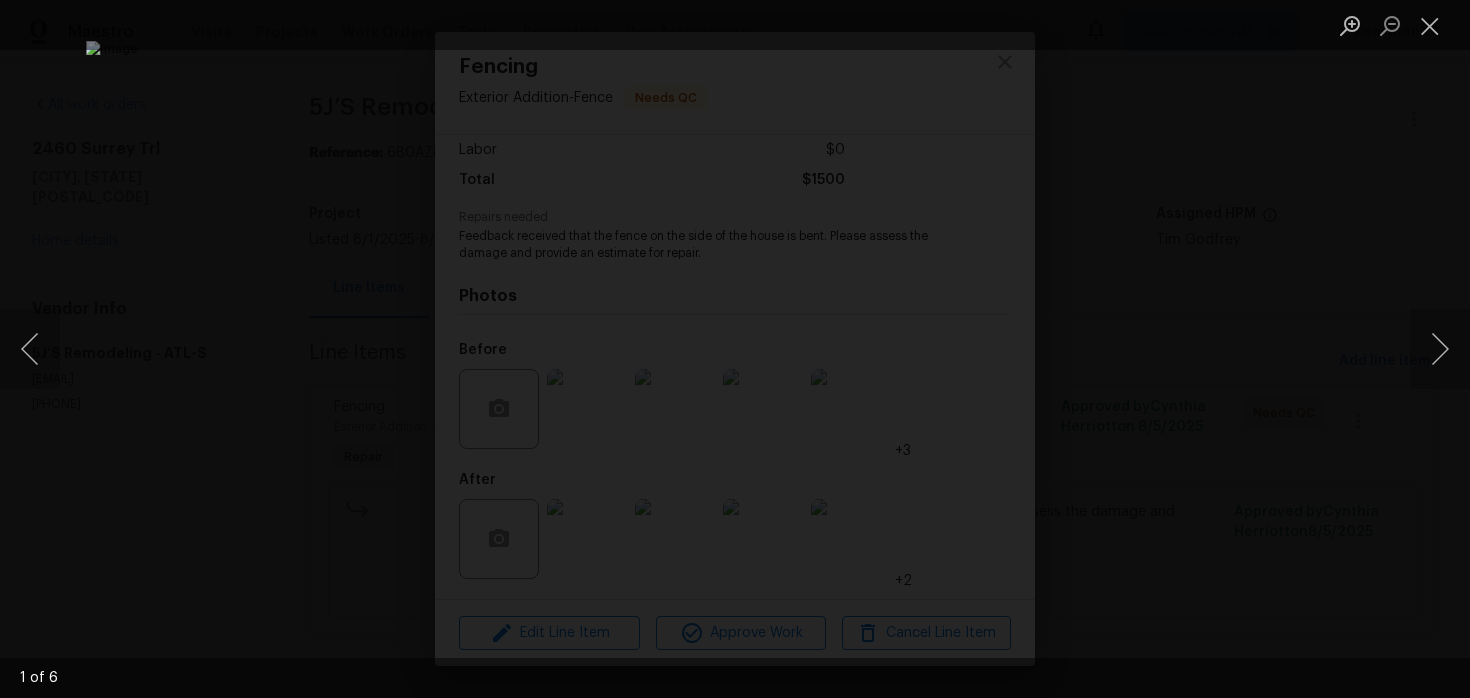 click at bounding box center [735, 349] 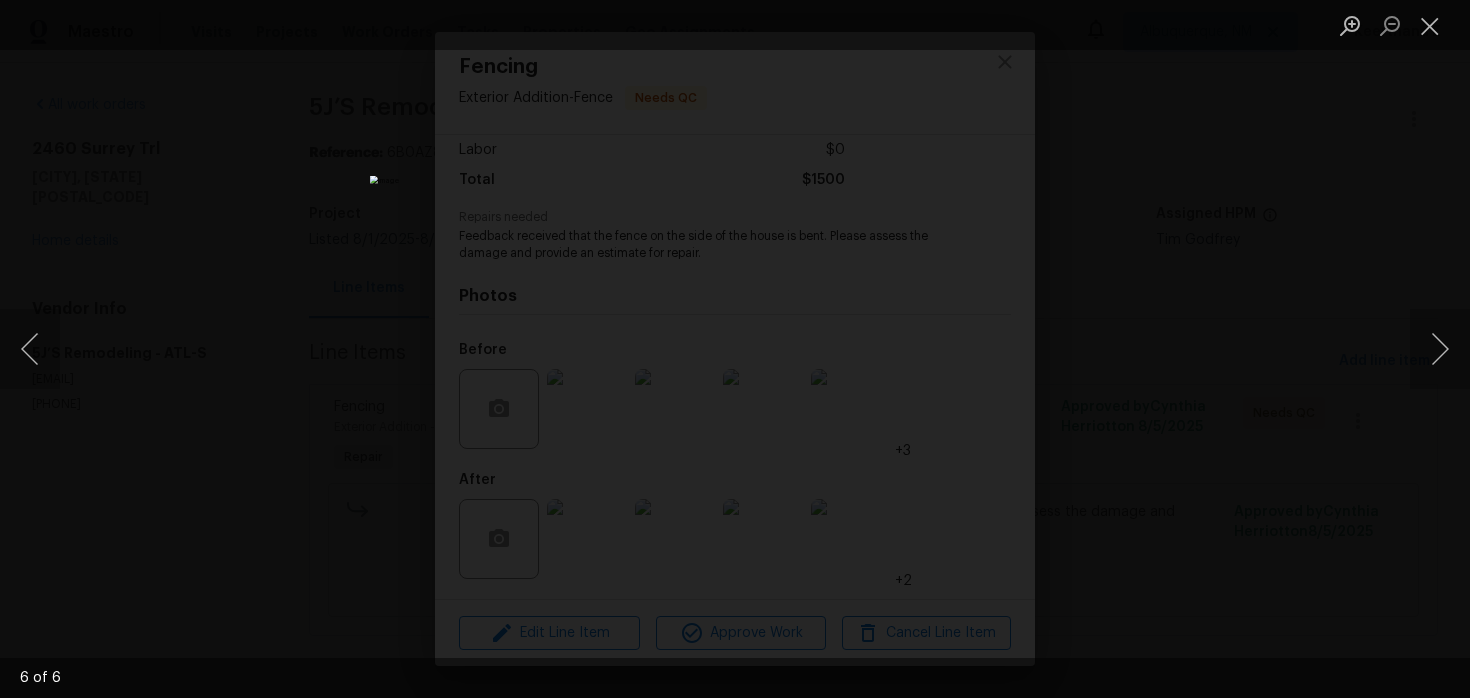 click at bounding box center (735, 349) 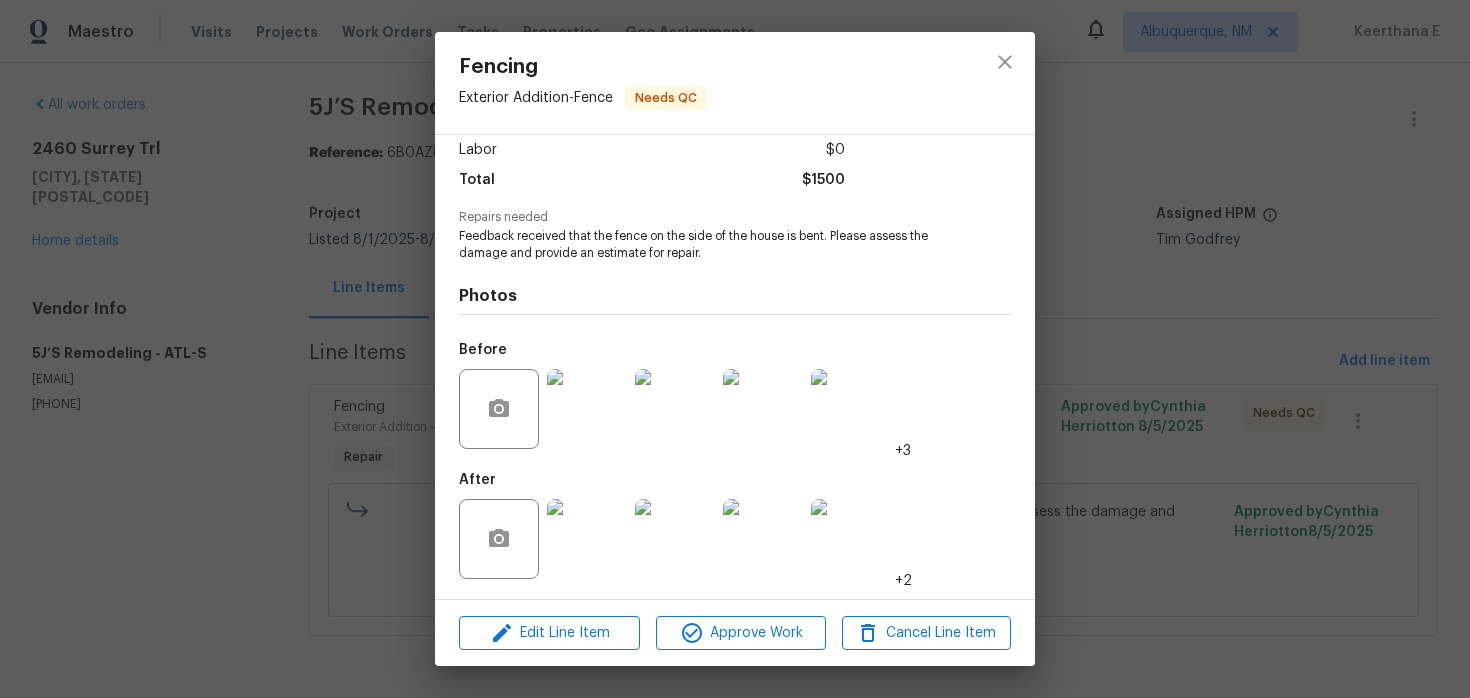 click on "Fencing Exterior Addition  -  Fence Needs QC Vendor 5J’S Remodeling Account Category Repairs Cost $1500 x 1 ft $1500 Labor $0 Total $1500 Repairs needed Feedback received that the fence on the side of the house is bent. Please assess the damage and provide an estimate for repair. Photos Before  +3 After  +2  Edit Line Item  Approve Work  Cancel Line Item" at bounding box center (735, 349) 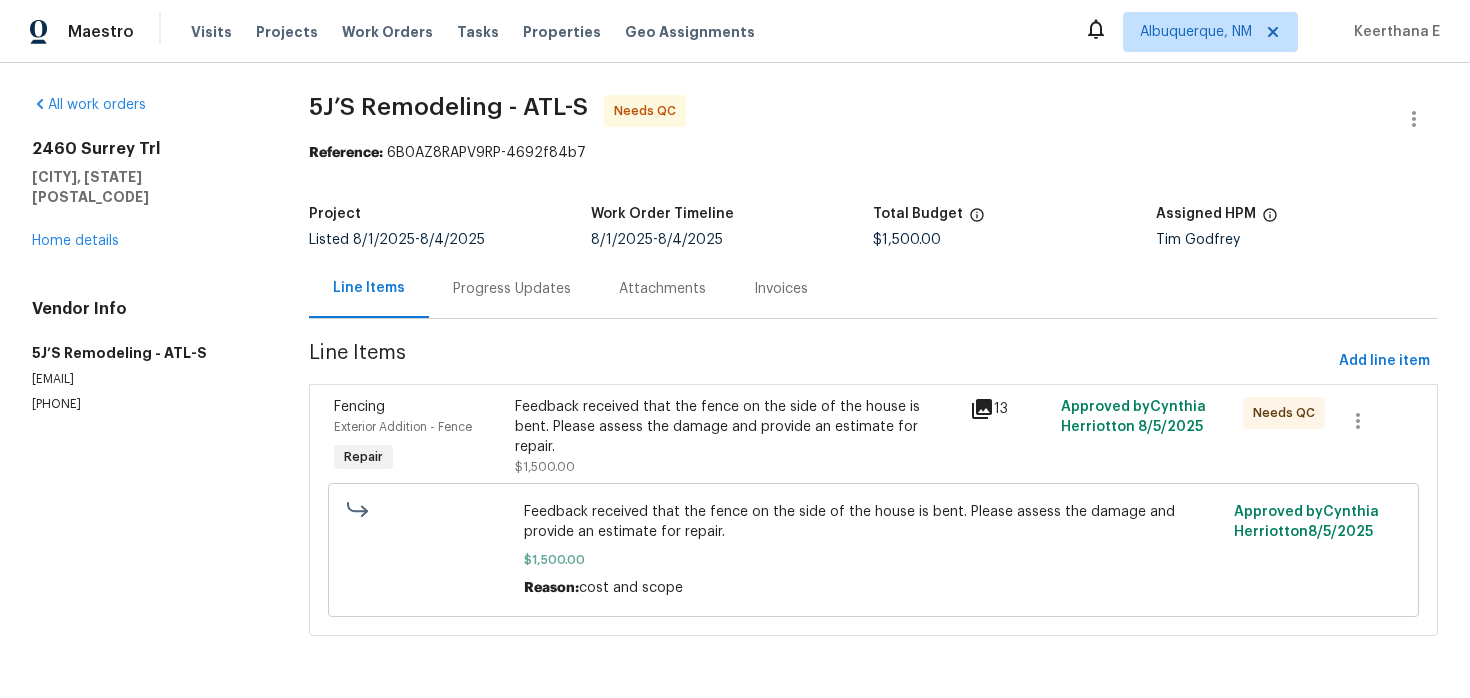 click on "Progress Updates" at bounding box center [512, 288] 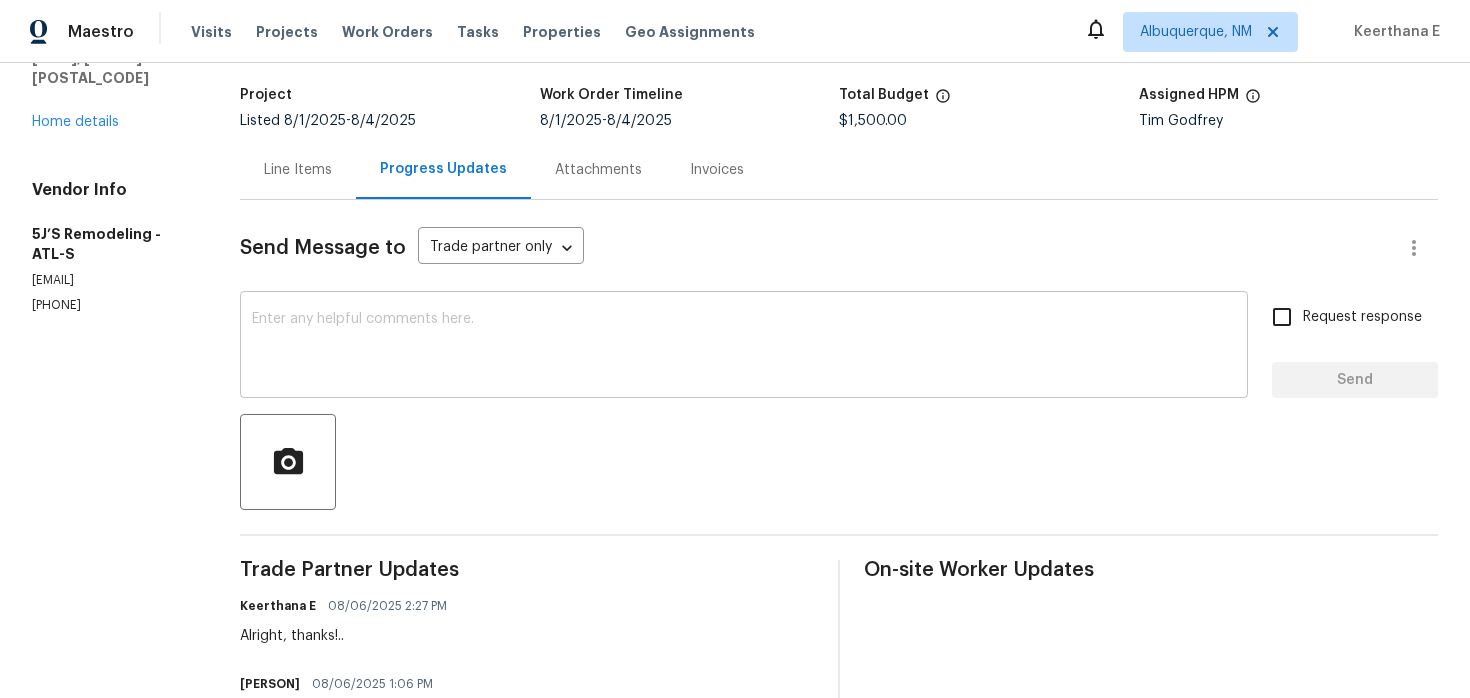 scroll, scrollTop: 0, scrollLeft: 0, axis: both 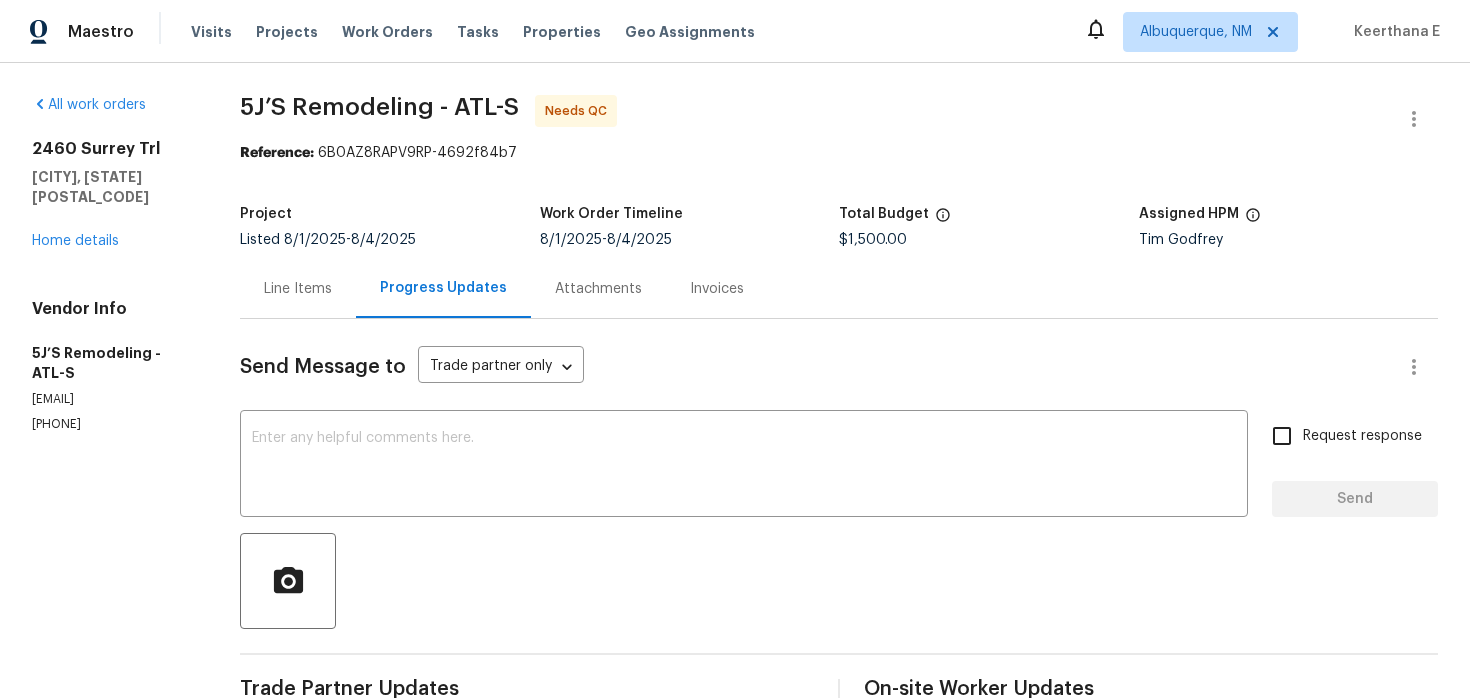 click on "Line Items" at bounding box center (298, 288) 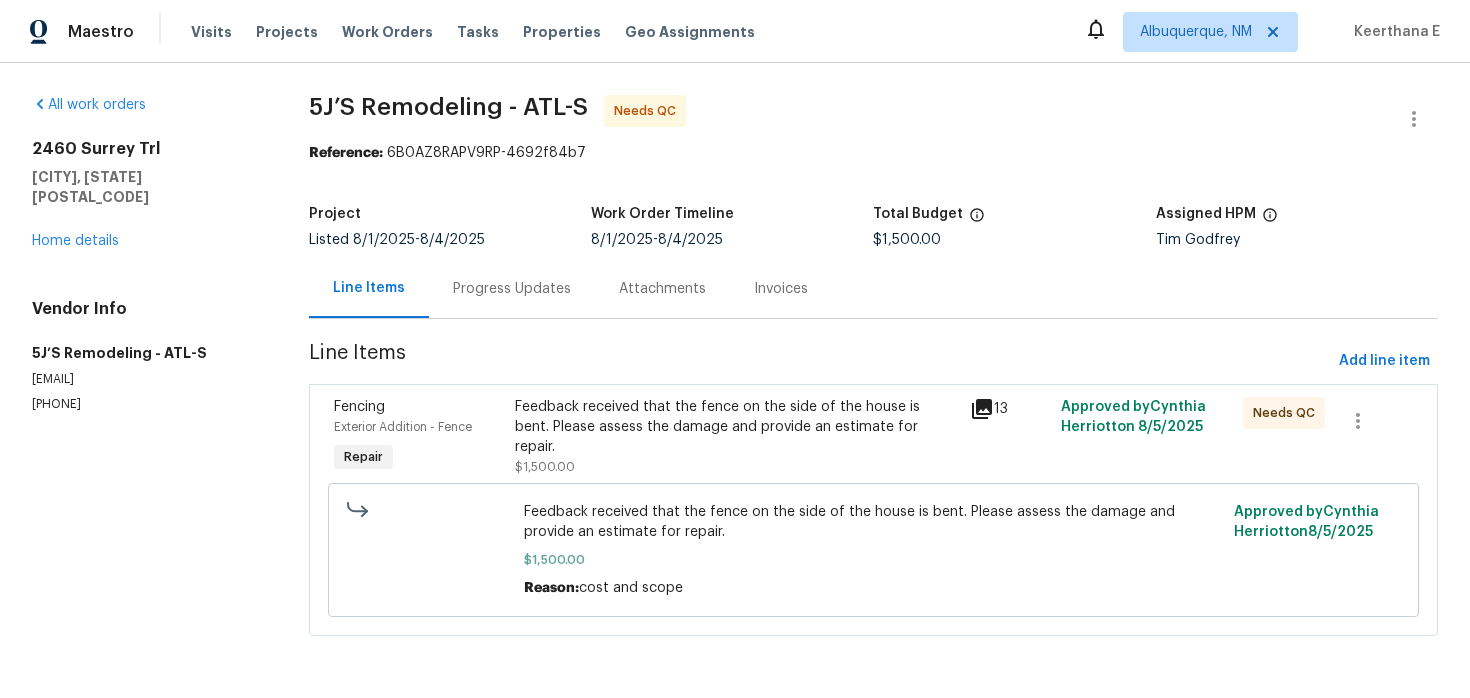click on "Progress Updates" at bounding box center [512, 289] 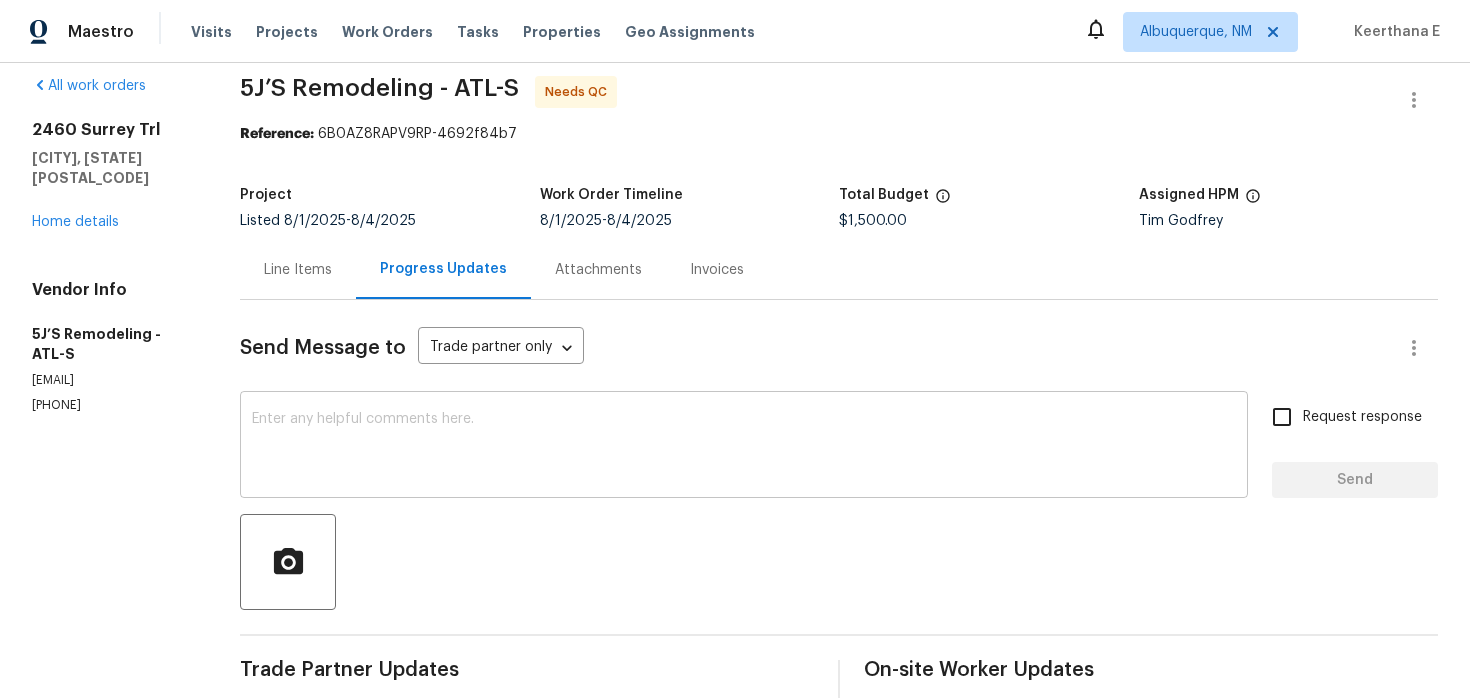 scroll, scrollTop: 0, scrollLeft: 0, axis: both 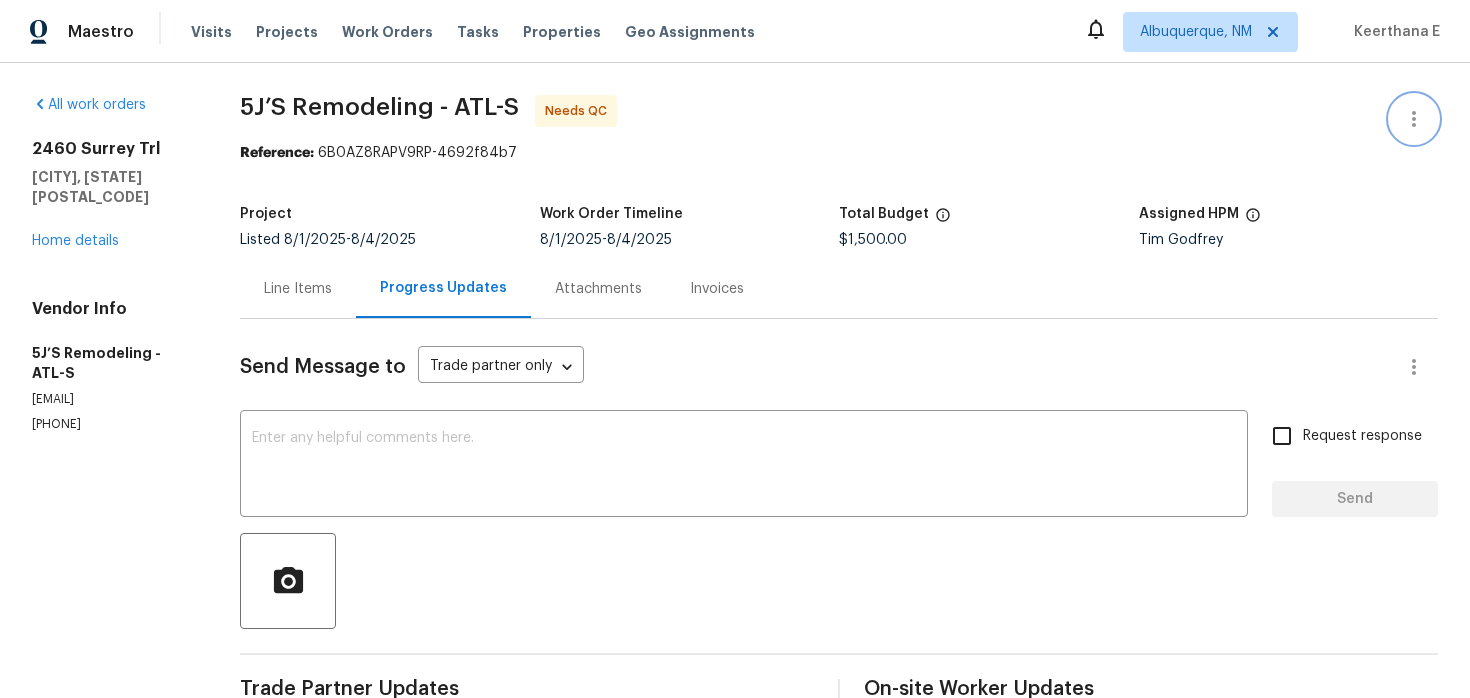 click 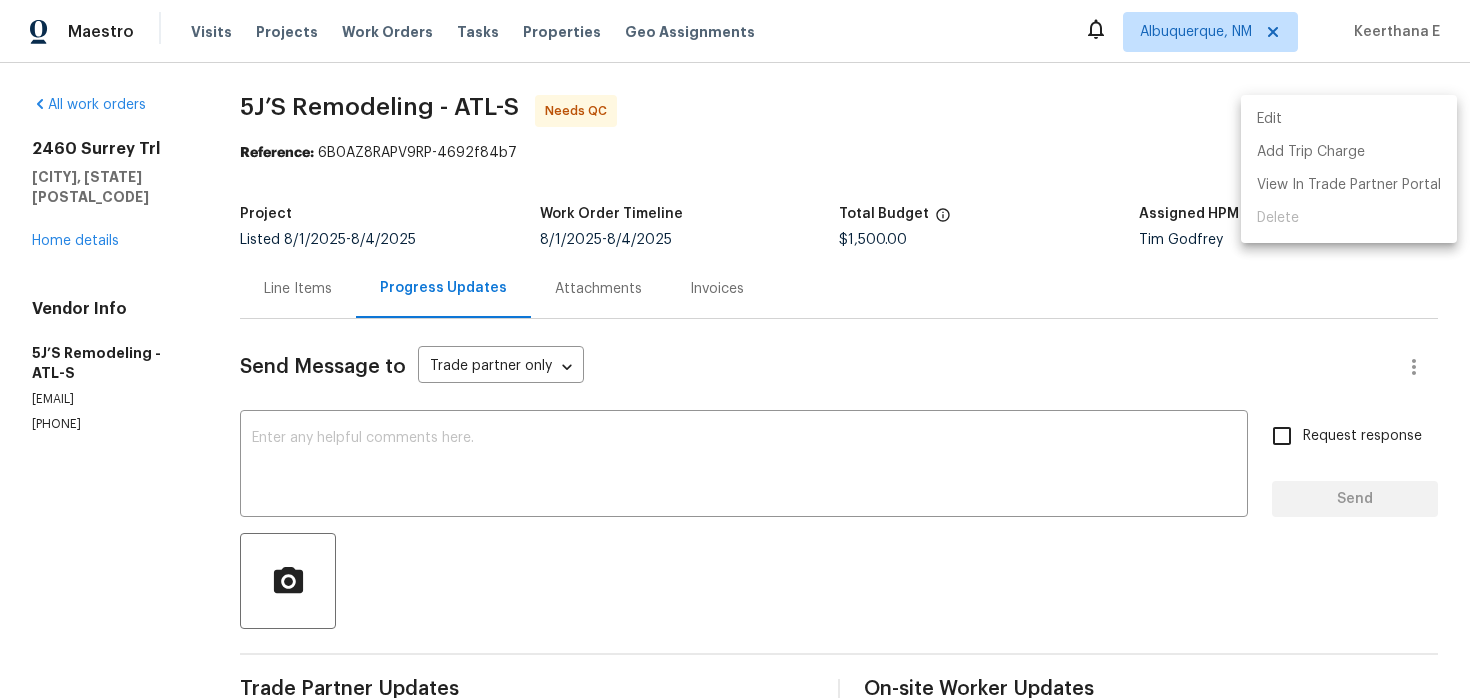 click on "Edit Add Trip Charge View In Trade Partner Portal Delete" at bounding box center [1349, 169] 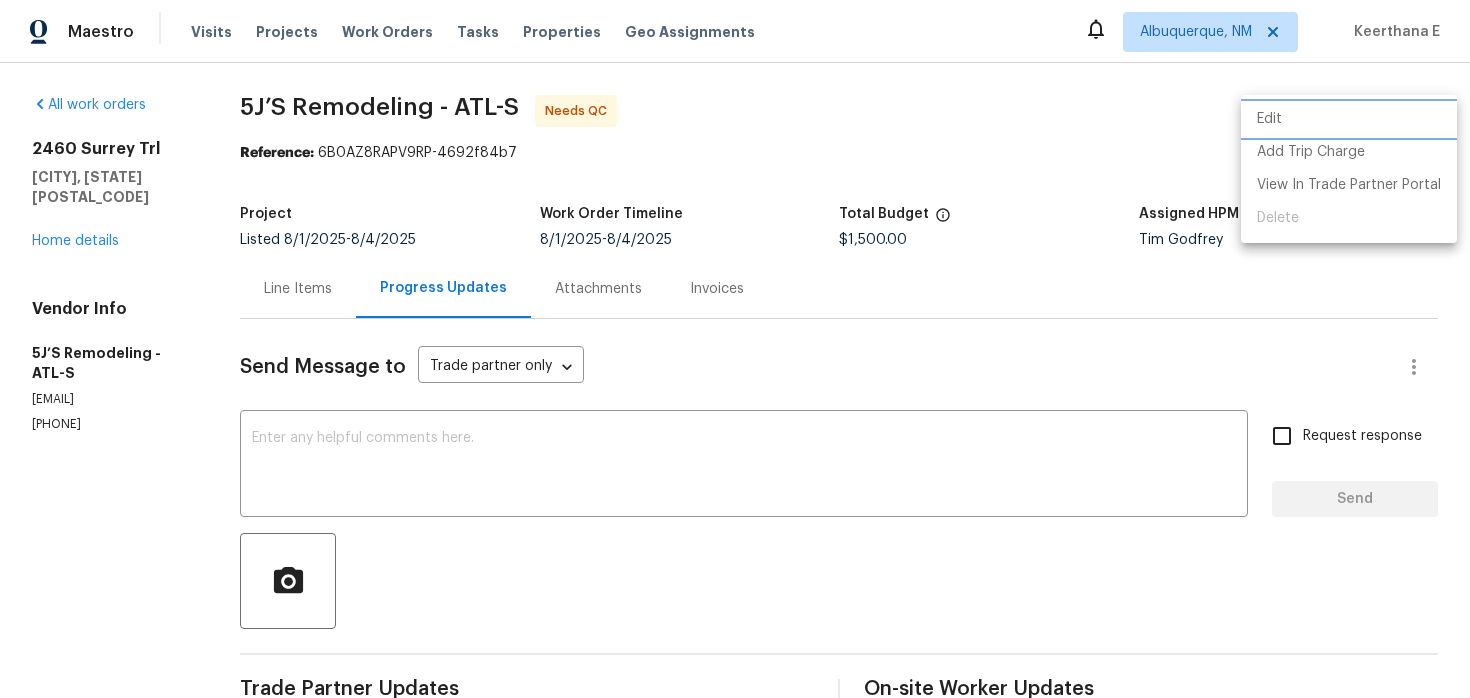 click on "Edit" at bounding box center [1349, 119] 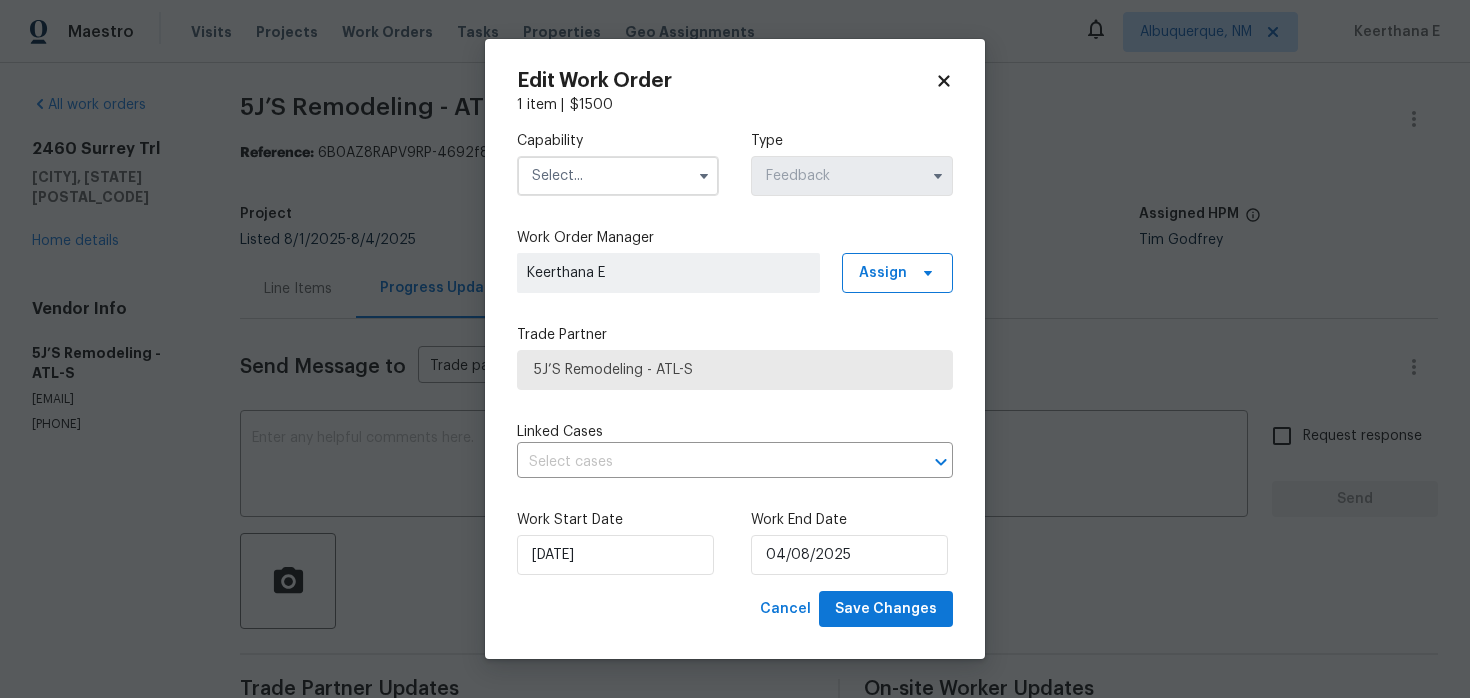 click at bounding box center [618, 176] 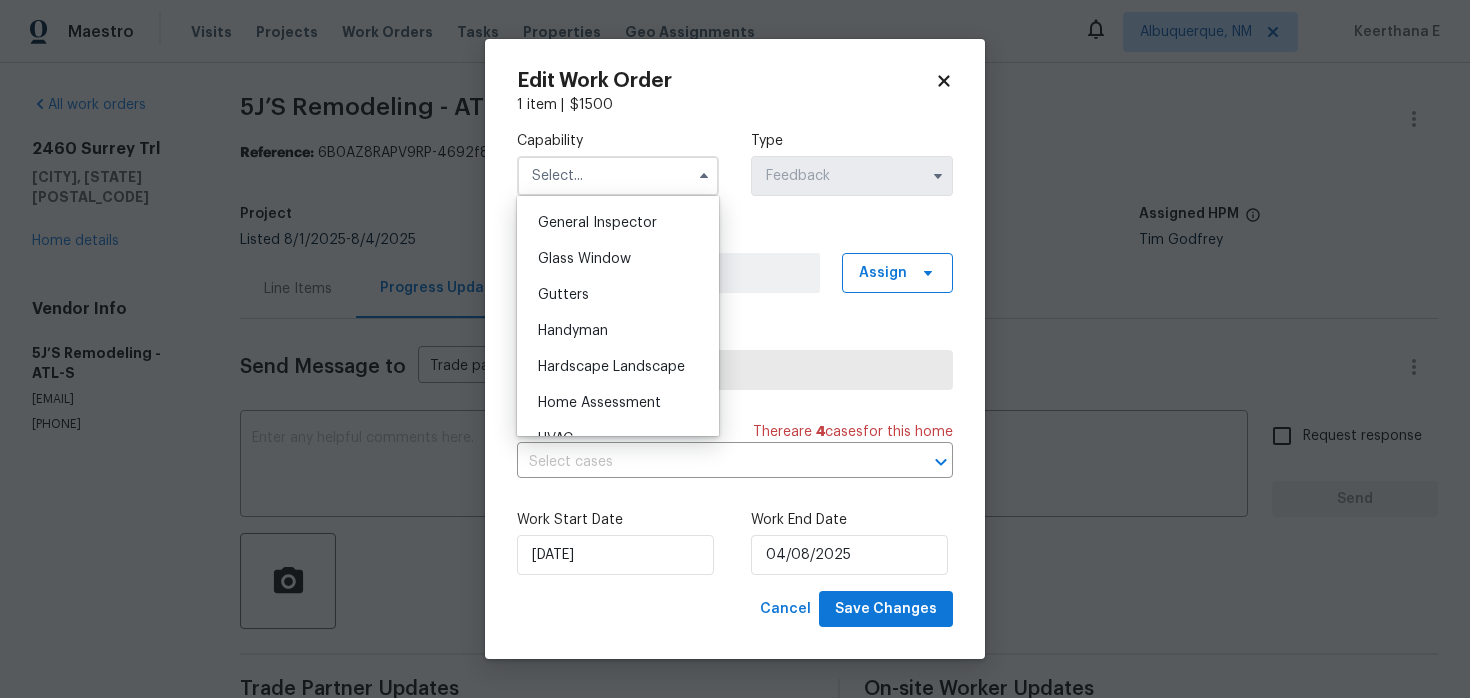 scroll, scrollTop: 997, scrollLeft: 0, axis: vertical 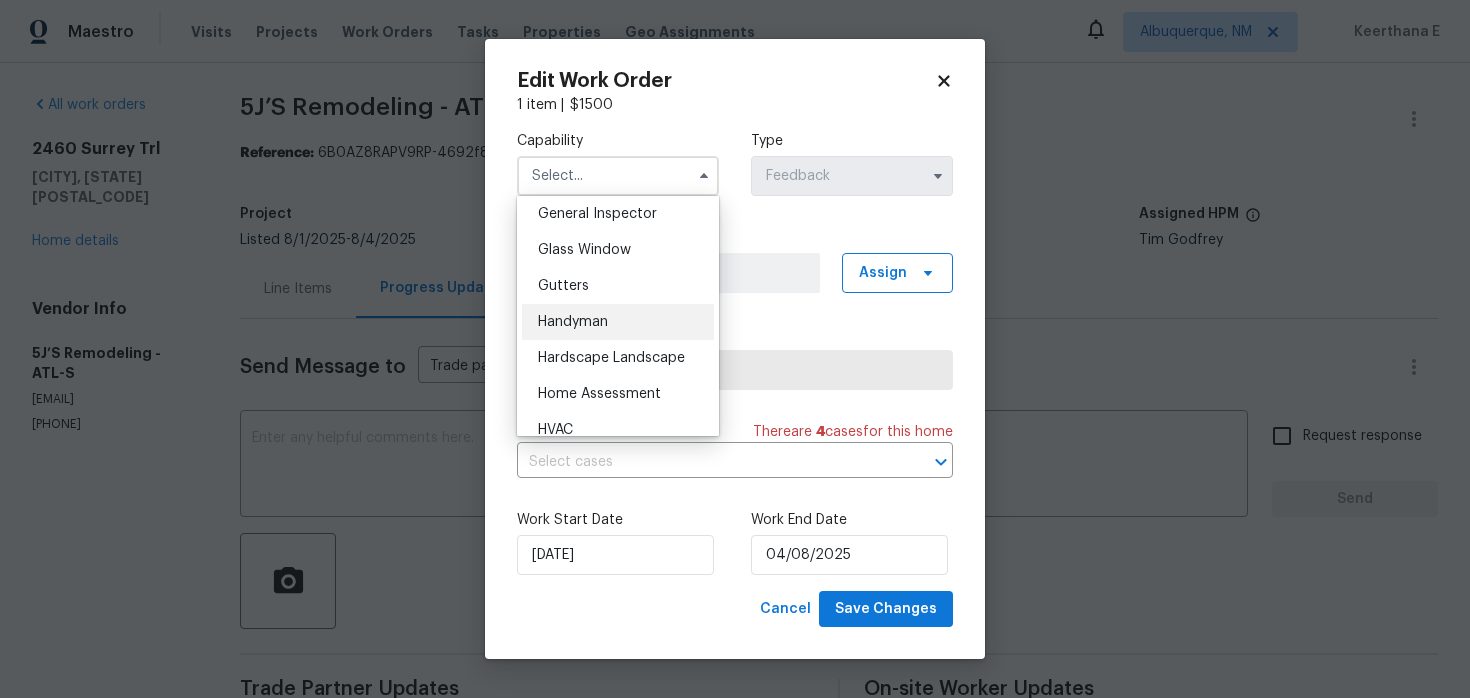 click on "Handyman" at bounding box center (618, 322) 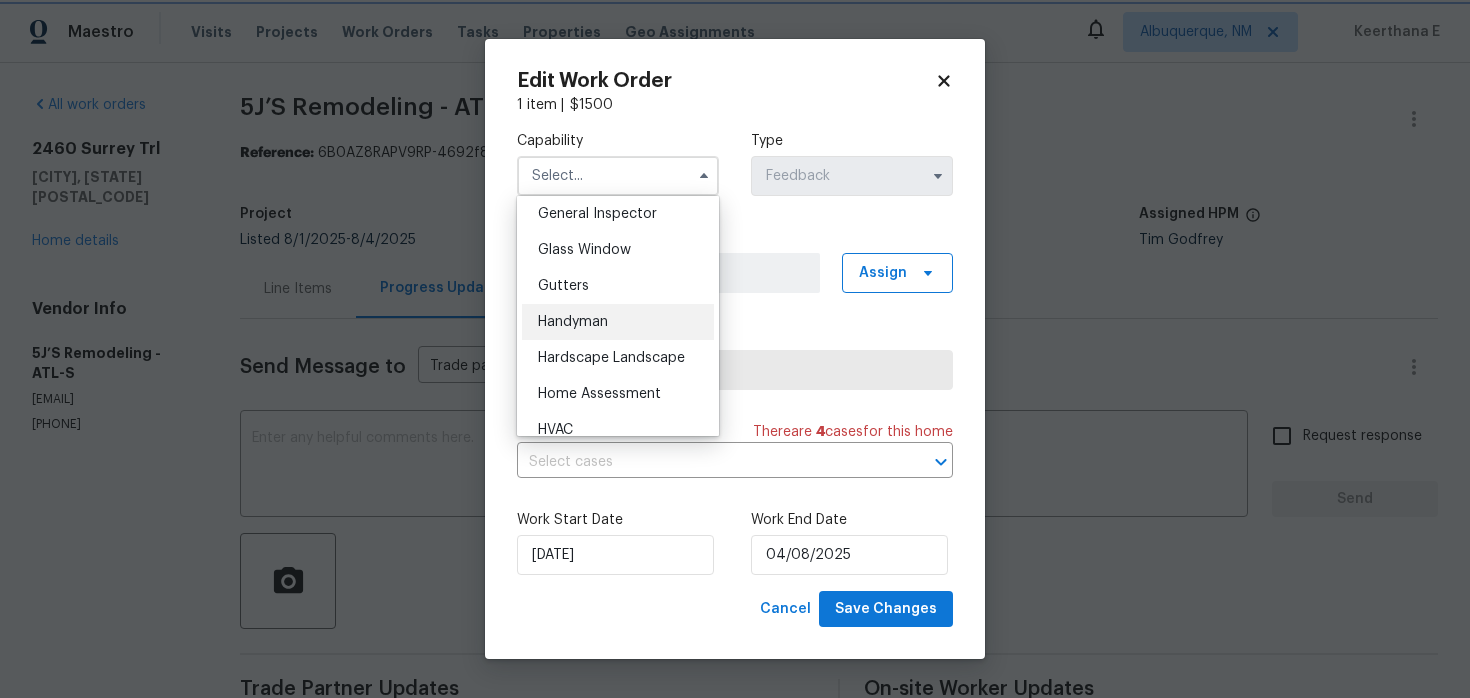 type on "Handyman" 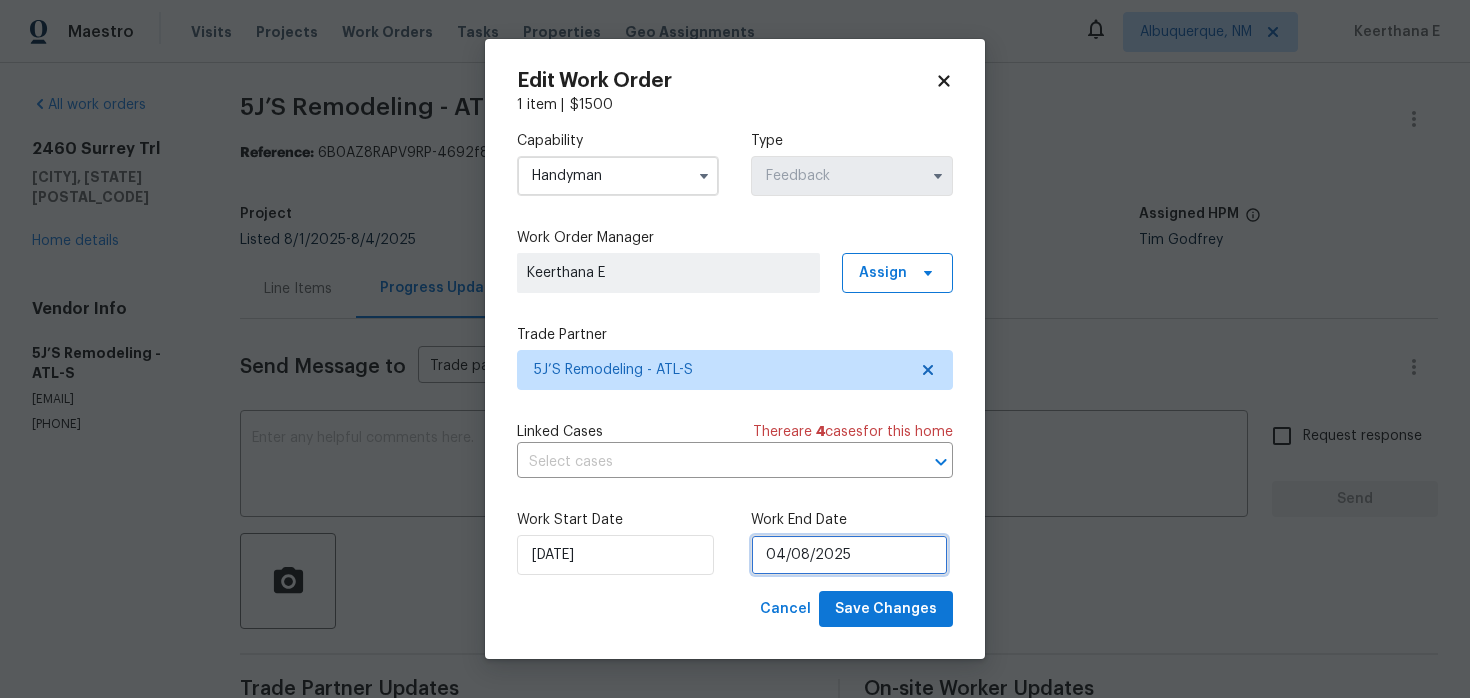 click on "04/08/2025" at bounding box center (849, 555) 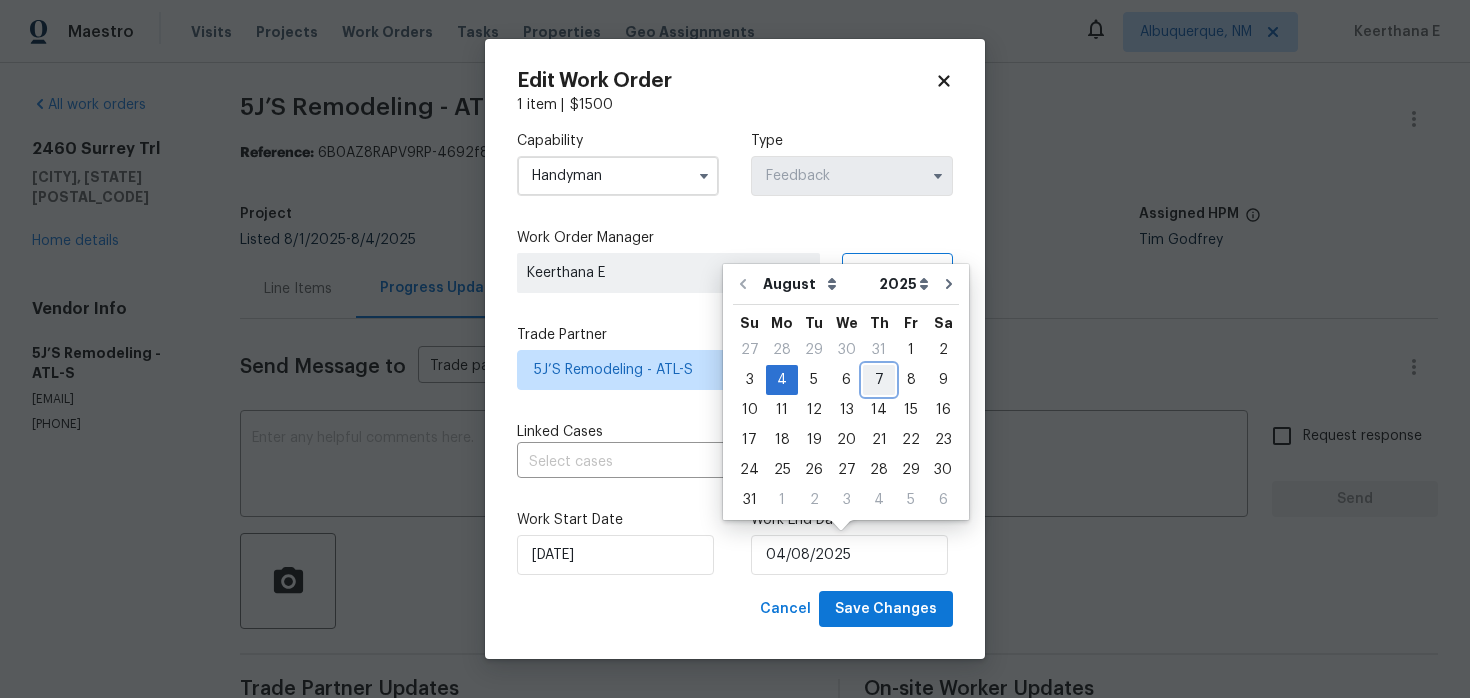 click on "7" at bounding box center [879, 380] 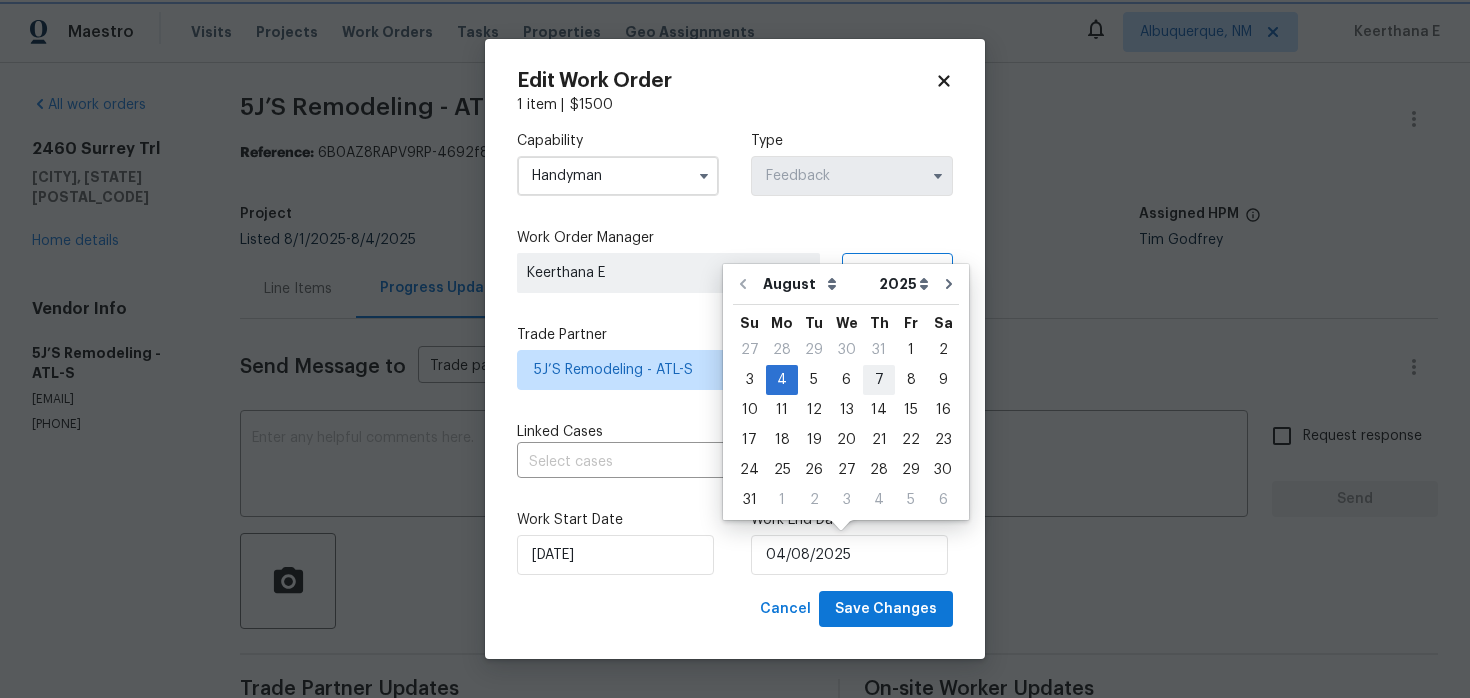 type on "07/08/2025" 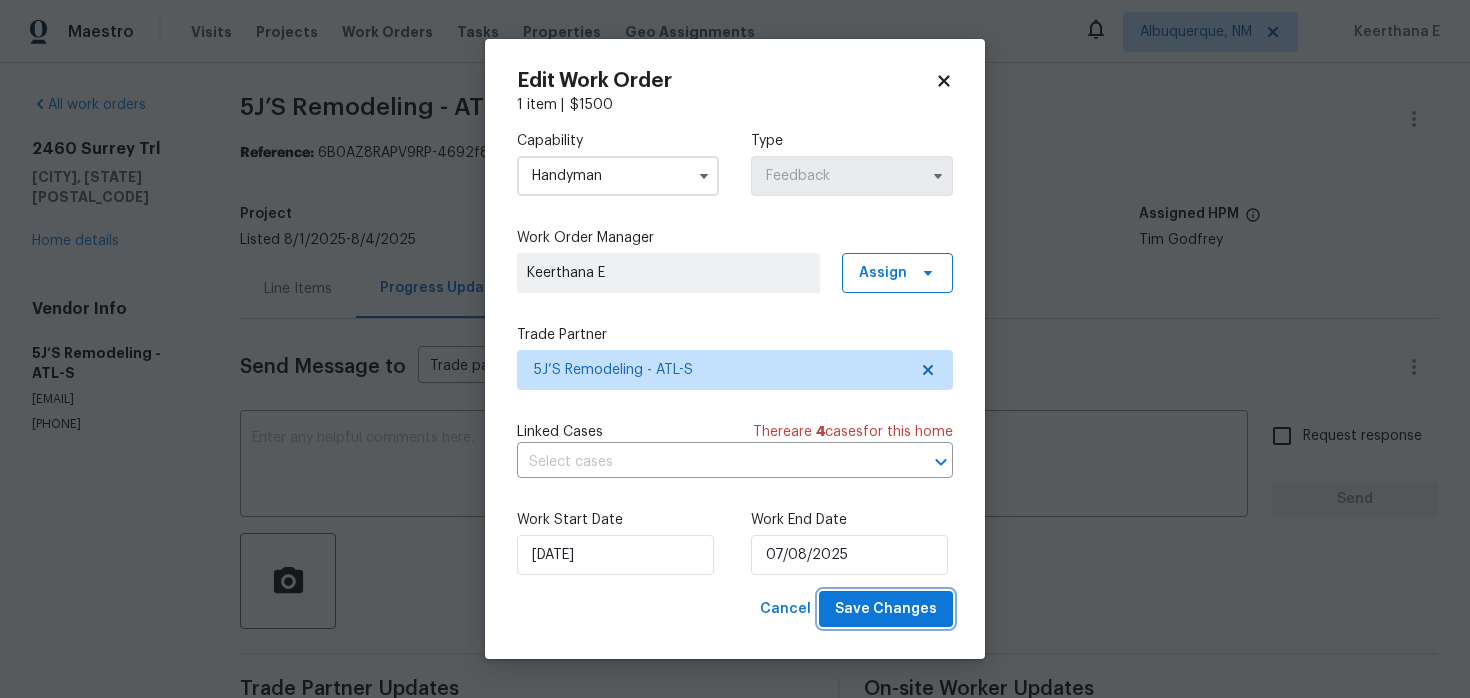 click on "Save Changes" at bounding box center (886, 609) 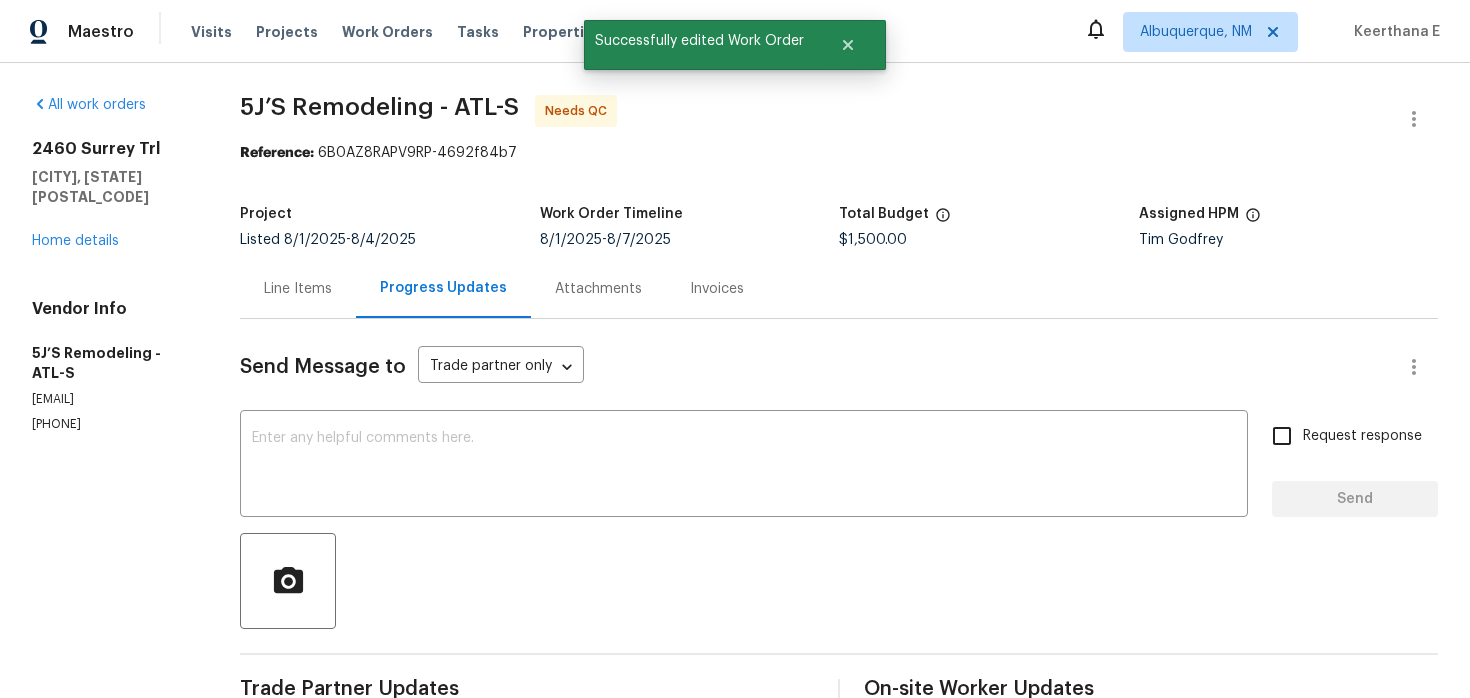 click on "Line Items" at bounding box center (298, 288) 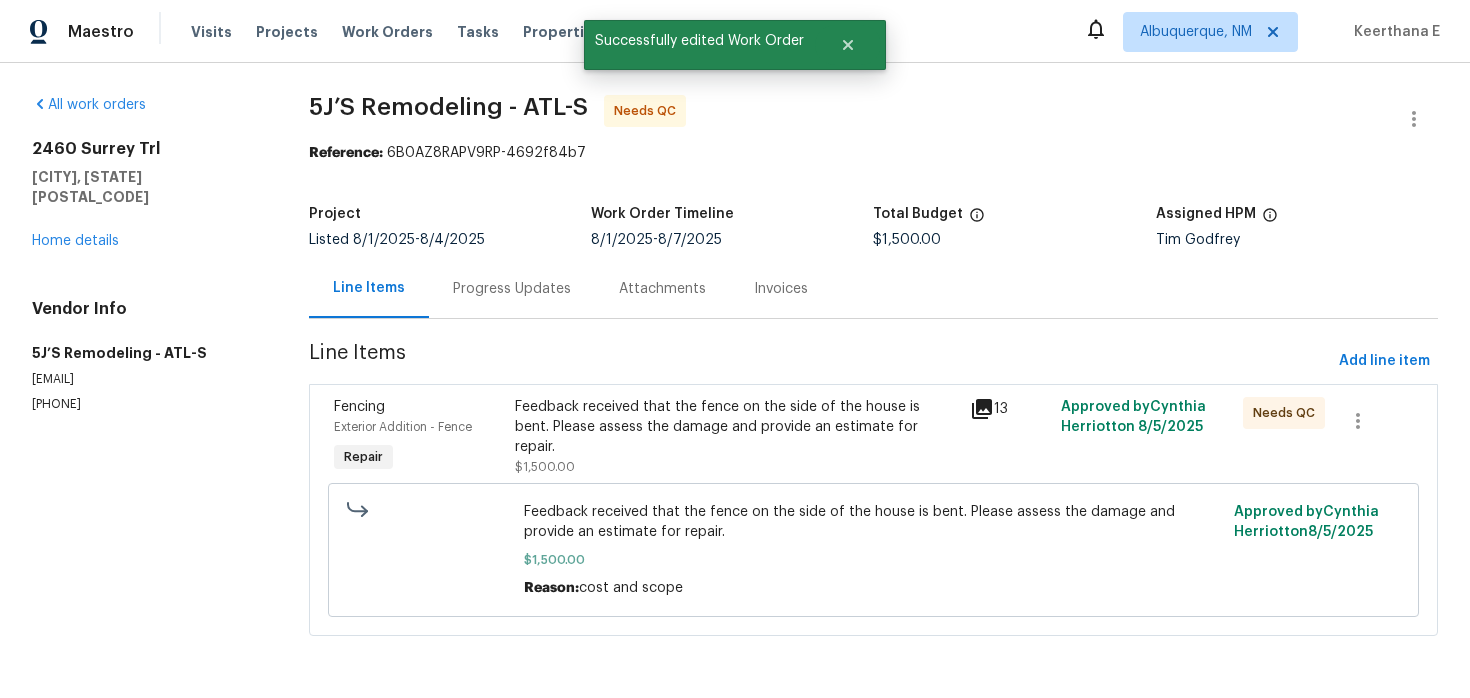 click on "Feedback received that the fence on the side of the house is bent. Please assess the damage and provide an estimate for repair. $1,500.00 Reason:  cost and scope Approved by  Cynthia Herriott  on  8/5/2025" at bounding box center [874, 550] 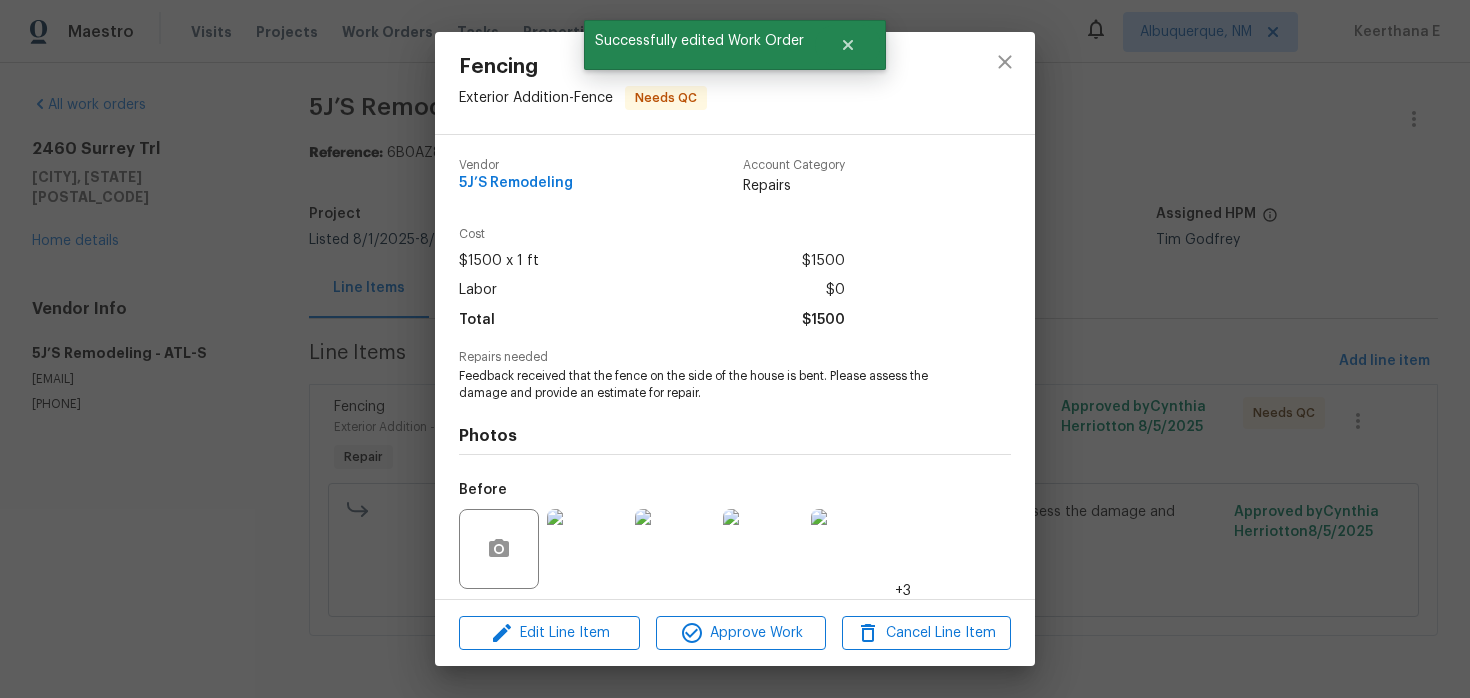 scroll, scrollTop: 140, scrollLeft: 0, axis: vertical 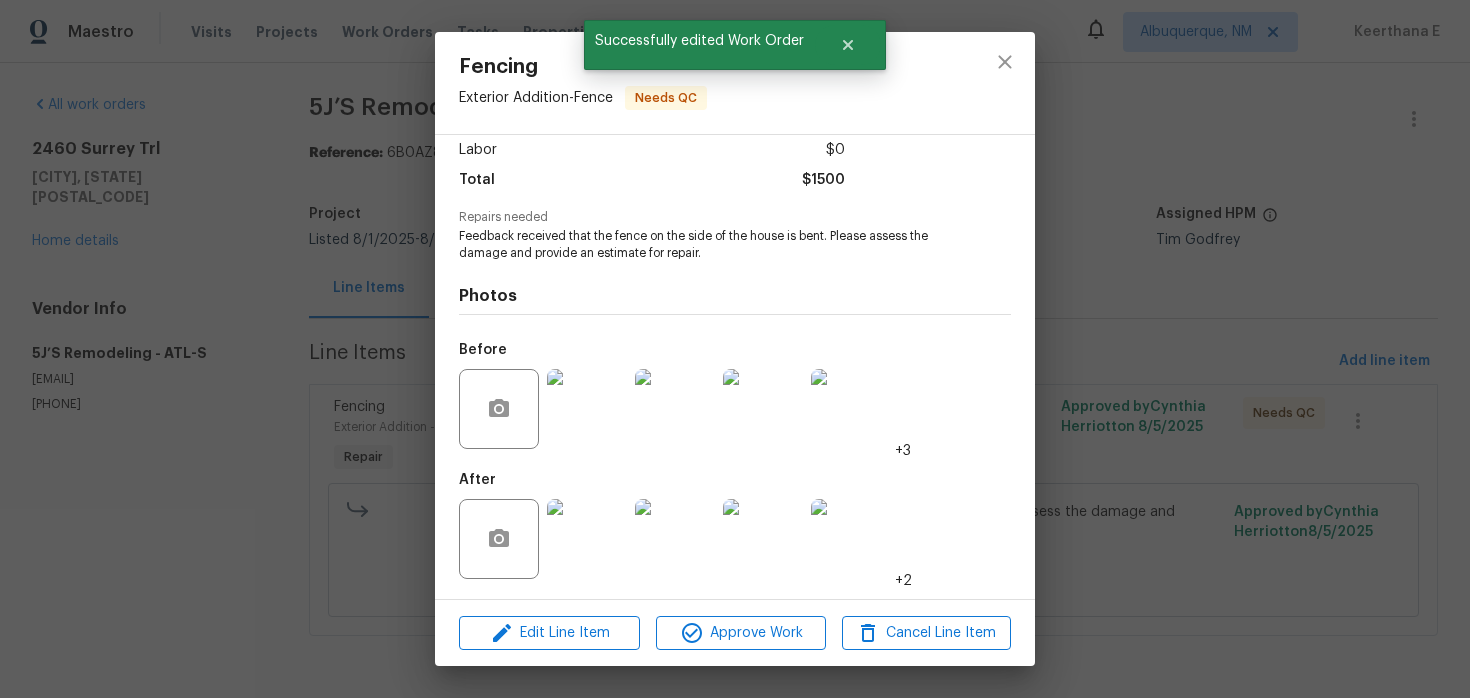 click at bounding box center [675, 539] 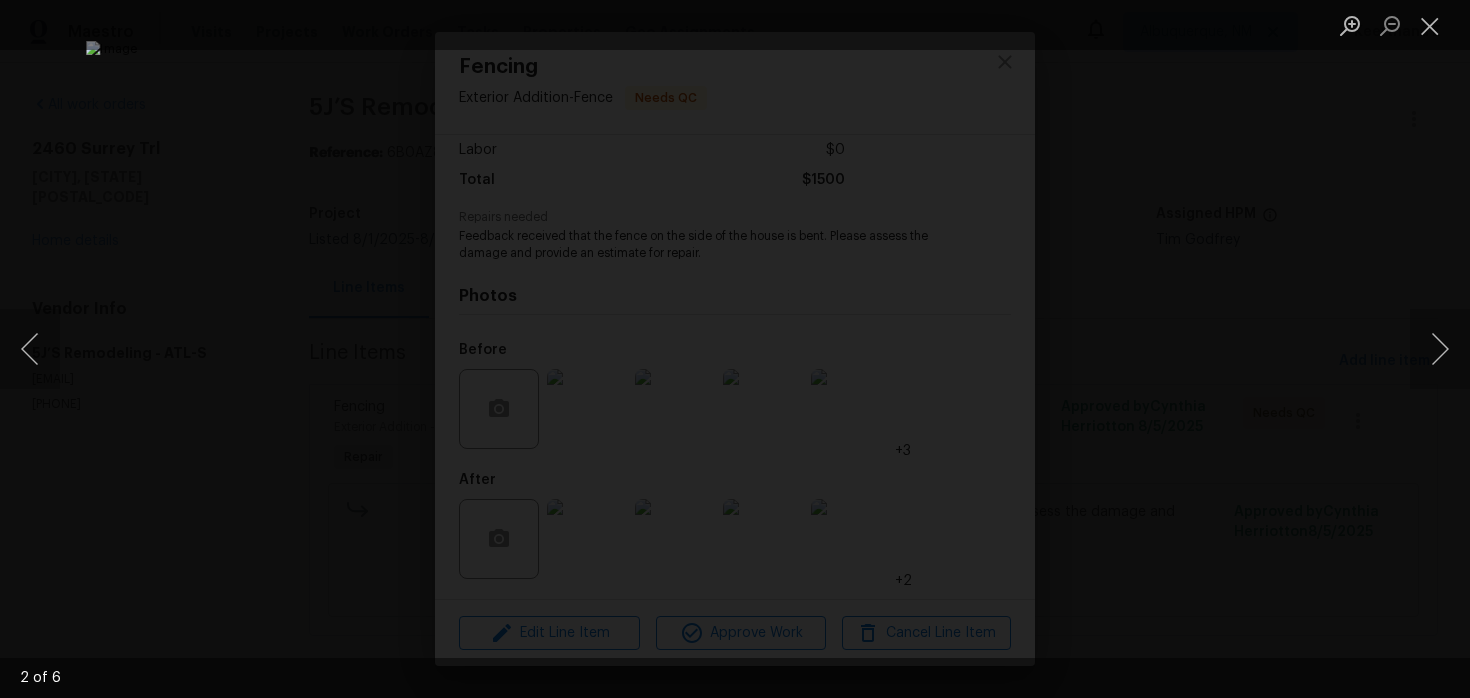 click at bounding box center [735, 349] 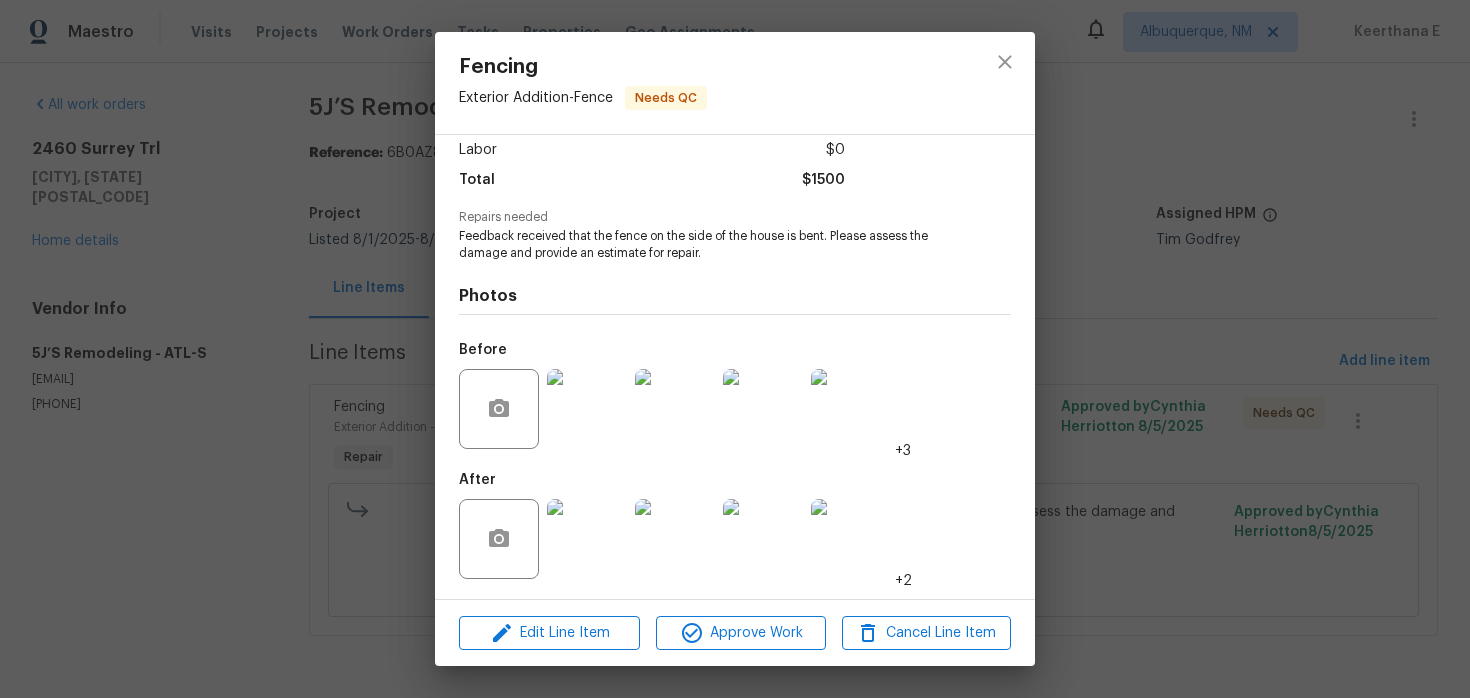 click on "Fencing Exterior Addition  -  Fence Needs QC Vendor 5J’S Remodeling Account Category Repairs Cost $1500 x 1 ft $1500 Labor $0 Total $1500 Repairs needed Feedback received that the fence on the side of the house is bent. Please assess the damage and provide an estimate for repair. Photos Before  +3 After  +2  Edit Line Item  Approve Work  Cancel Line Item" at bounding box center [735, 349] 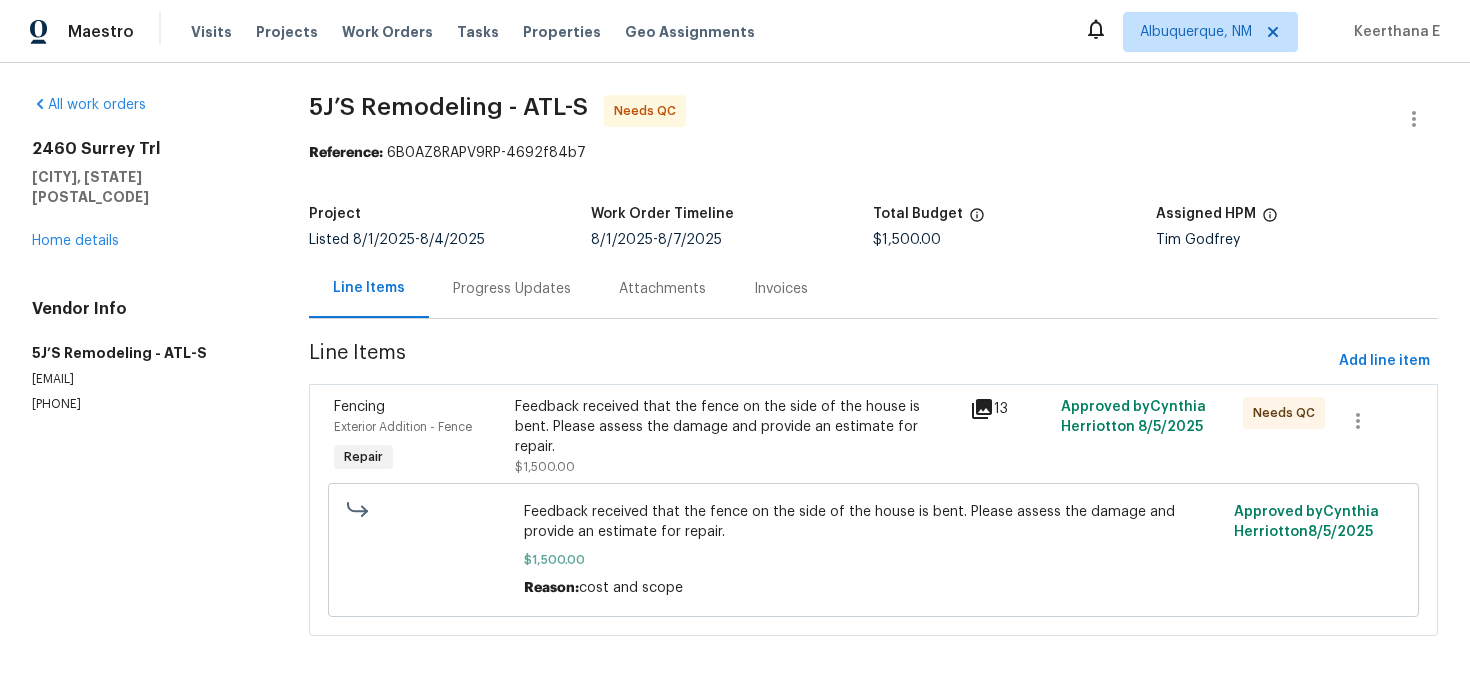 click on "Feedback received that the fence on the side of the house is bent. Please assess the damage and provide an estimate for repair. $1,500.00" at bounding box center (736, 437) 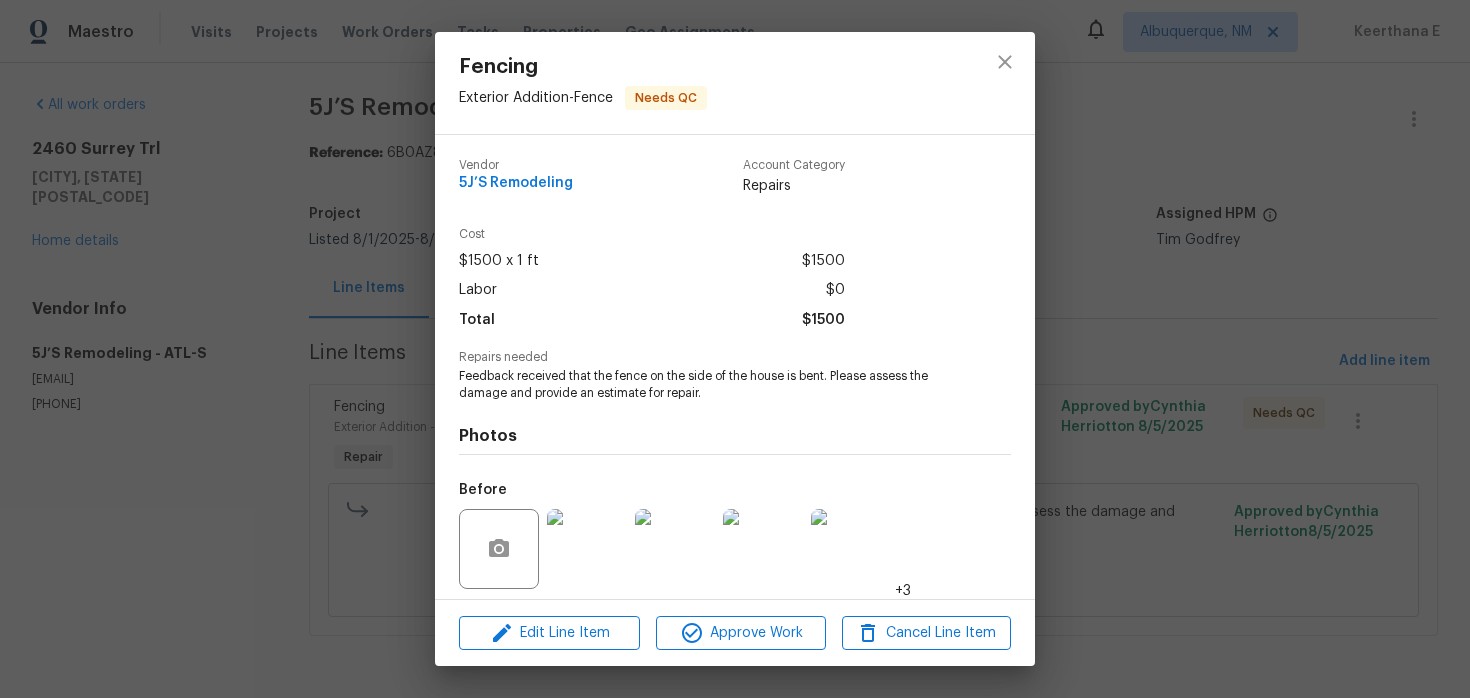 scroll, scrollTop: 140, scrollLeft: 0, axis: vertical 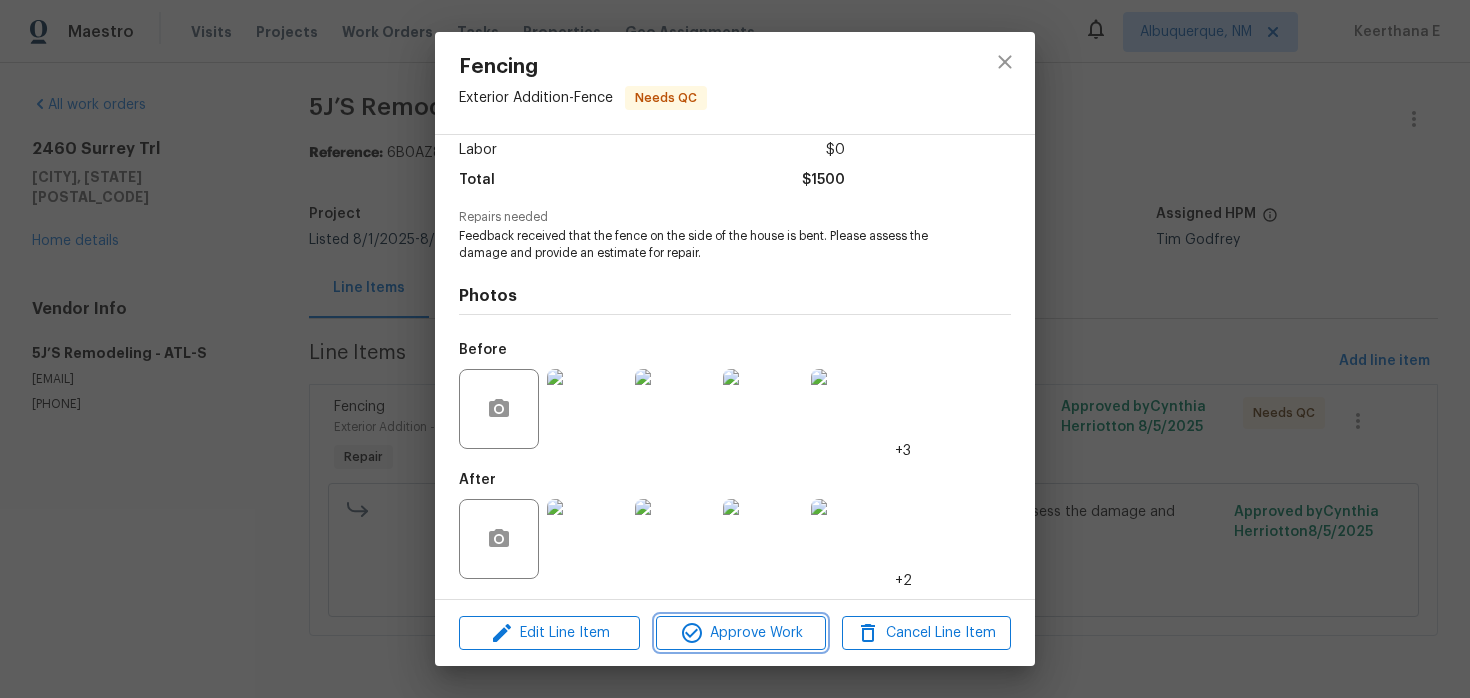 click on "Approve Work" at bounding box center (740, 633) 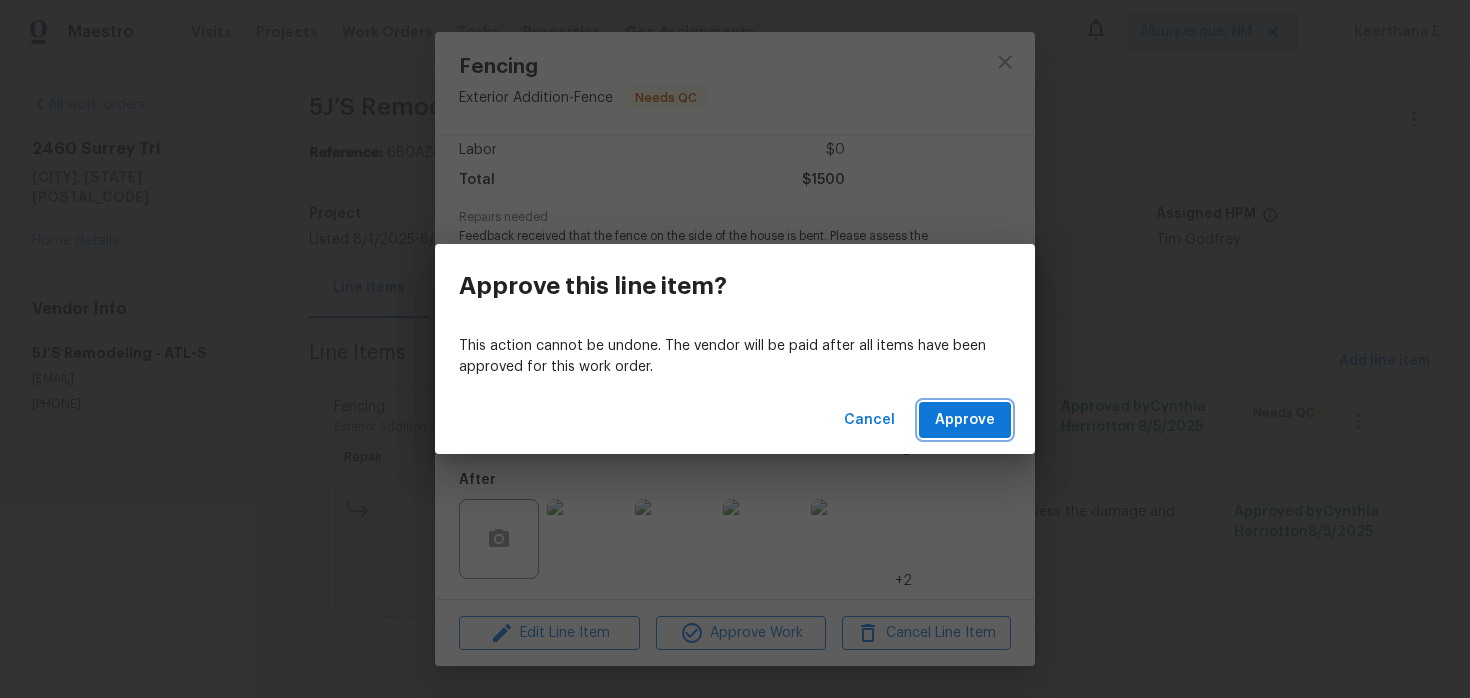 click on "Approve" at bounding box center [965, 420] 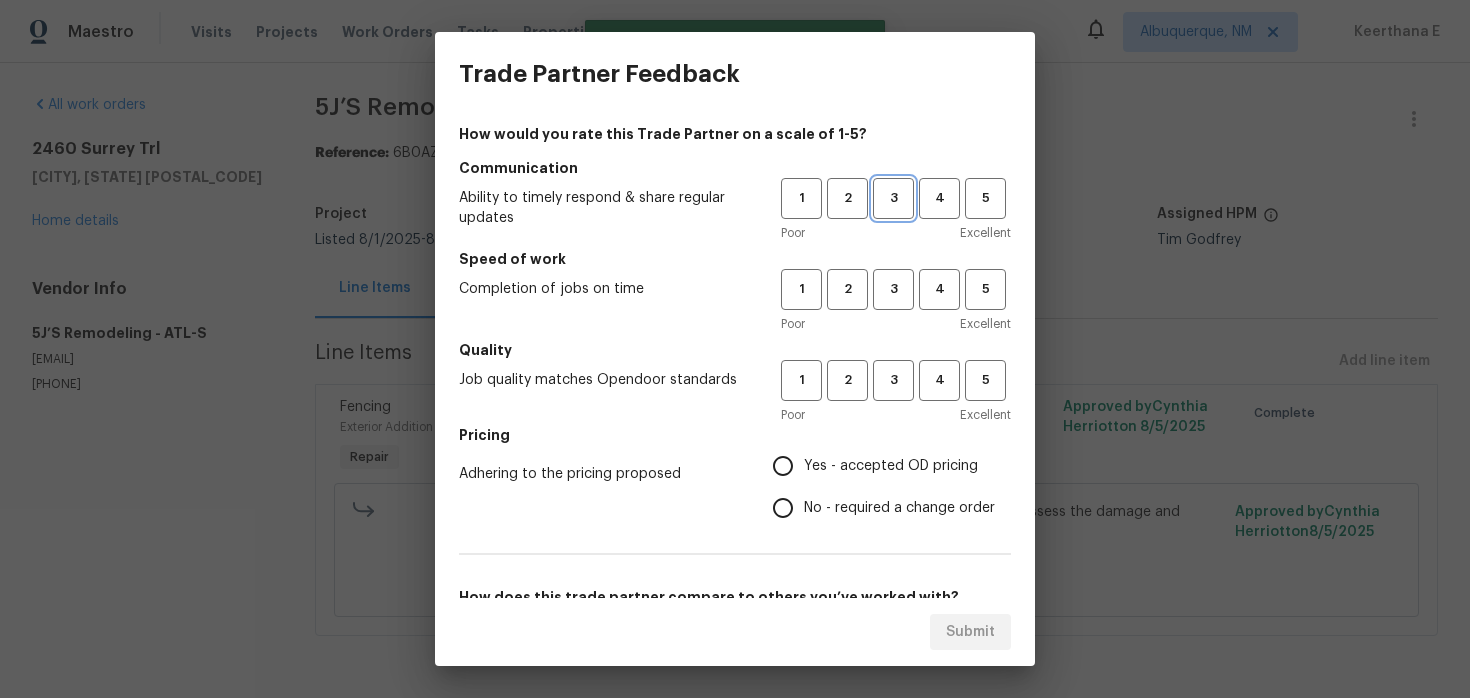 click on "3" at bounding box center [893, 198] 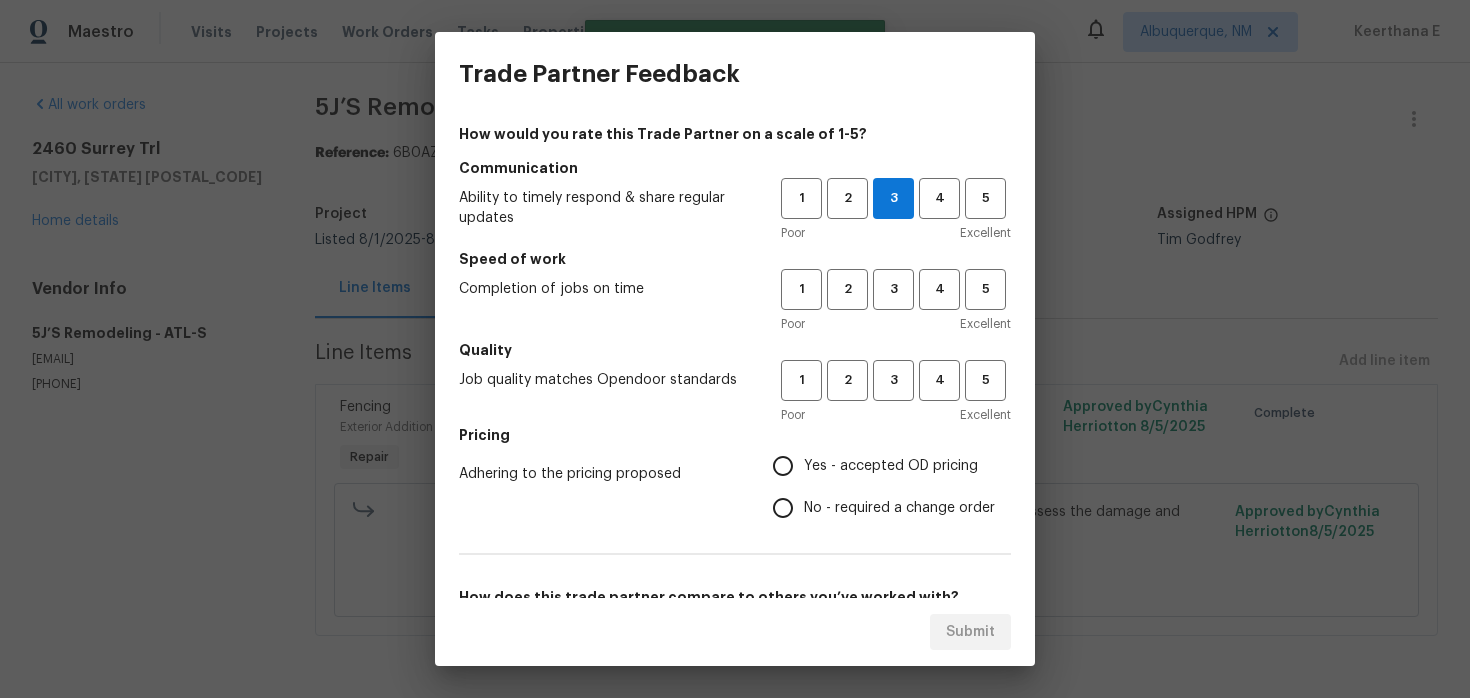click on "Speed of work" at bounding box center [735, 259] 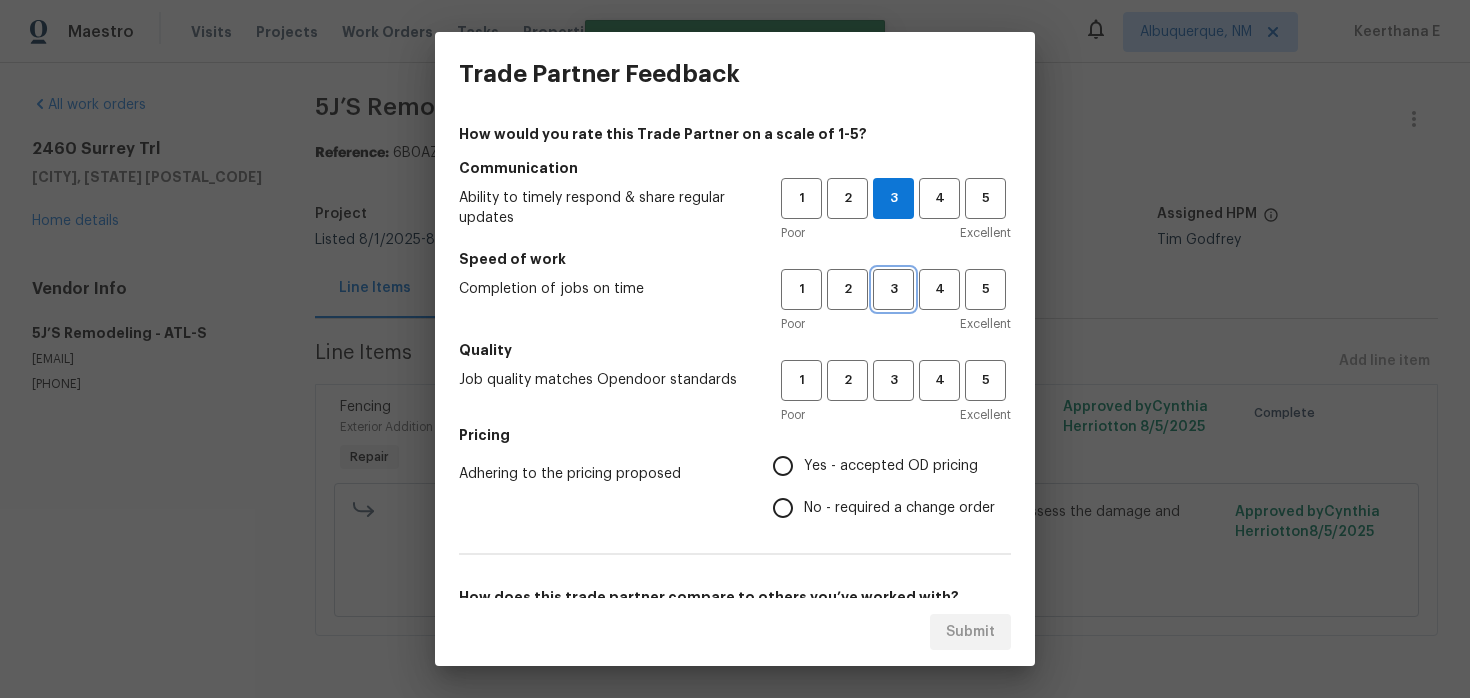 click on "3" at bounding box center [893, 289] 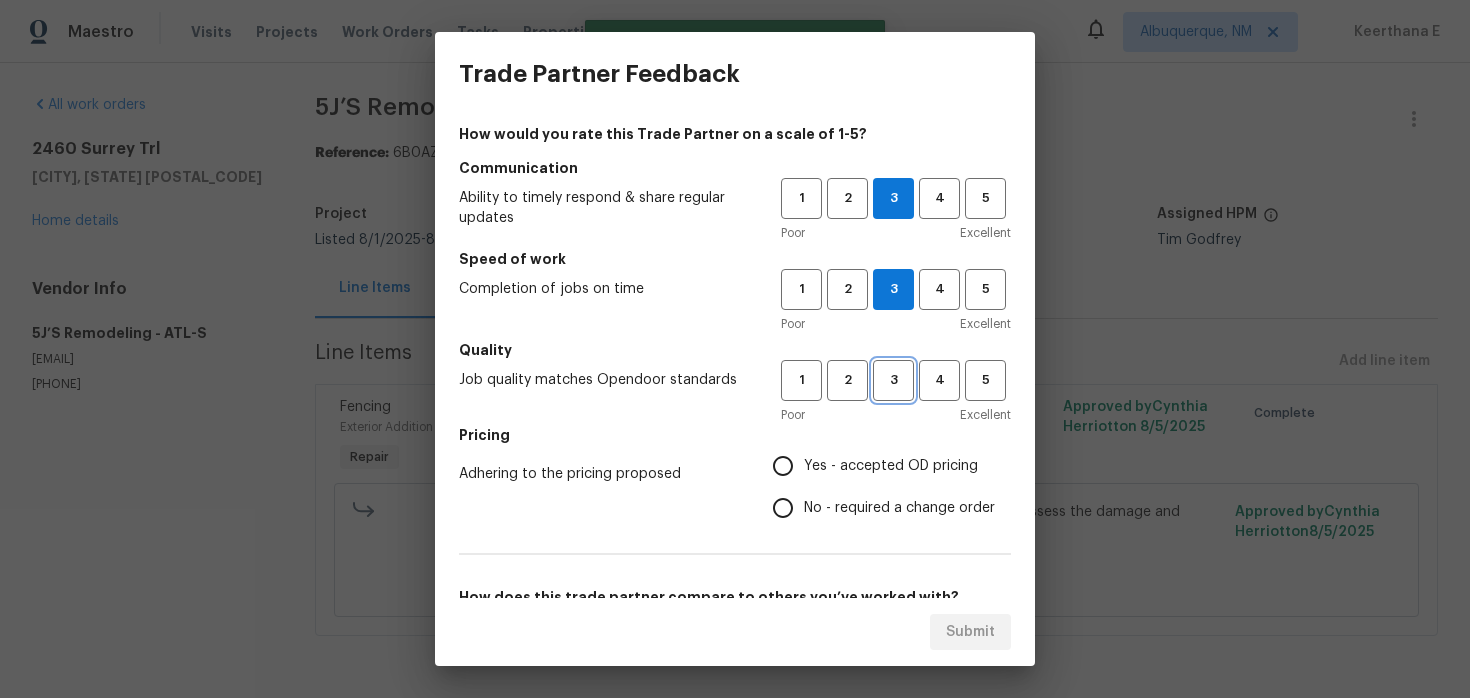 click on "3" at bounding box center (893, 380) 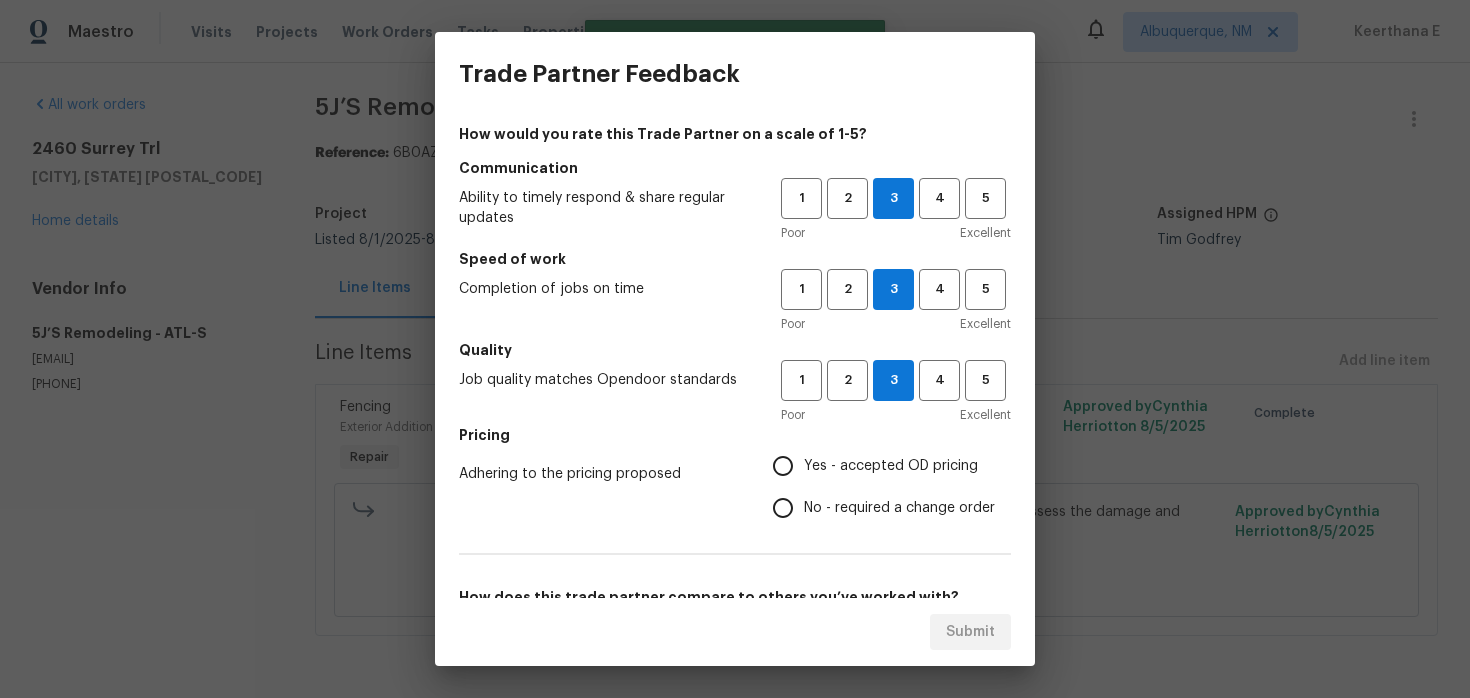click on "No - required a change order" at bounding box center [783, 508] 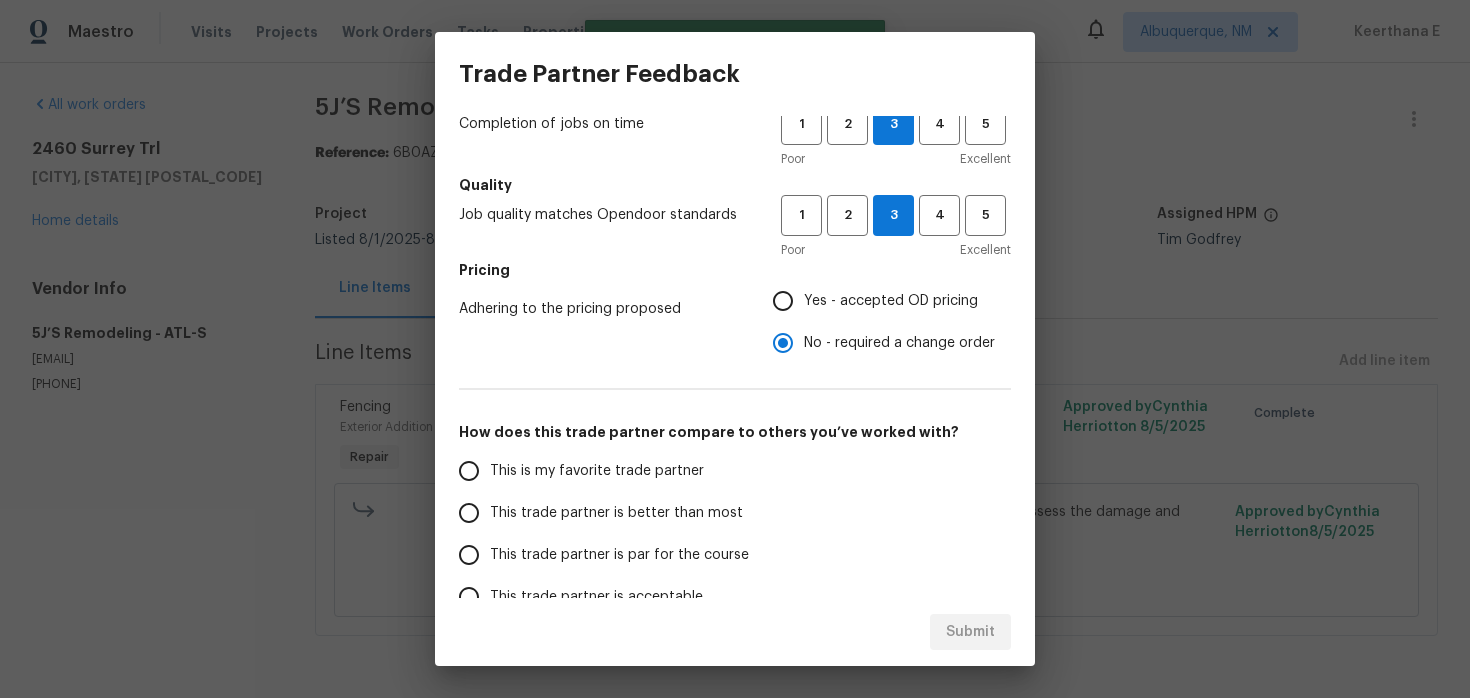 scroll, scrollTop: 317, scrollLeft: 0, axis: vertical 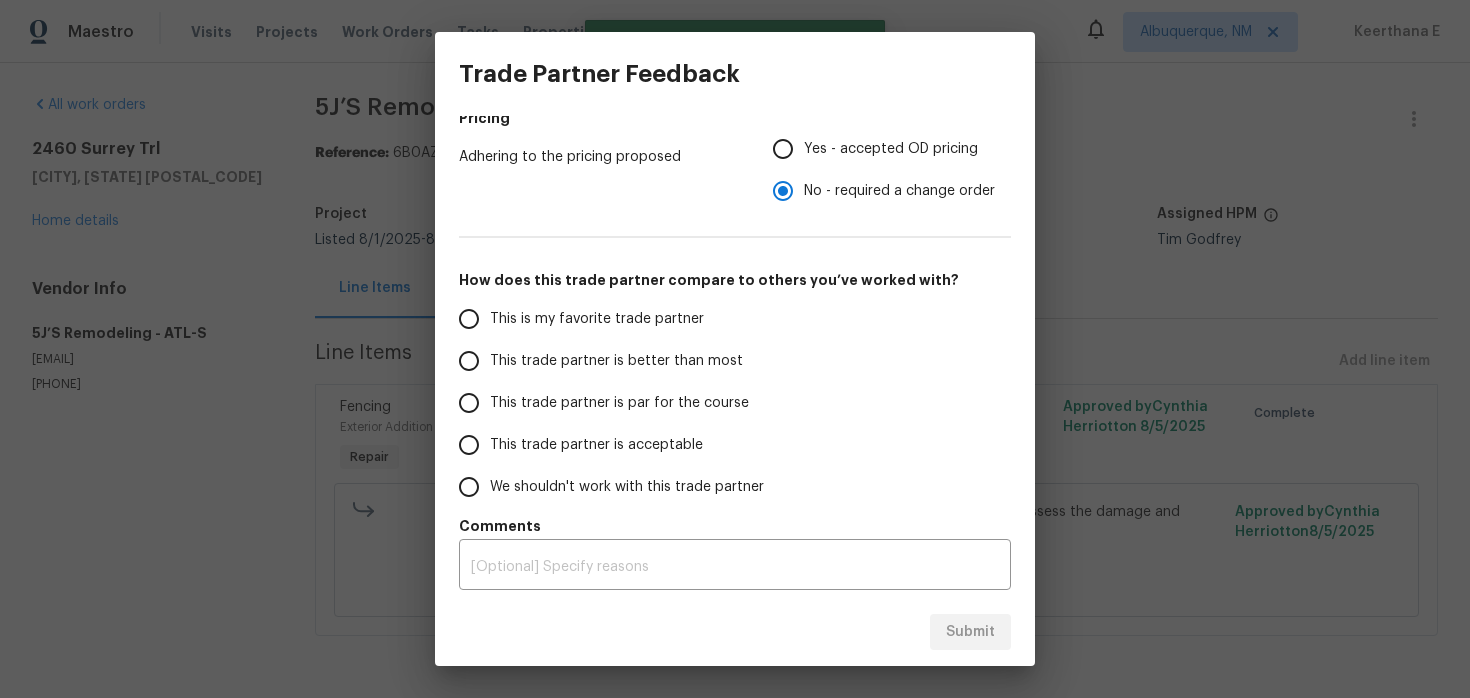click on "This trade partner is par for the course" at bounding box center (606, 403) 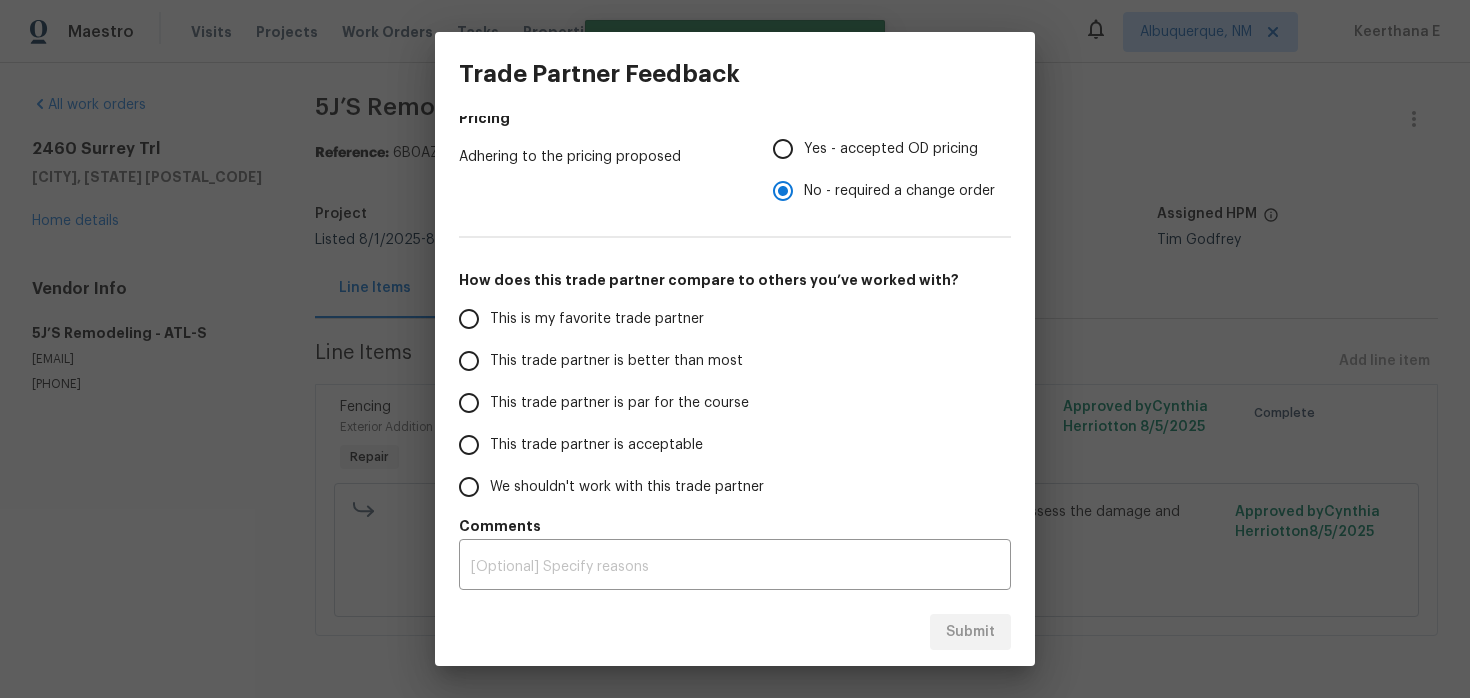 click on "This trade partner is par for the course" at bounding box center [469, 403] 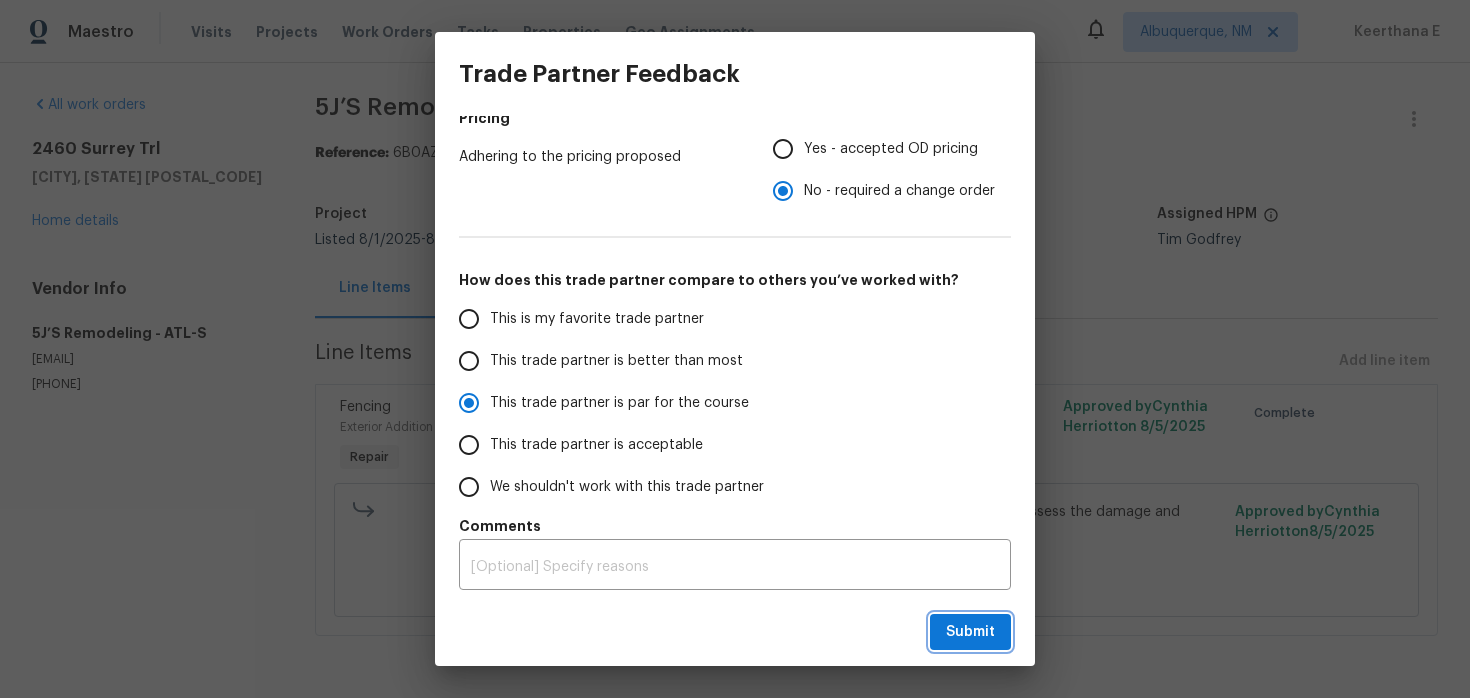 click on "Submit" at bounding box center (970, 632) 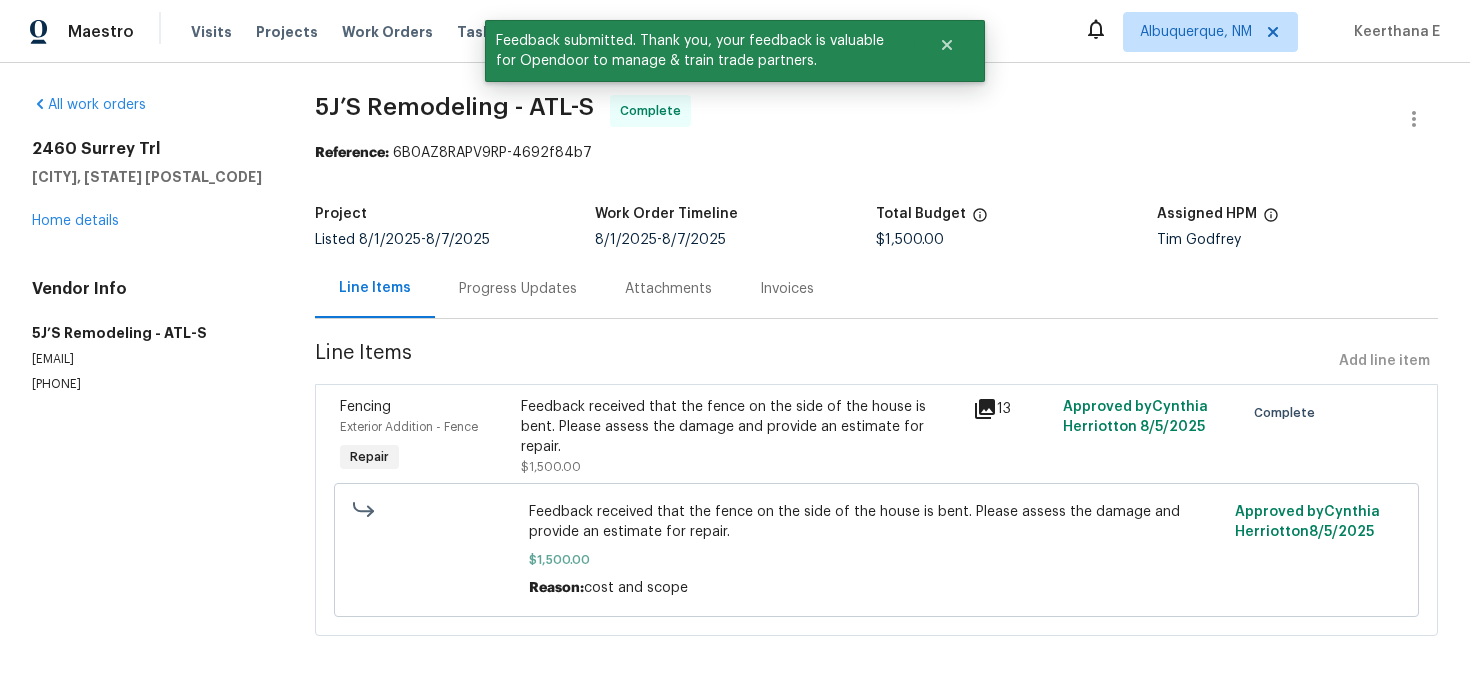 click on "Progress Updates" at bounding box center (518, 288) 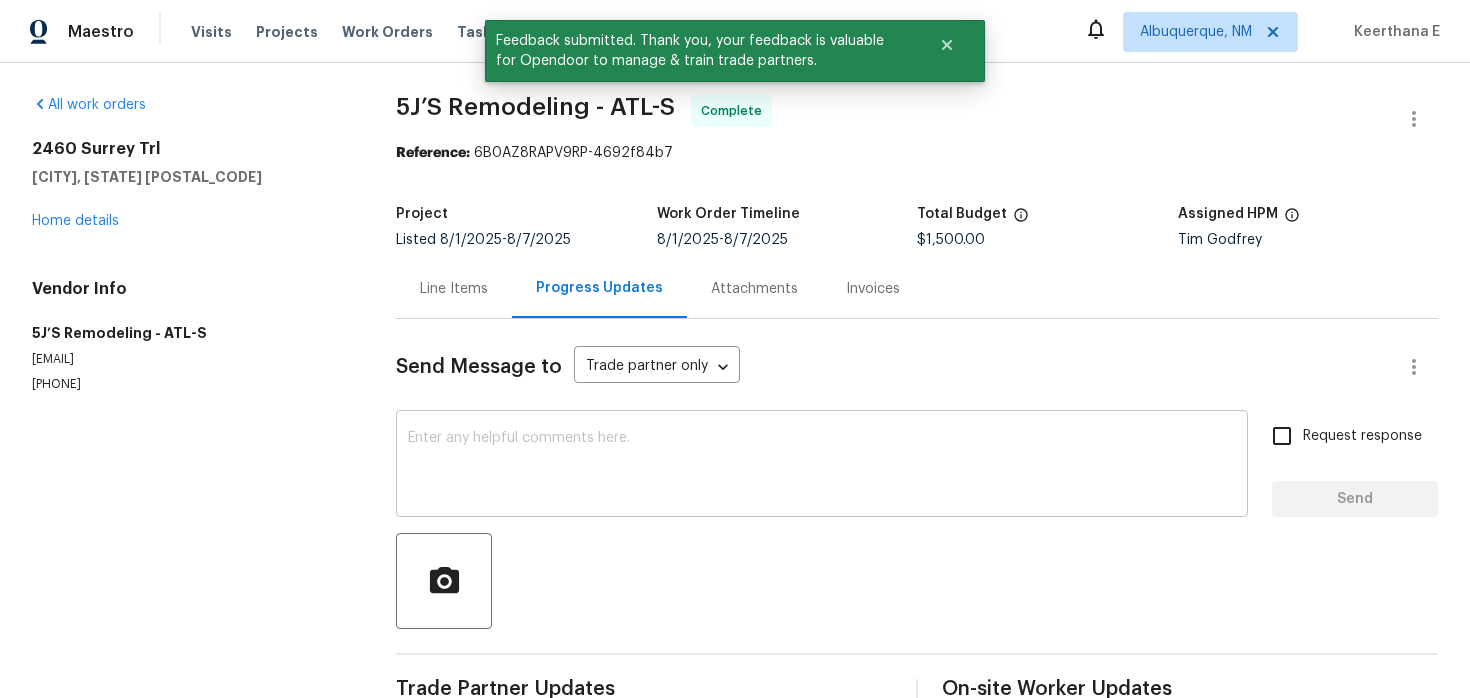 click on "x ​" at bounding box center (822, 466) 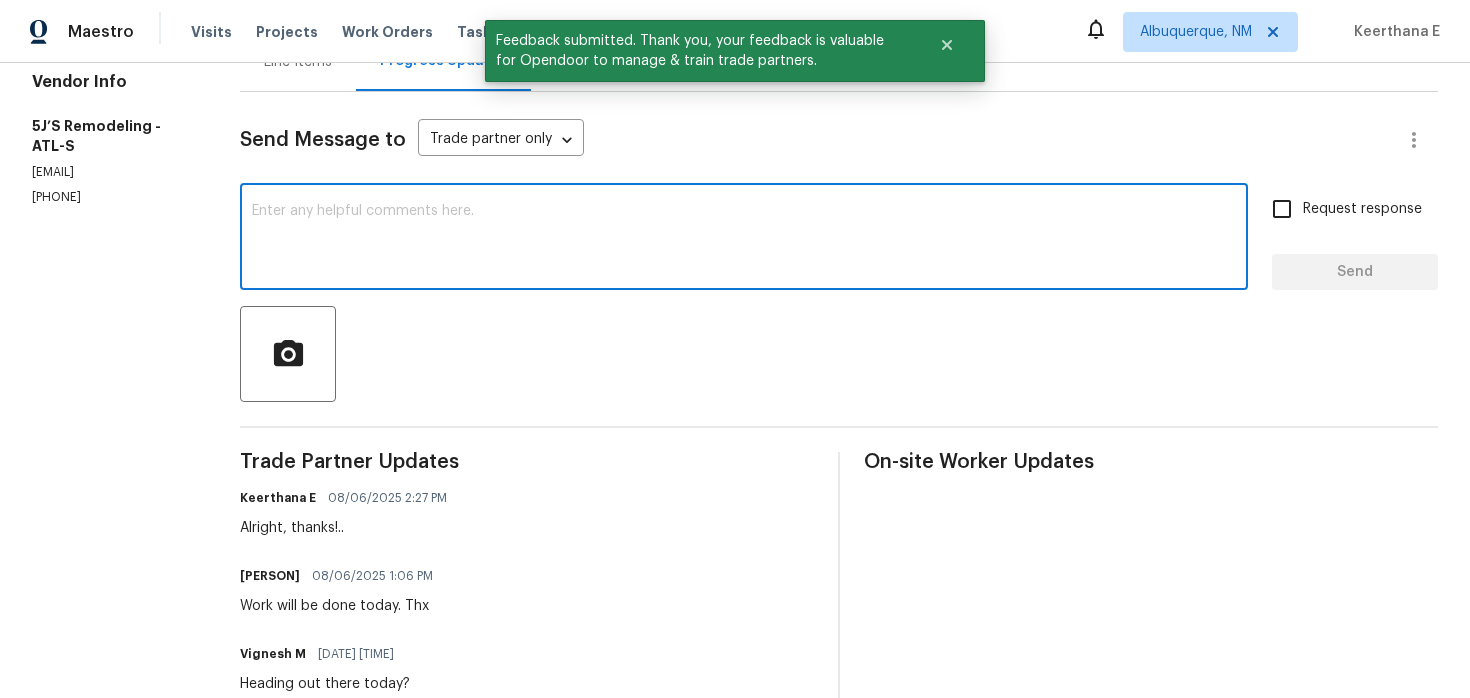 scroll, scrollTop: 246, scrollLeft: 0, axis: vertical 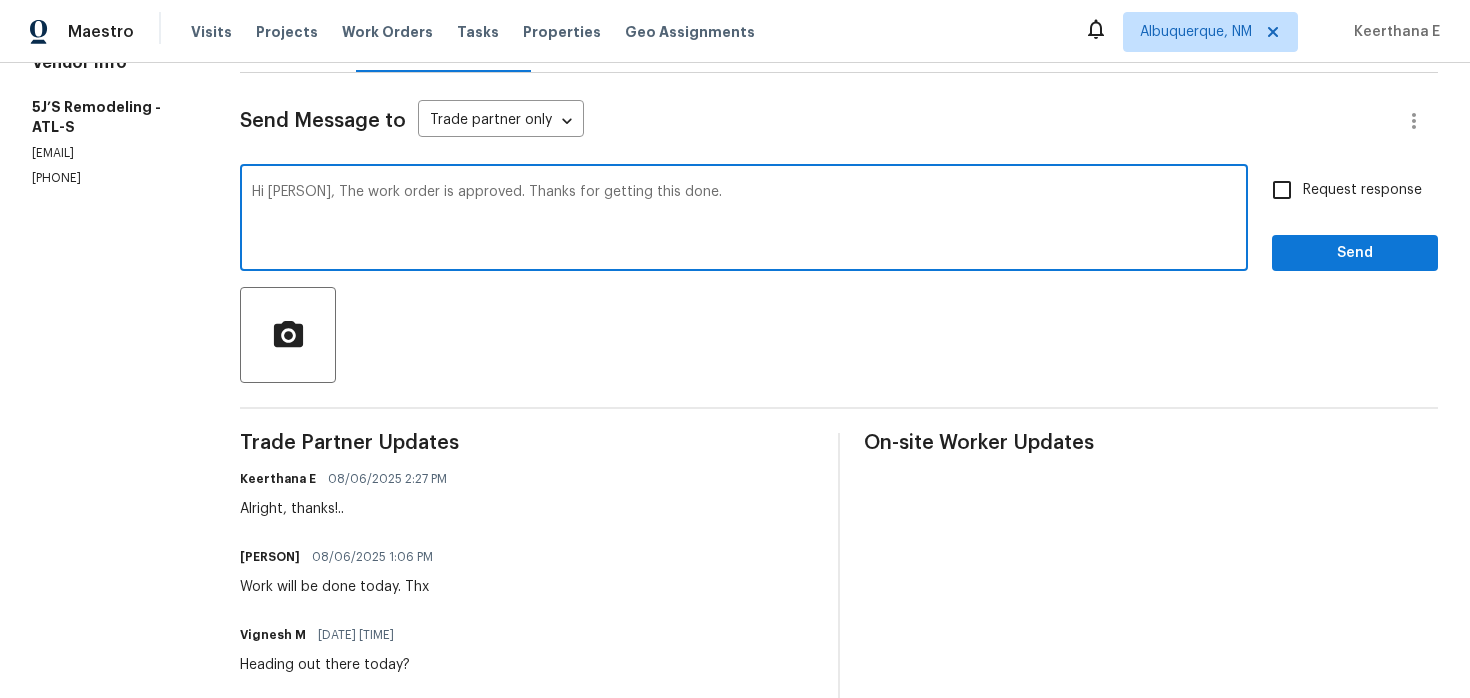 click on "Ray," at bounding box center (0, 0) 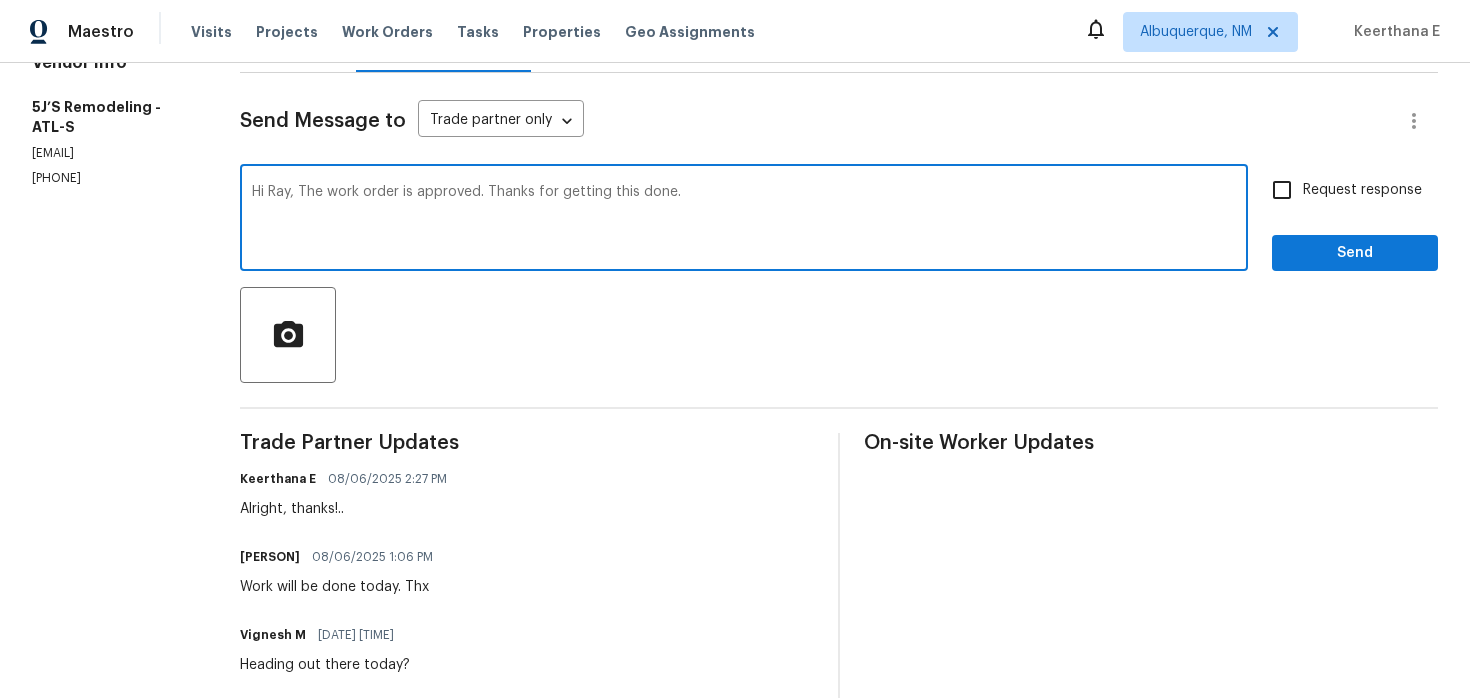 type on "Hi Ray, The work order is approved. Thanks for getting this done." 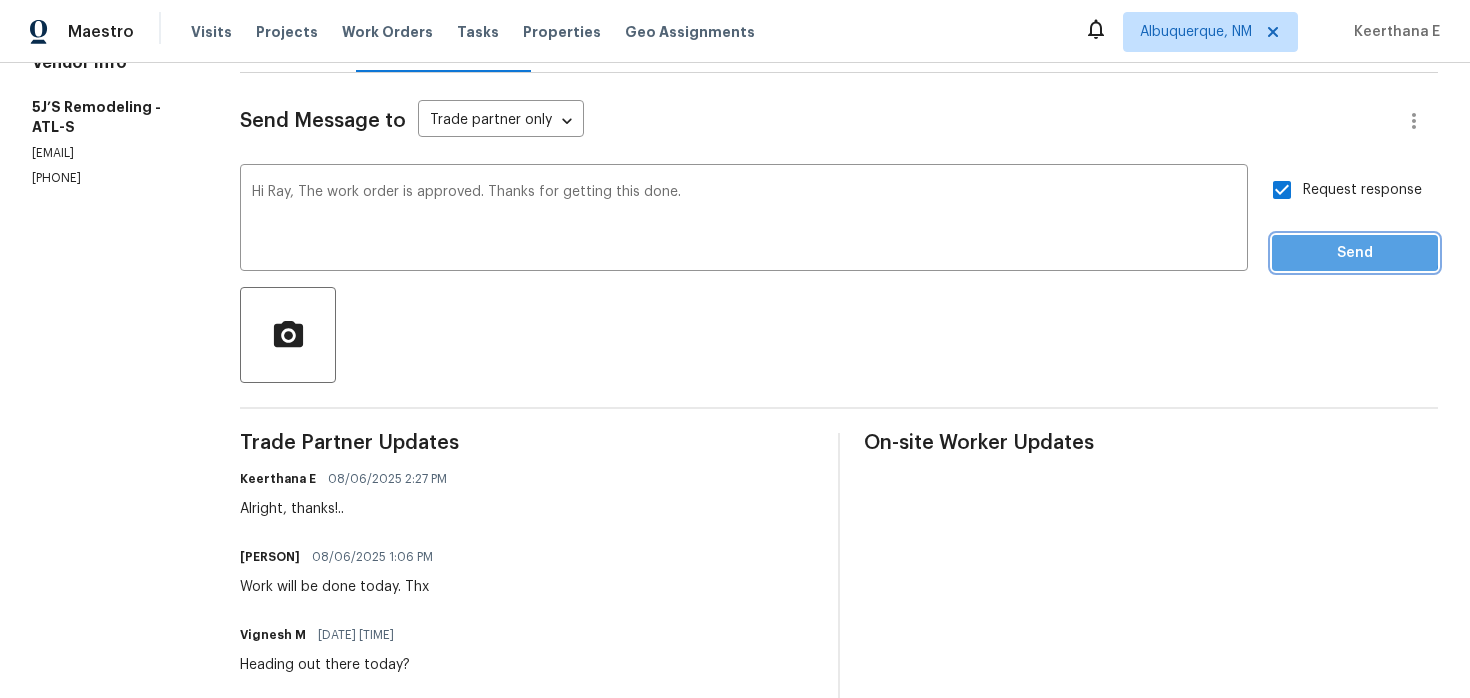 click on "Send" at bounding box center (1355, 253) 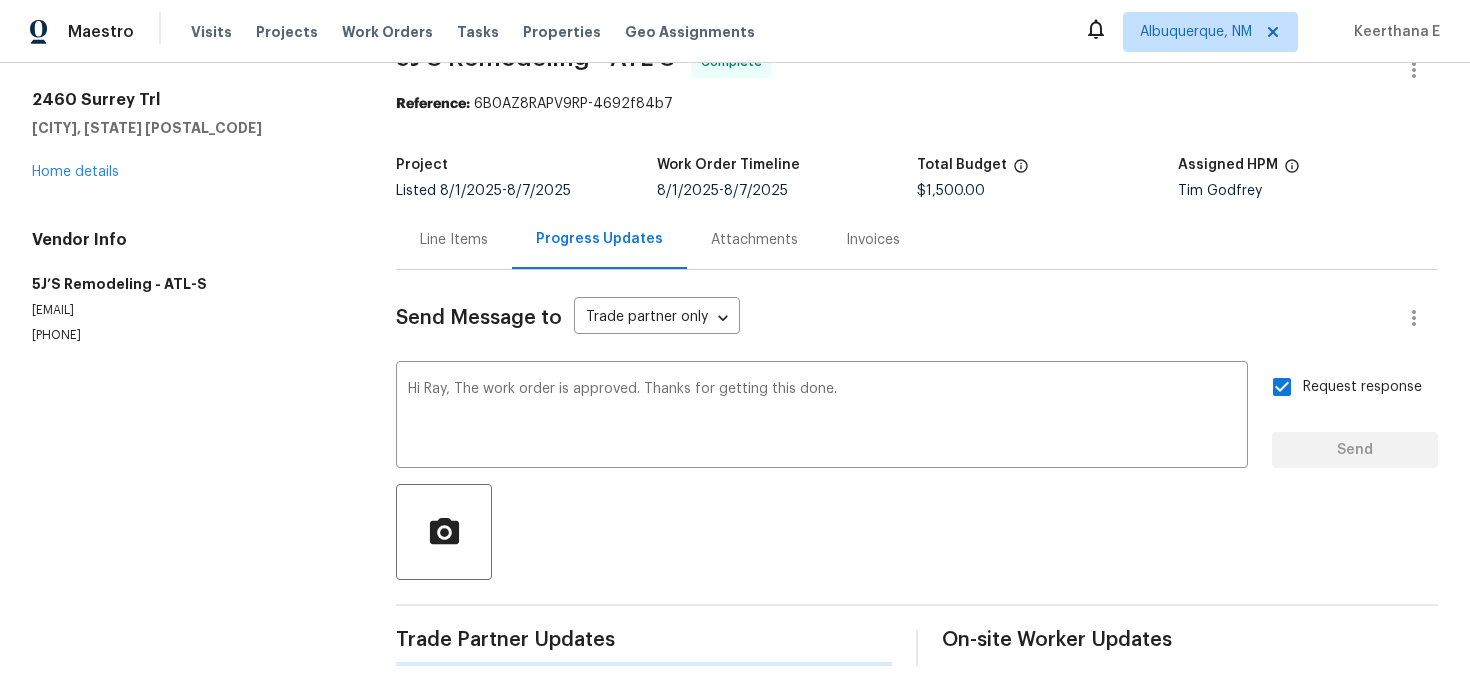 scroll, scrollTop: 0, scrollLeft: 0, axis: both 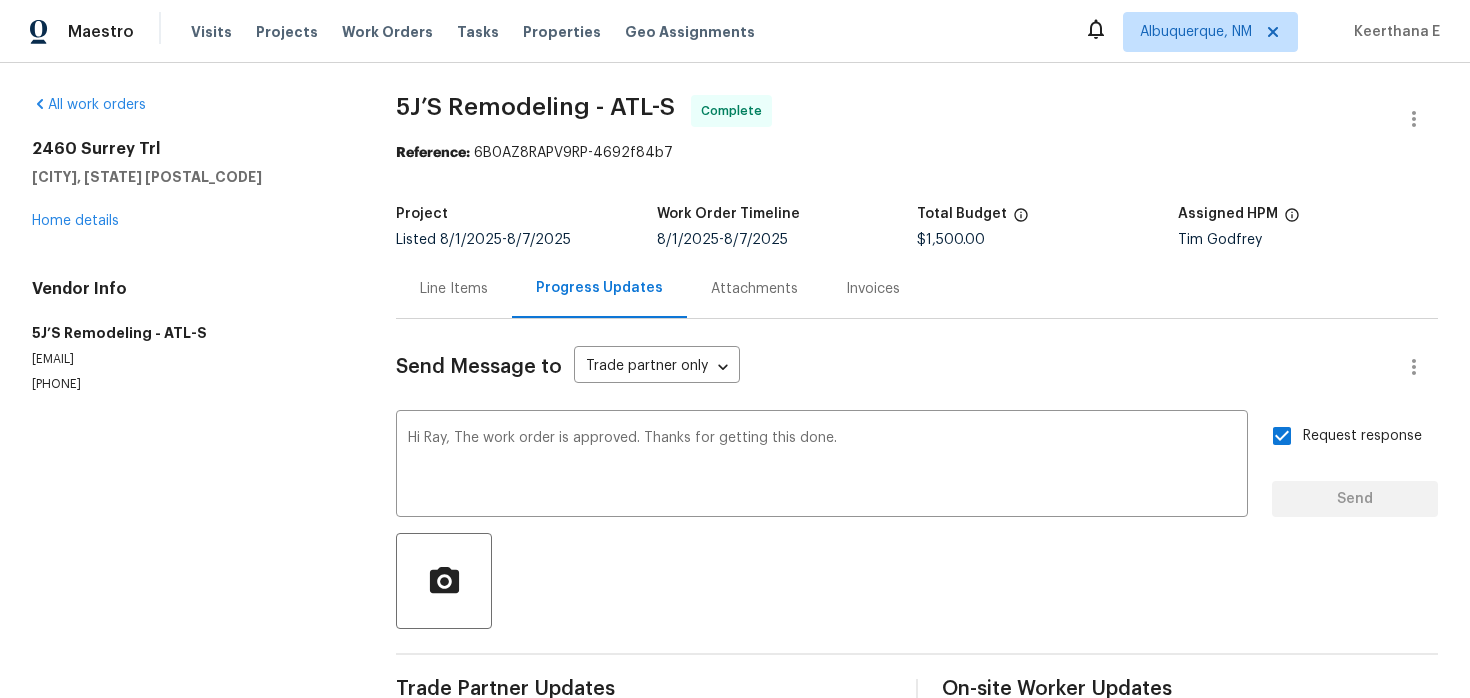 type 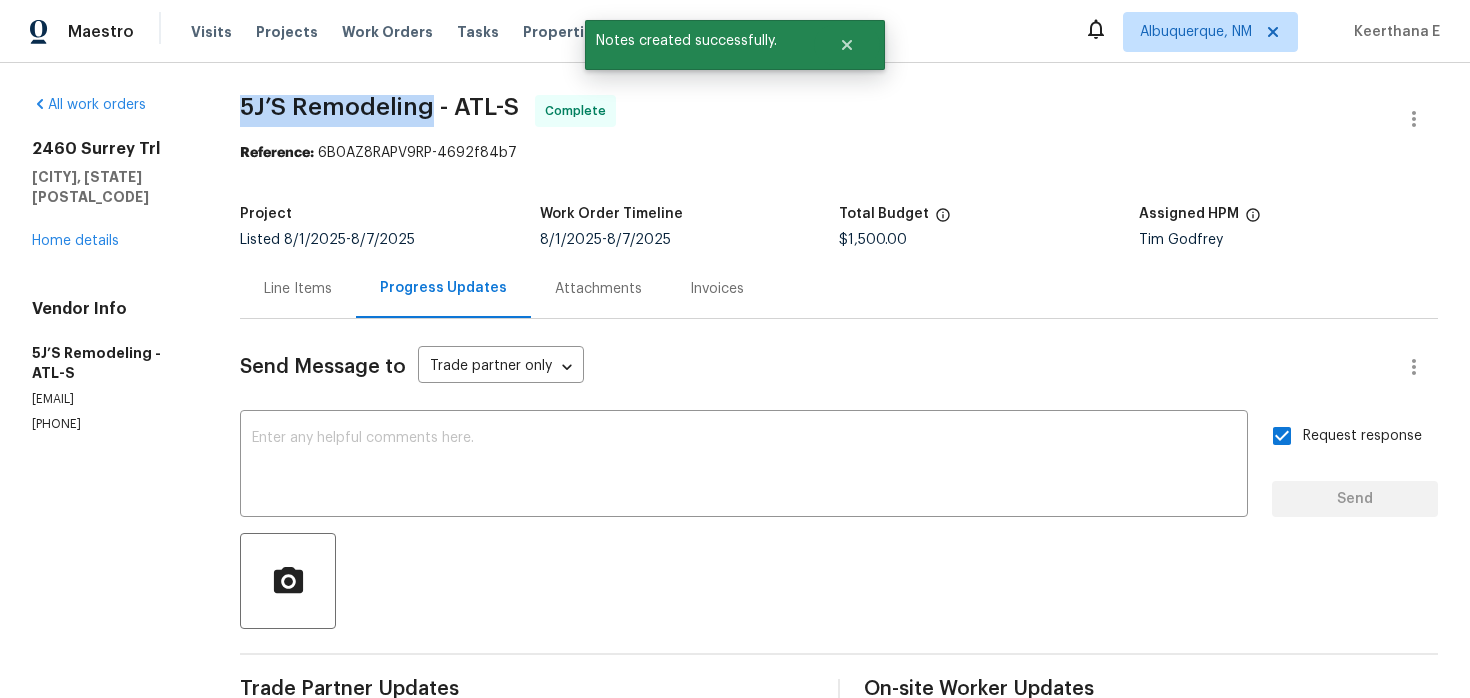 drag, startPoint x: 237, startPoint y: 100, endPoint x: 431, endPoint y: 102, distance: 194.01031 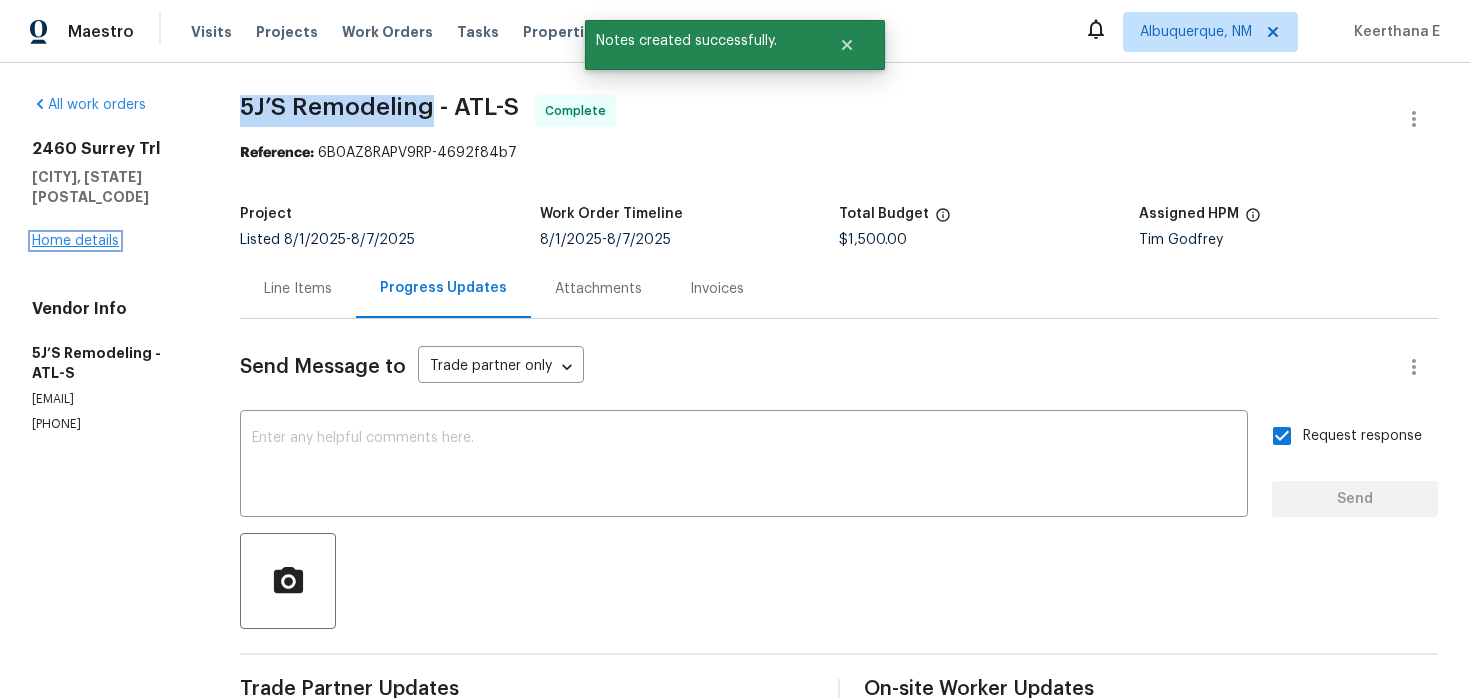 click on "Home details" at bounding box center [75, 241] 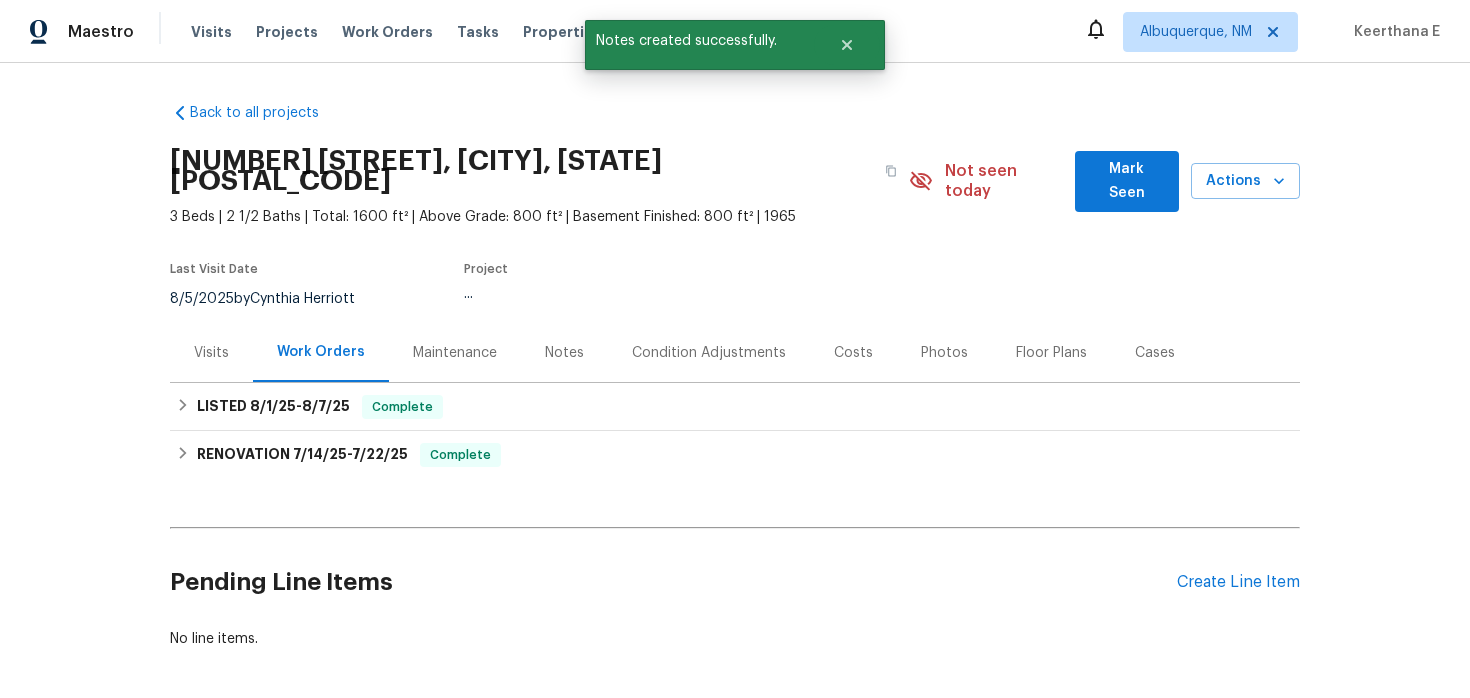 scroll, scrollTop: 67, scrollLeft: 0, axis: vertical 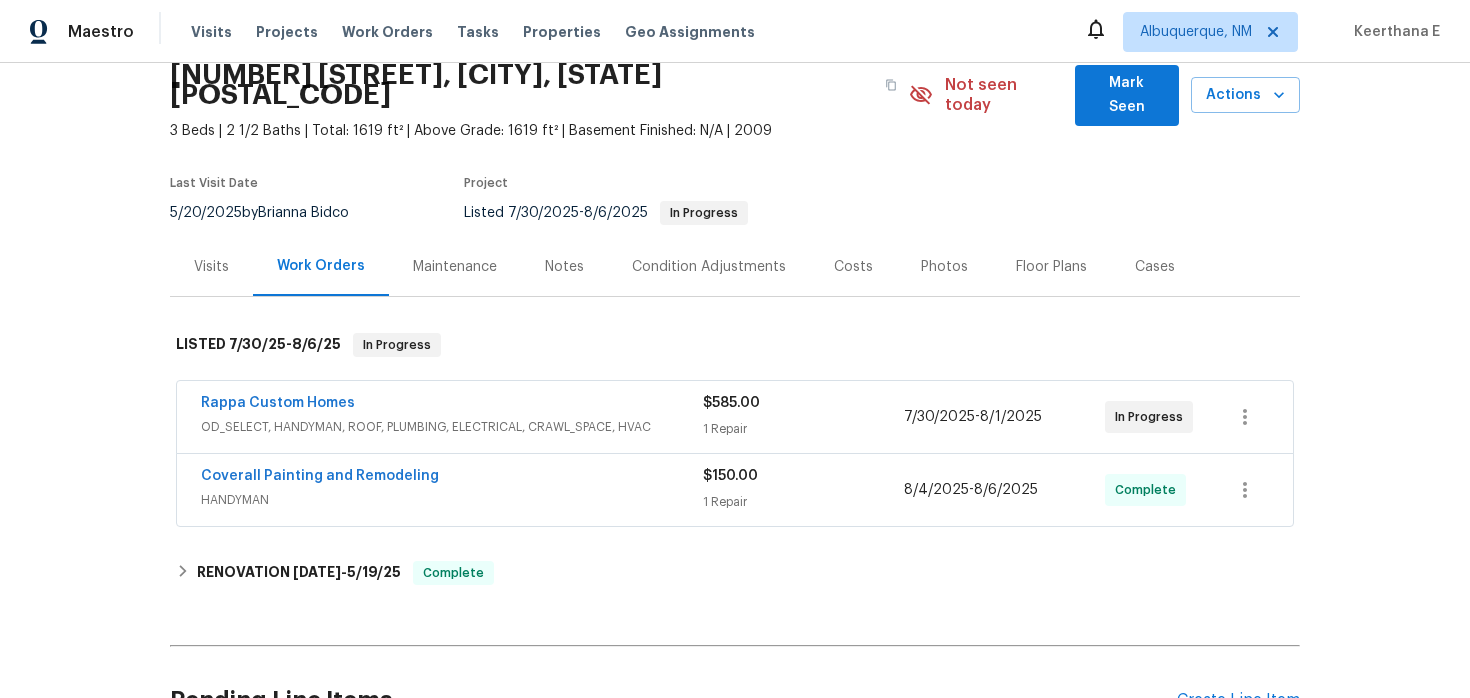 click on "Rappa Custom Homes" at bounding box center [278, 403] 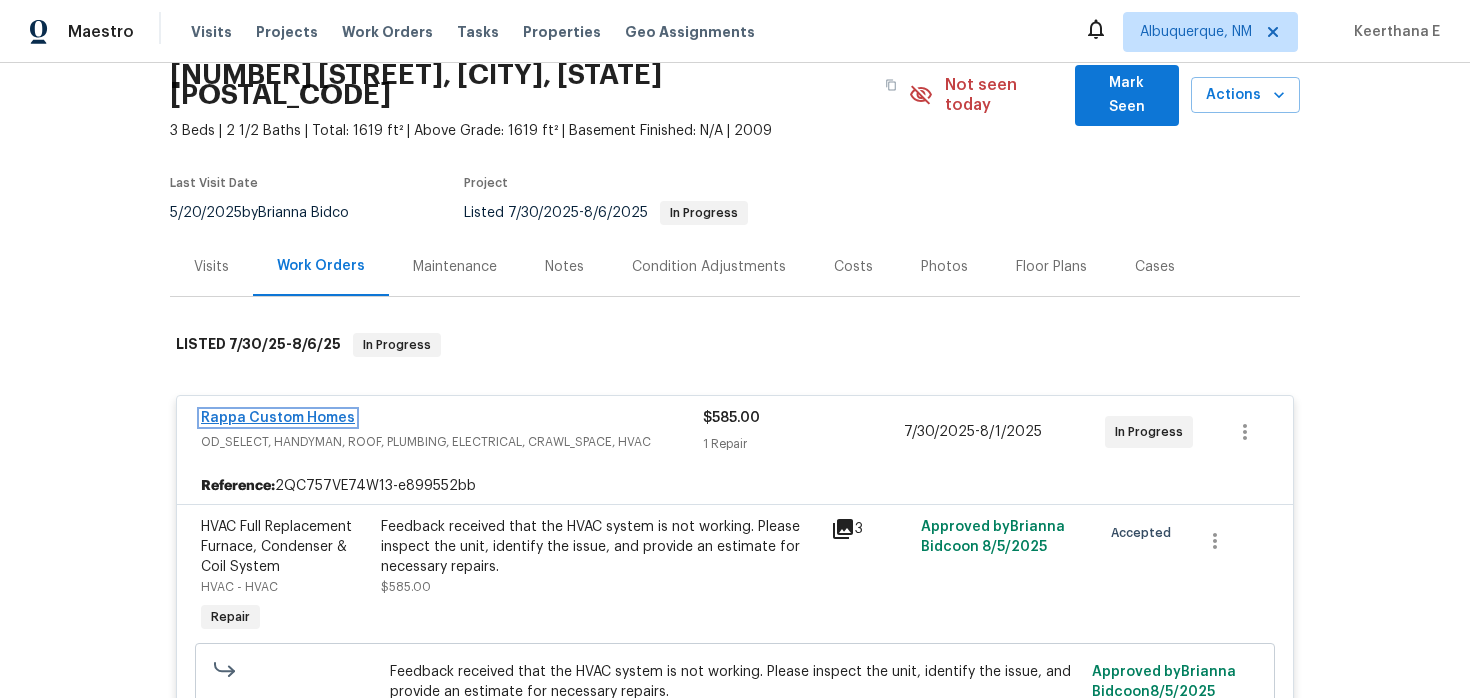 click on "Rappa Custom Homes" at bounding box center (278, 418) 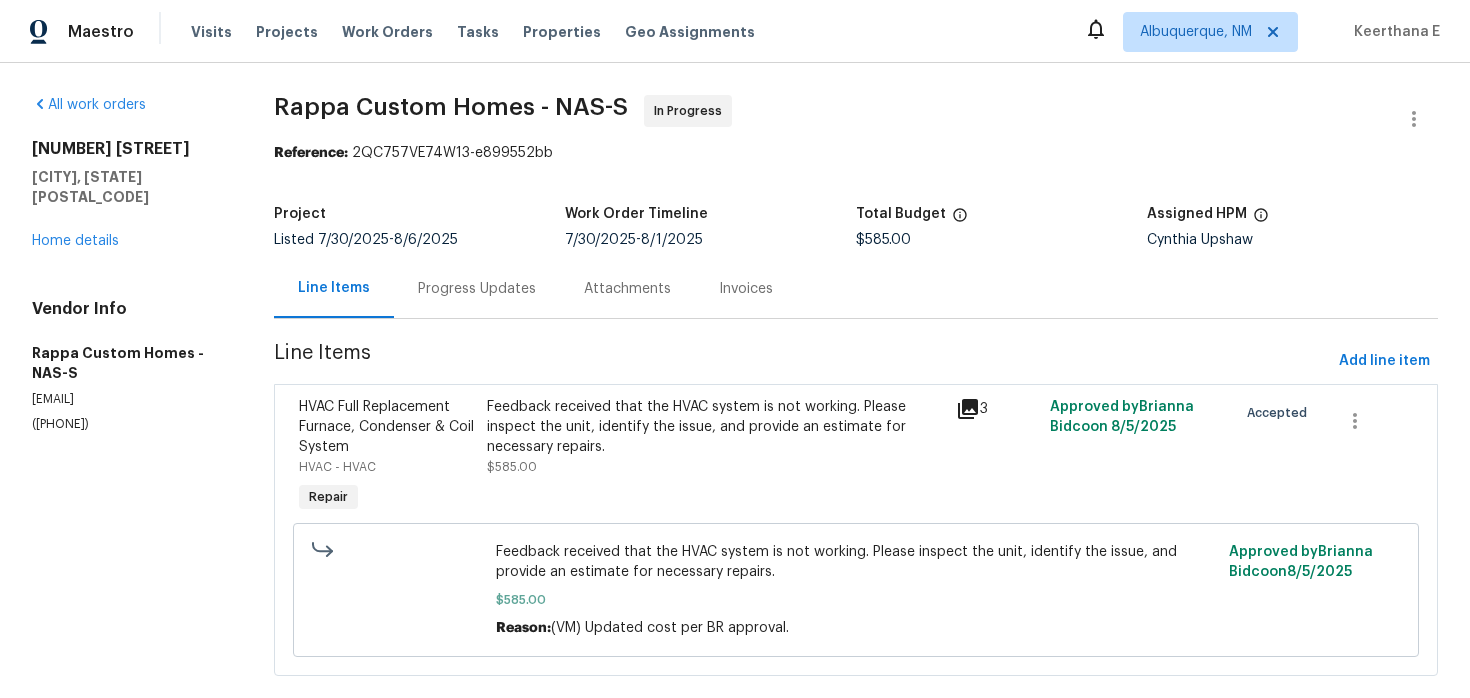 click on "Progress Updates" at bounding box center [477, 289] 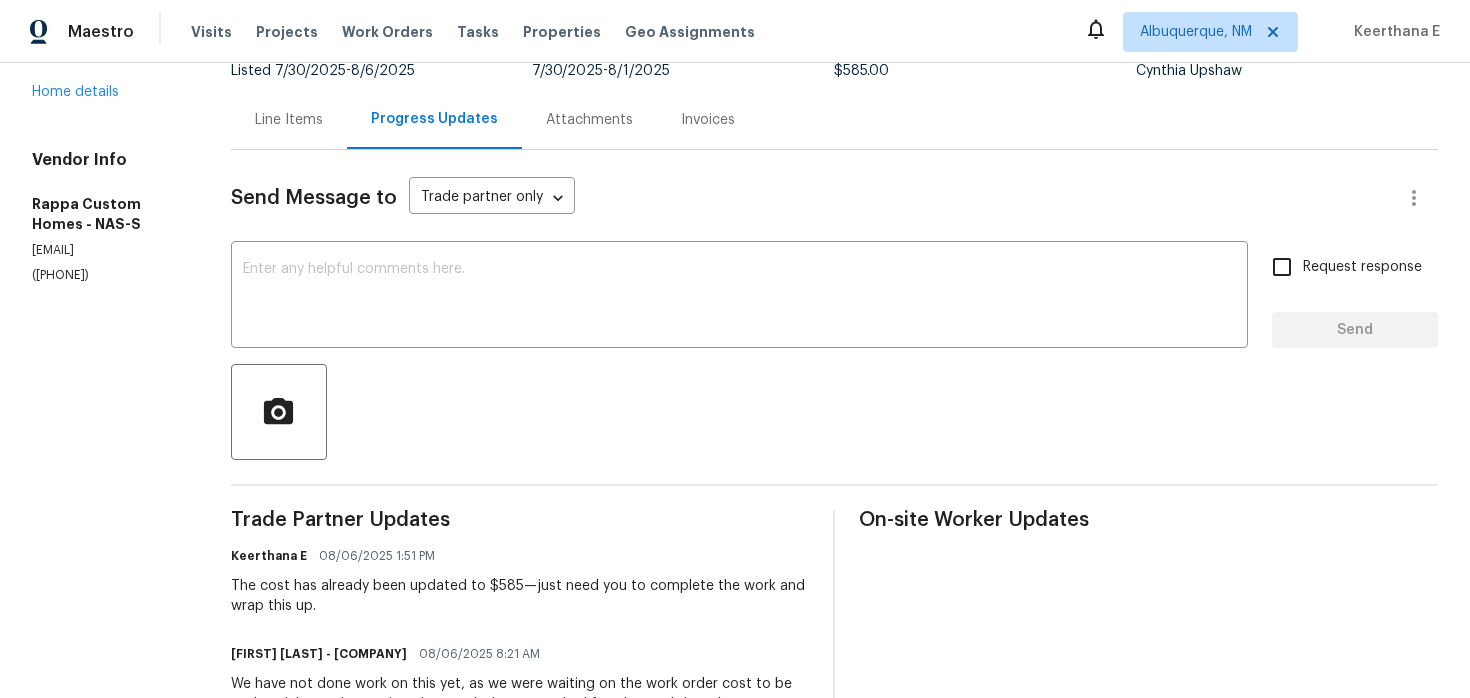 scroll, scrollTop: 152, scrollLeft: 0, axis: vertical 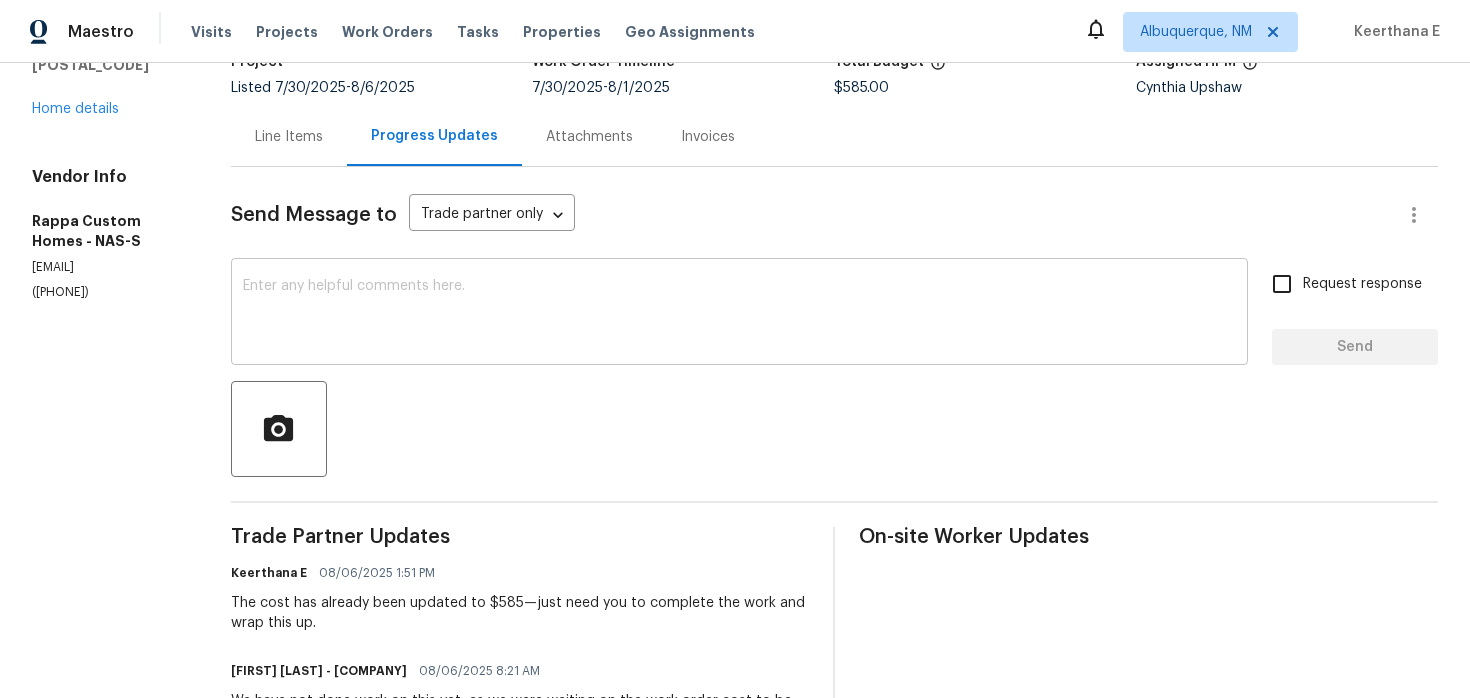 click at bounding box center (739, 314) 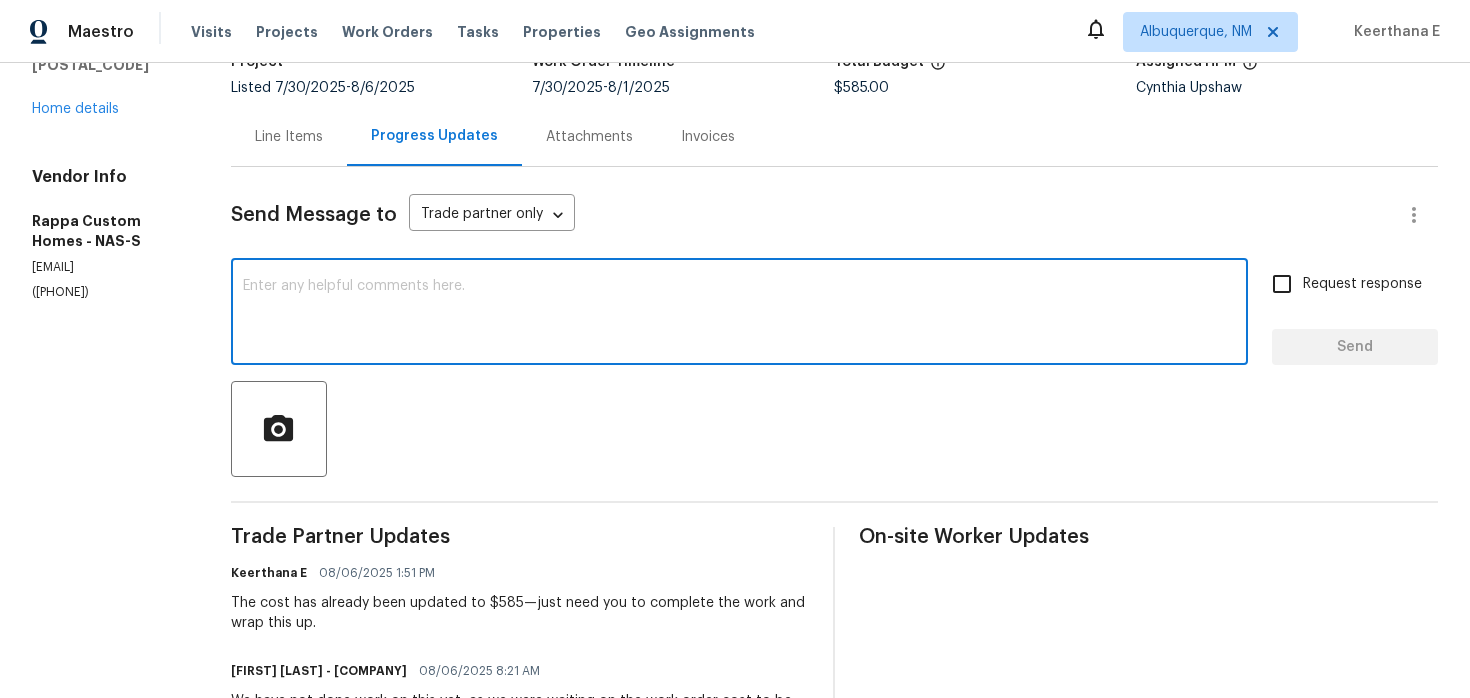 paste on "Hey, just checking in—any updates on when this work order is scheduled? We’ve got the property closing soon, so hoping to get things wrapped up." 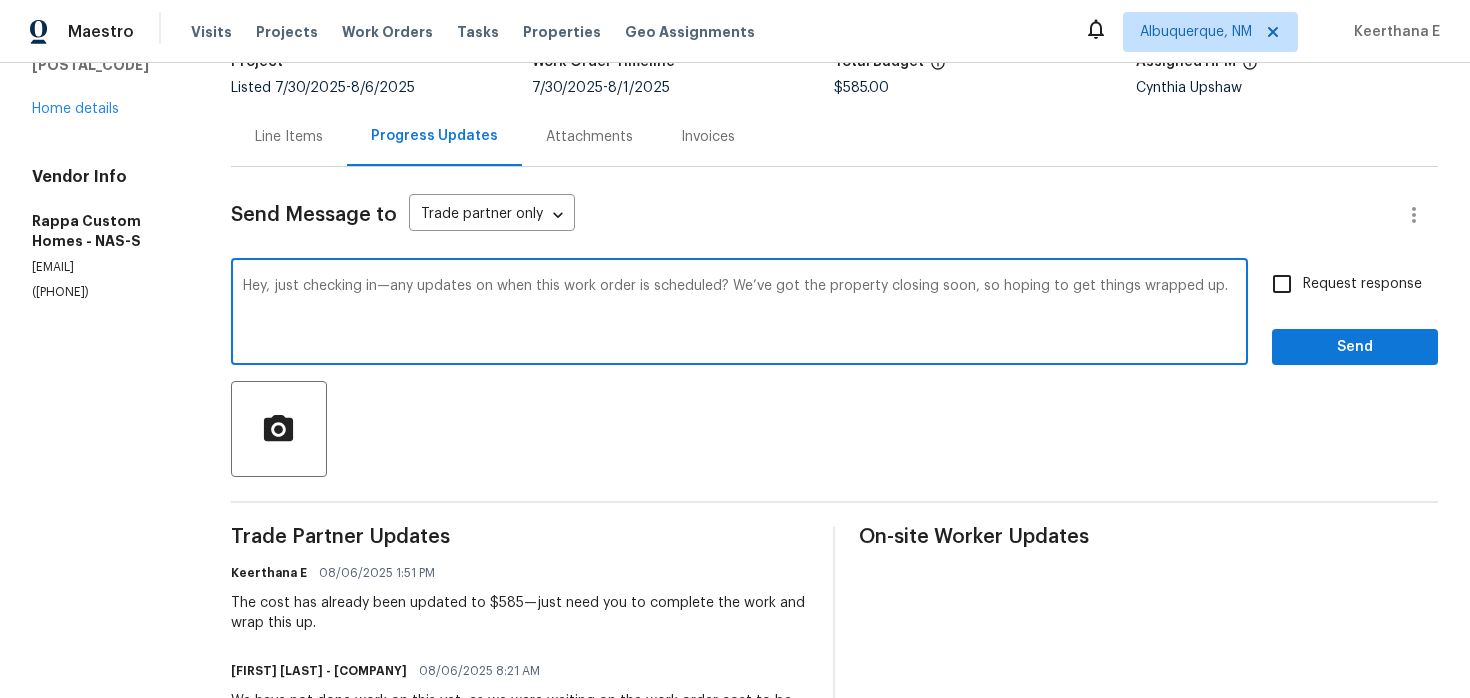 scroll, scrollTop: 164, scrollLeft: 0, axis: vertical 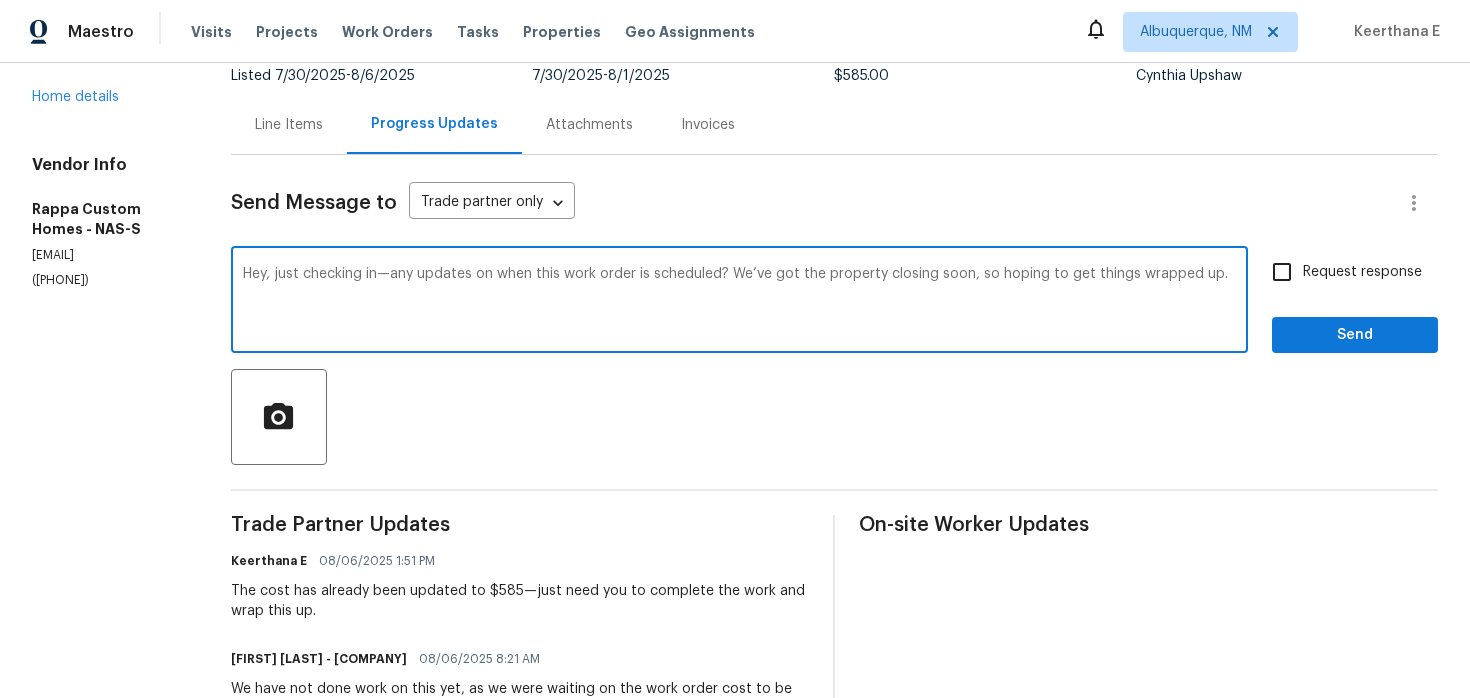 type on "Hey, just checking in—any updates on when this work order is scheduled? We’ve got the property closing soon, so hoping to get things wrapped up." 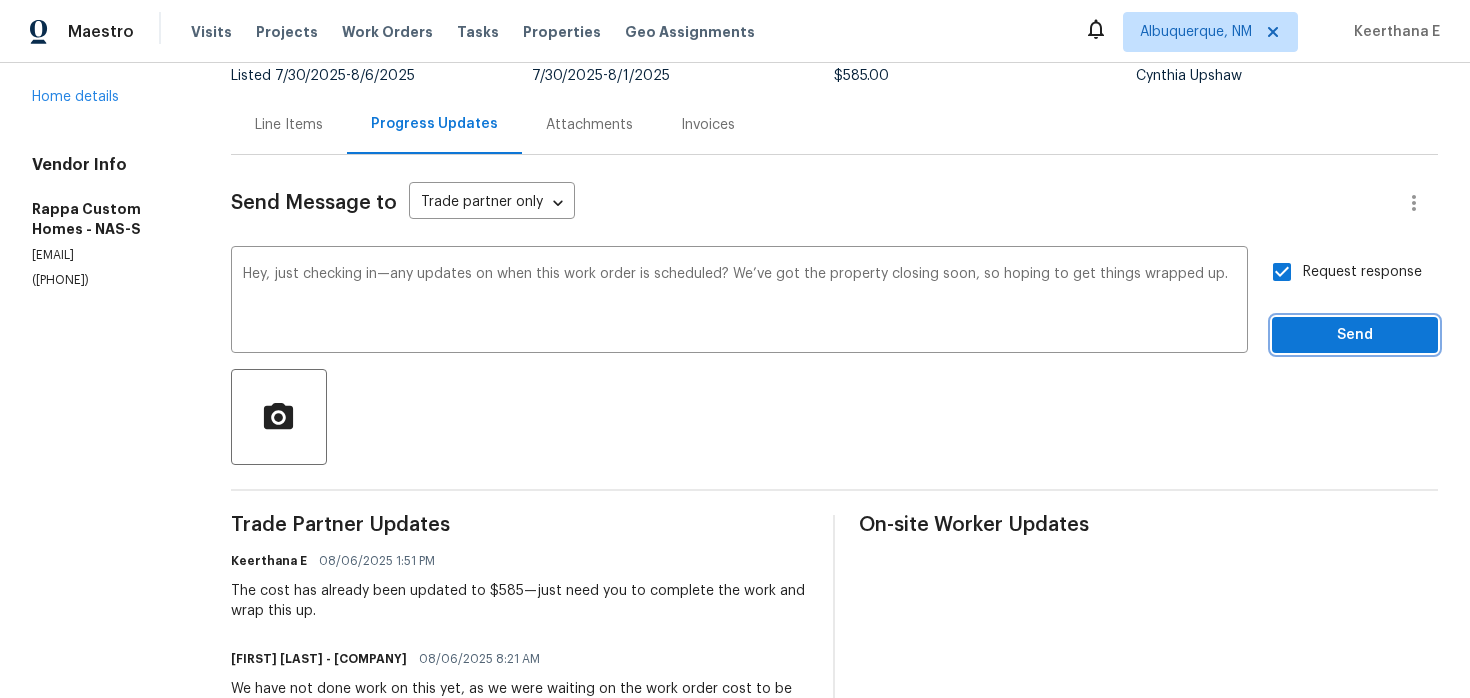 click on "Send" at bounding box center (1355, 335) 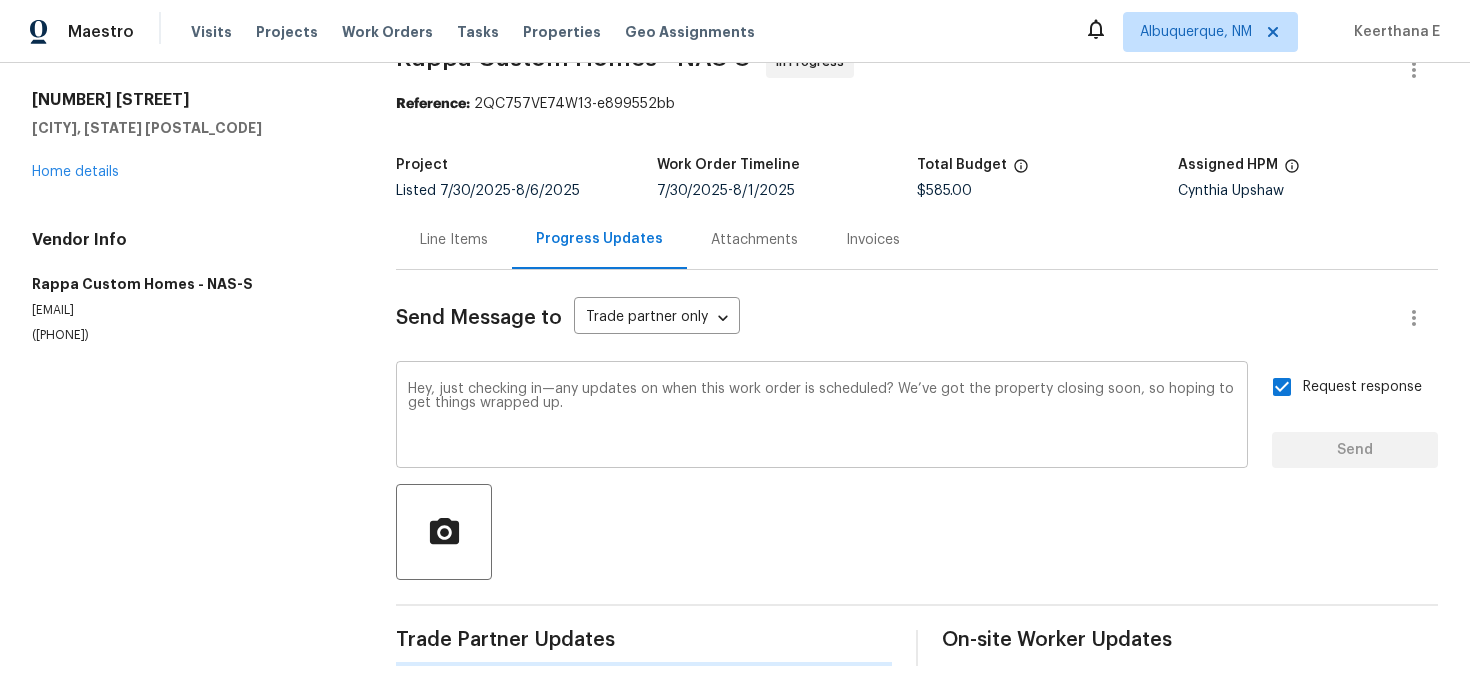 scroll, scrollTop: 0, scrollLeft: 0, axis: both 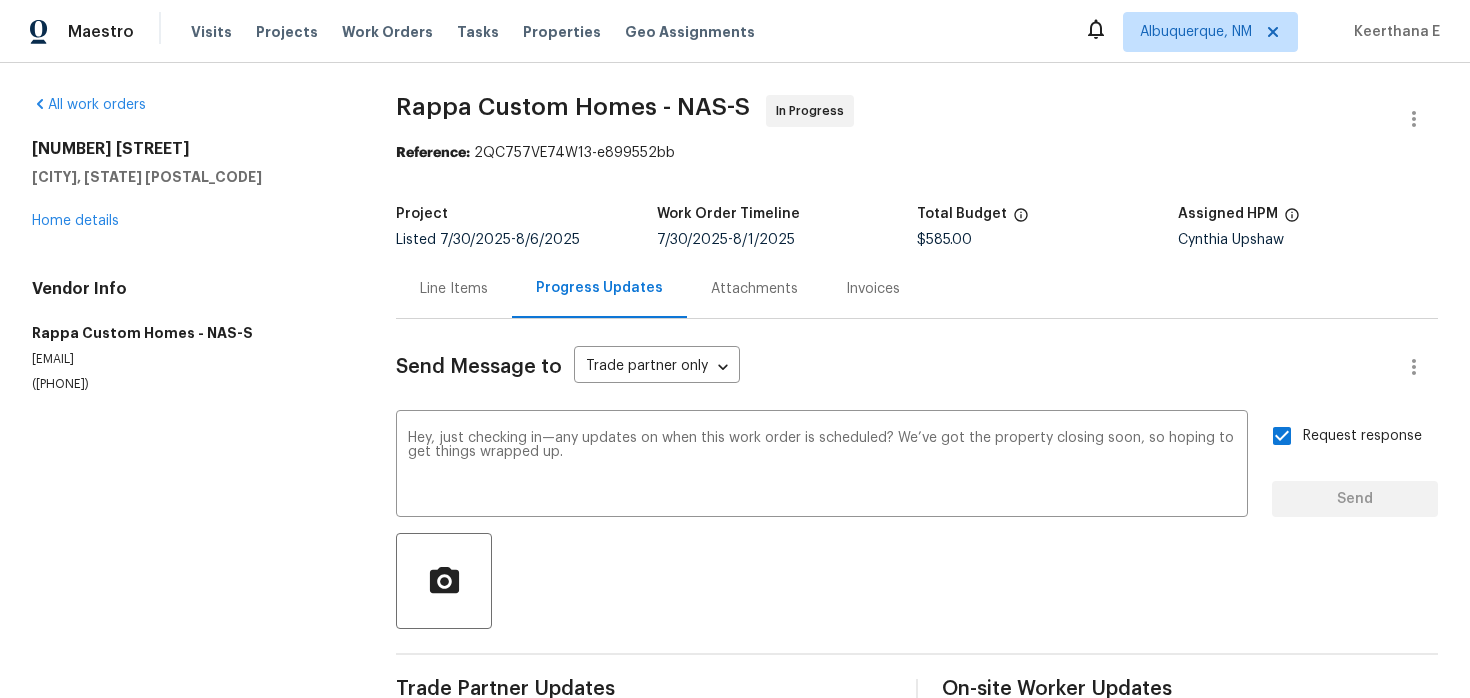 type 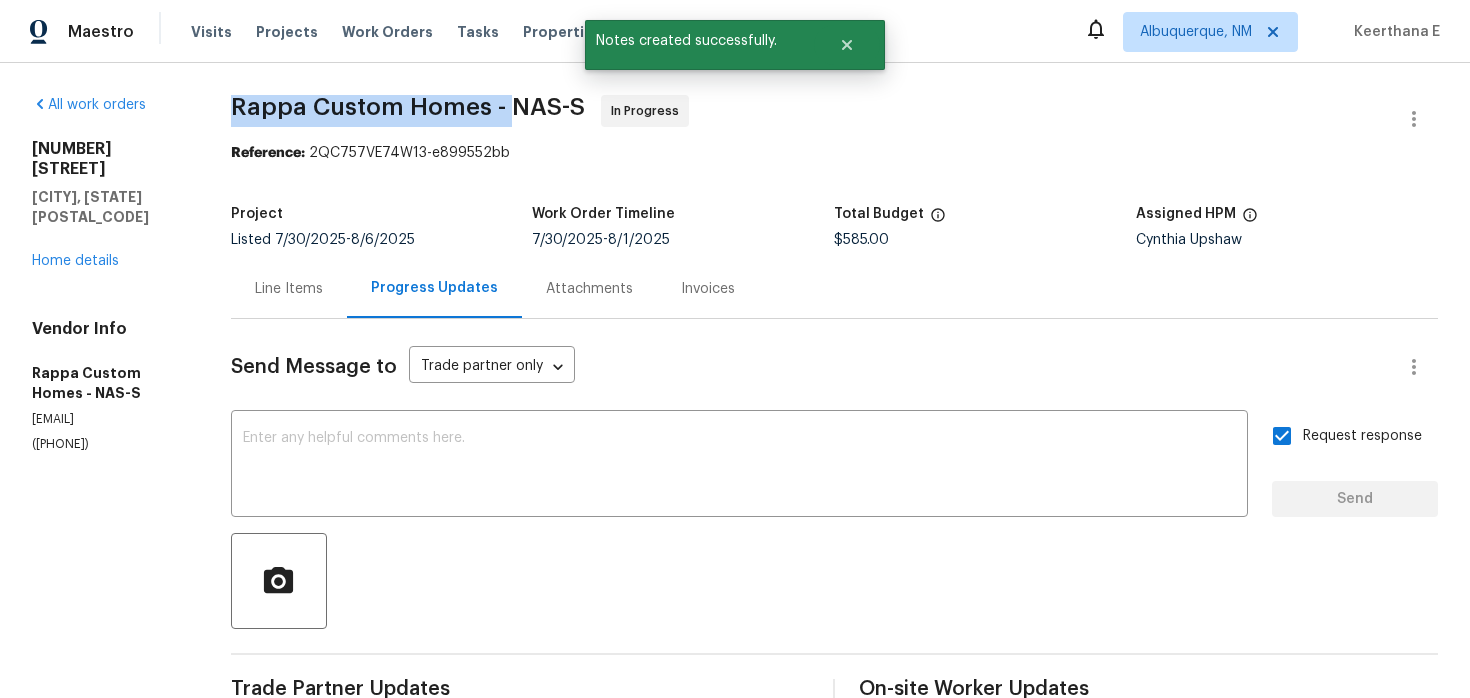 drag, startPoint x: 262, startPoint y: 113, endPoint x: 541, endPoint y: 115, distance: 279.00717 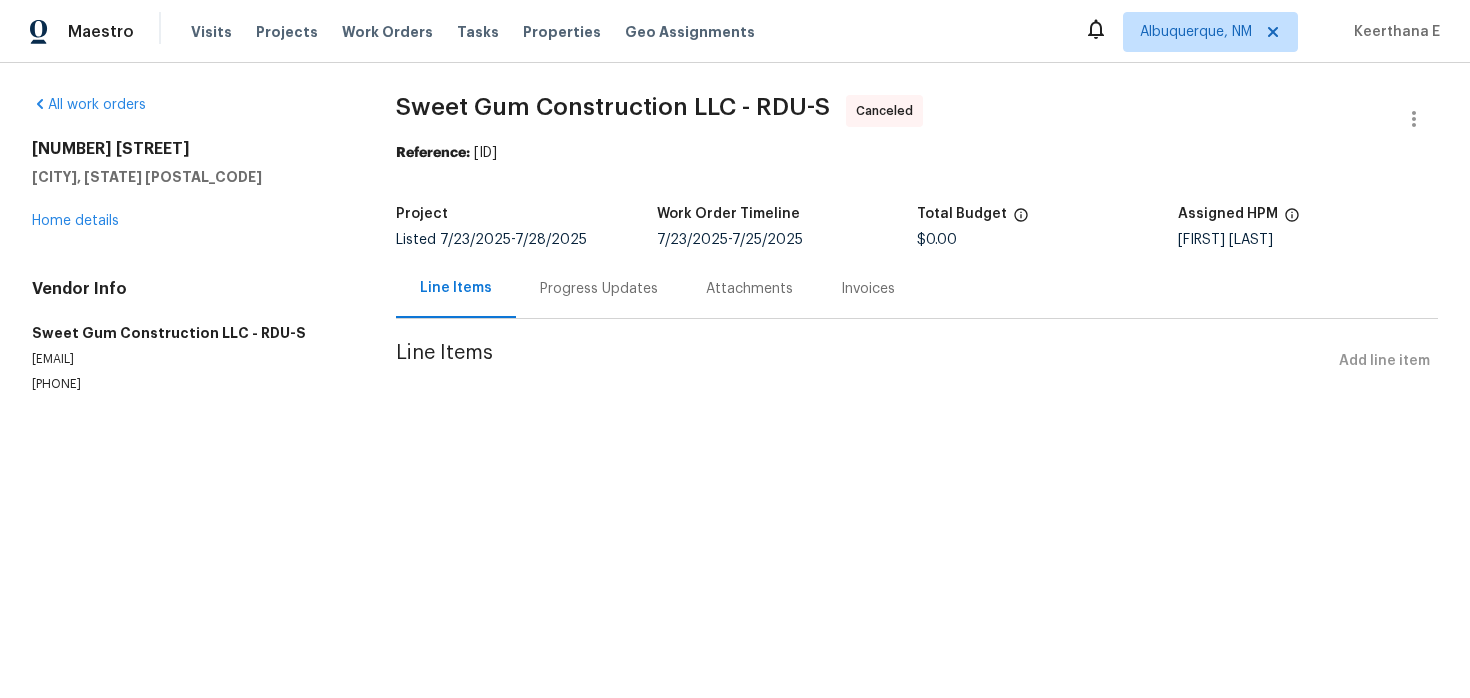 scroll, scrollTop: 0, scrollLeft: 0, axis: both 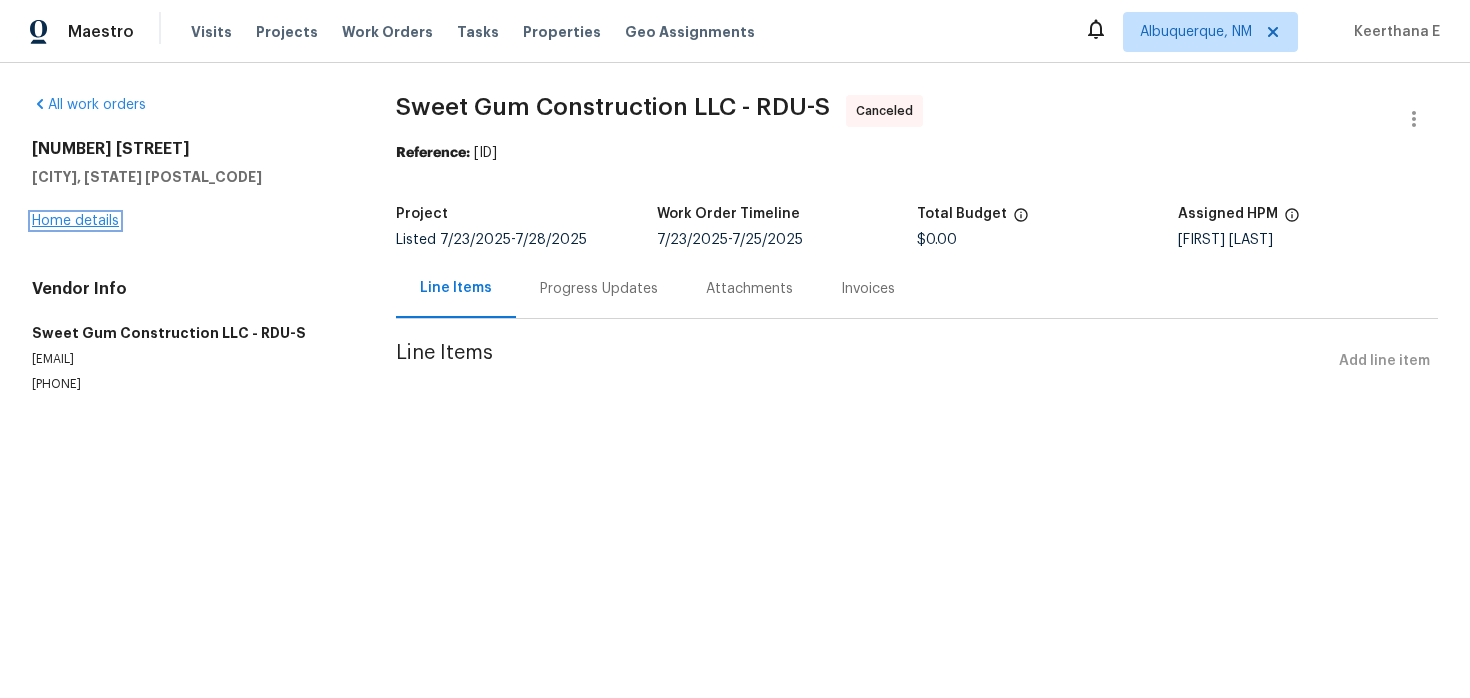 click on "Home details" at bounding box center (75, 221) 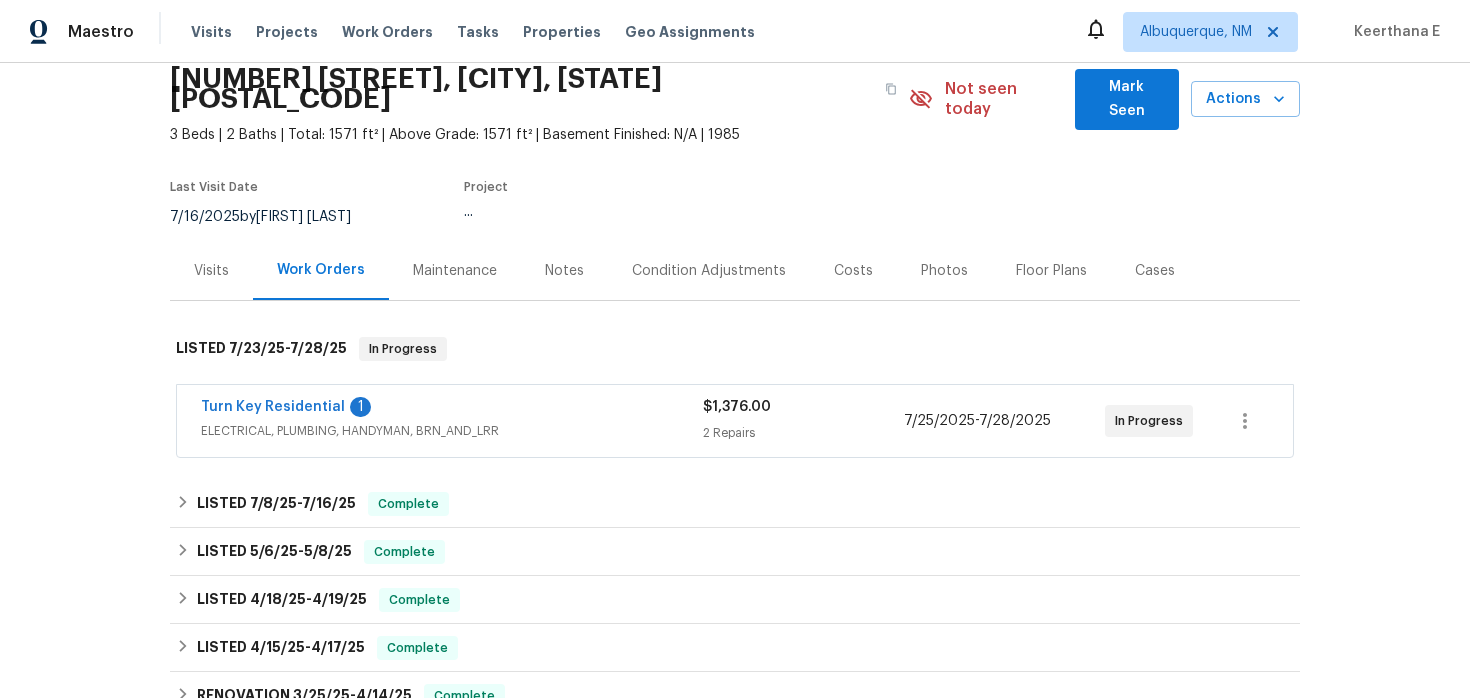 scroll, scrollTop: 89, scrollLeft: 0, axis: vertical 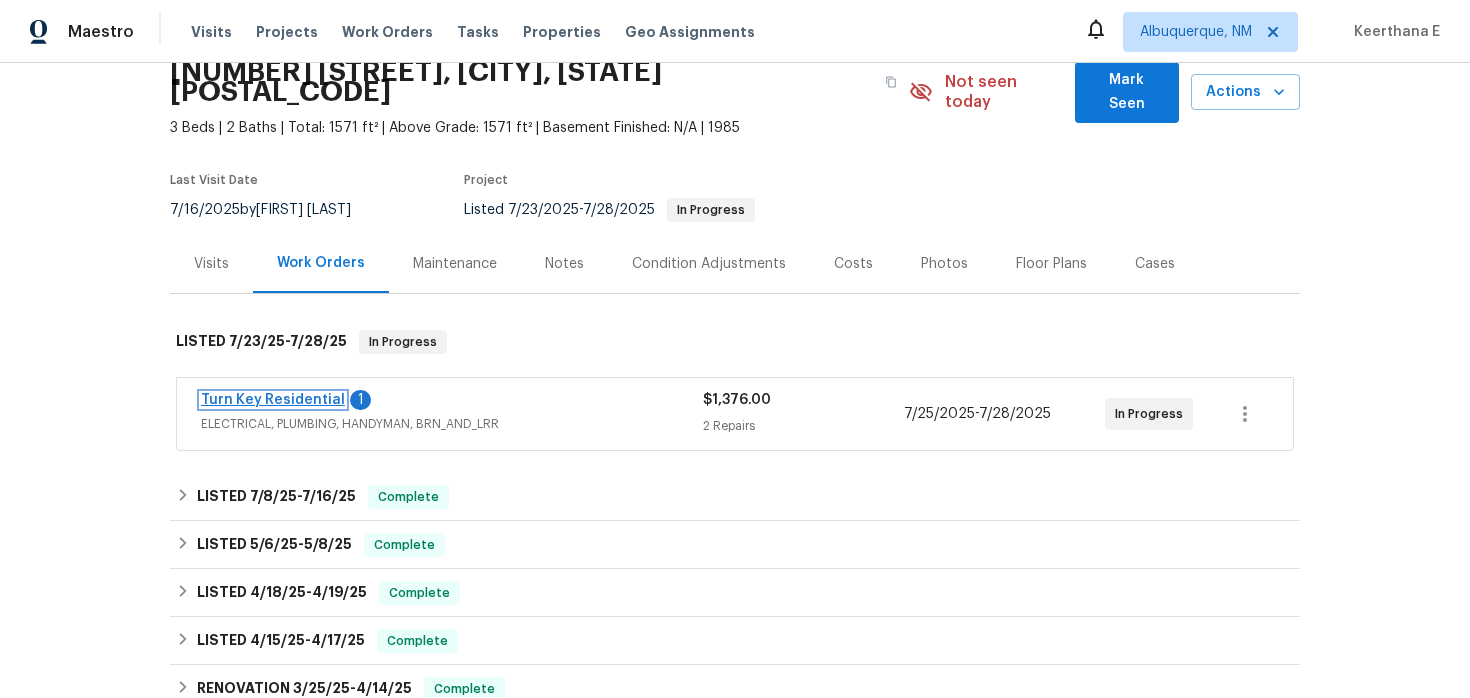 click on "Turn Key Residential" at bounding box center (273, 400) 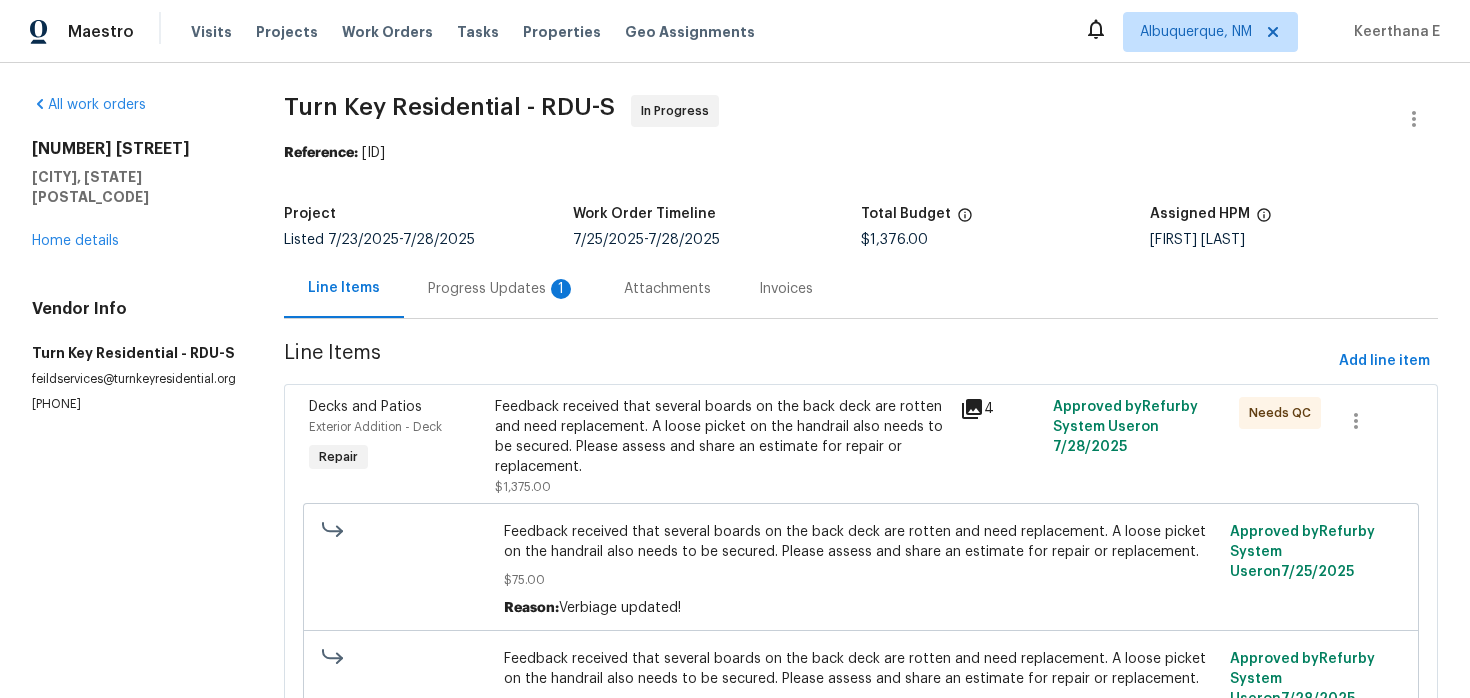 click on "1" at bounding box center [561, 289] 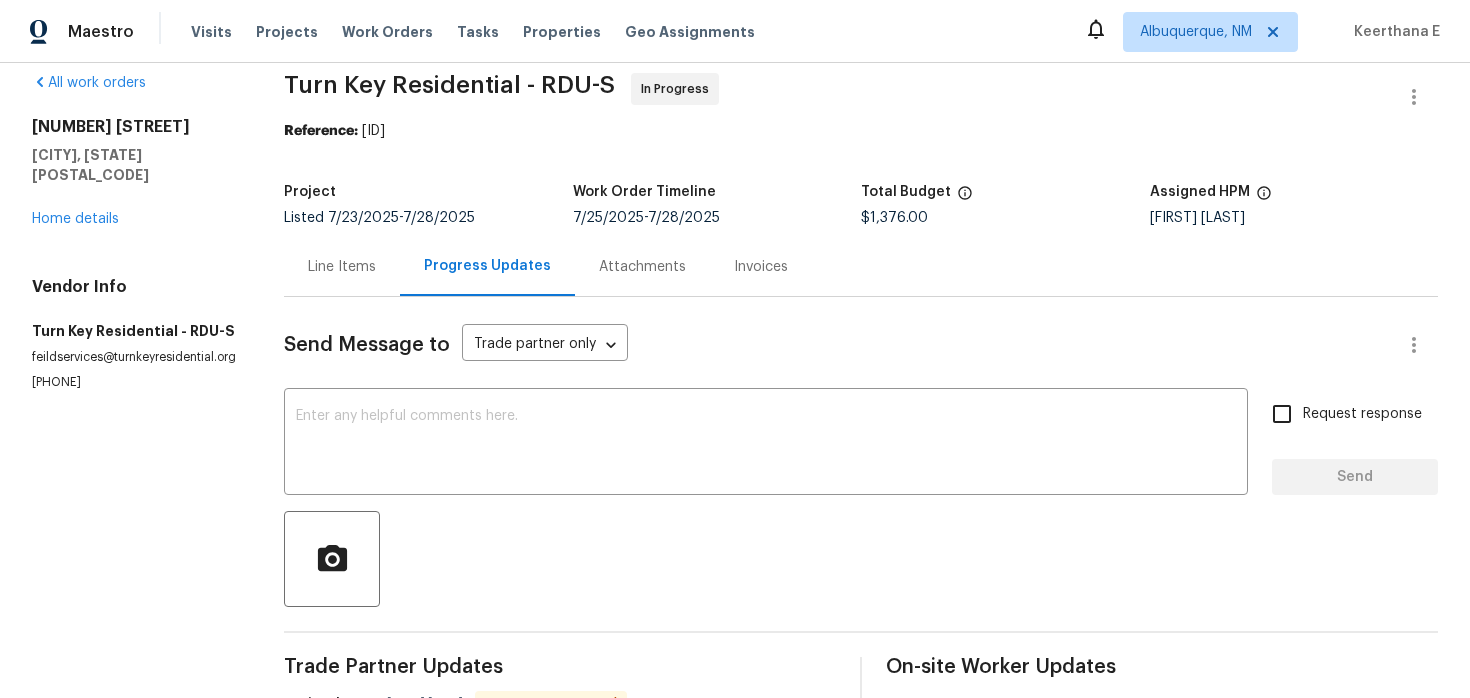 scroll, scrollTop: 0, scrollLeft: 0, axis: both 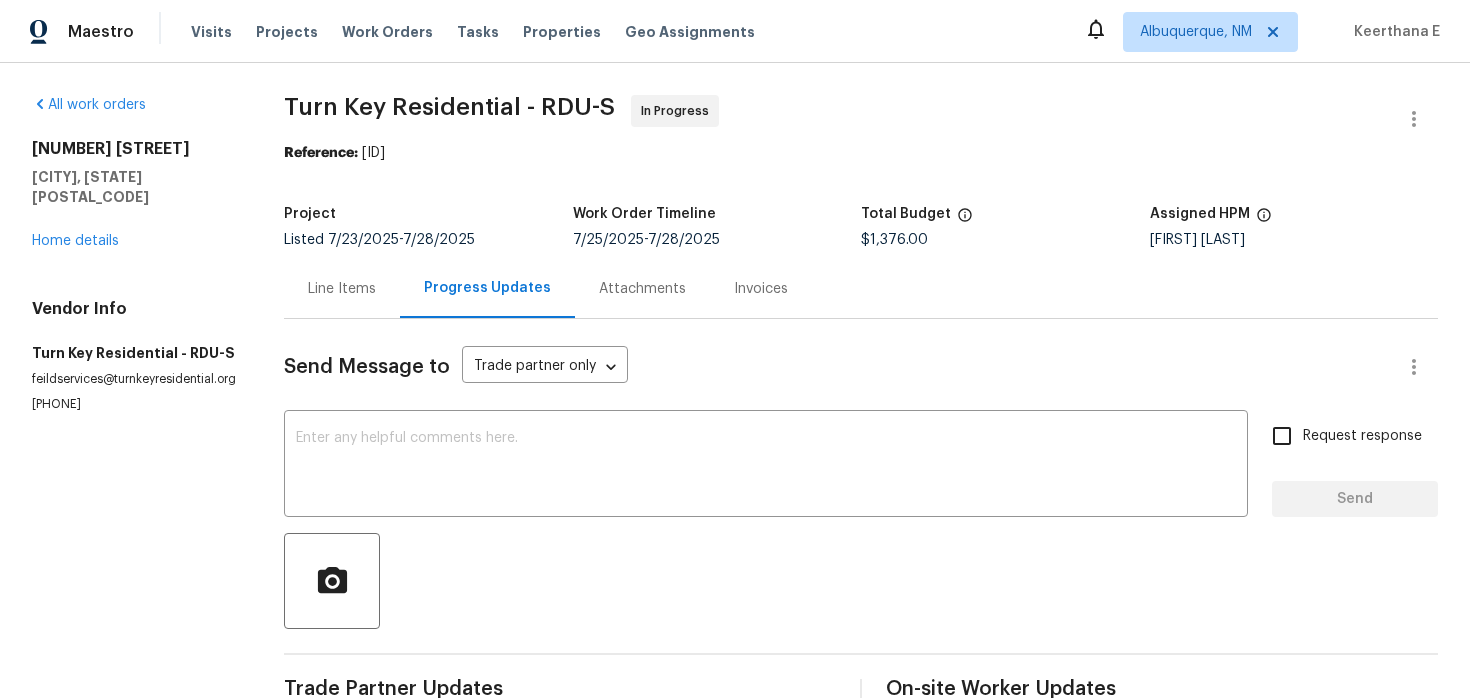 click on "Line Items" at bounding box center (342, 289) 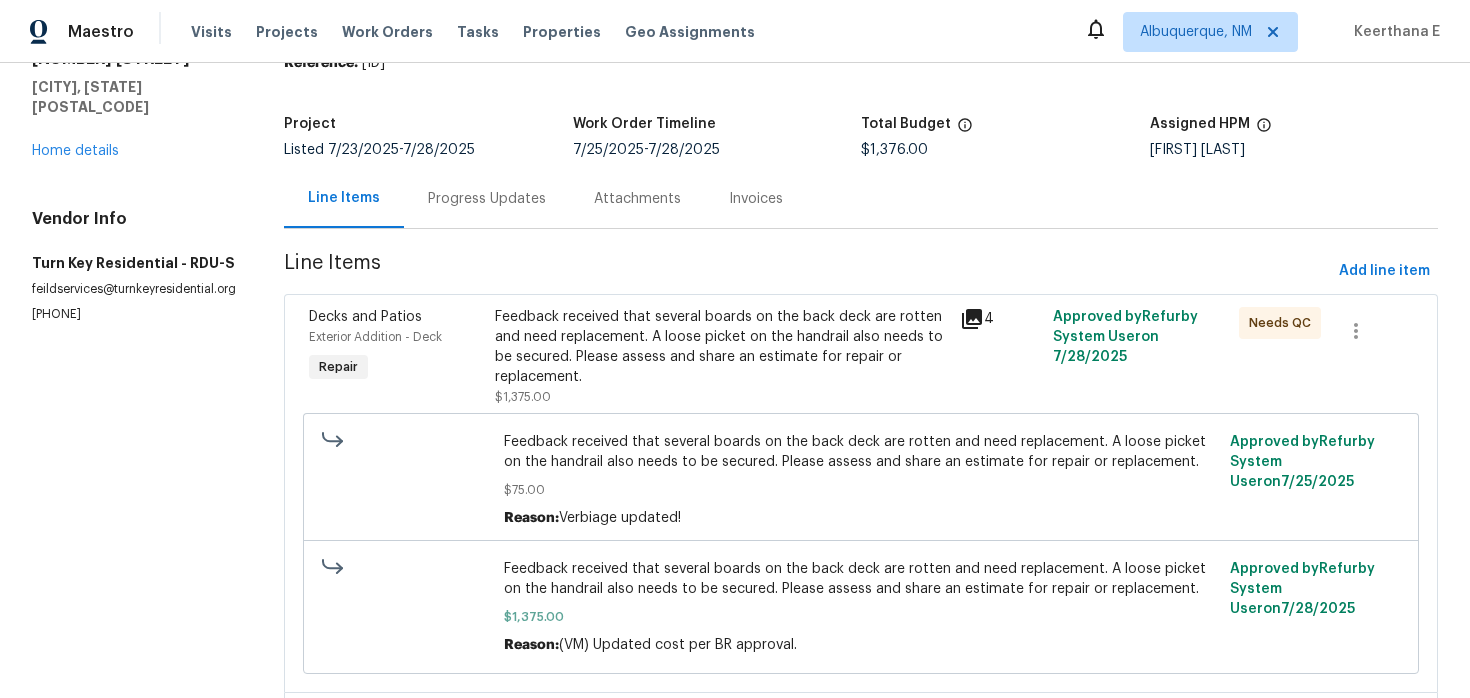 scroll, scrollTop: 111, scrollLeft: 0, axis: vertical 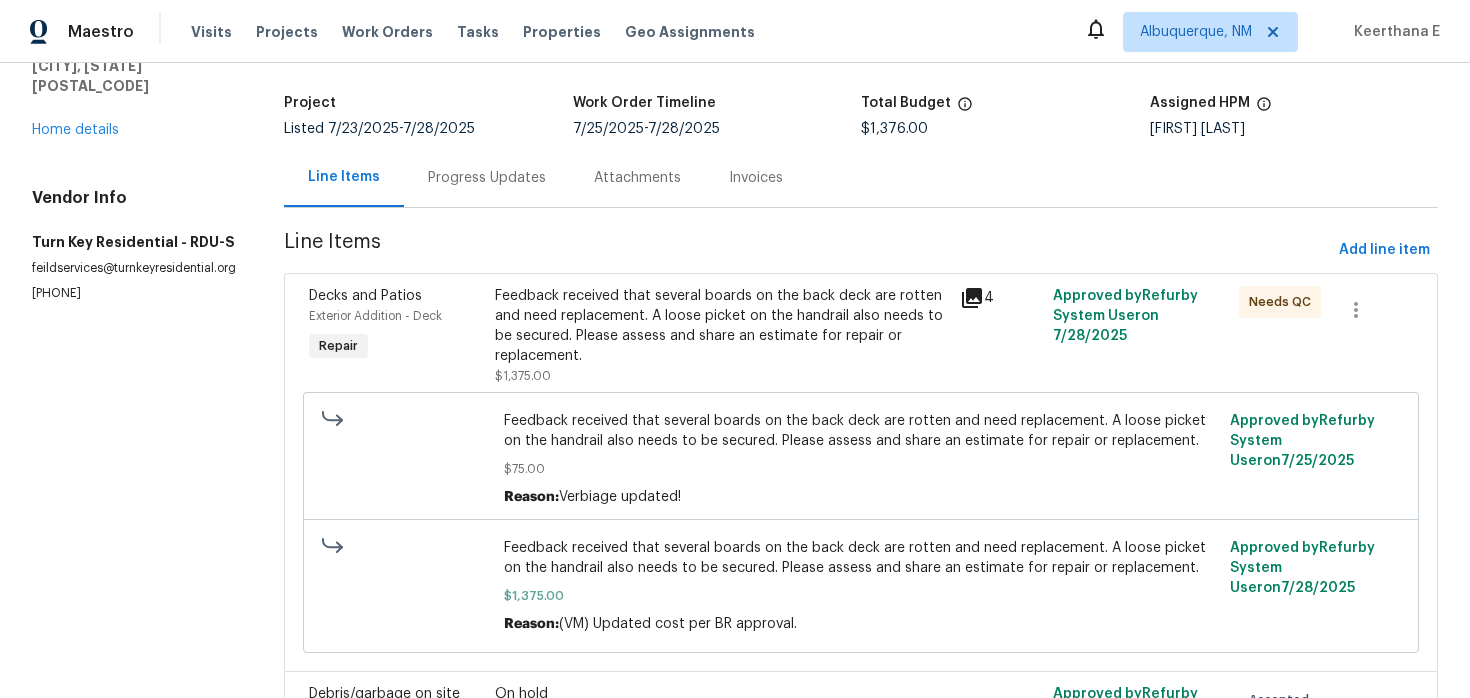 click on "Feedback received that several boards on the back deck are rotten and need replacement. A loose picket on the handrail also needs to be secured. Please assess and share an estimate for repair or replacement." at bounding box center (721, 326) 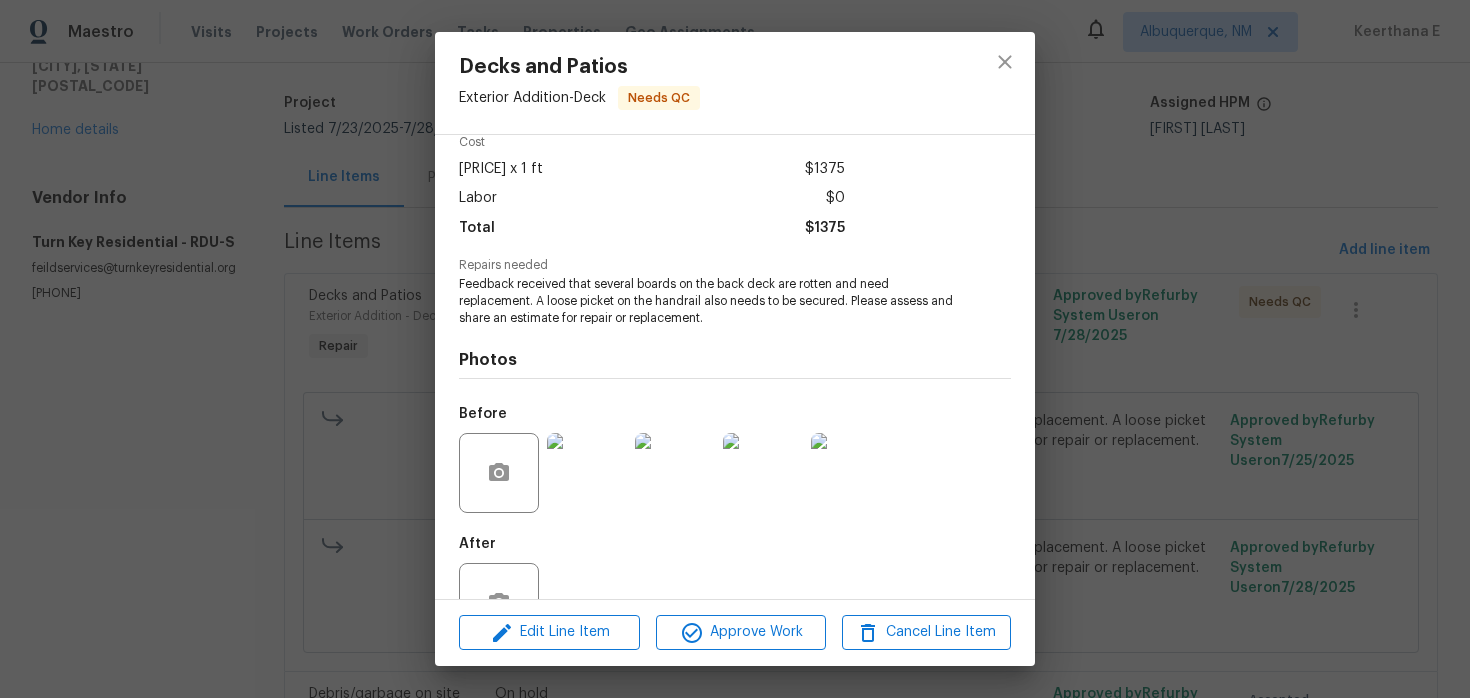 scroll, scrollTop: 156, scrollLeft: 0, axis: vertical 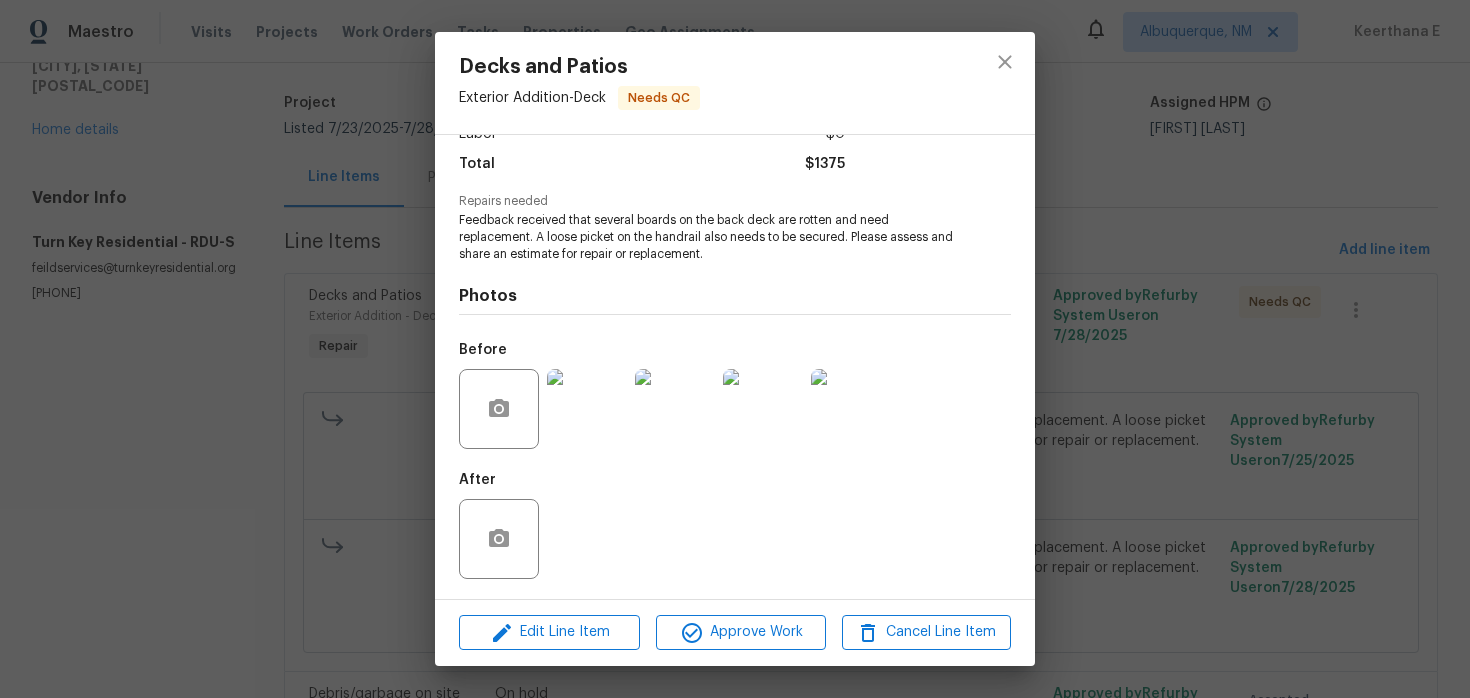 click at bounding box center (587, 409) 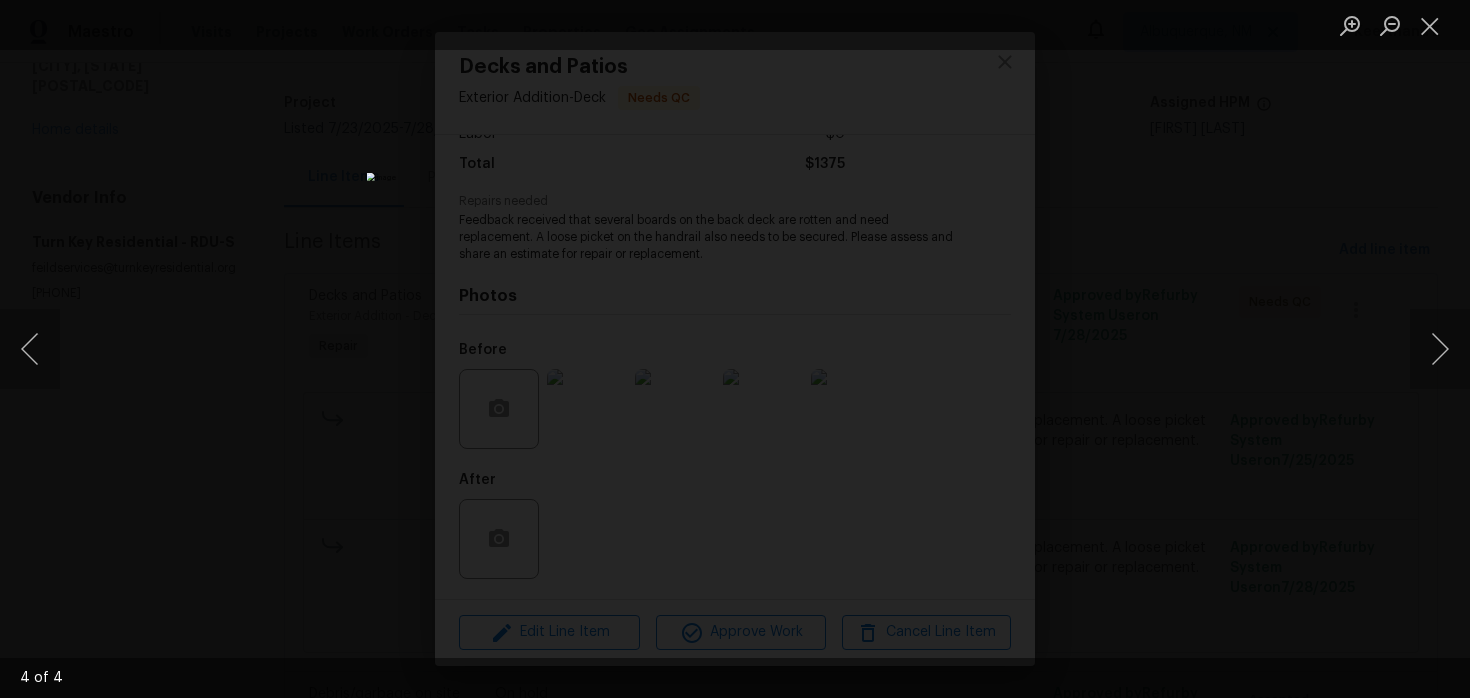 click at bounding box center [735, 349] 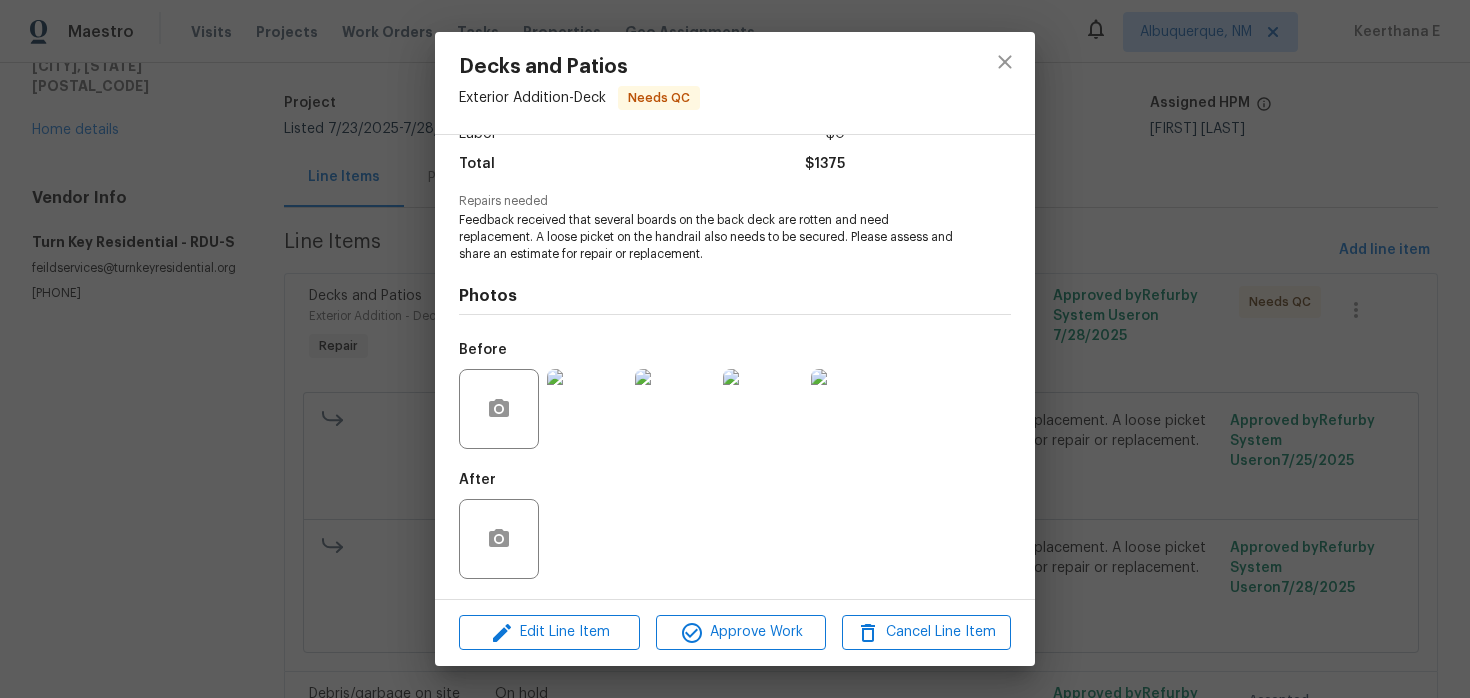 click on "Decks and Patios Exterior Addition  -  Deck Needs QC Vendor Turn Key Residential Account Category Repairs Cost $1375 x 1 ft $1375 Labor $0 Total $1375 Repairs needed Feedback received that several boards on the back deck are rotten and need replacement. A loose picket on the handrail also needs to be secured. Please assess and share an estimate for repair or replacement. Photos Before After  Edit Line Item  Approve Work  Cancel Line Item" at bounding box center [735, 349] 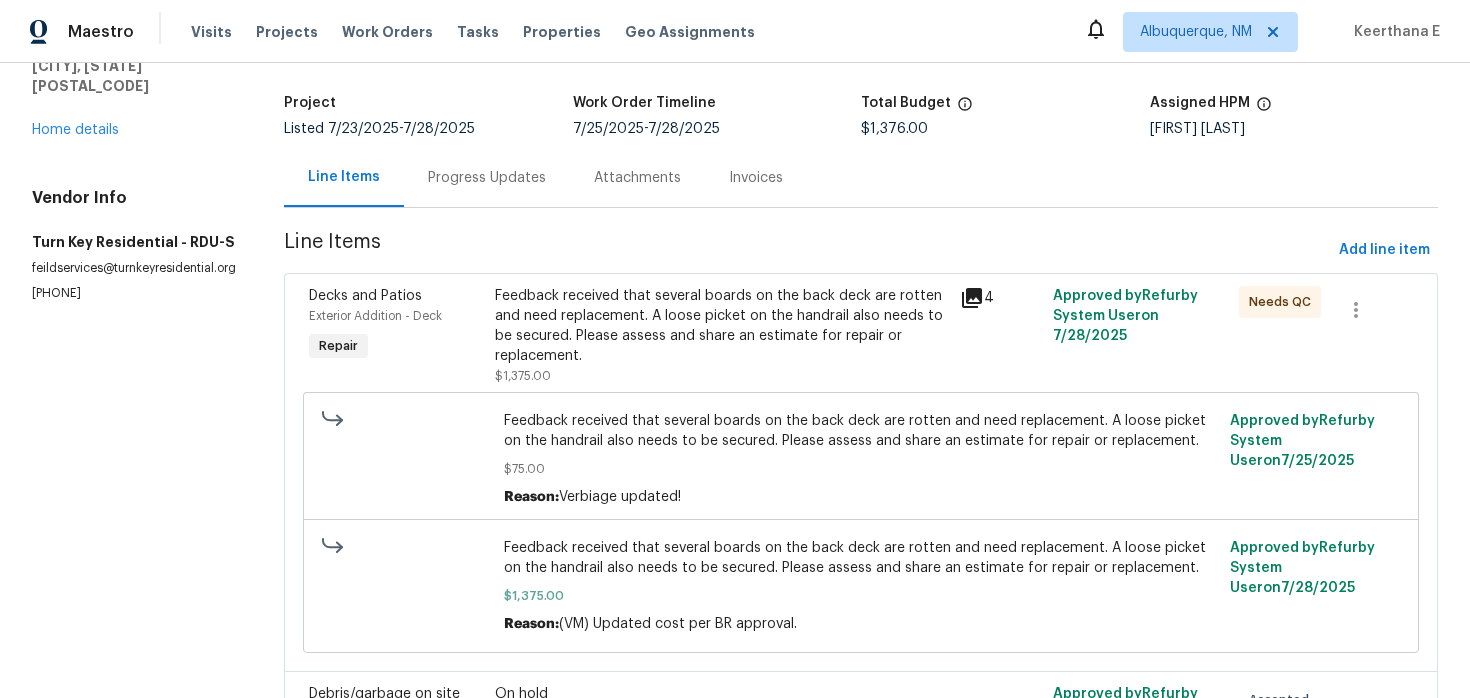 click on "Progress Updates" at bounding box center [487, 178] 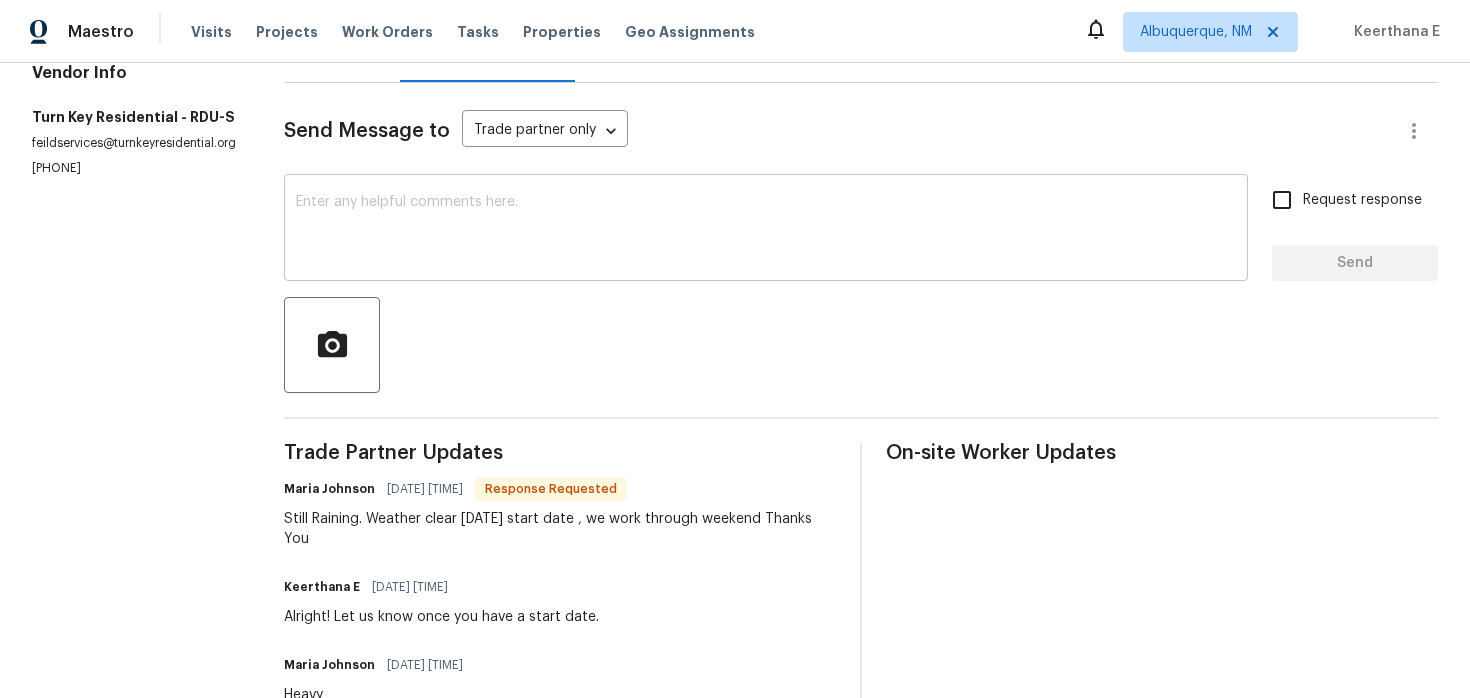 click at bounding box center [766, 230] 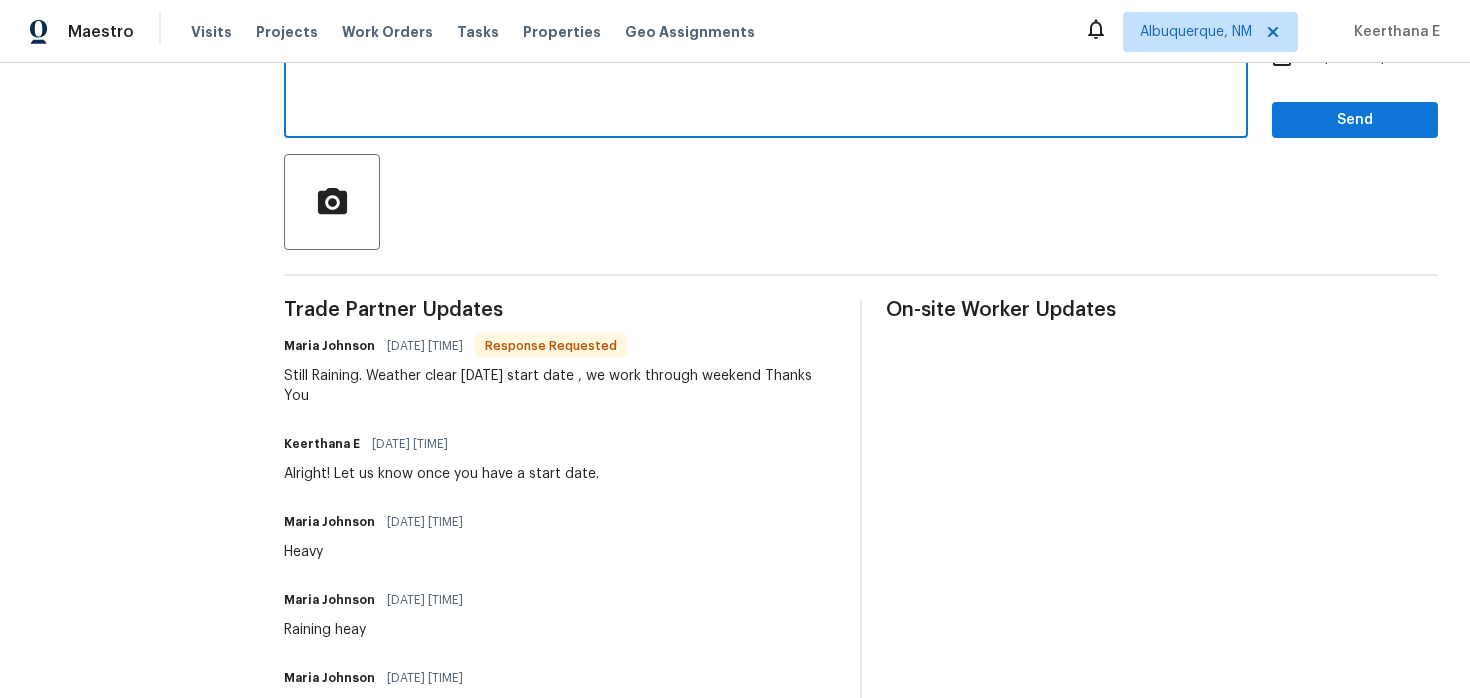 scroll, scrollTop: 368, scrollLeft: 0, axis: vertical 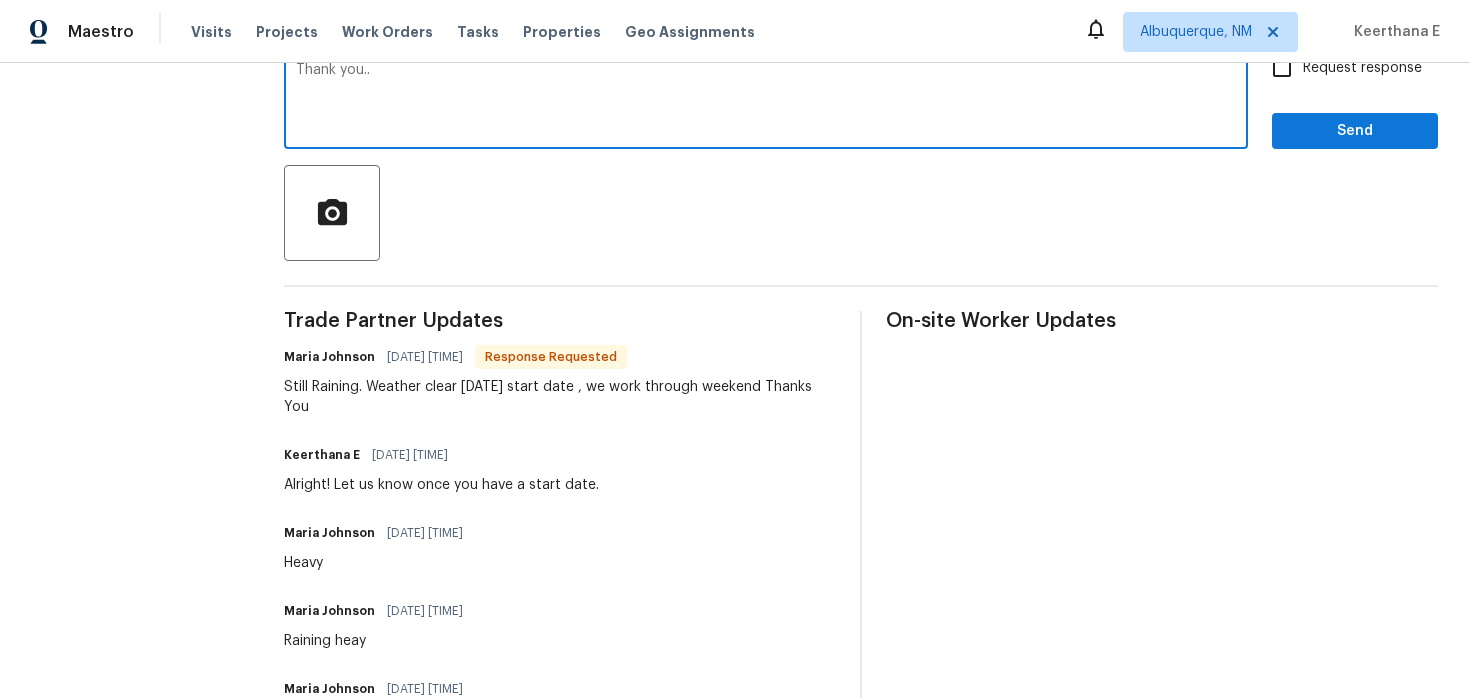 type on "Thank you.." 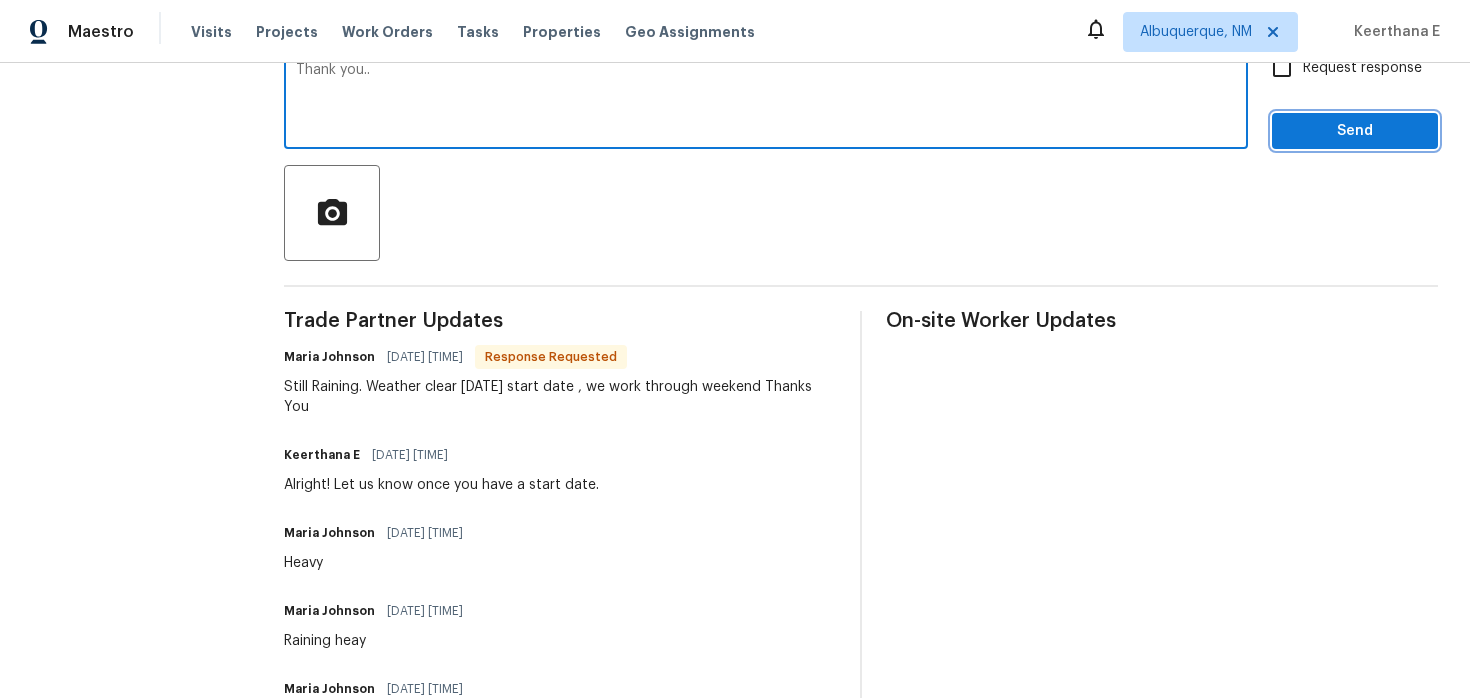 click on "Send" at bounding box center (1355, 131) 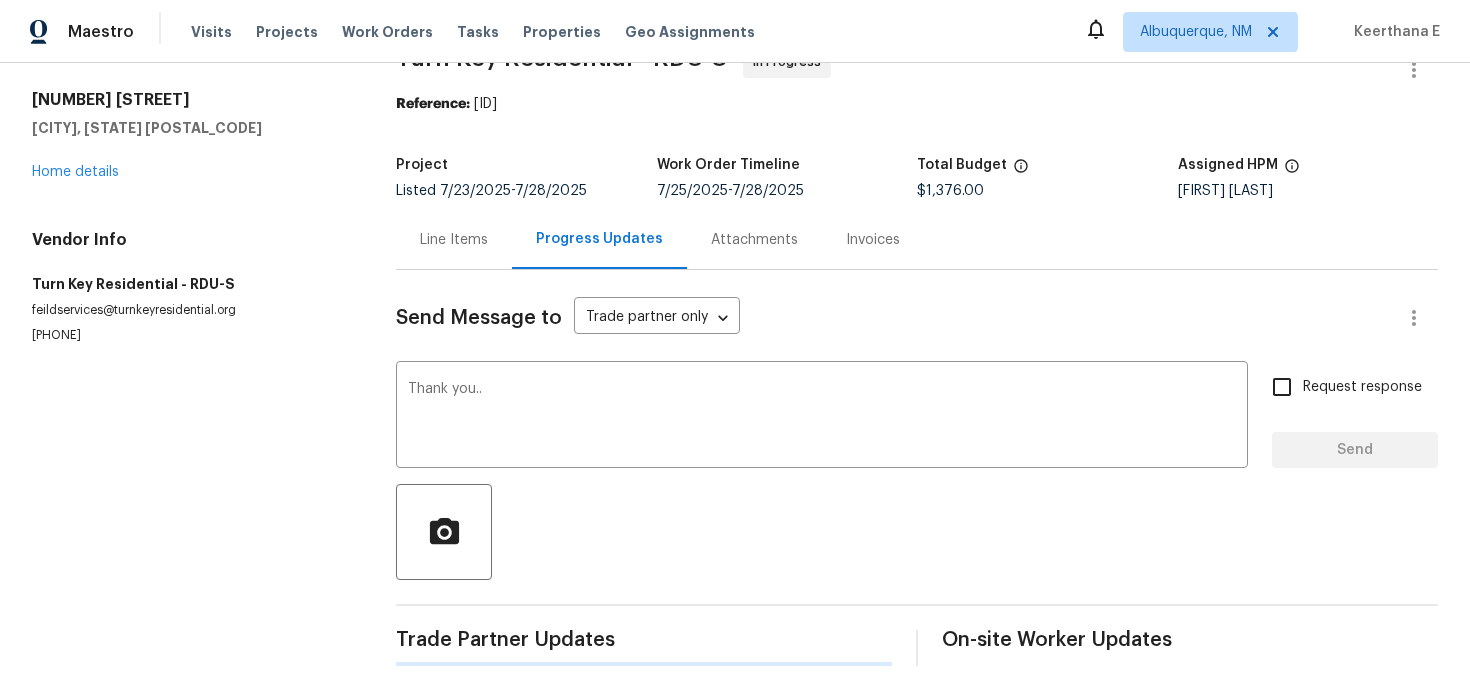 scroll, scrollTop: 0, scrollLeft: 0, axis: both 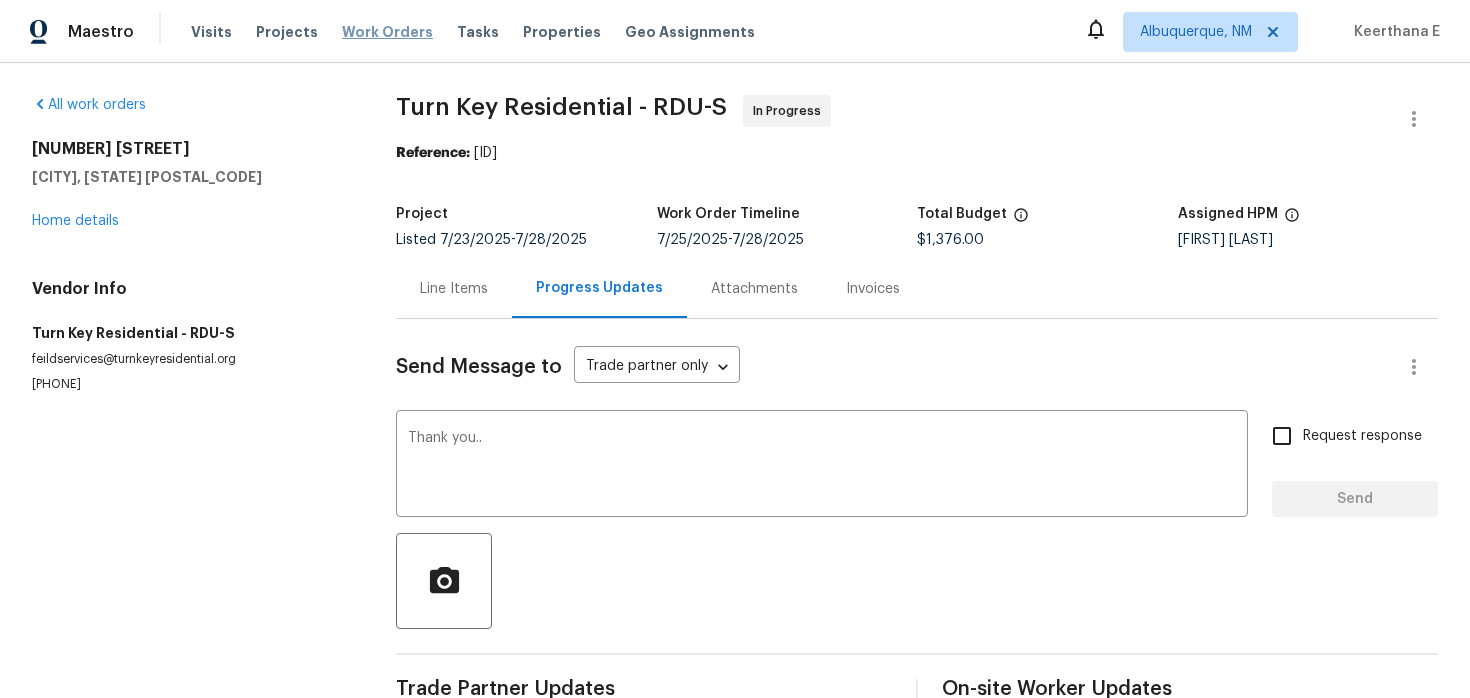type 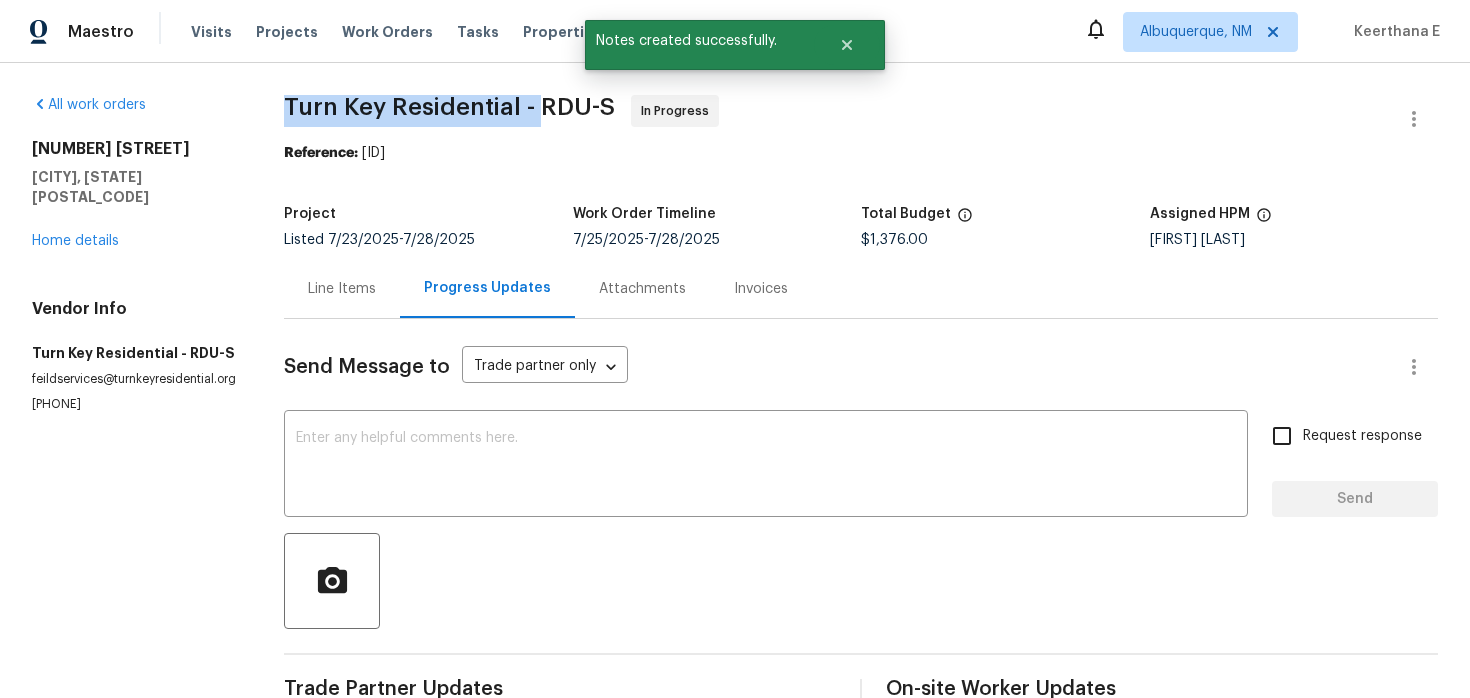 drag, startPoint x: 287, startPoint y: 104, endPoint x: 540, endPoint y: 104, distance: 253 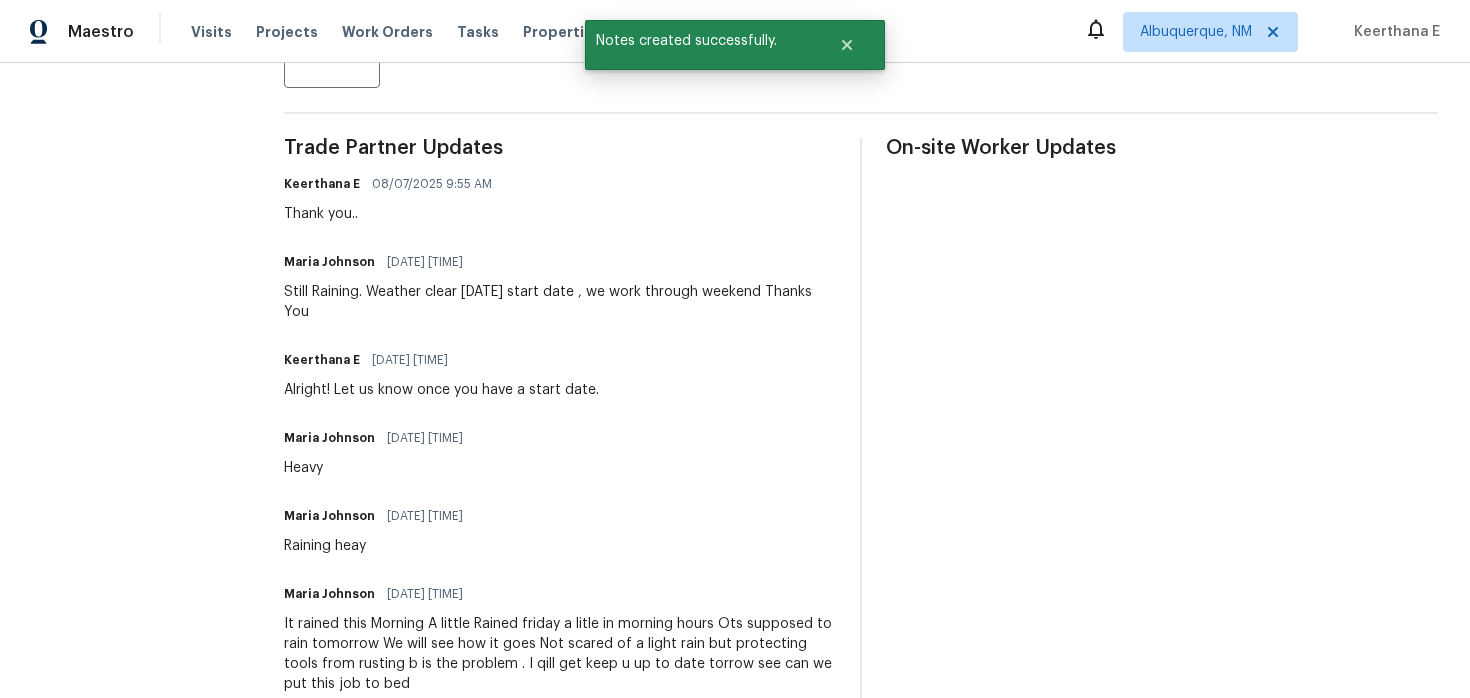 scroll, scrollTop: 542, scrollLeft: 0, axis: vertical 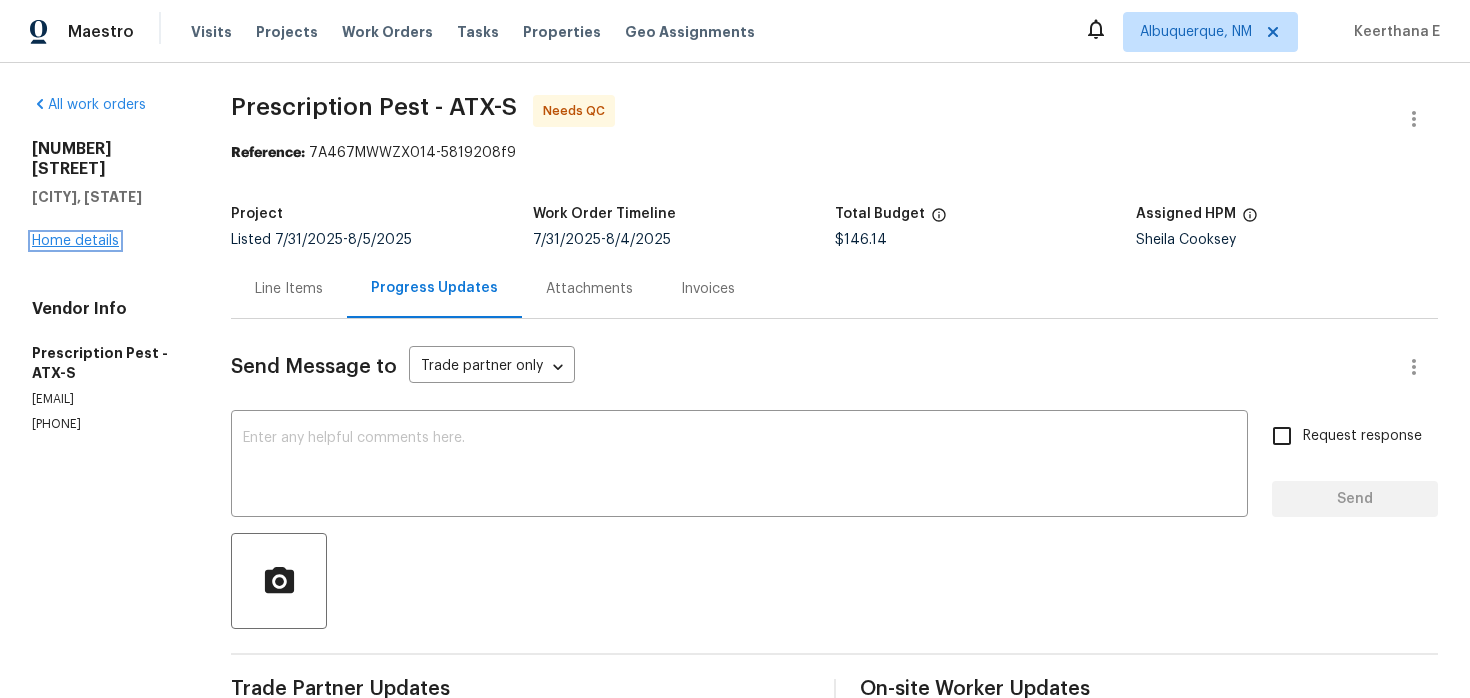 click on "Home details" at bounding box center (75, 241) 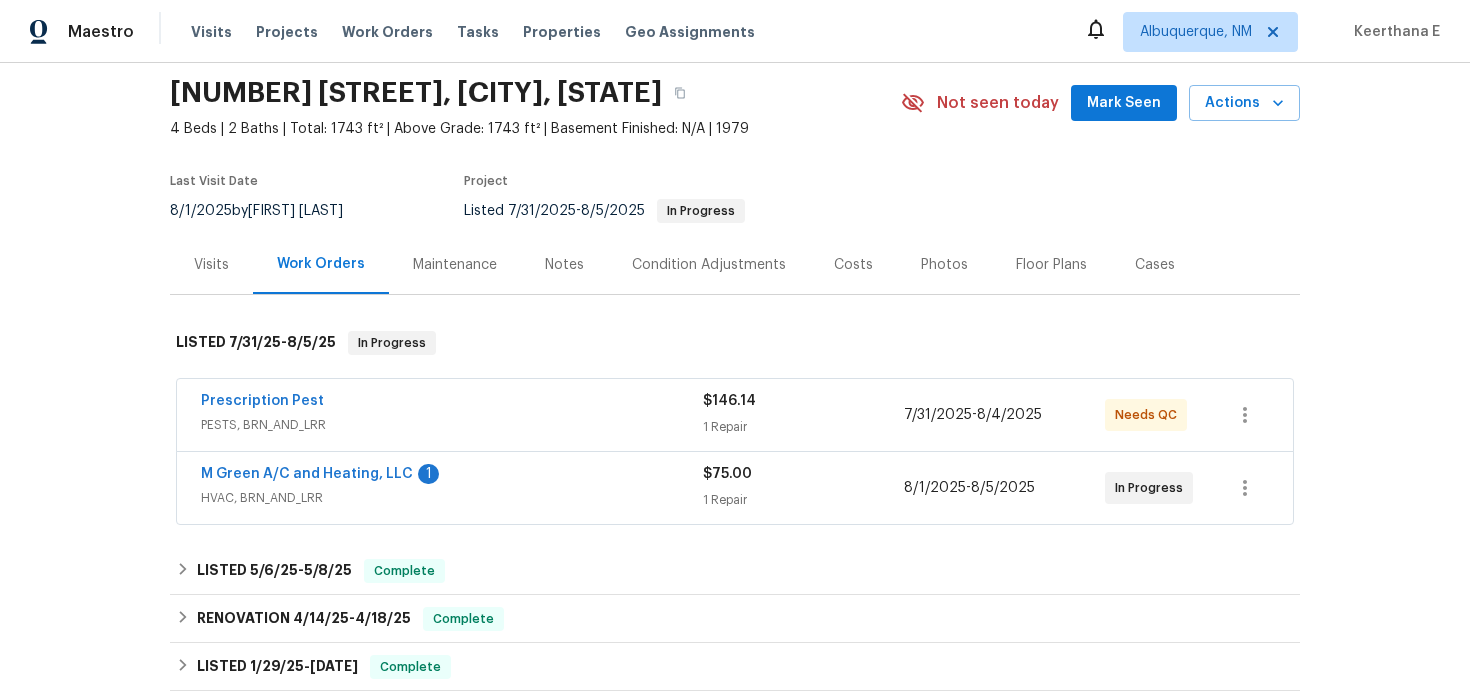 click on "HVAC, BRN_AND_LRR" at bounding box center (452, 498) 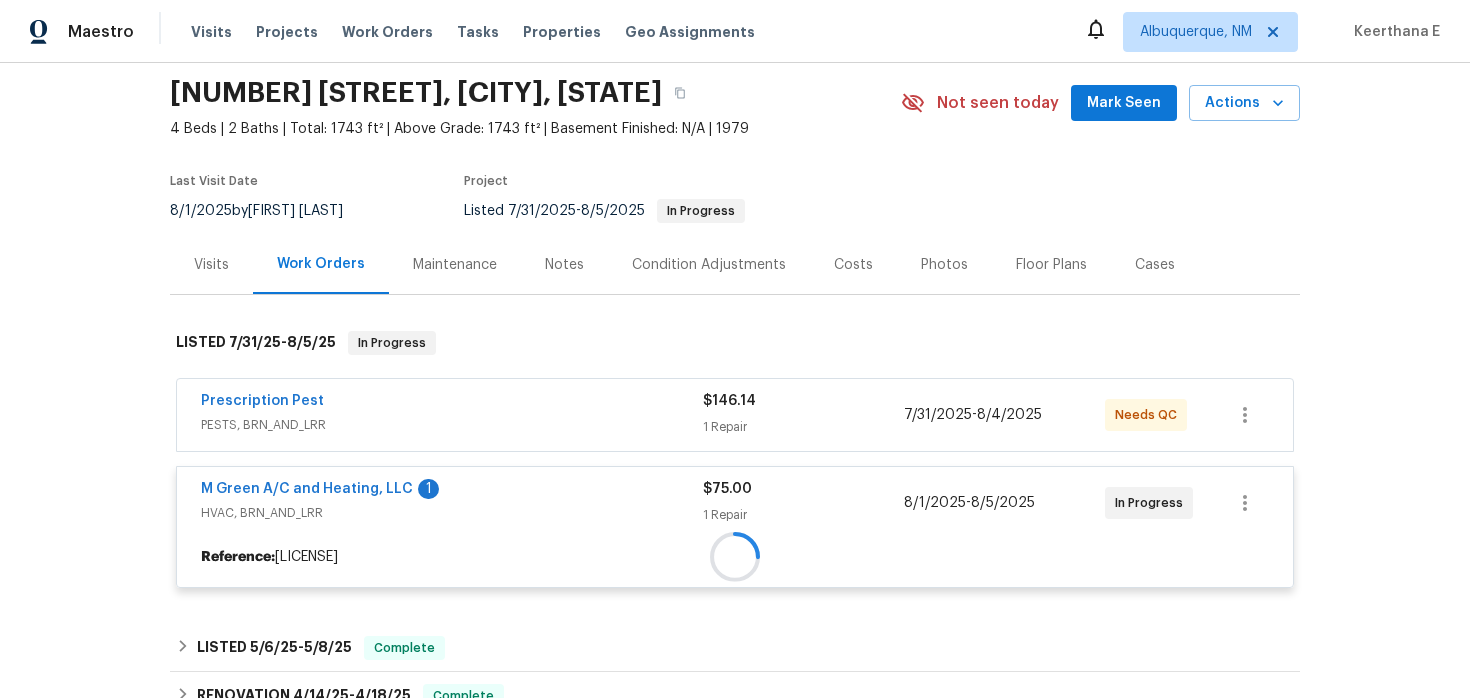 scroll, scrollTop: 166, scrollLeft: 0, axis: vertical 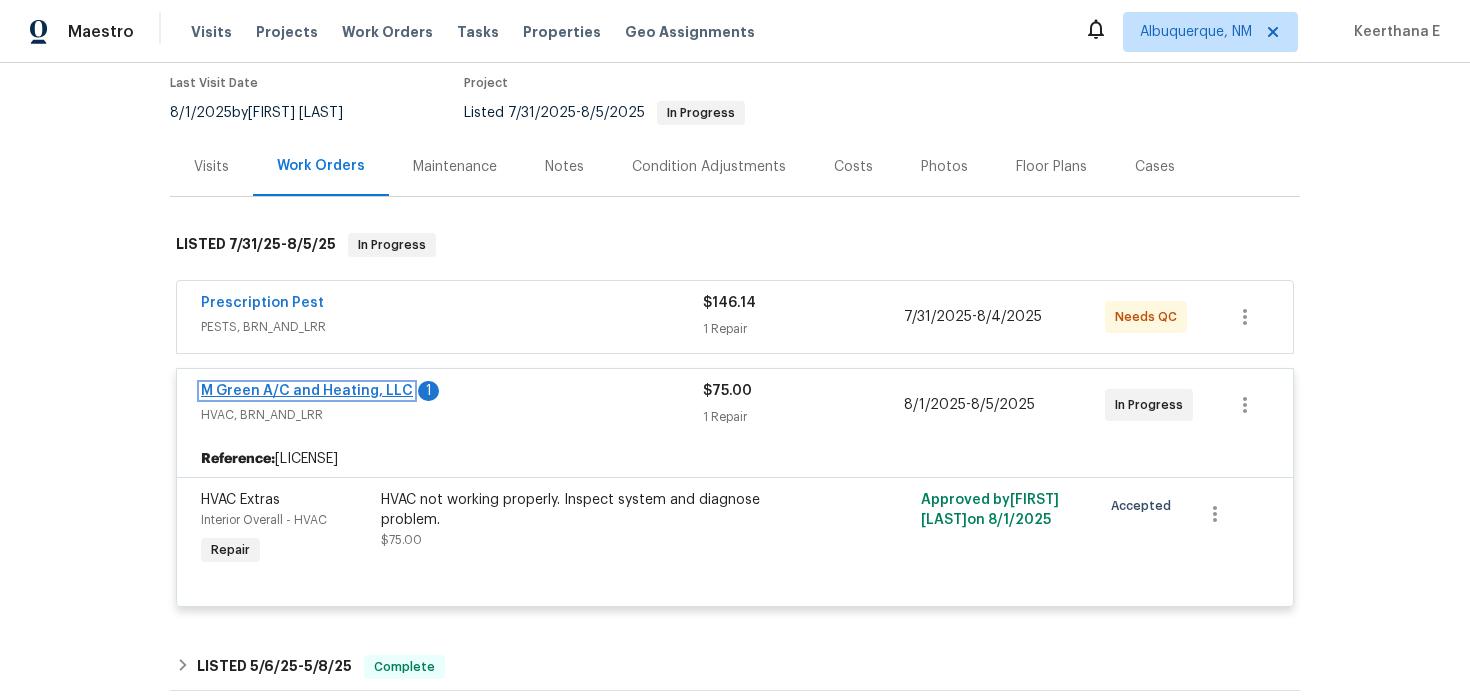 click on "M Green A/C and Heating, LLC" at bounding box center [307, 391] 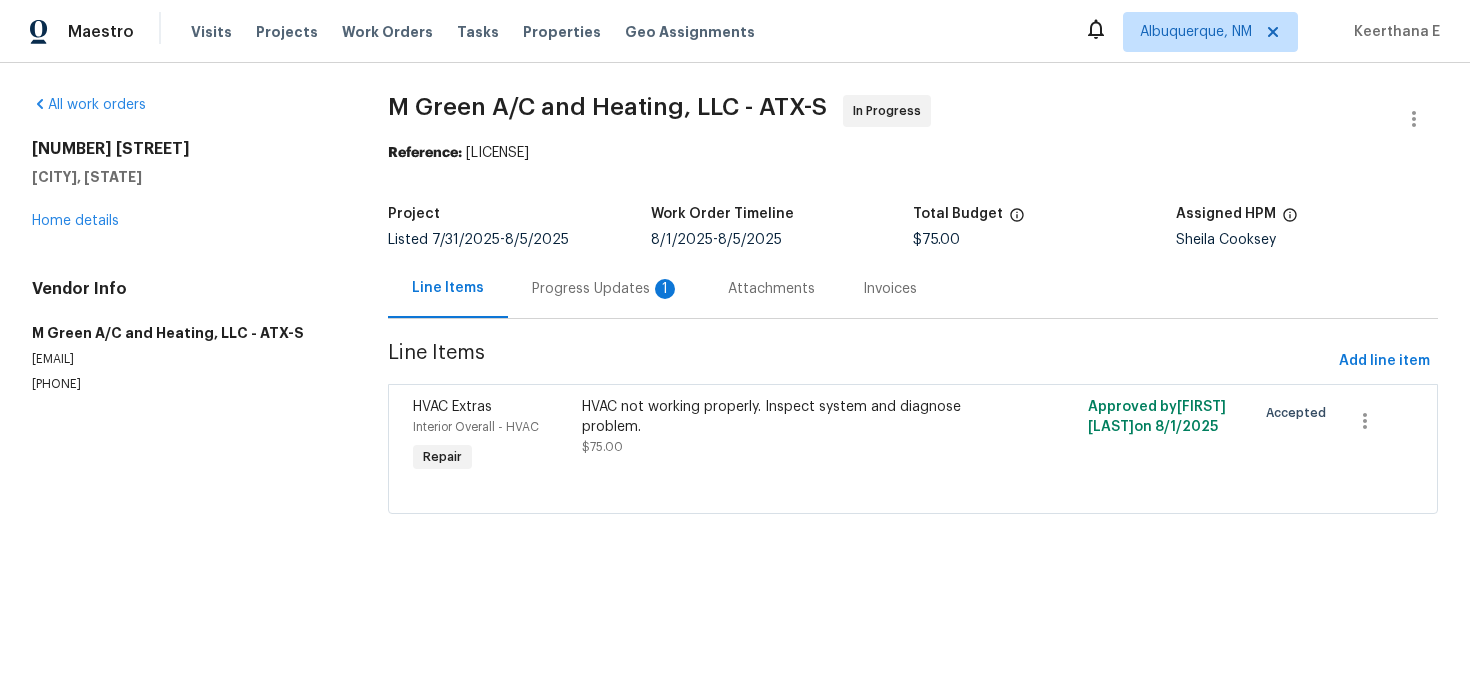 click on "Progress Updates 1" at bounding box center [606, 289] 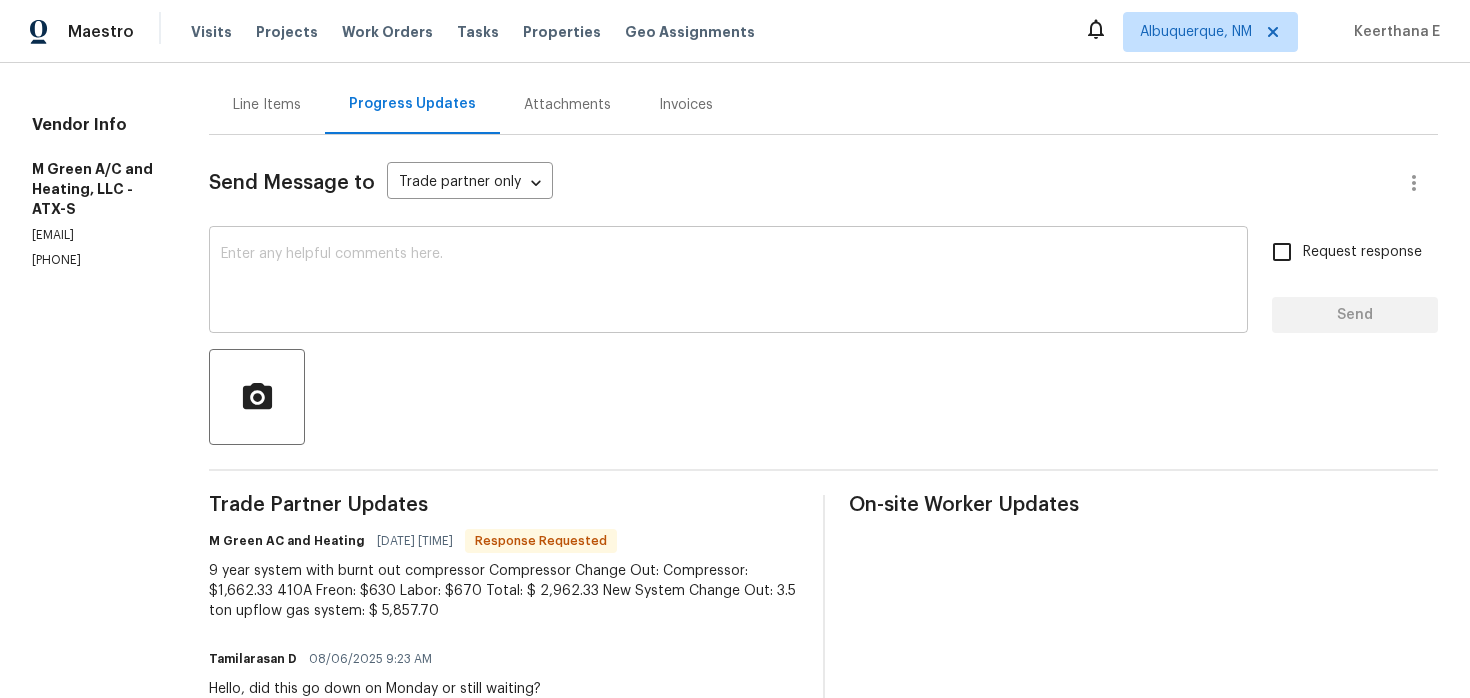 scroll, scrollTop: 0, scrollLeft: 0, axis: both 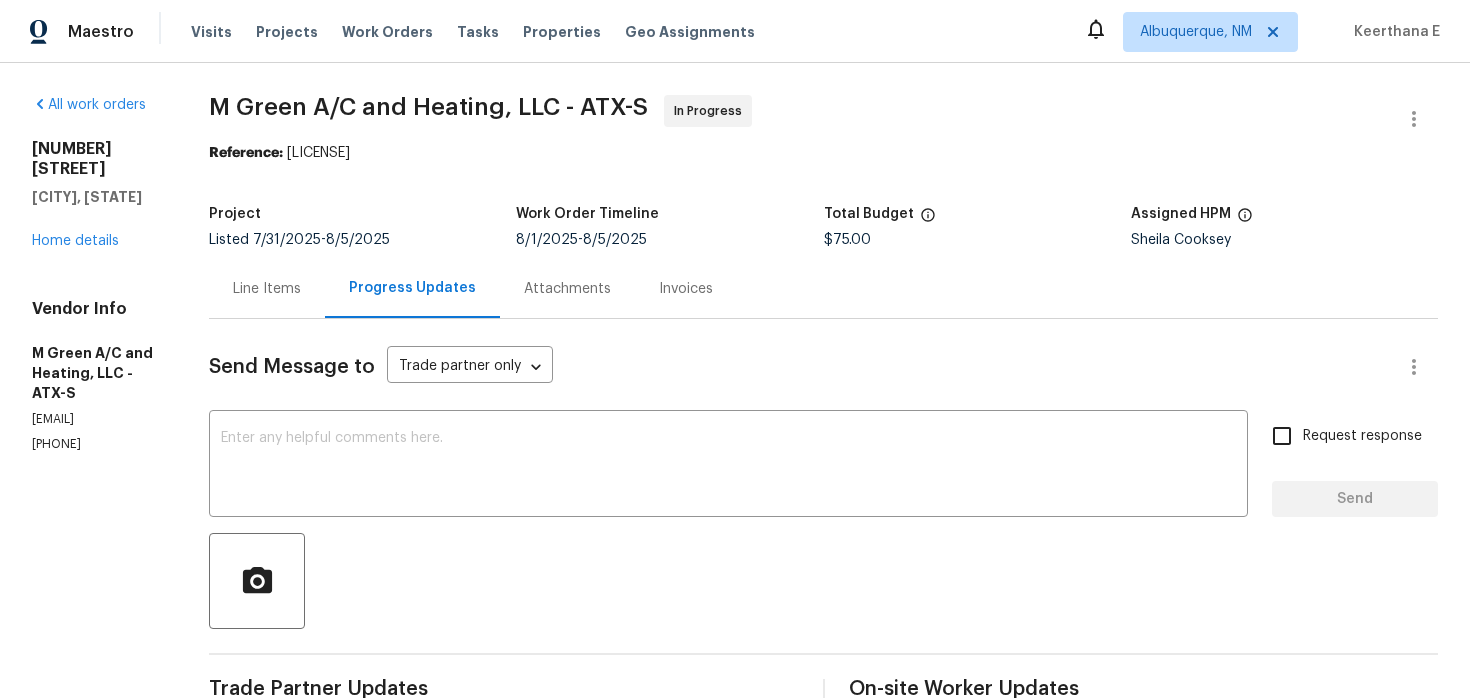 click on "[NUMBER] [STREET] [CITY], [STATE] Home details" at bounding box center [96, 195] 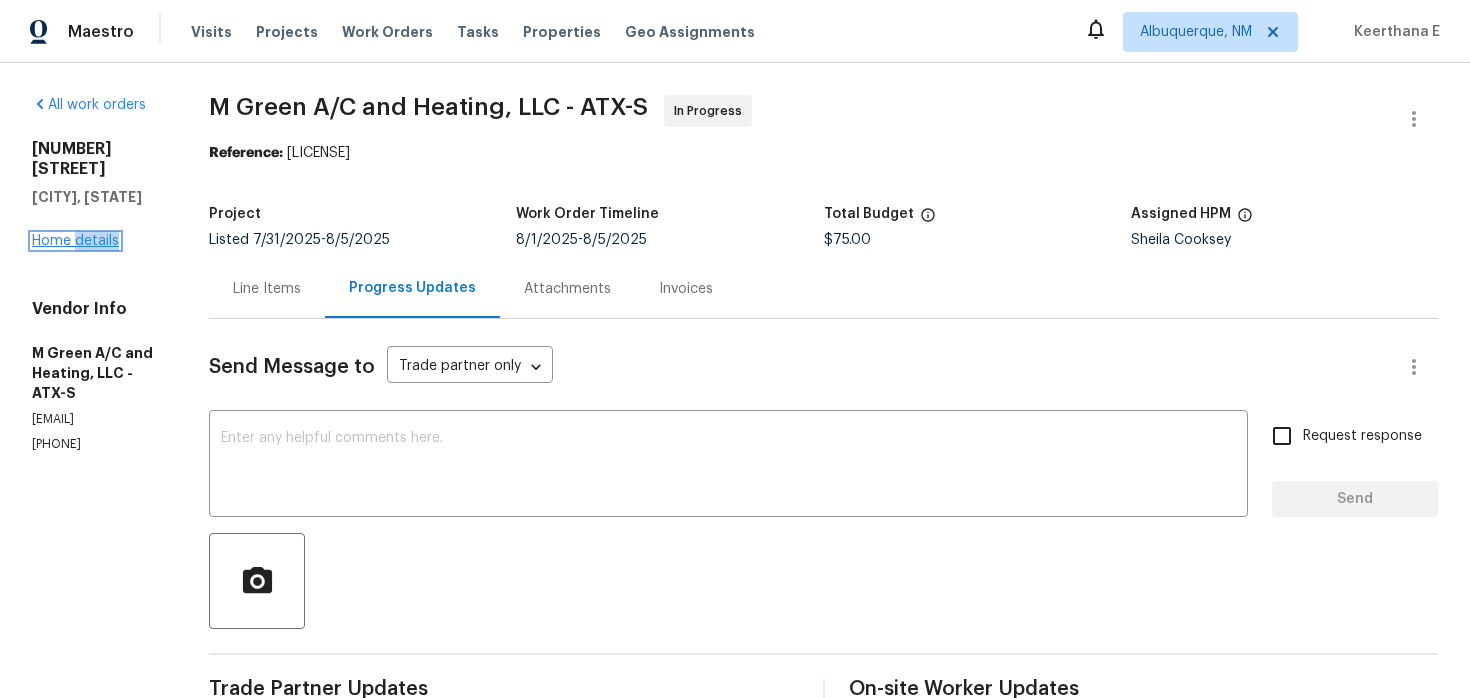 click on "Home details" at bounding box center [75, 241] 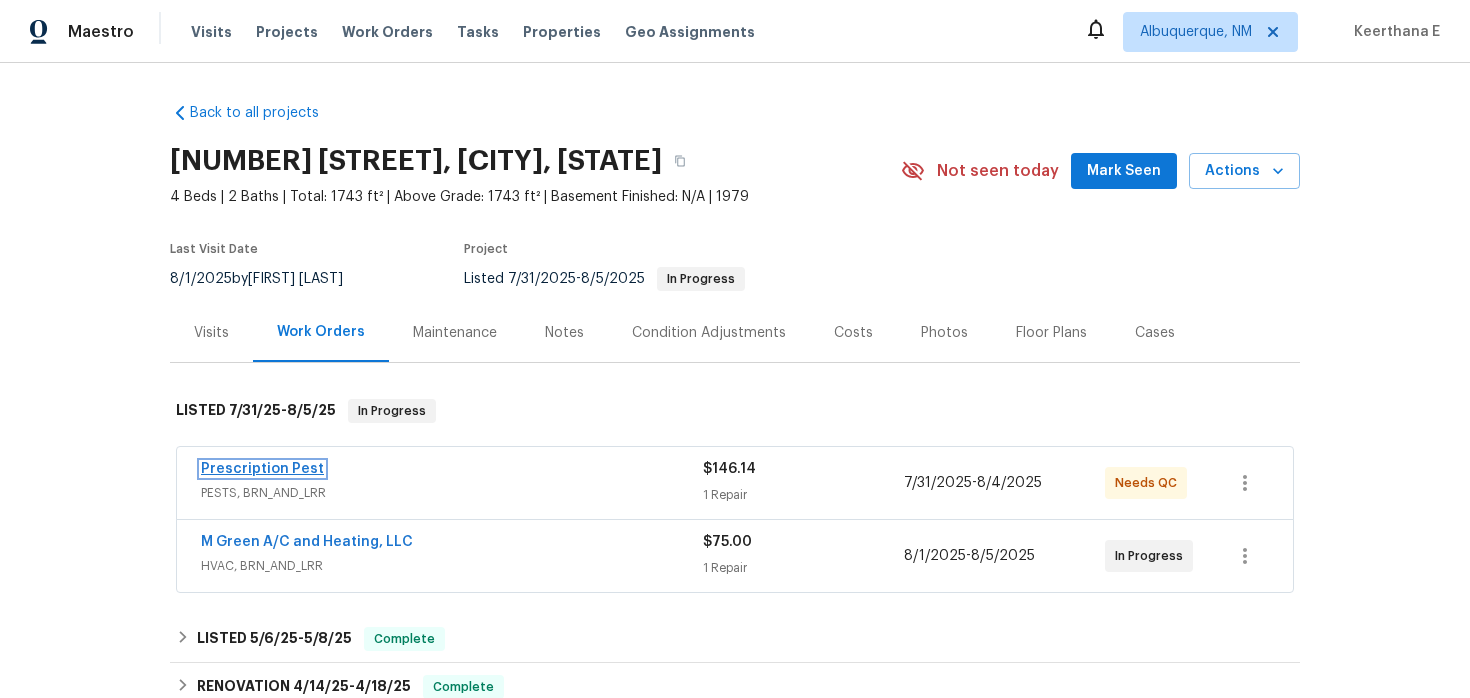click on "Prescription Pest" at bounding box center (262, 469) 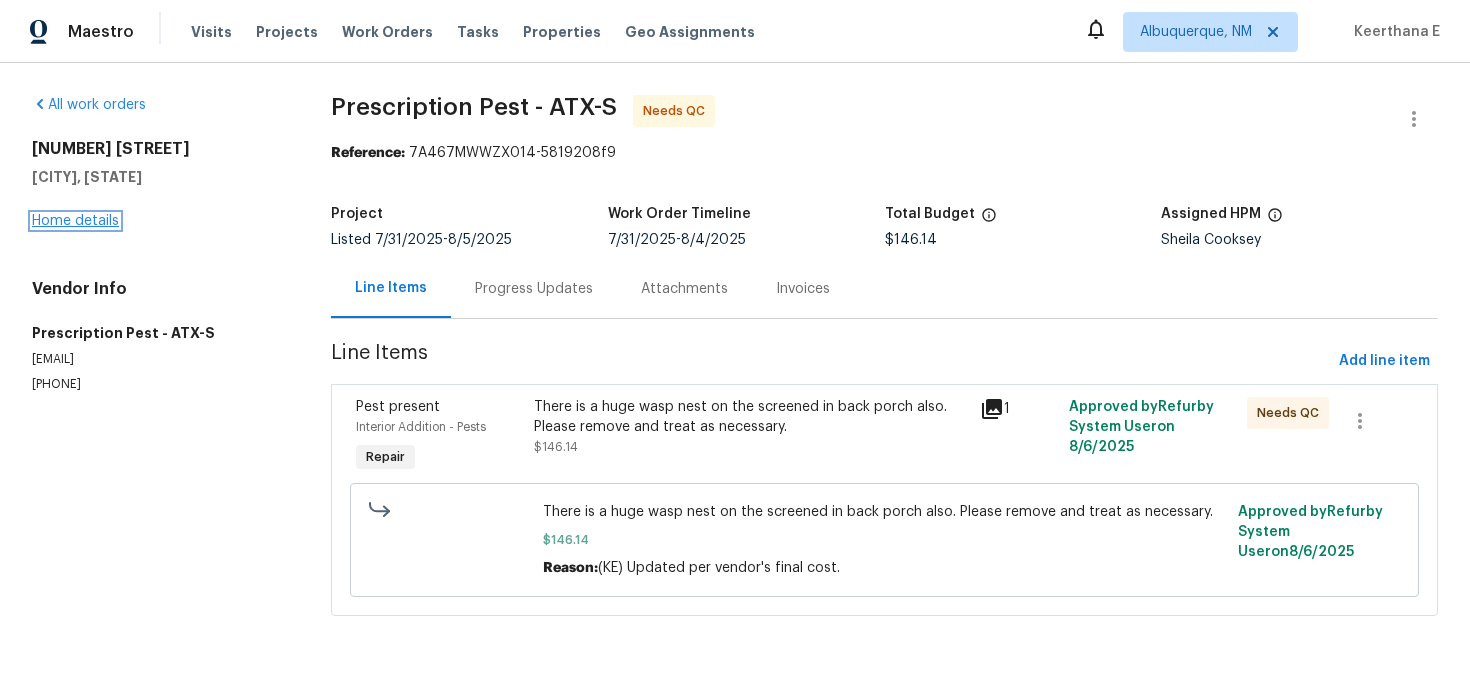 click on "Home details" at bounding box center [75, 221] 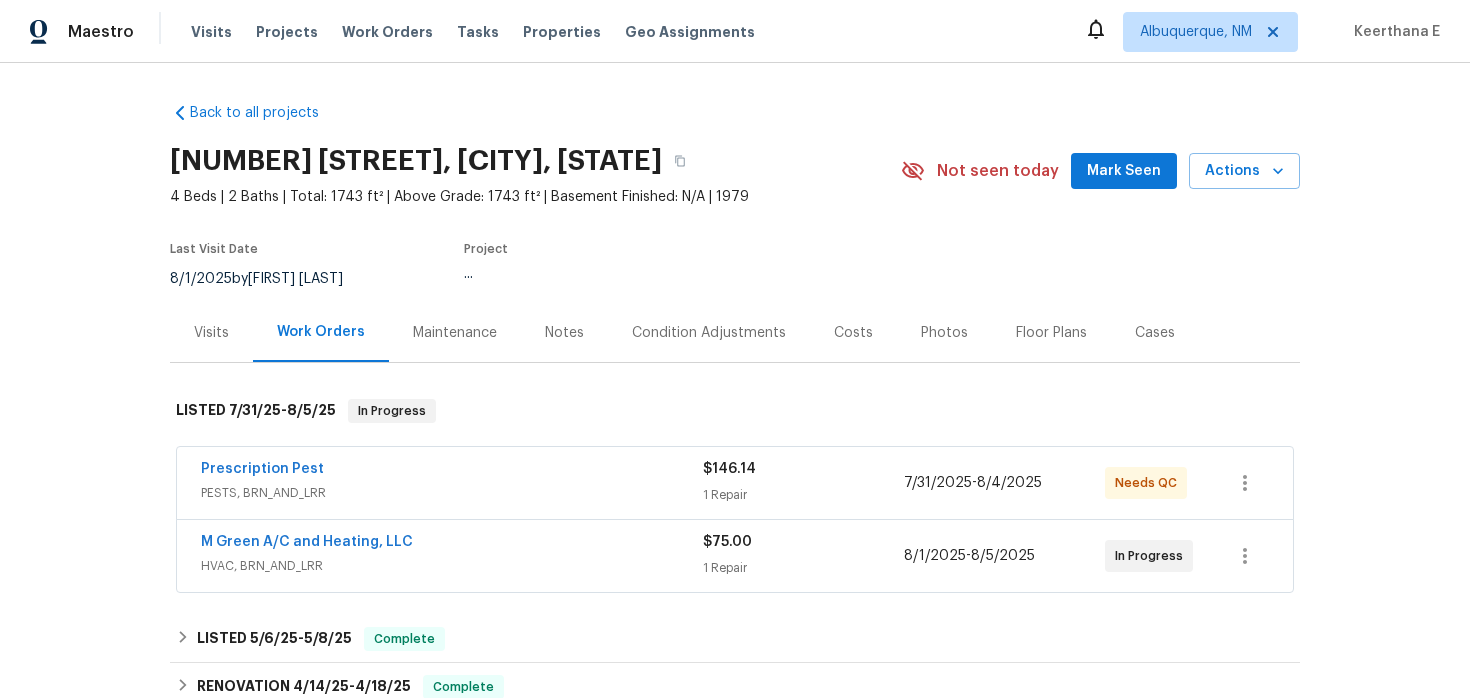 scroll, scrollTop: 146, scrollLeft: 0, axis: vertical 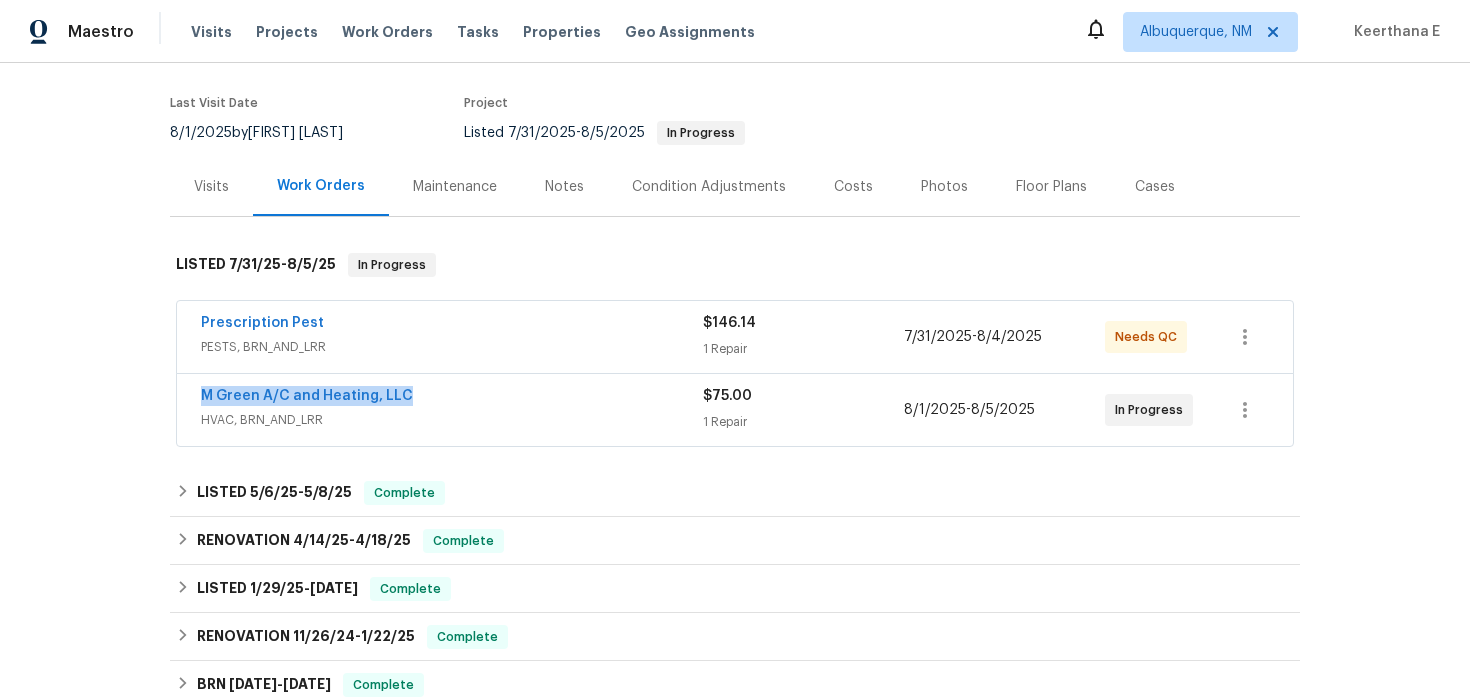 drag, startPoint x: 186, startPoint y: 396, endPoint x: 413, endPoint y: 397, distance: 227.0022 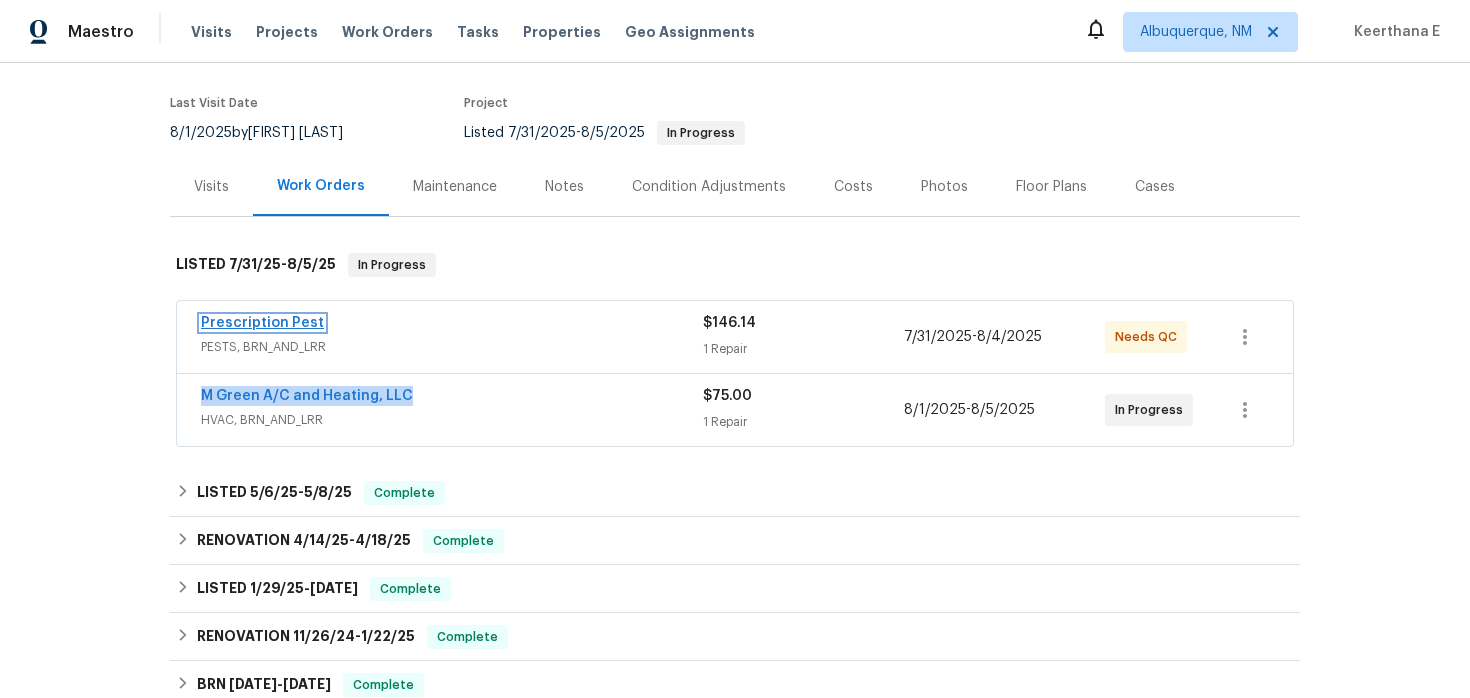 click on "Prescription Pest" at bounding box center (262, 323) 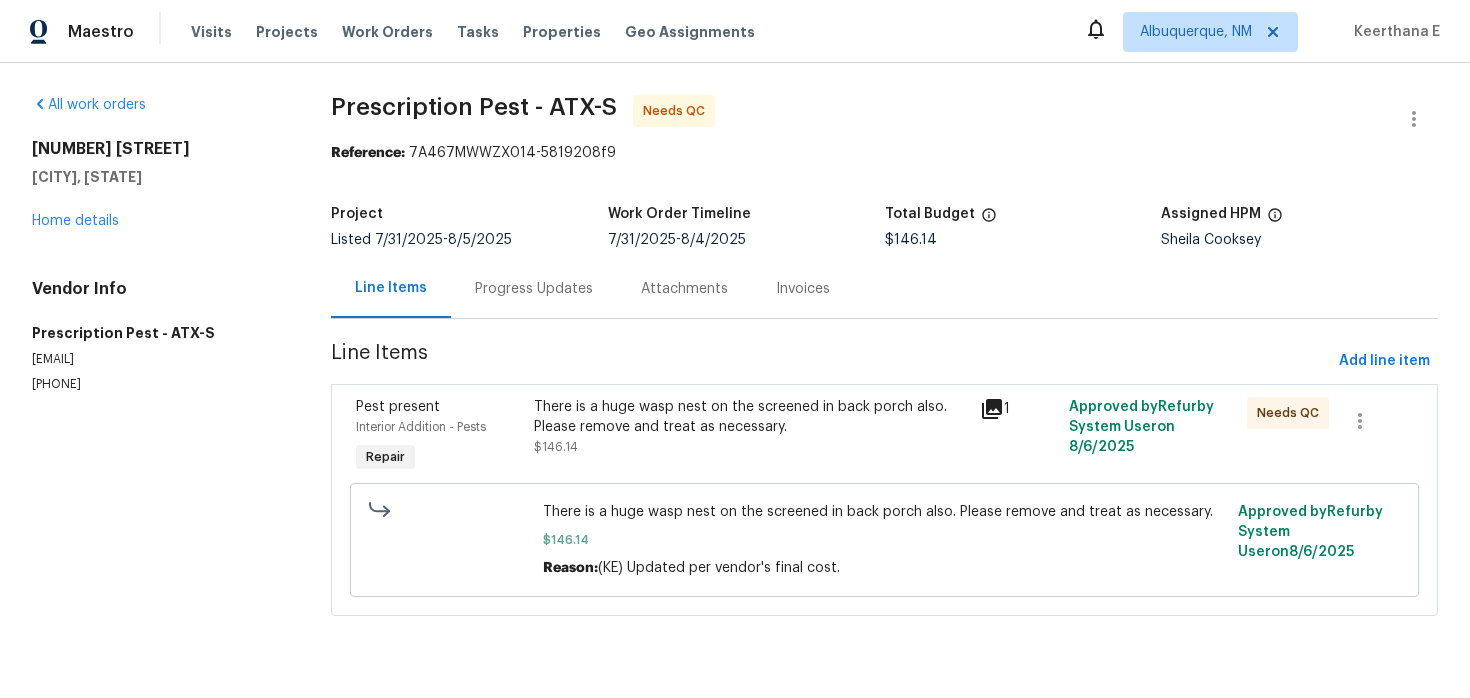 click on "There is a huge wasp nest on the screened in back porch also. Please remove and treat as necessary. $146.14" at bounding box center [750, 437] 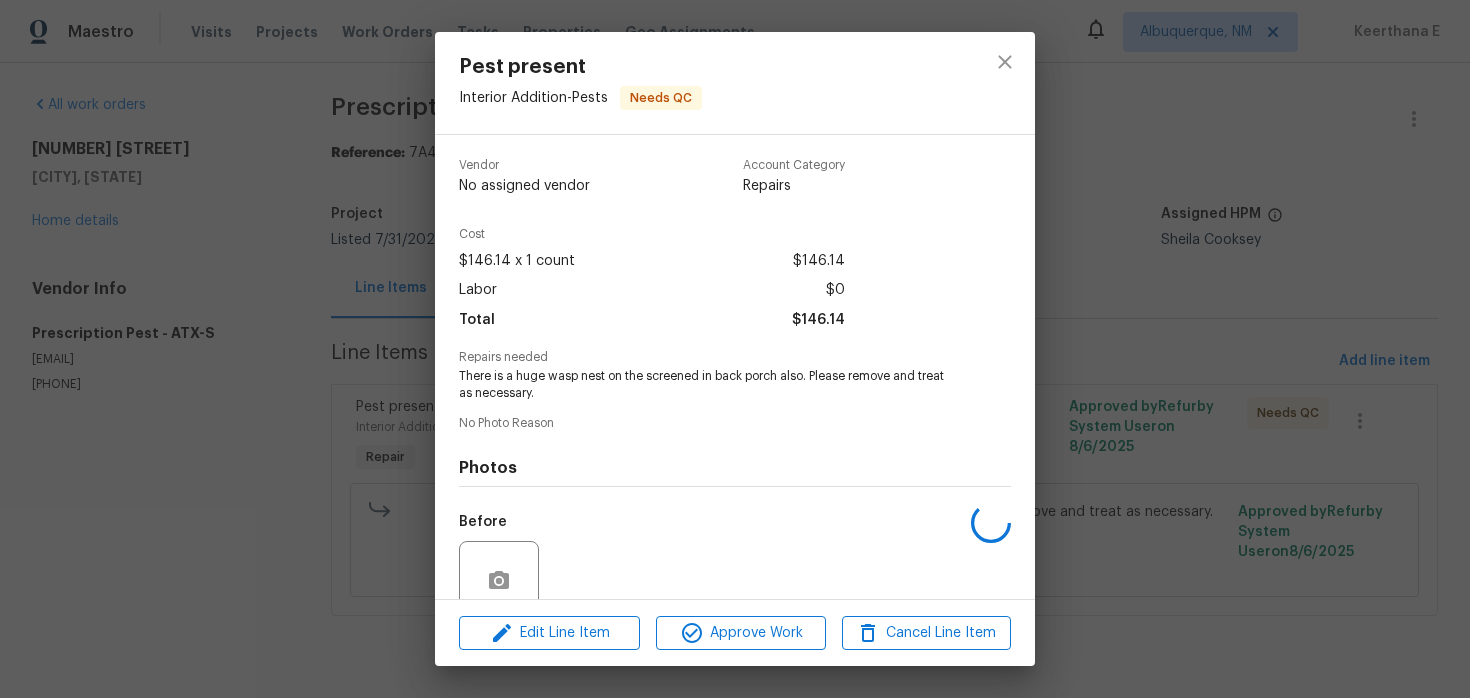 scroll, scrollTop: 172, scrollLeft: 0, axis: vertical 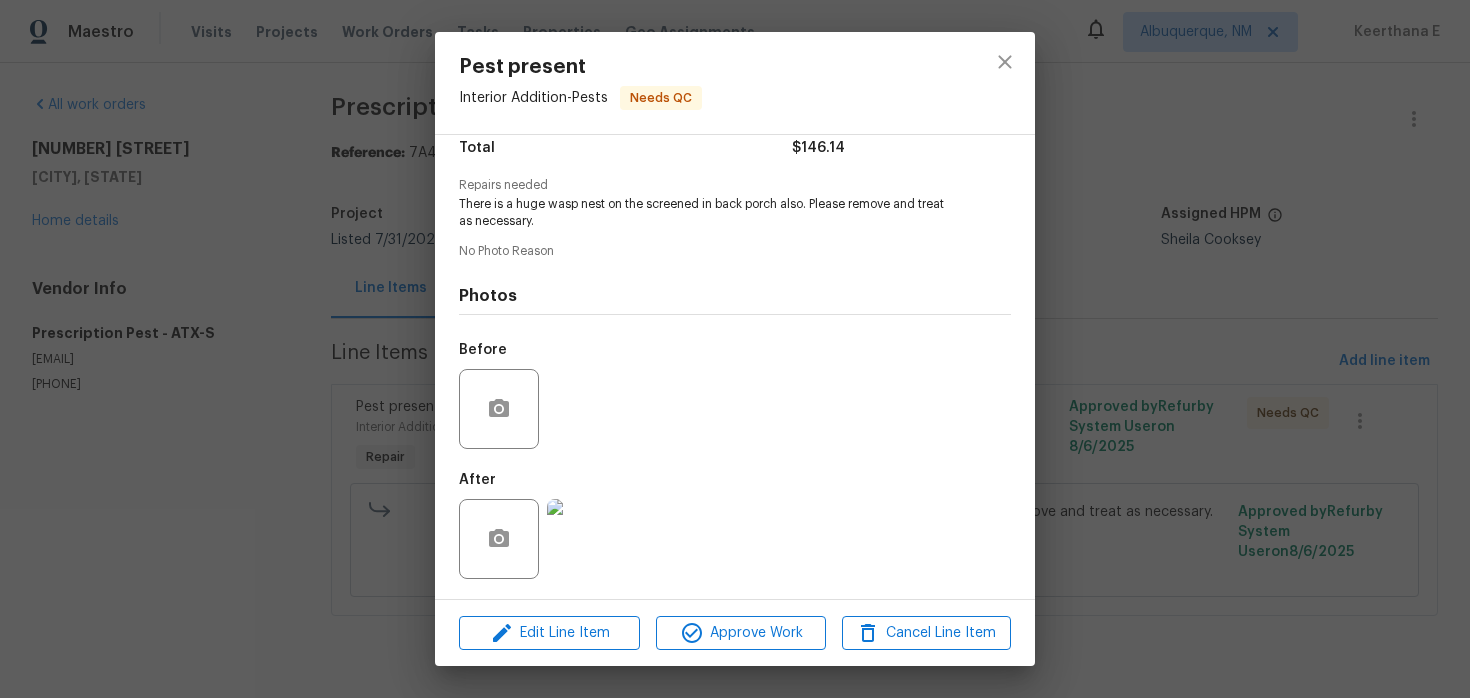 click at bounding box center (587, 539) 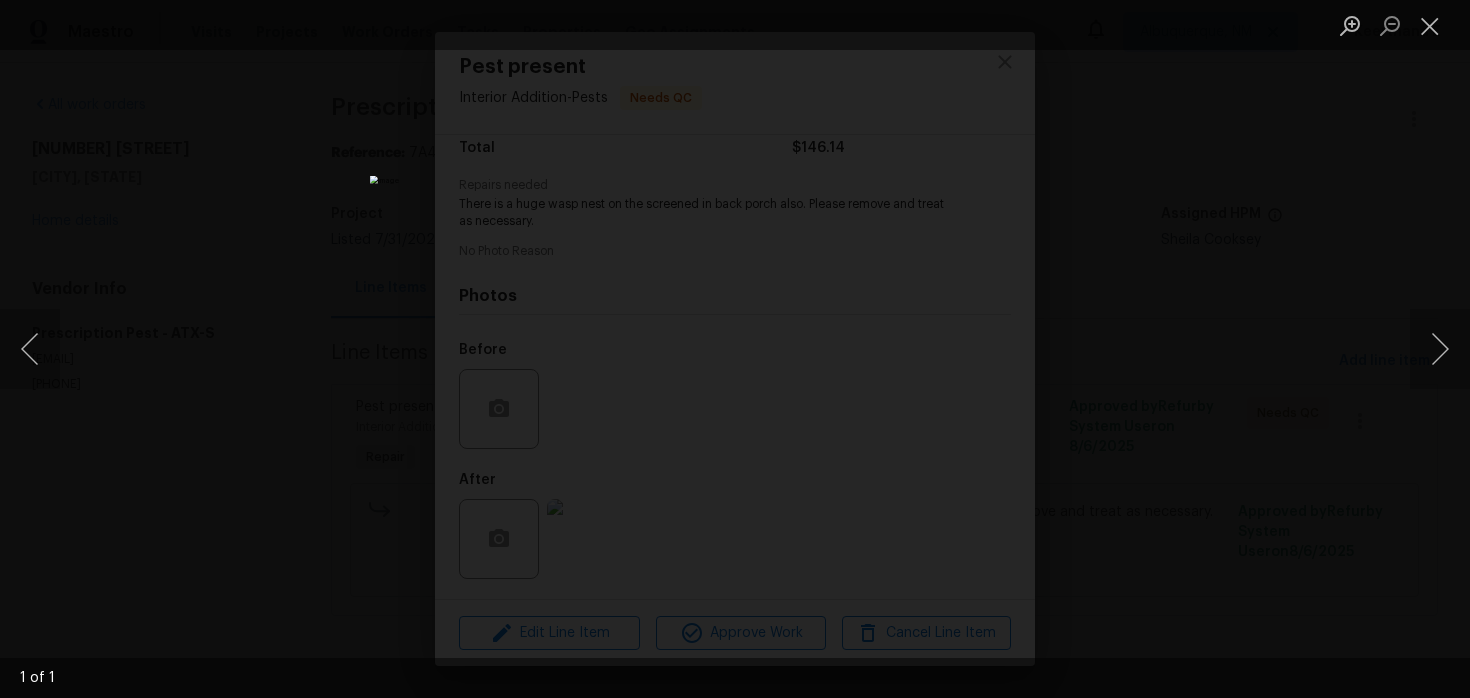 click at bounding box center (735, 349) 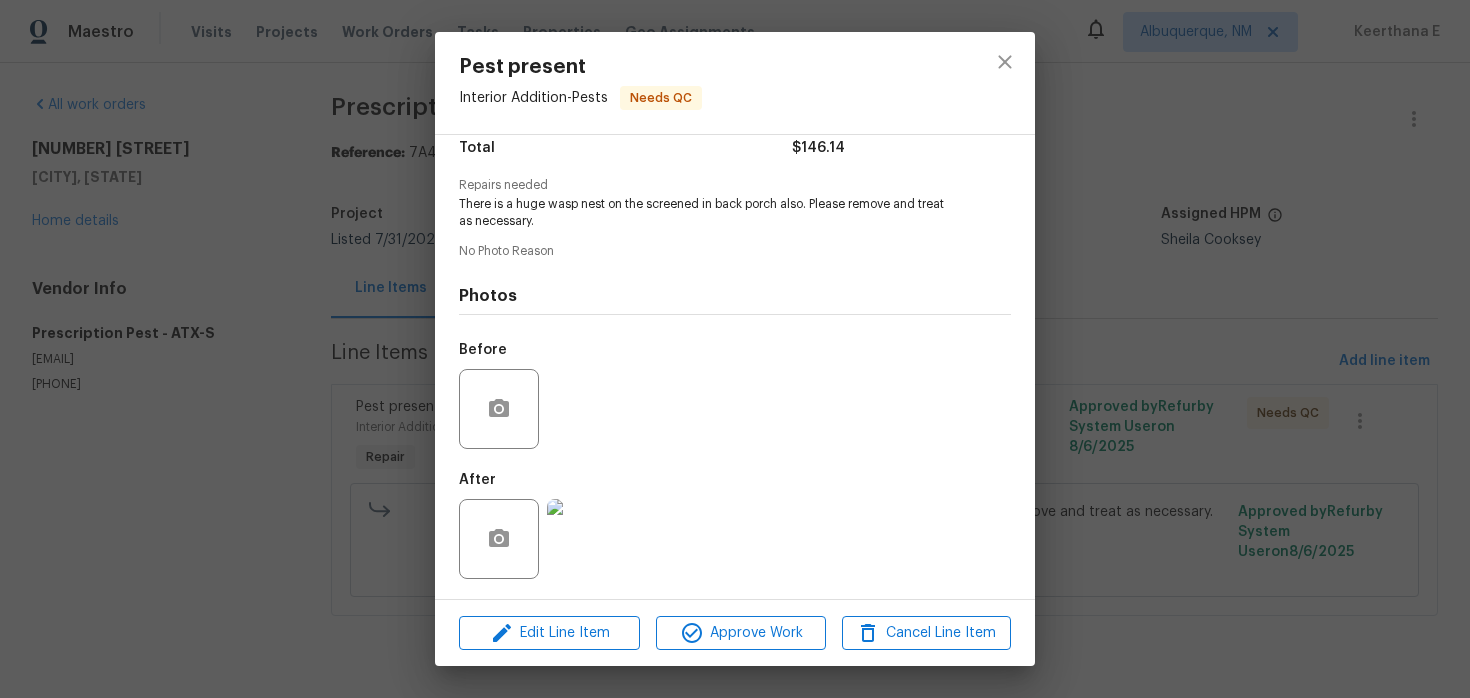 click on "Pest present Interior Addition  -  Pests Needs QC Vendor Prescription Pest Account Category Repairs Cost $146.14 x 1 count $146.14 Labor $0 Total $146.14 Repairs needed There is a huge wasp nest on the screened in back porch also. Please remove and treat as necessary. No Photo Reason   Photos Before After  Edit Line Item  Approve Work  Cancel Line Item" at bounding box center (735, 349) 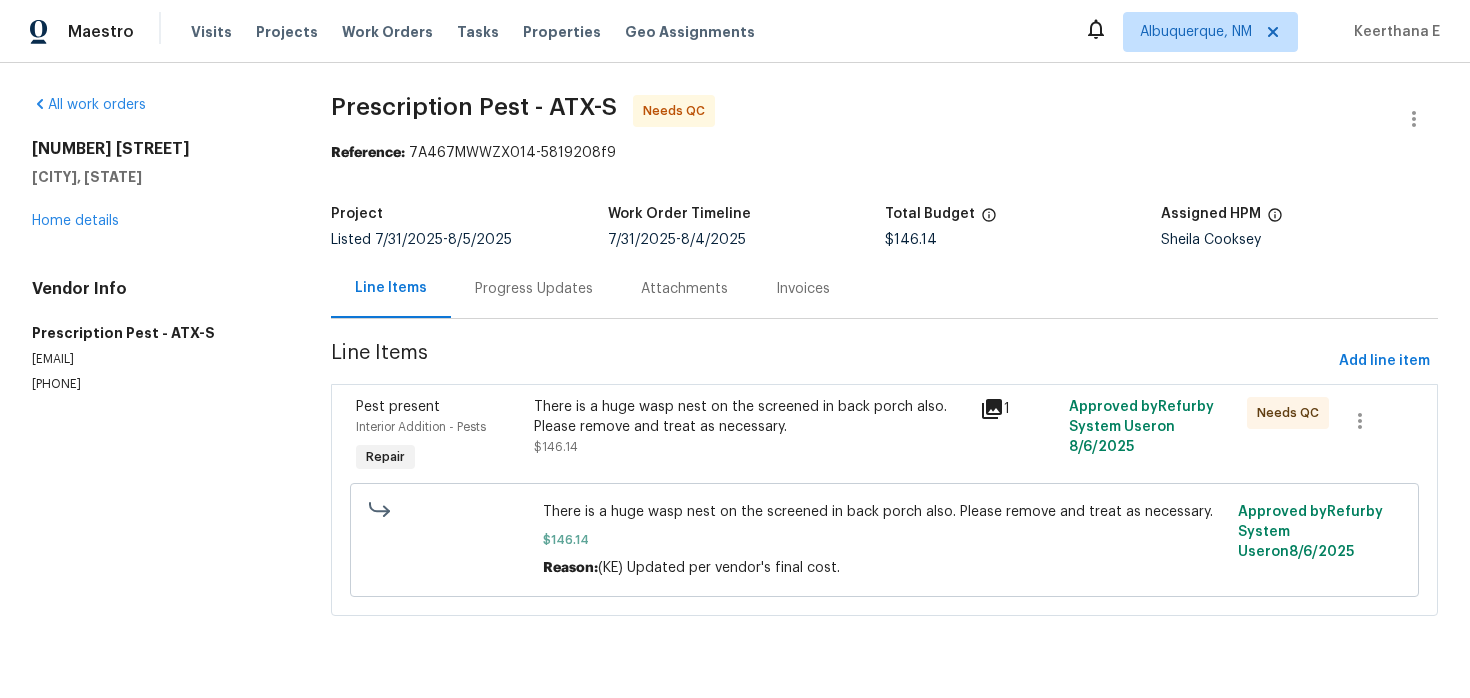click on "Progress Updates" at bounding box center [534, 289] 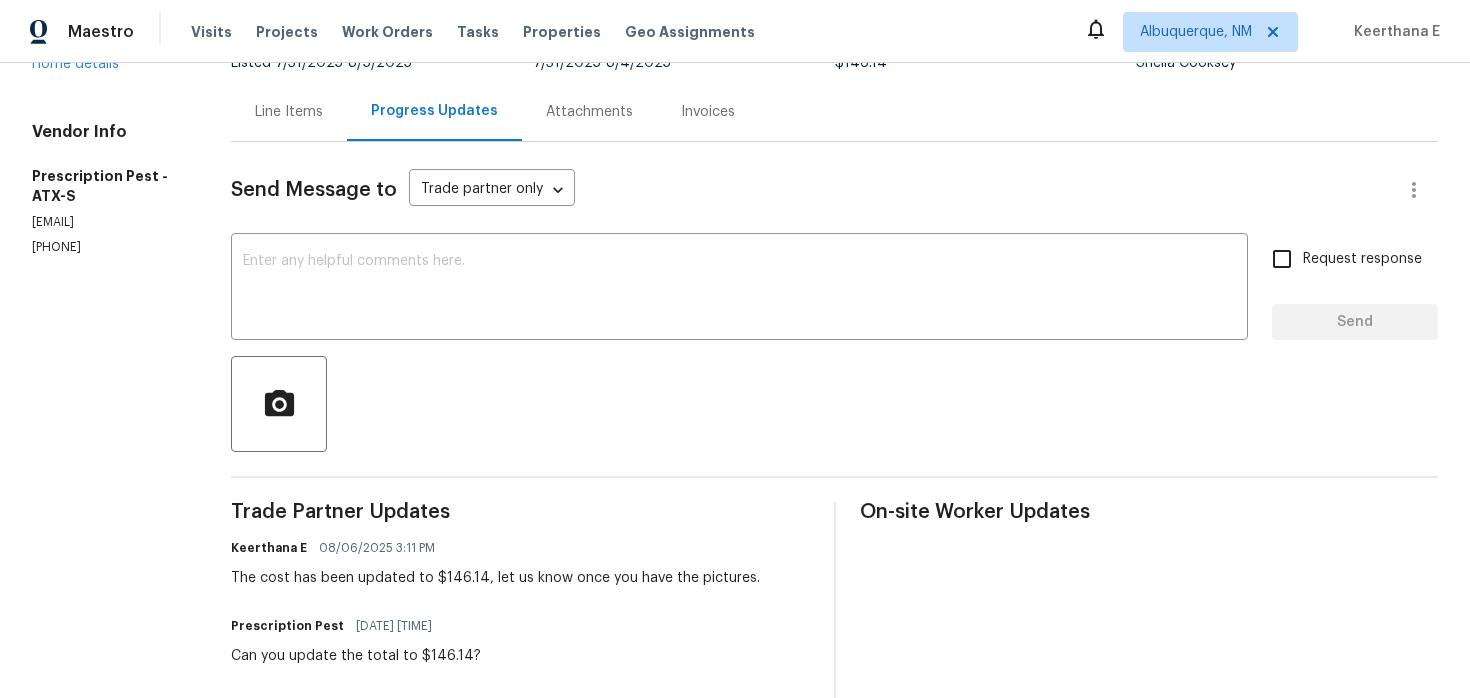 scroll, scrollTop: 185, scrollLeft: 0, axis: vertical 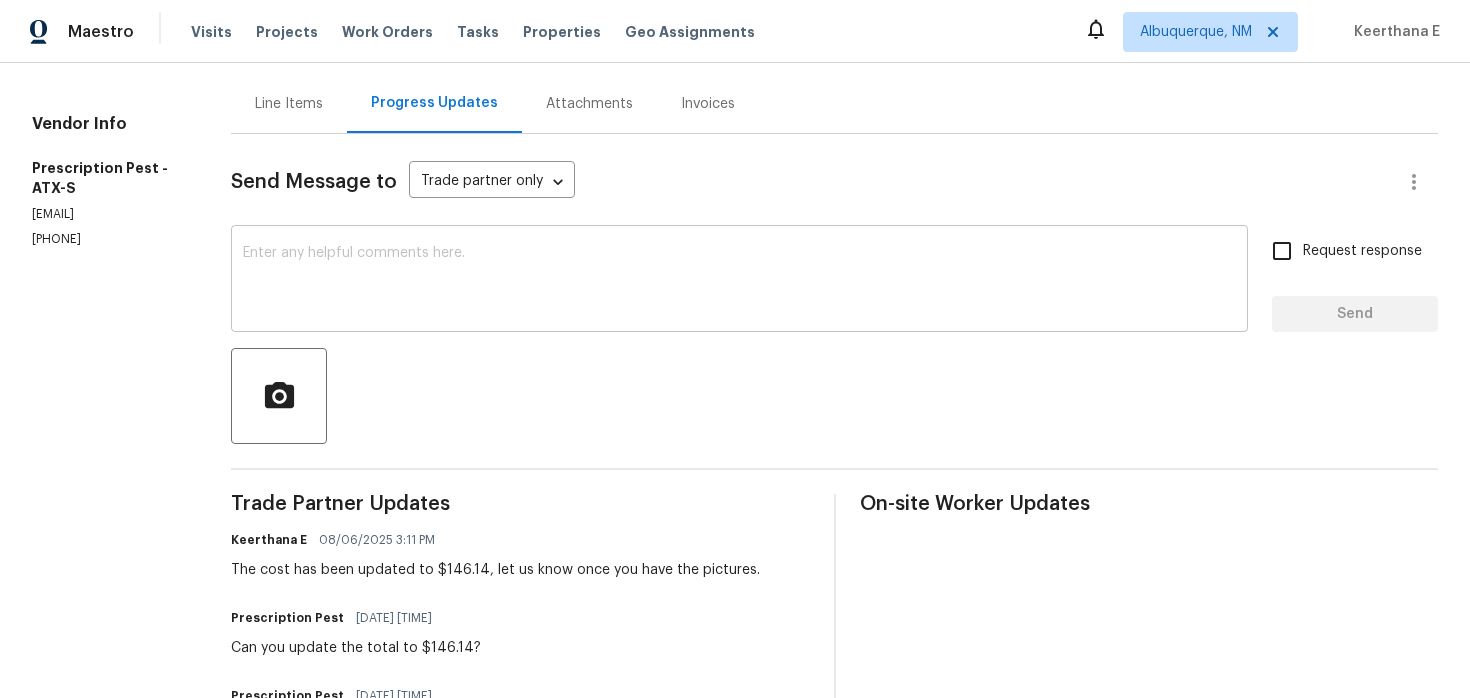 click at bounding box center [739, 281] 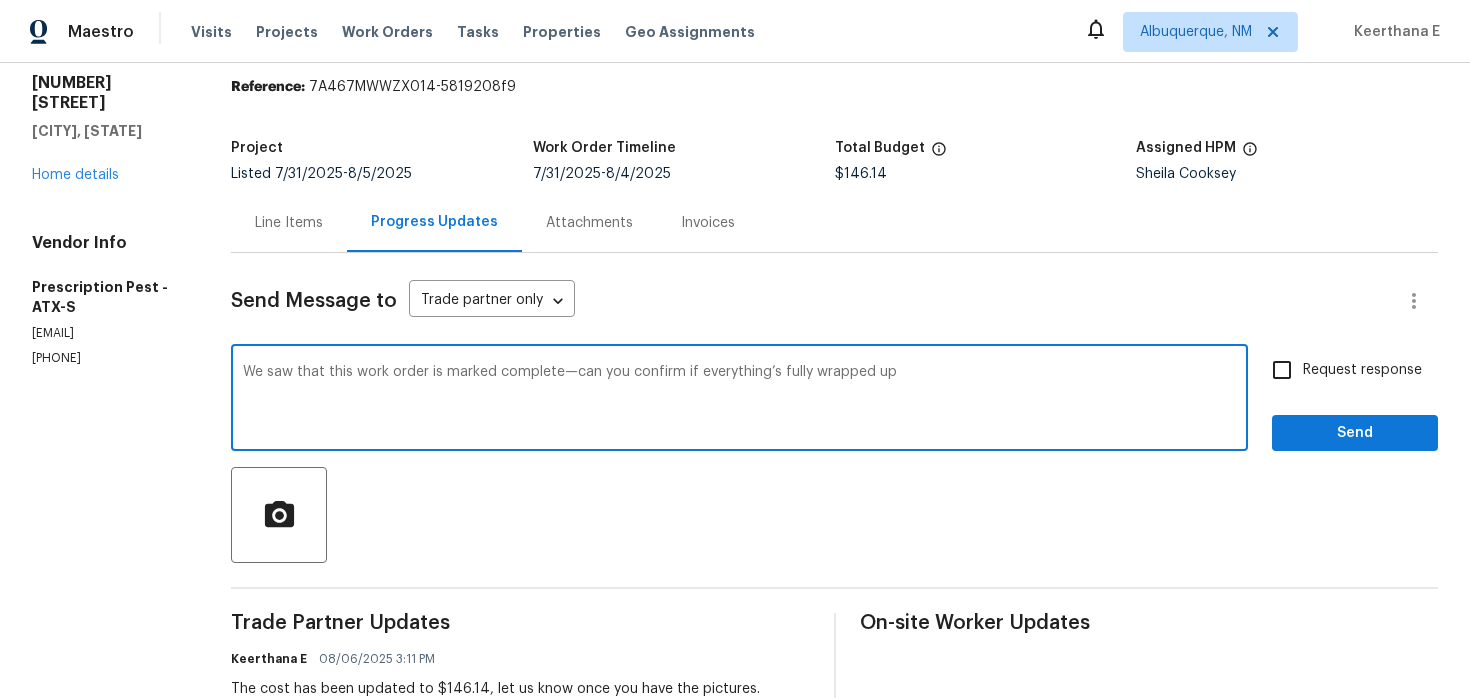 scroll, scrollTop: 64, scrollLeft: 0, axis: vertical 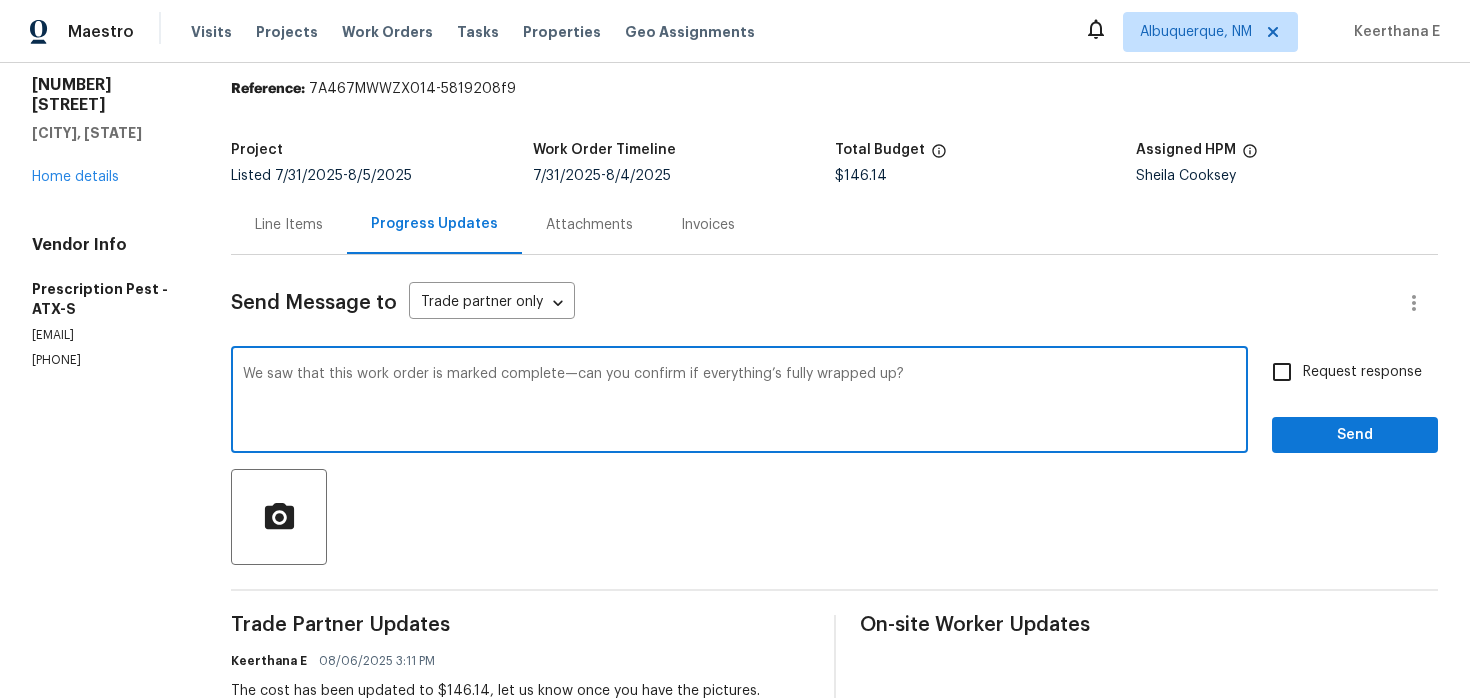 type on "We saw that this work order is marked complete—can you confirm if everything’s fully wrapped up?" 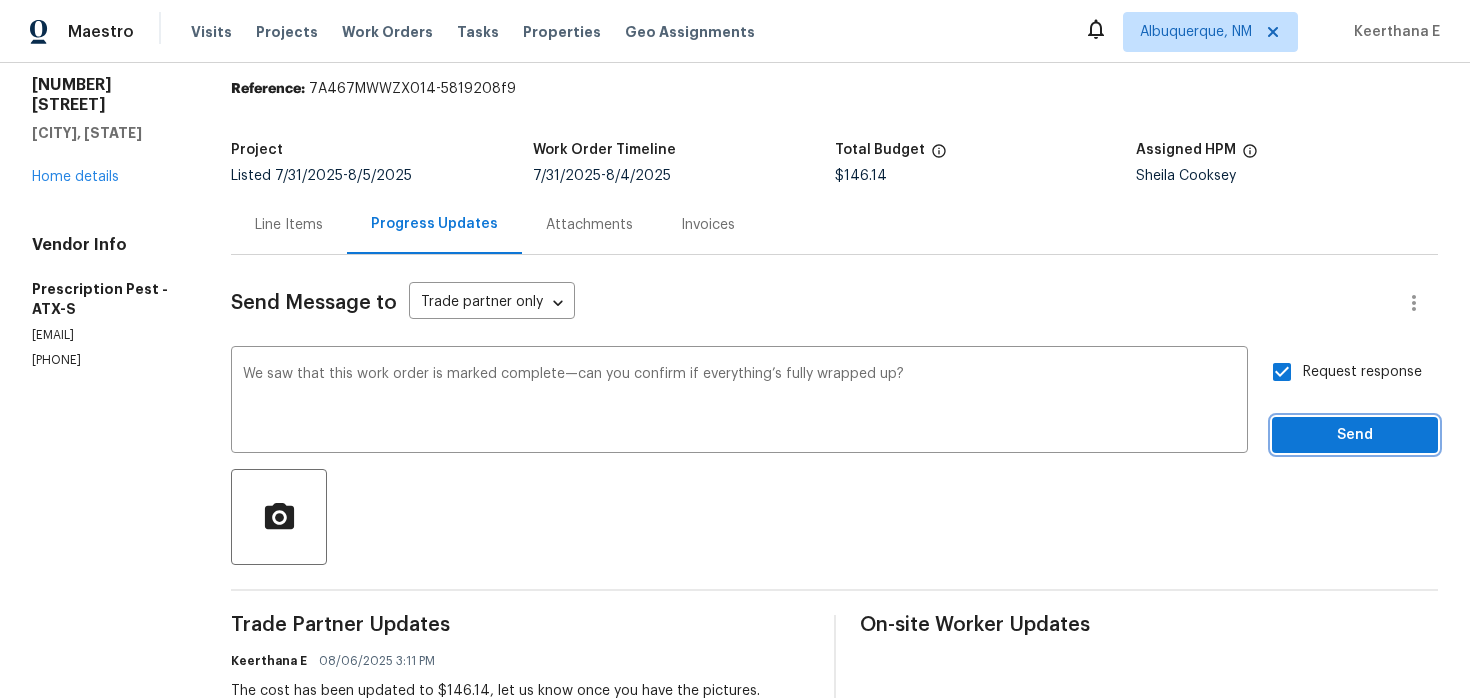 click on "Send" at bounding box center [1355, 435] 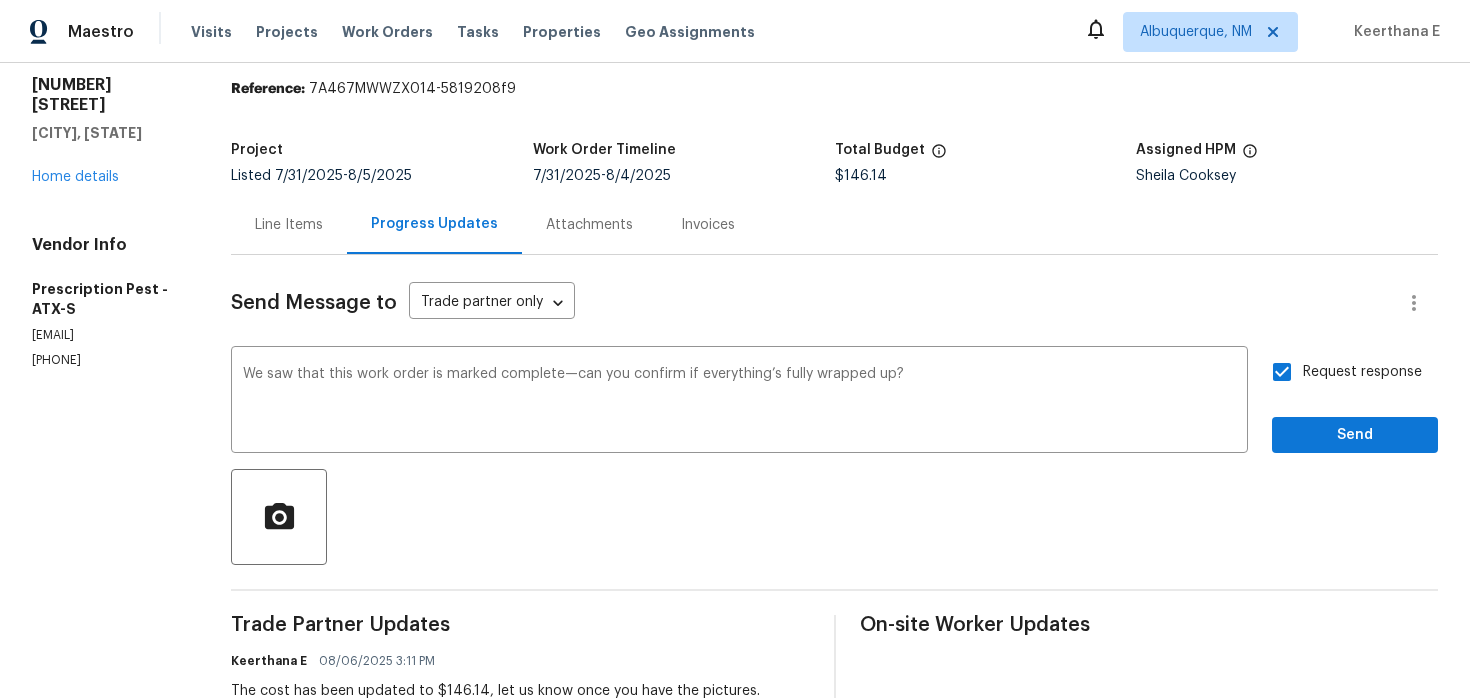 scroll, scrollTop: 49, scrollLeft: 0, axis: vertical 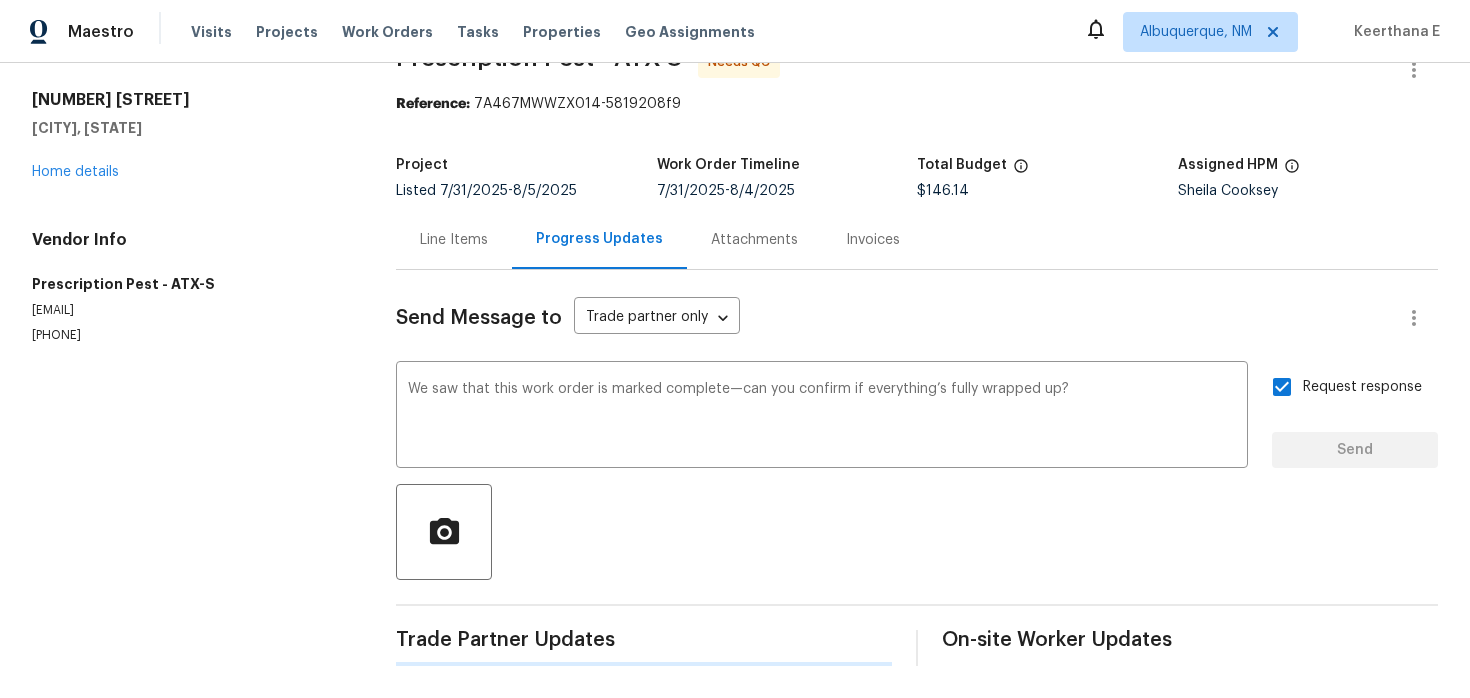 type 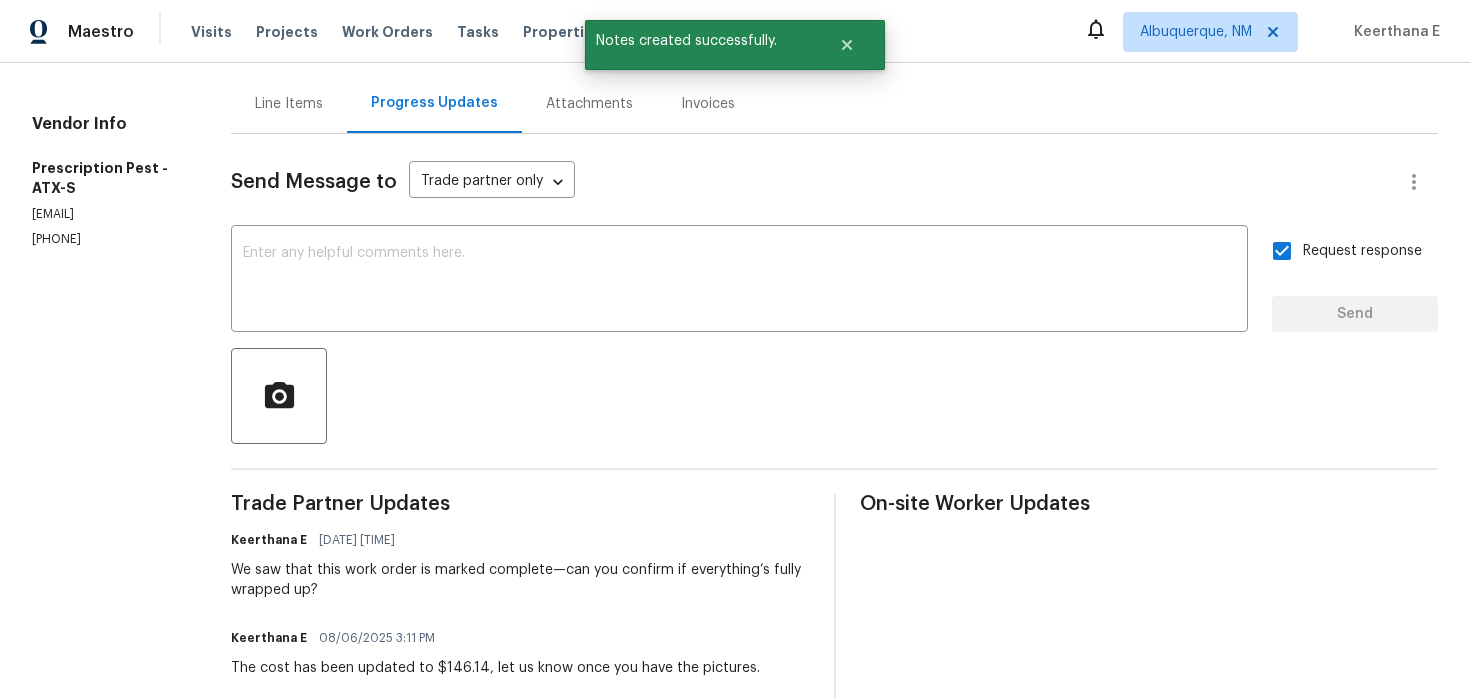 scroll, scrollTop: 0, scrollLeft: 0, axis: both 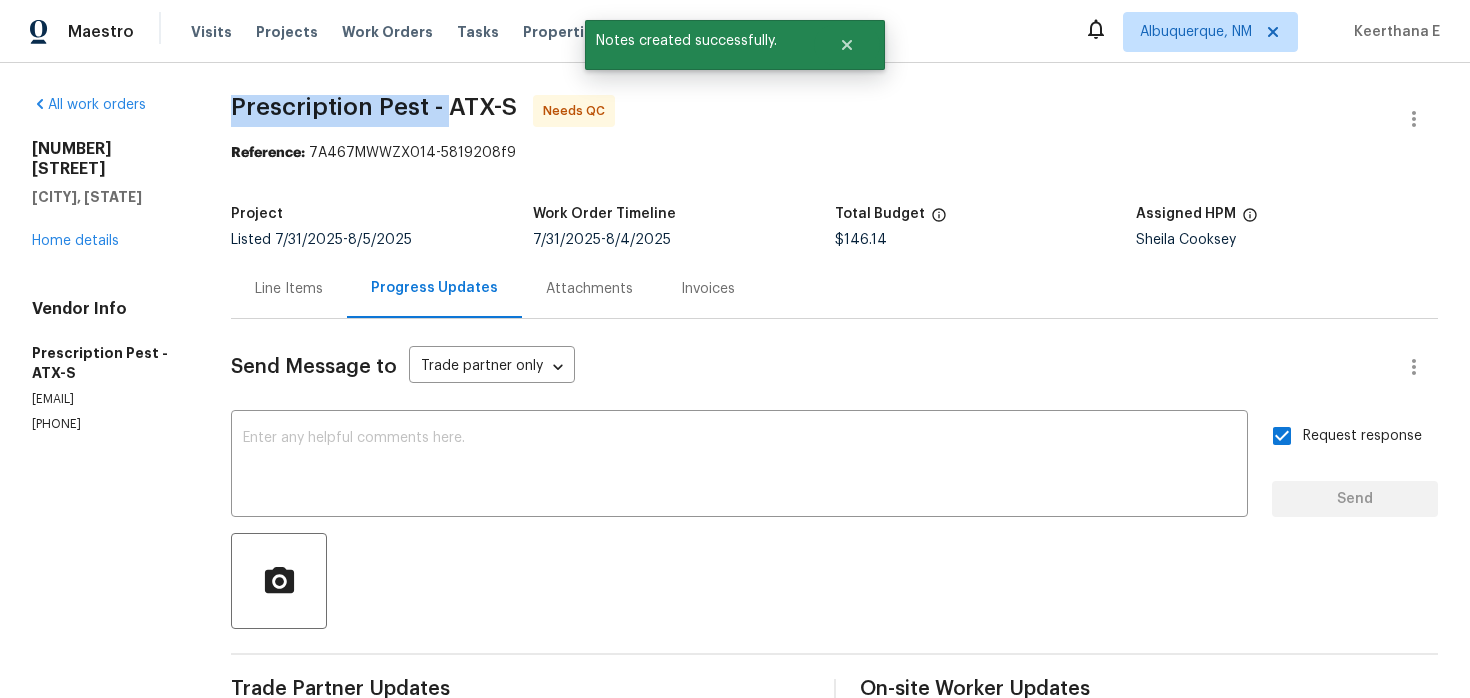 drag, startPoint x: 238, startPoint y: 104, endPoint x: 446, endPoint y: 112, distance: 208.1538 